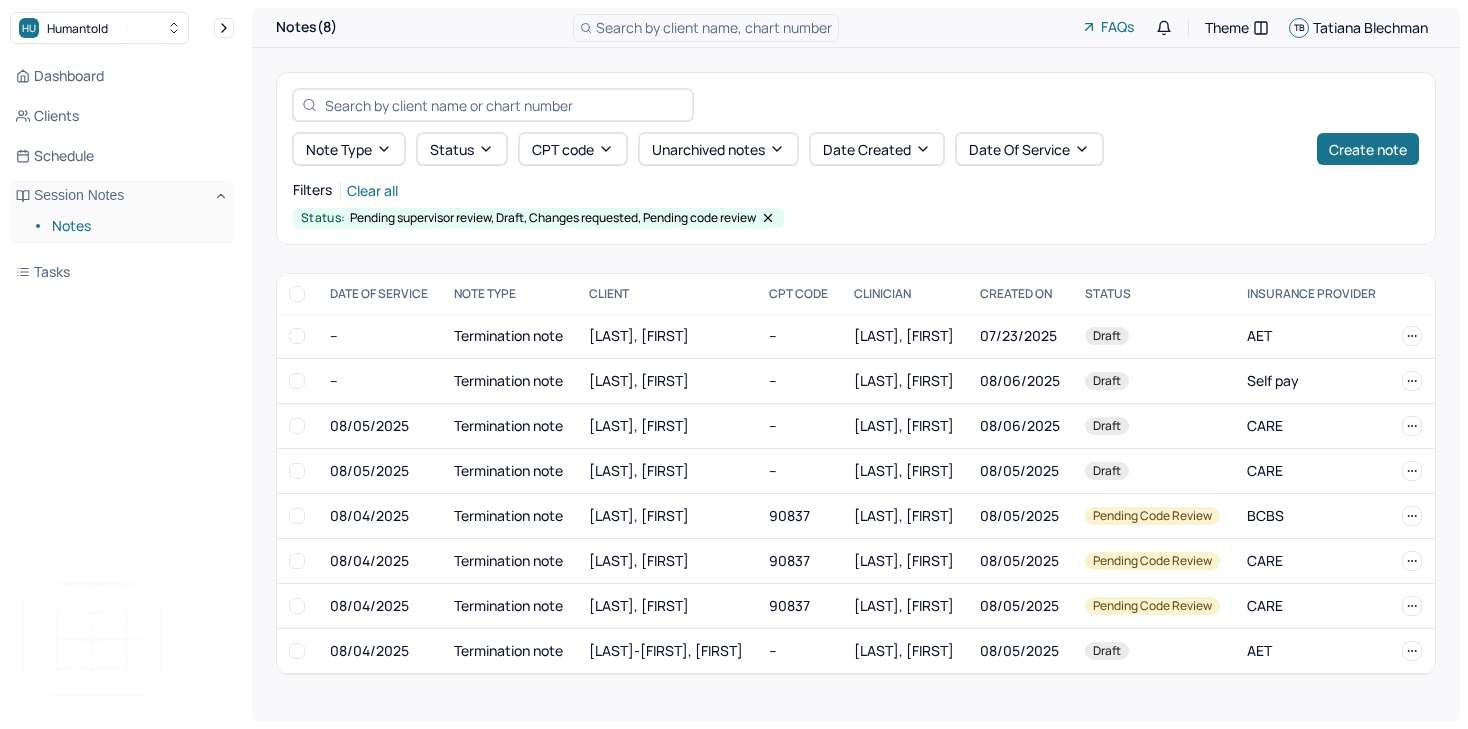 scroll, scrollTop: 0, scrollLeft: 0, axis: both 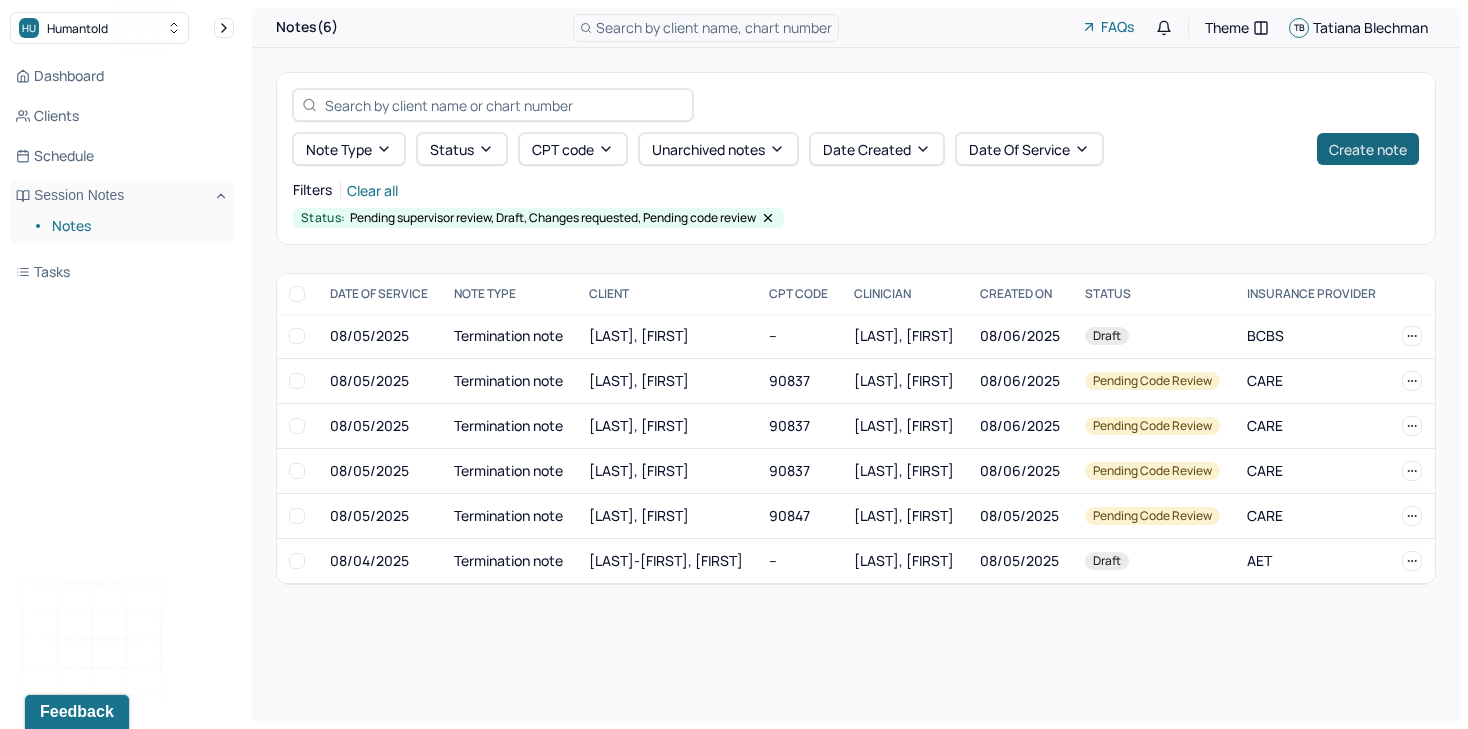 click on "Create note" at bounding box center [1368, 149] 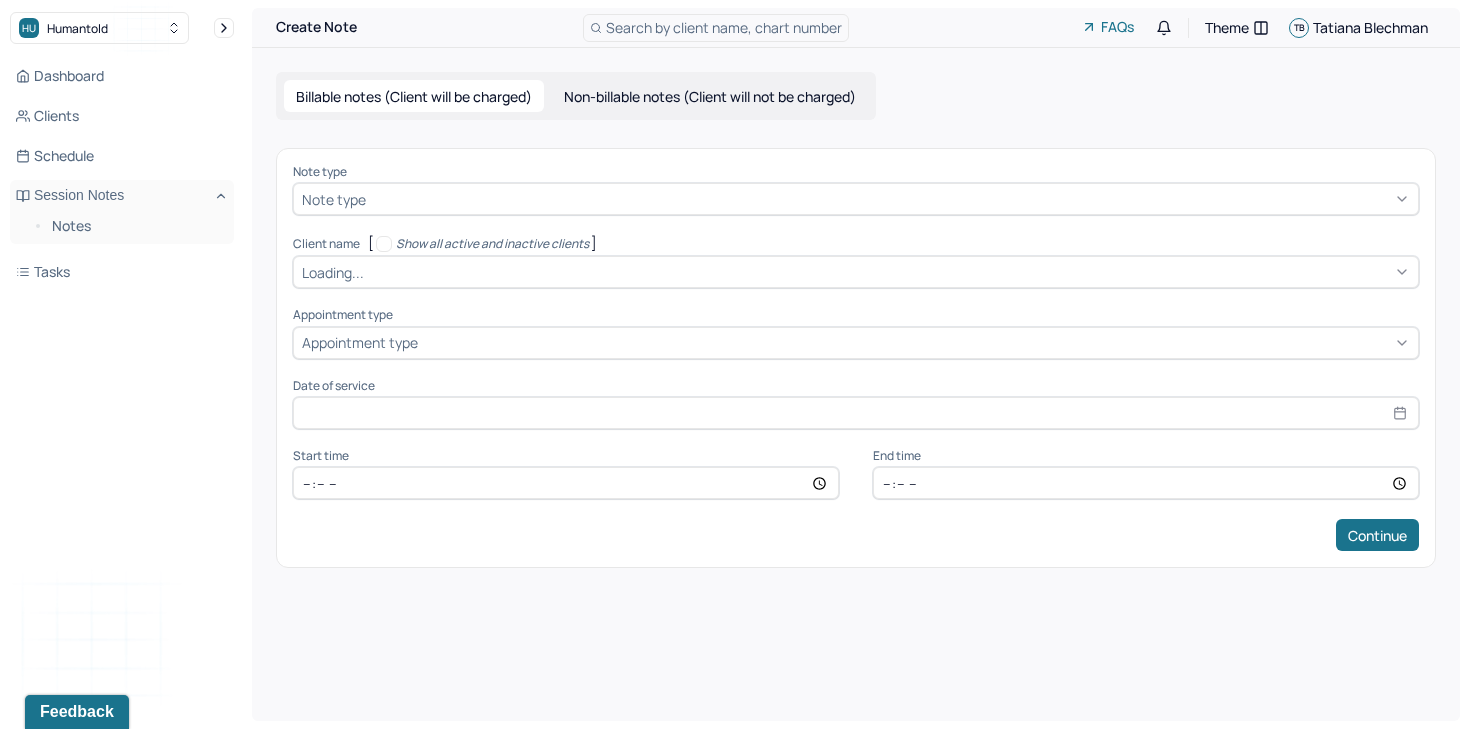 click at bounding box center [890, 199] 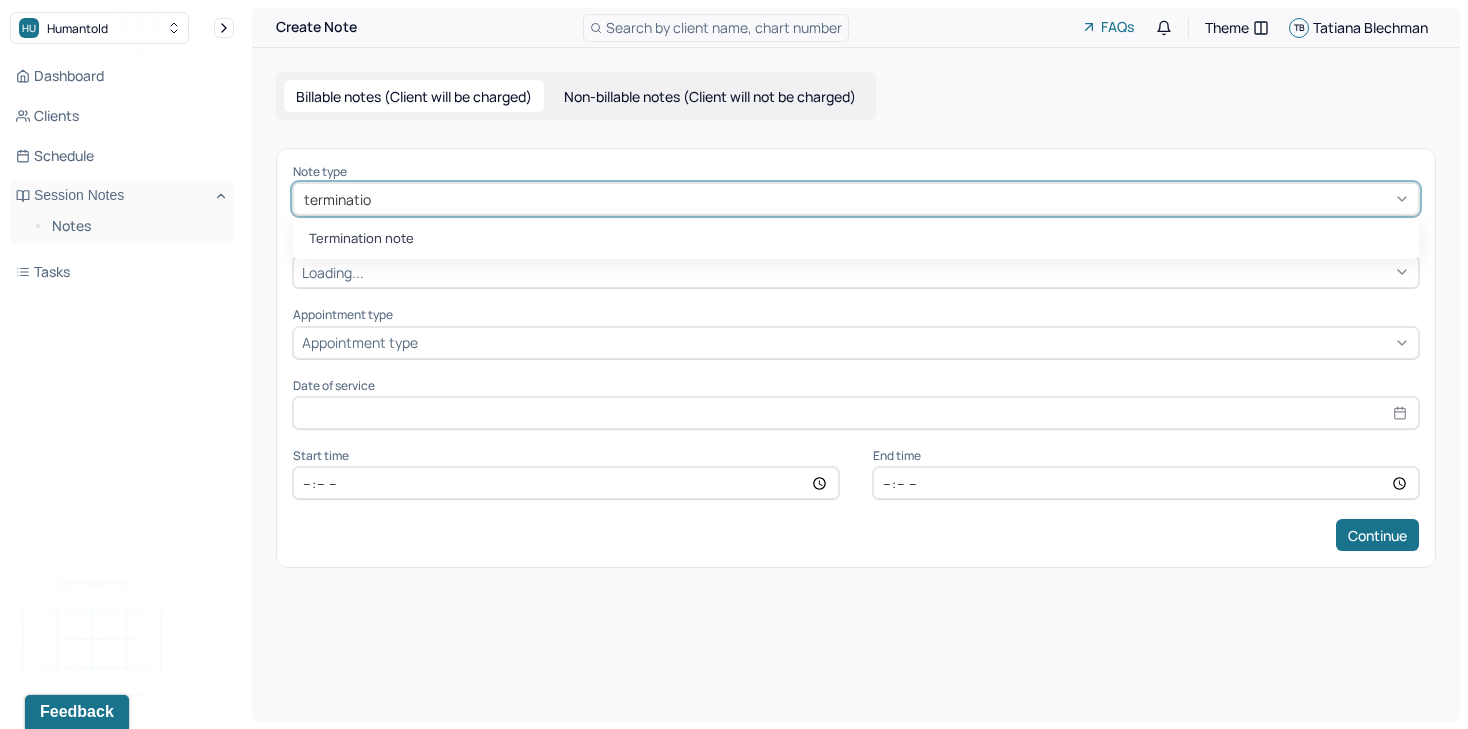 type on "termination" 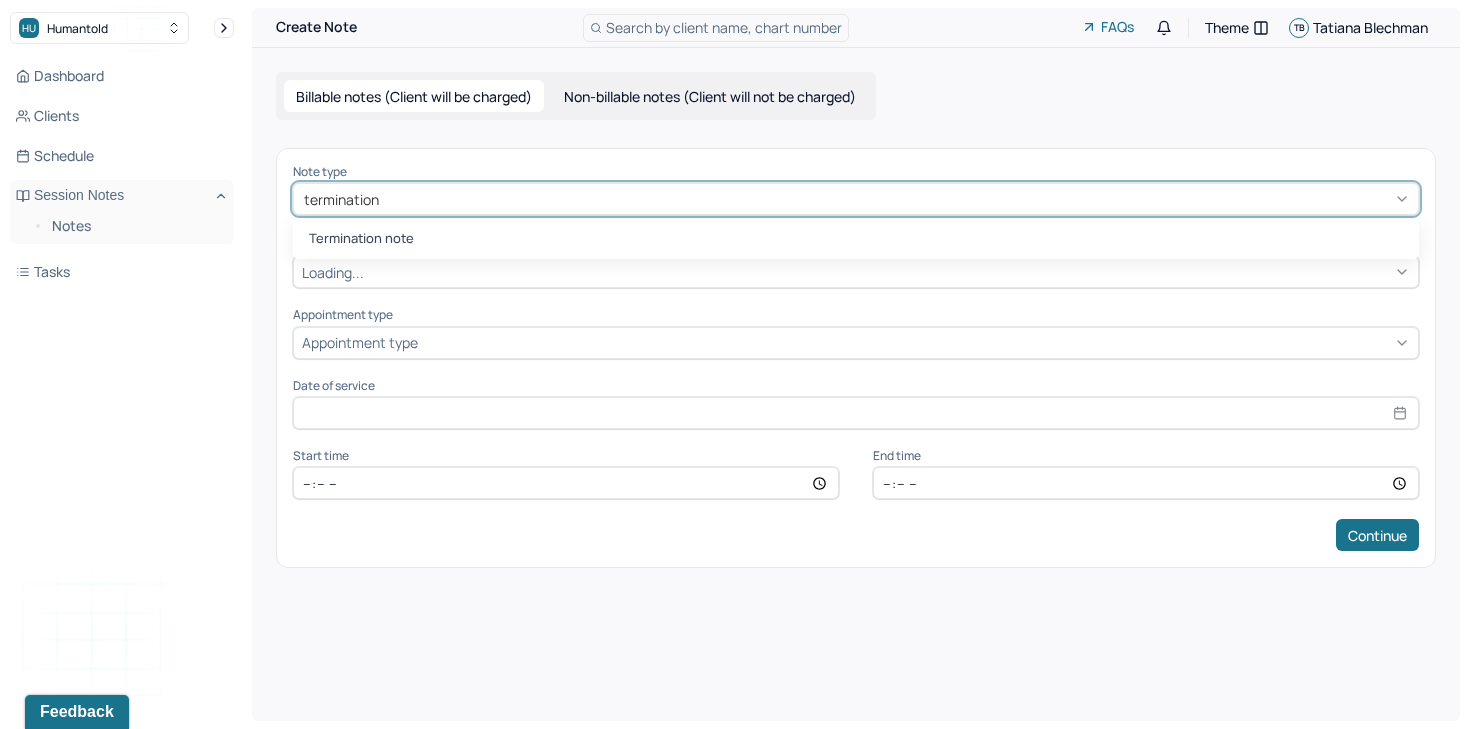 click on "Termination note" at bounding box center (856, 239) 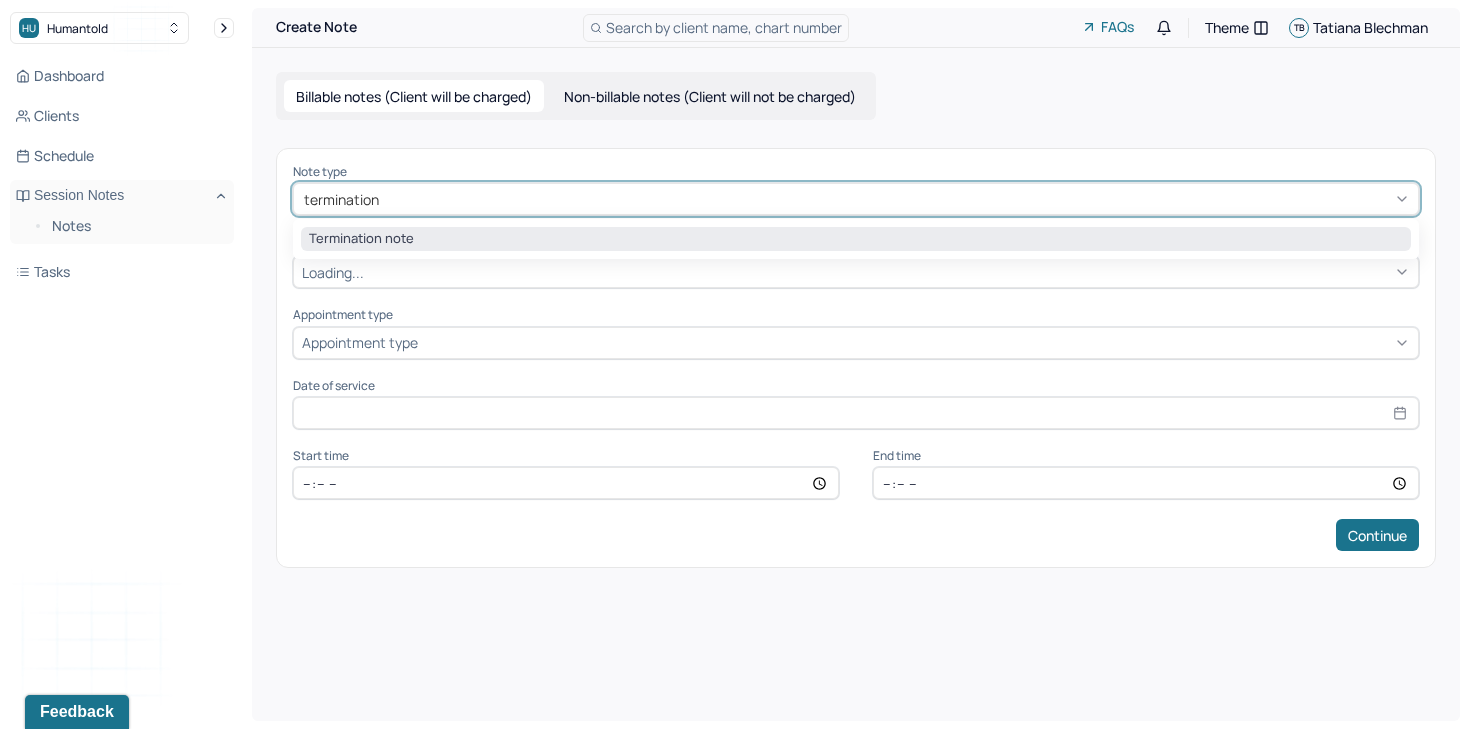 click on "Termination note" at bounding box center [856, 239] 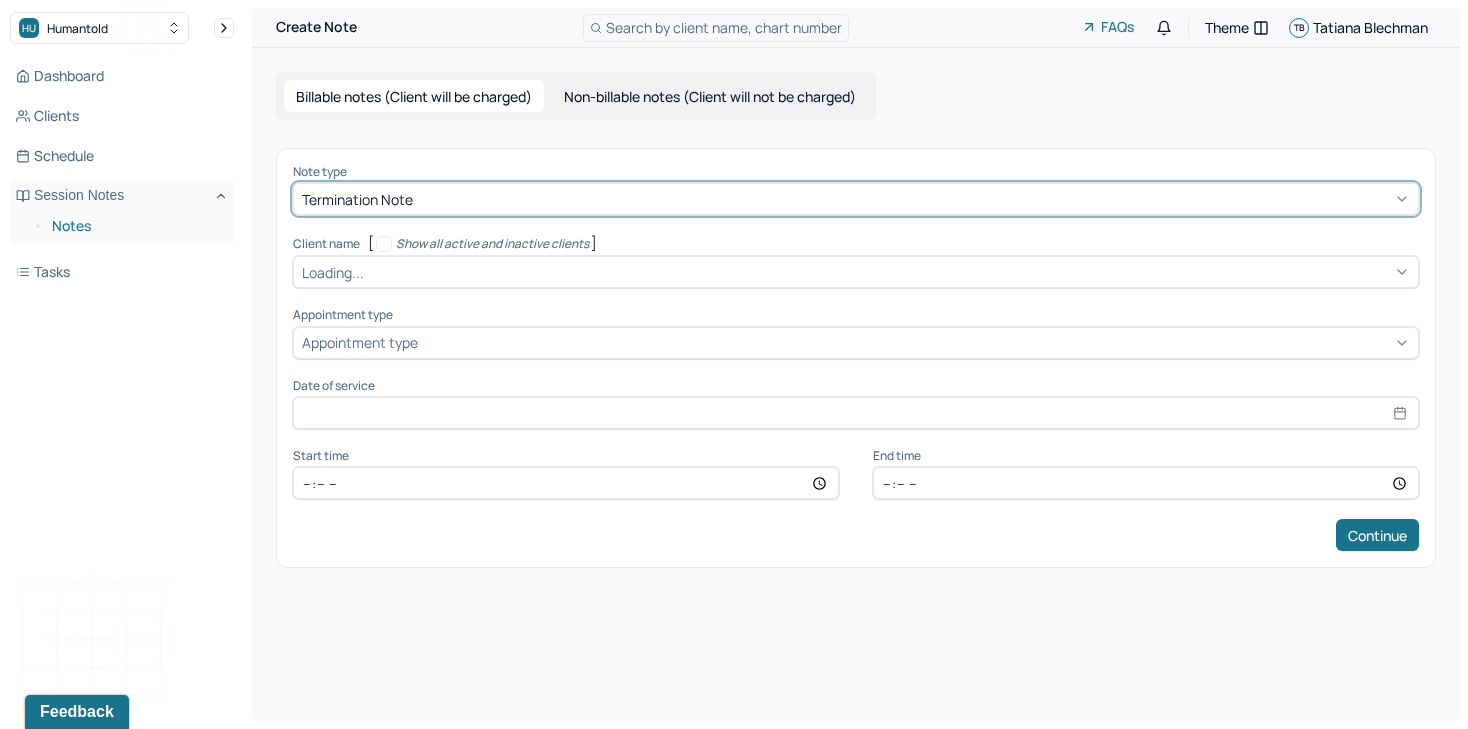 click on "Notes" at bounding box center [135, 226] 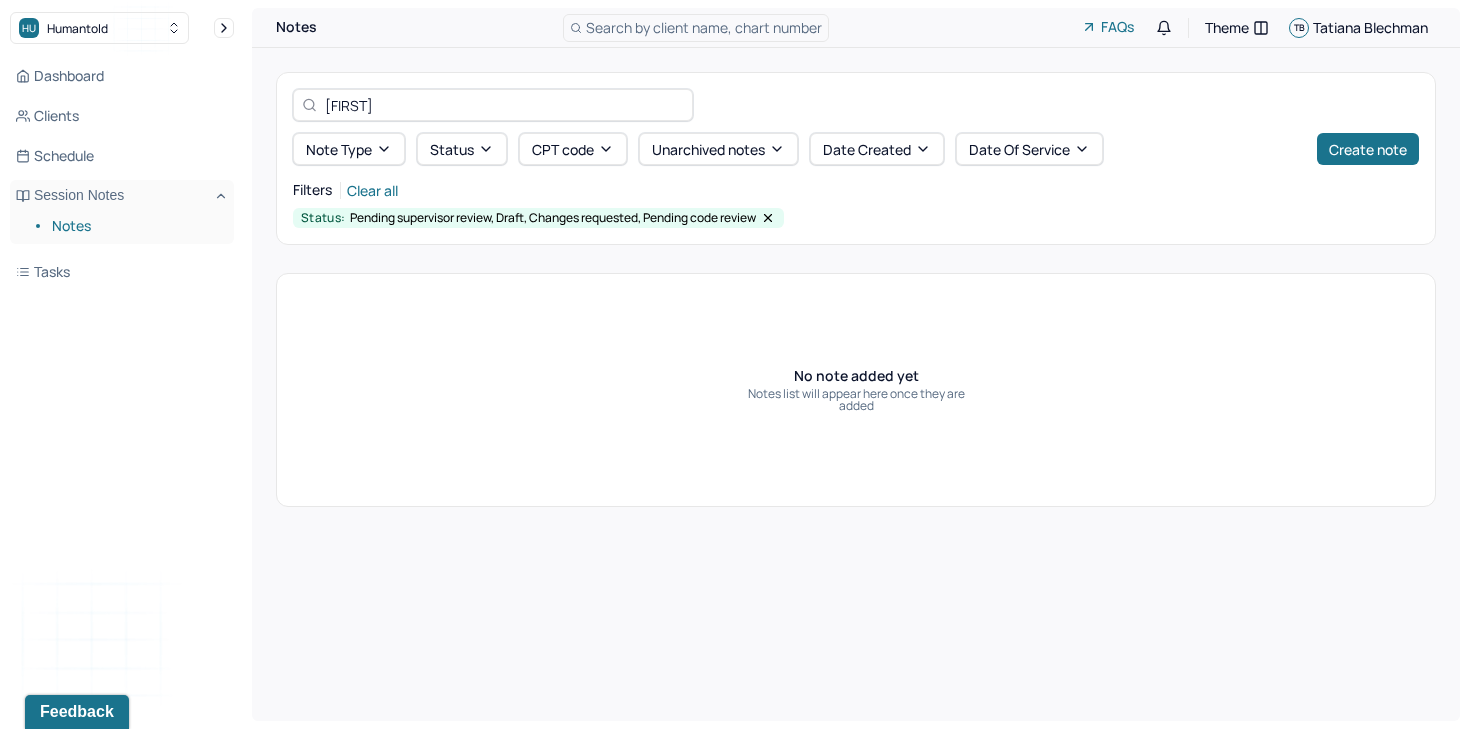 click on "Notes" at bounding box center (135, 226) 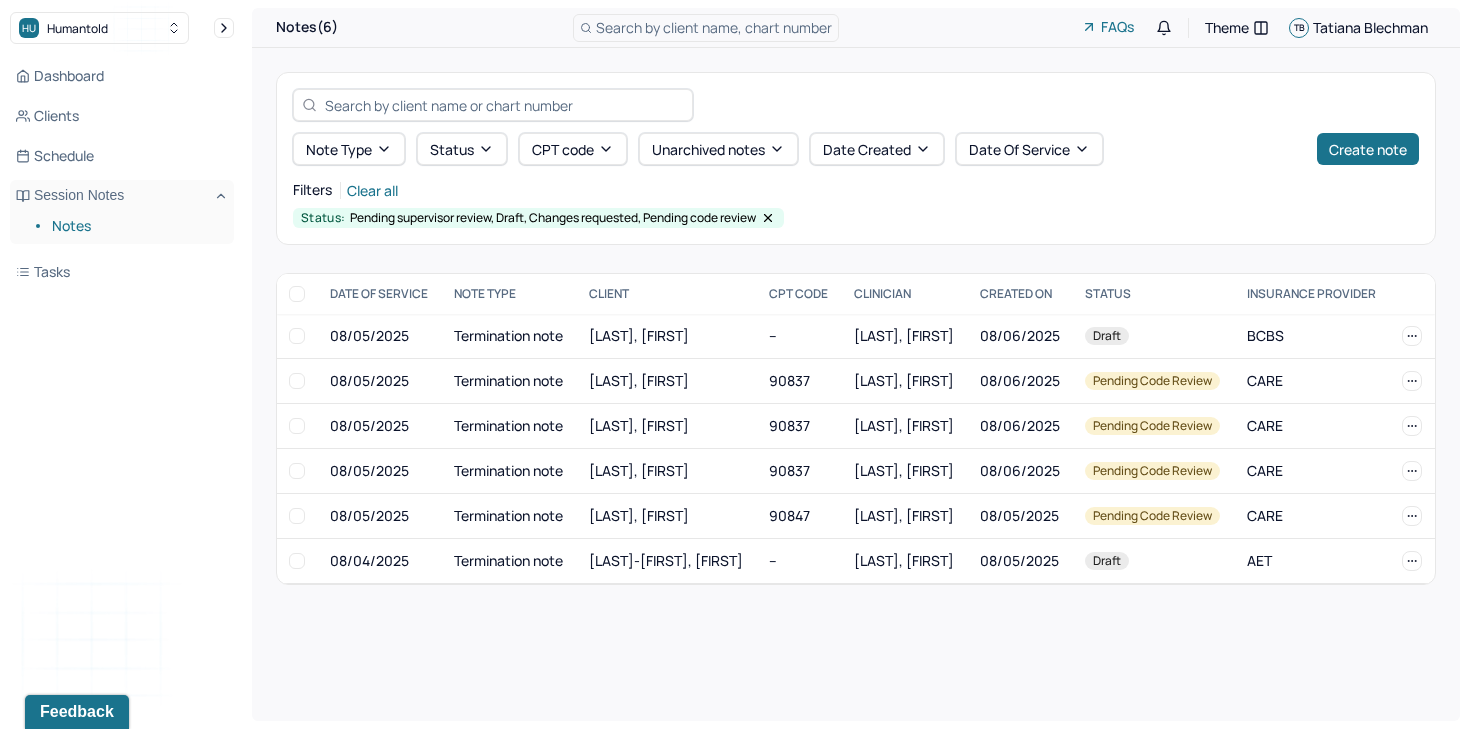 type 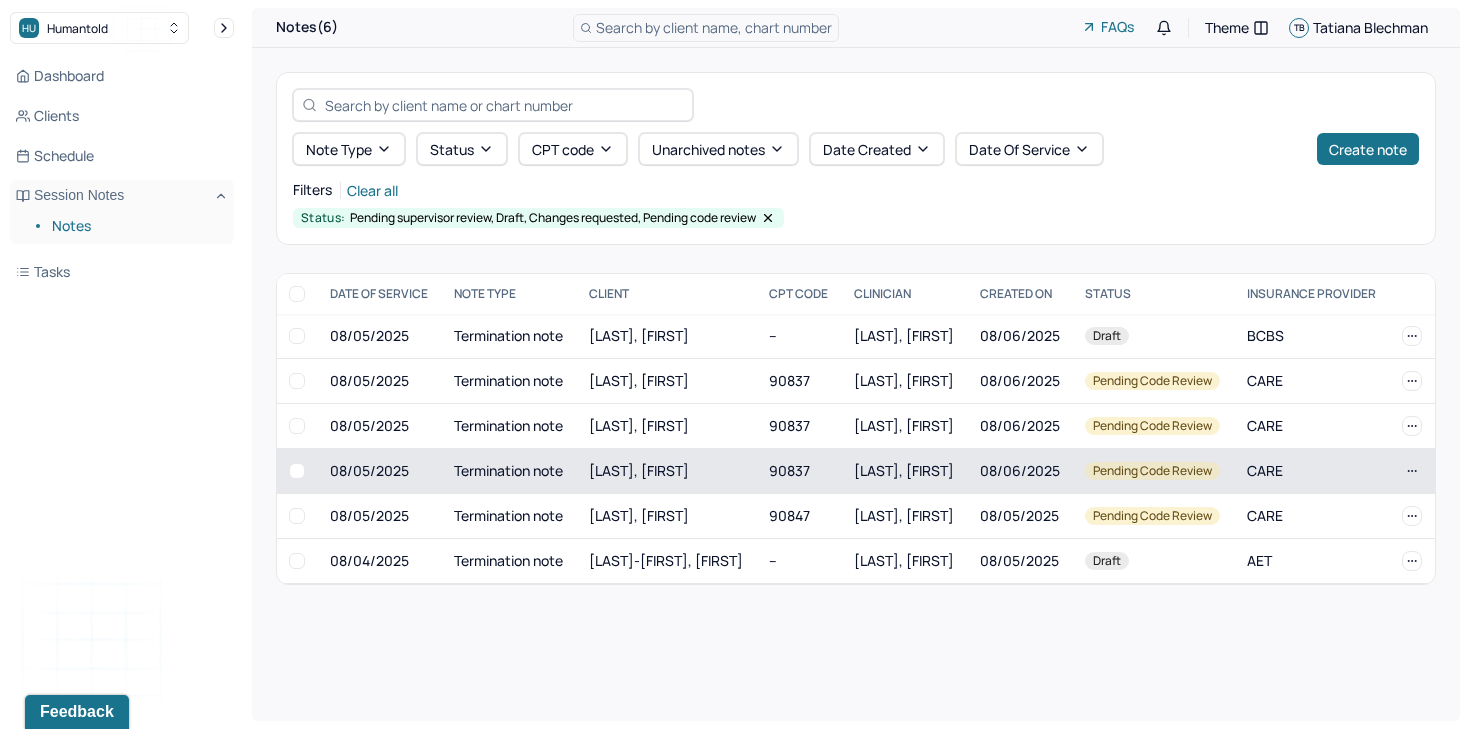 click on "[LAST], [FIRST]" at bounding box center (639, 470) 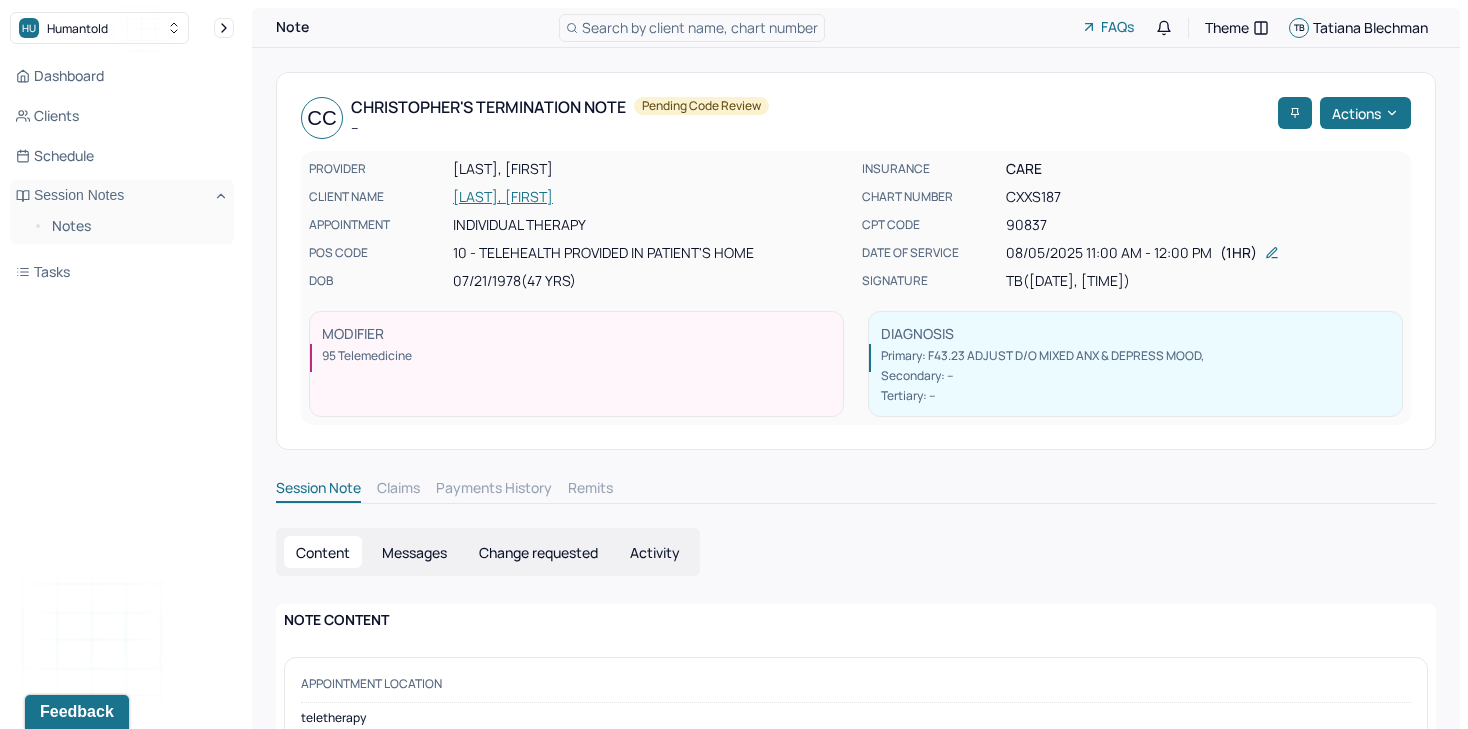 click on "[LAST], [FIRST]" at bounding box center [651, 197] 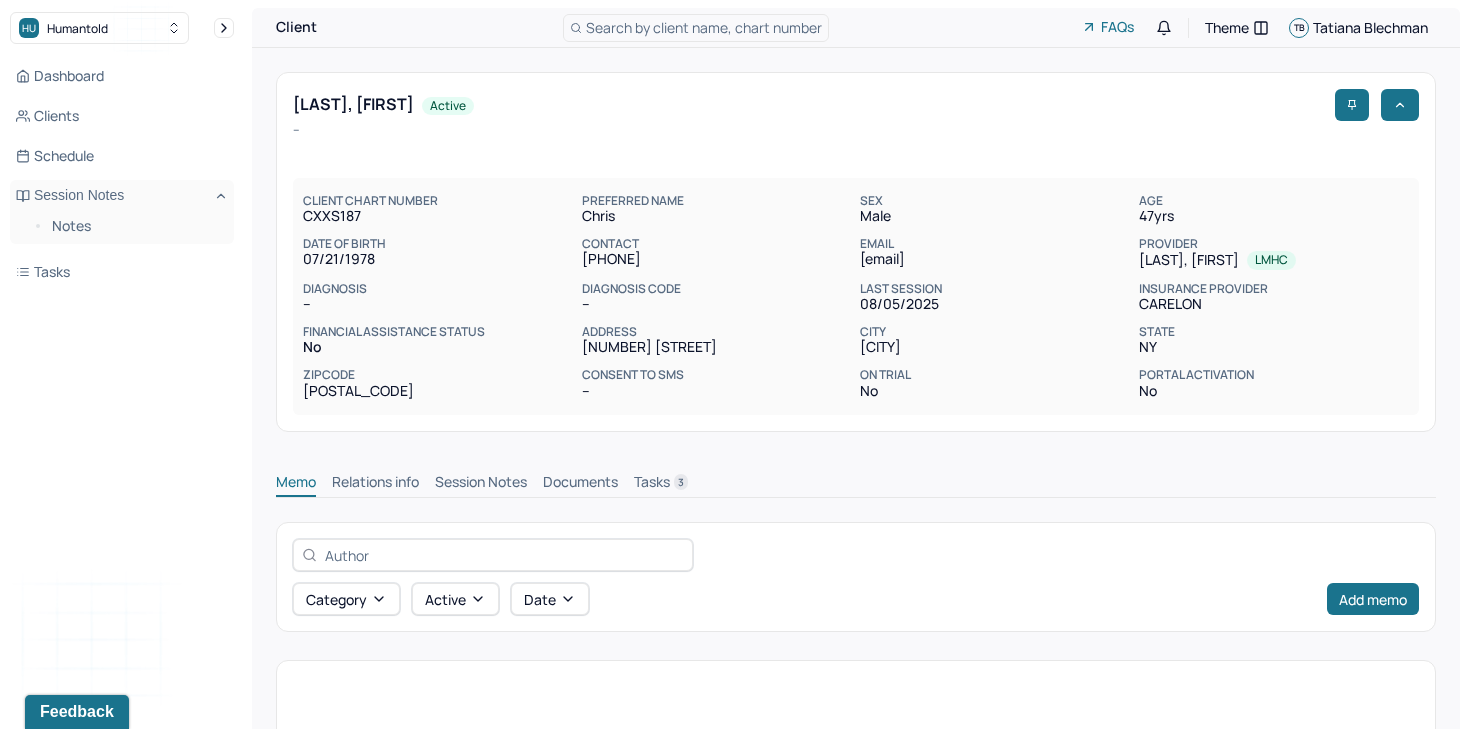 click on "[LAST], [FIRST]" at bounding box center (353, 104) 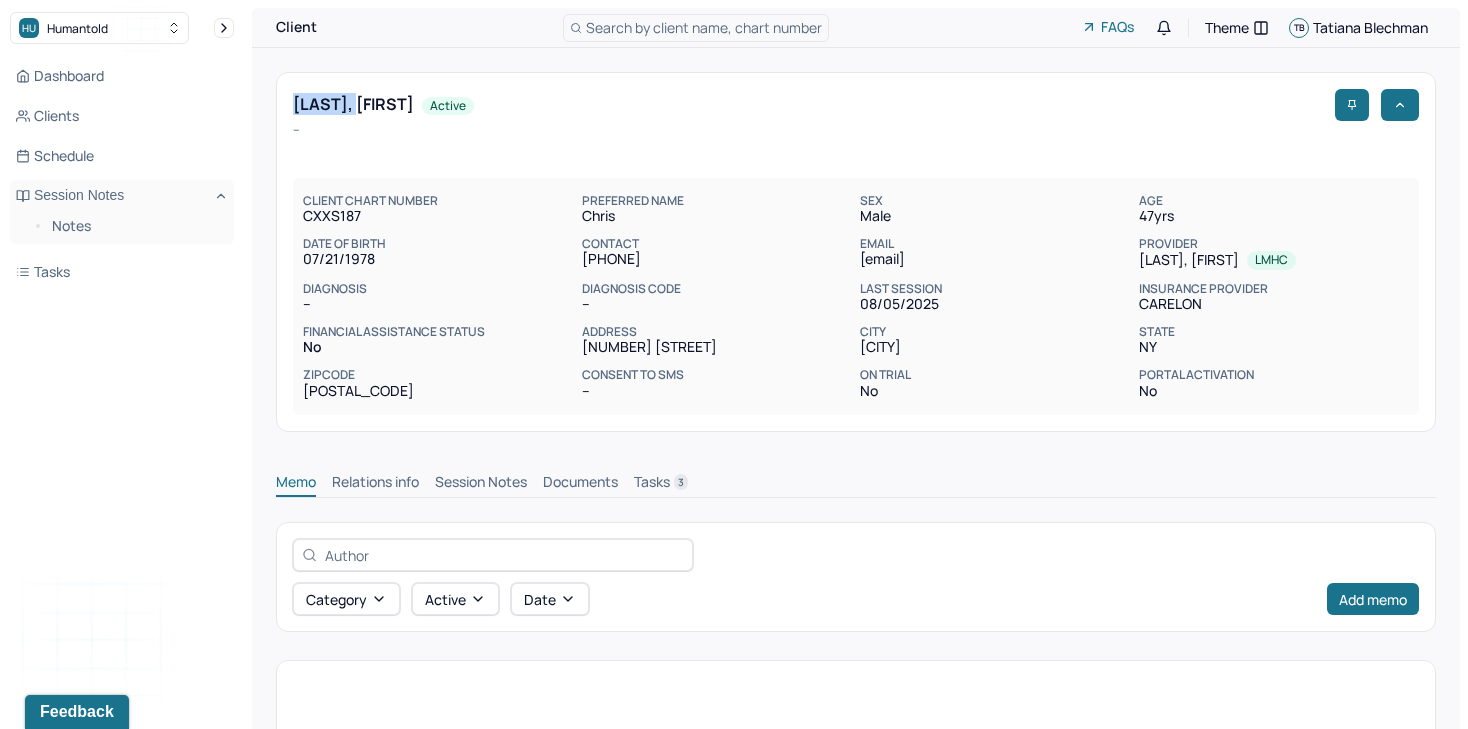 click on "[LAST], [FIRST]" at bounding box center [353, 104] 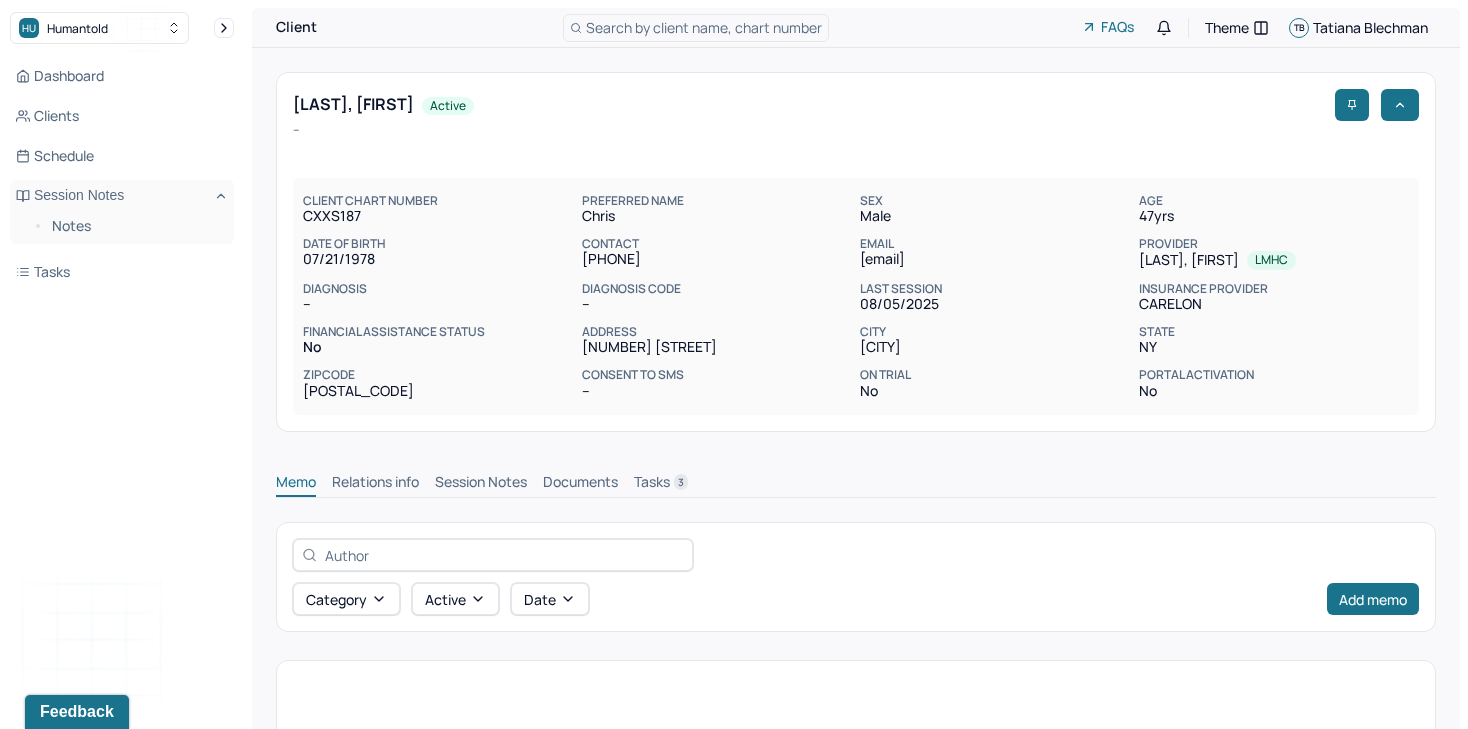 click on "teggs88@gmail.com" at bounding box center [995, 259] 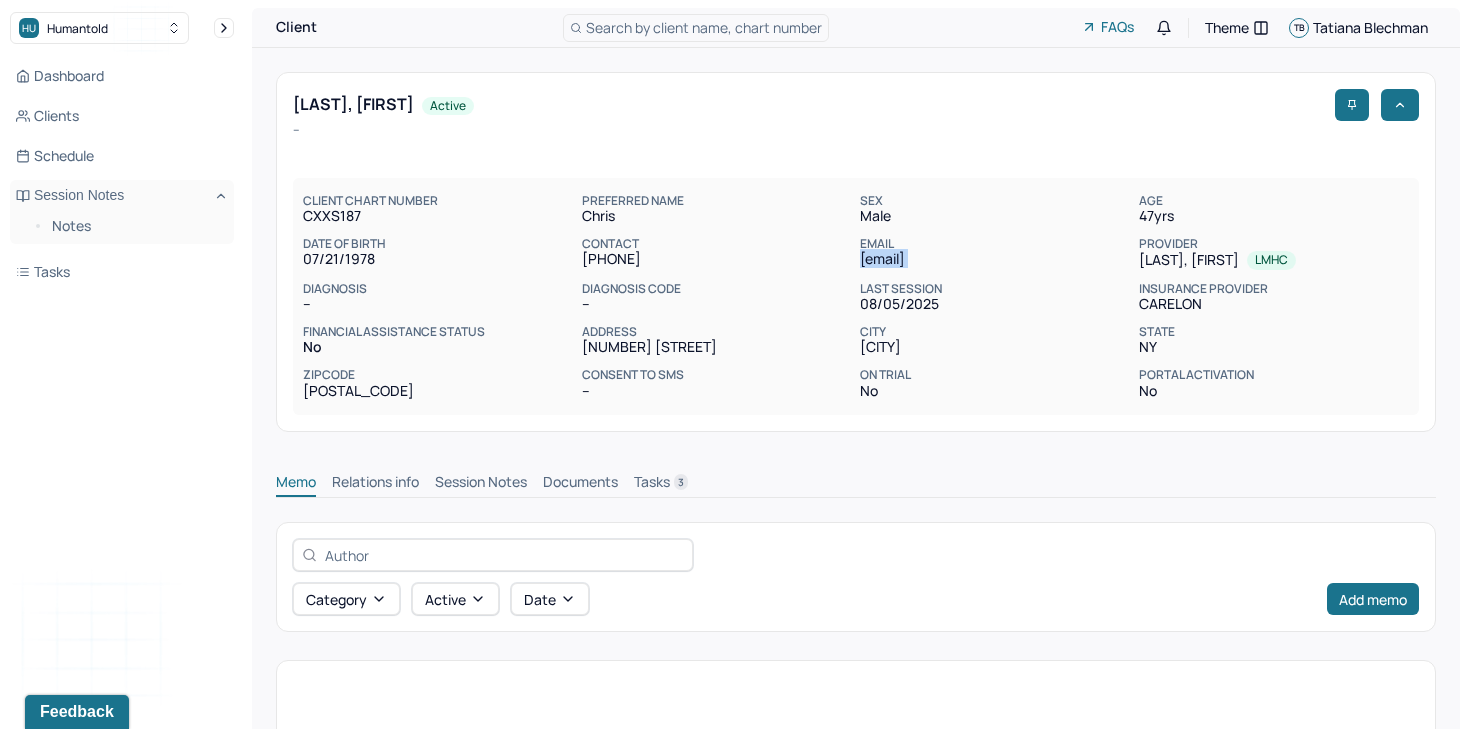 click on "teggs88@gmail.com" at bounding box center (995, 259) 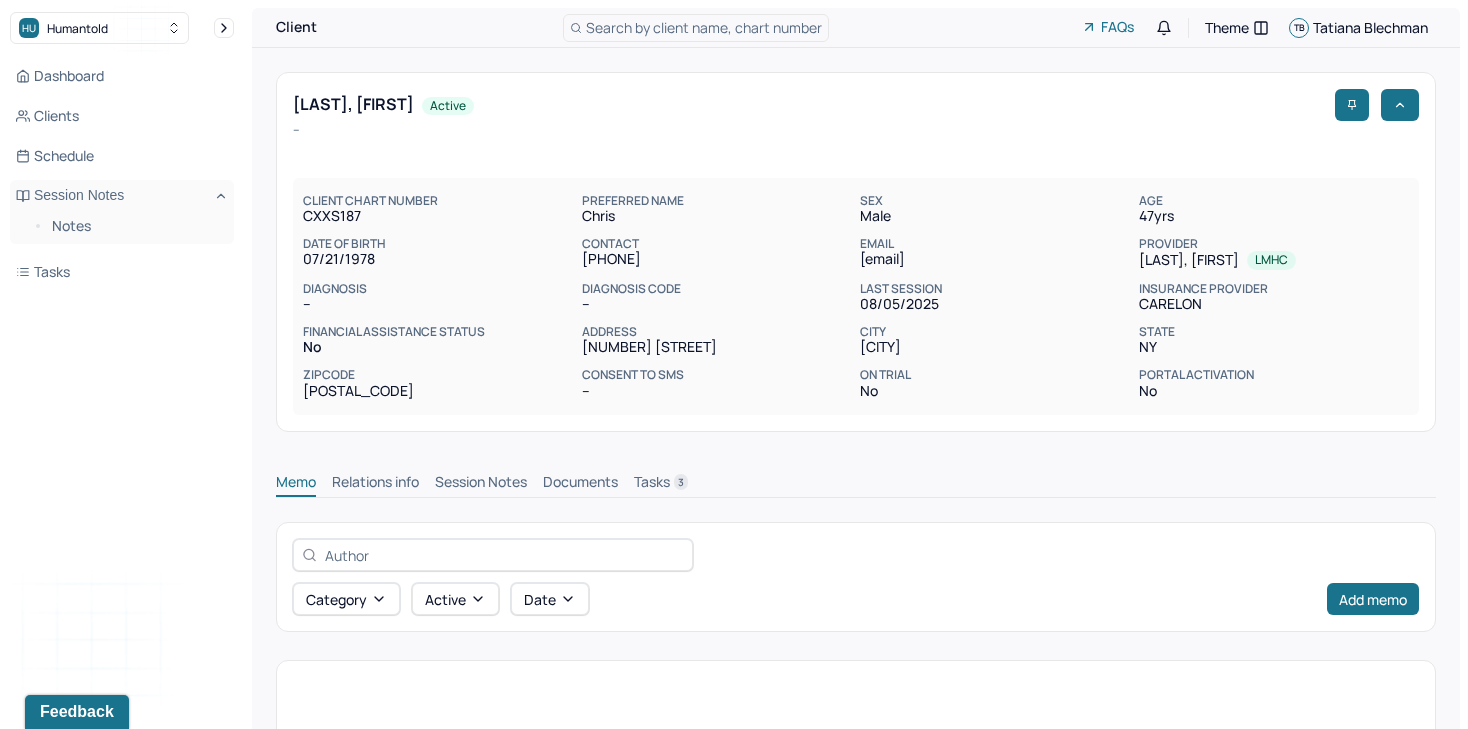 click on "(631) 786-0021" at bounding box center [717, 259] 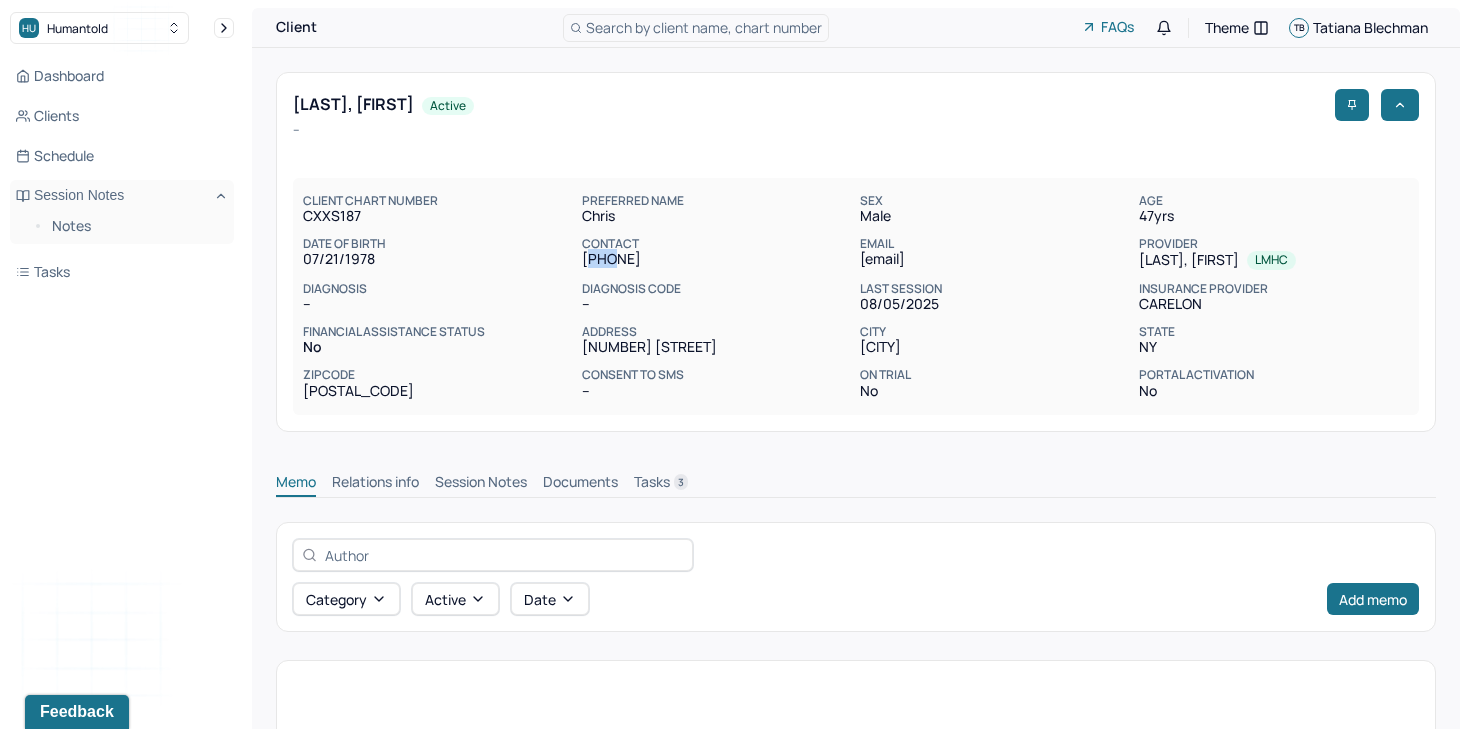 click on "(631) 786-0021" at bounding box center [717, 259] 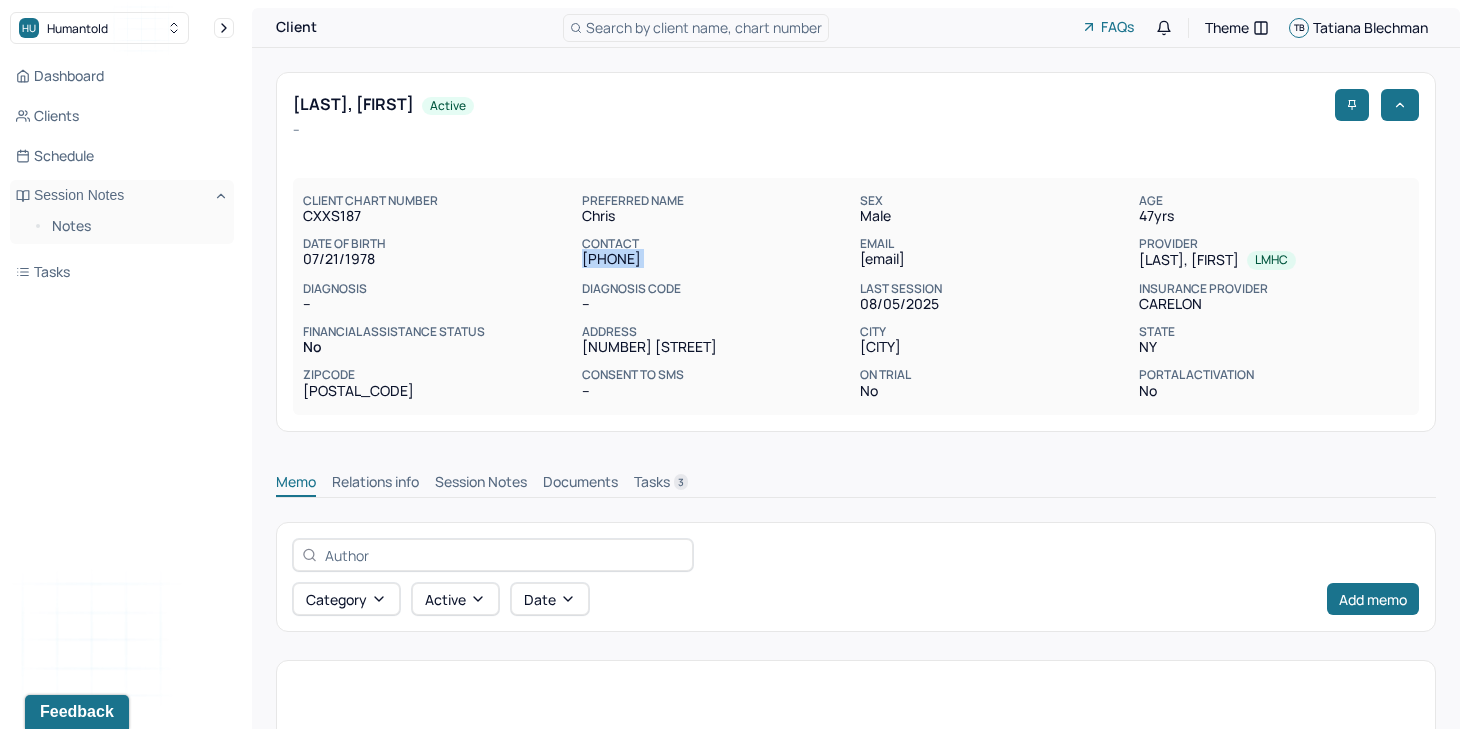 click on "(631) 786-0021" at bounding box center [717, 259] 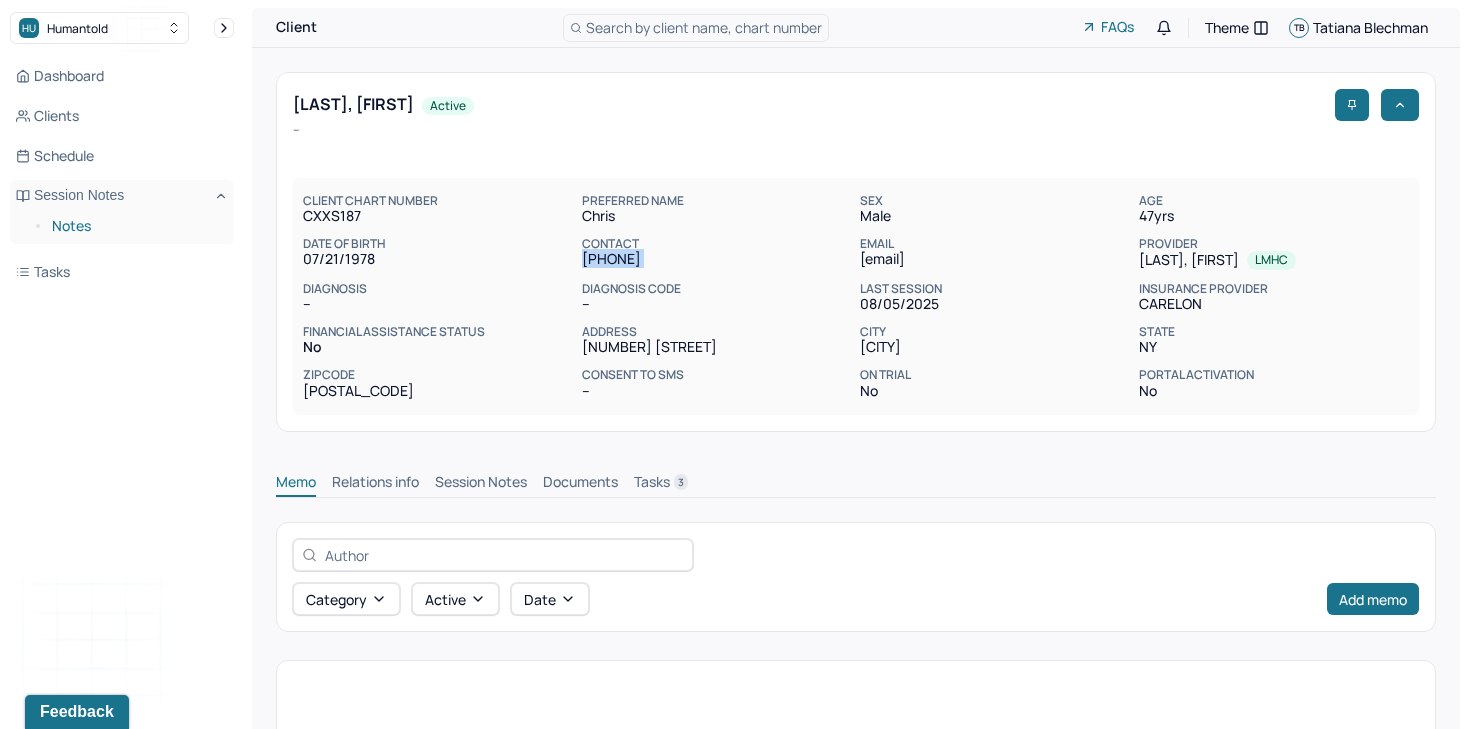 click on "Notes" at bounding box center [135, 226] 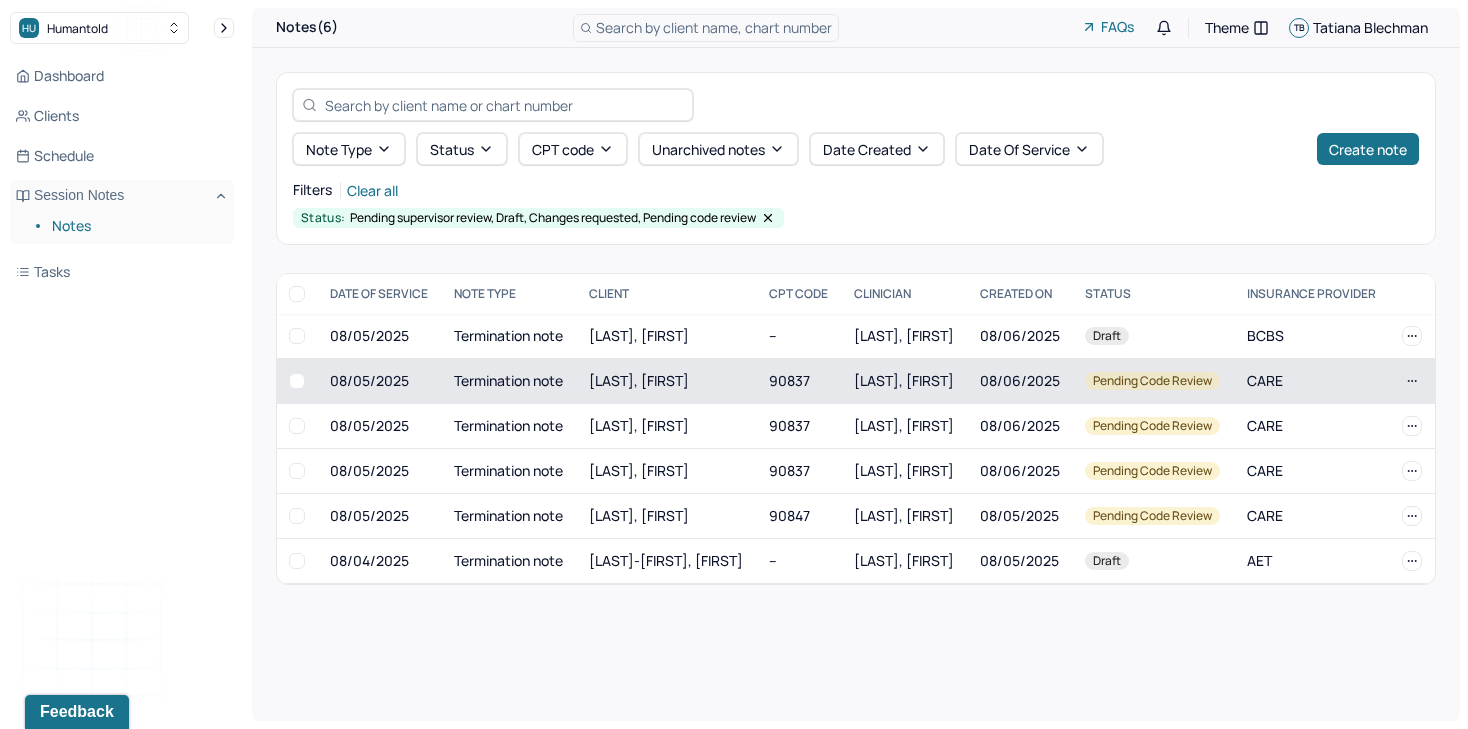 click on "Termination note" at bounding box center [509, 381] 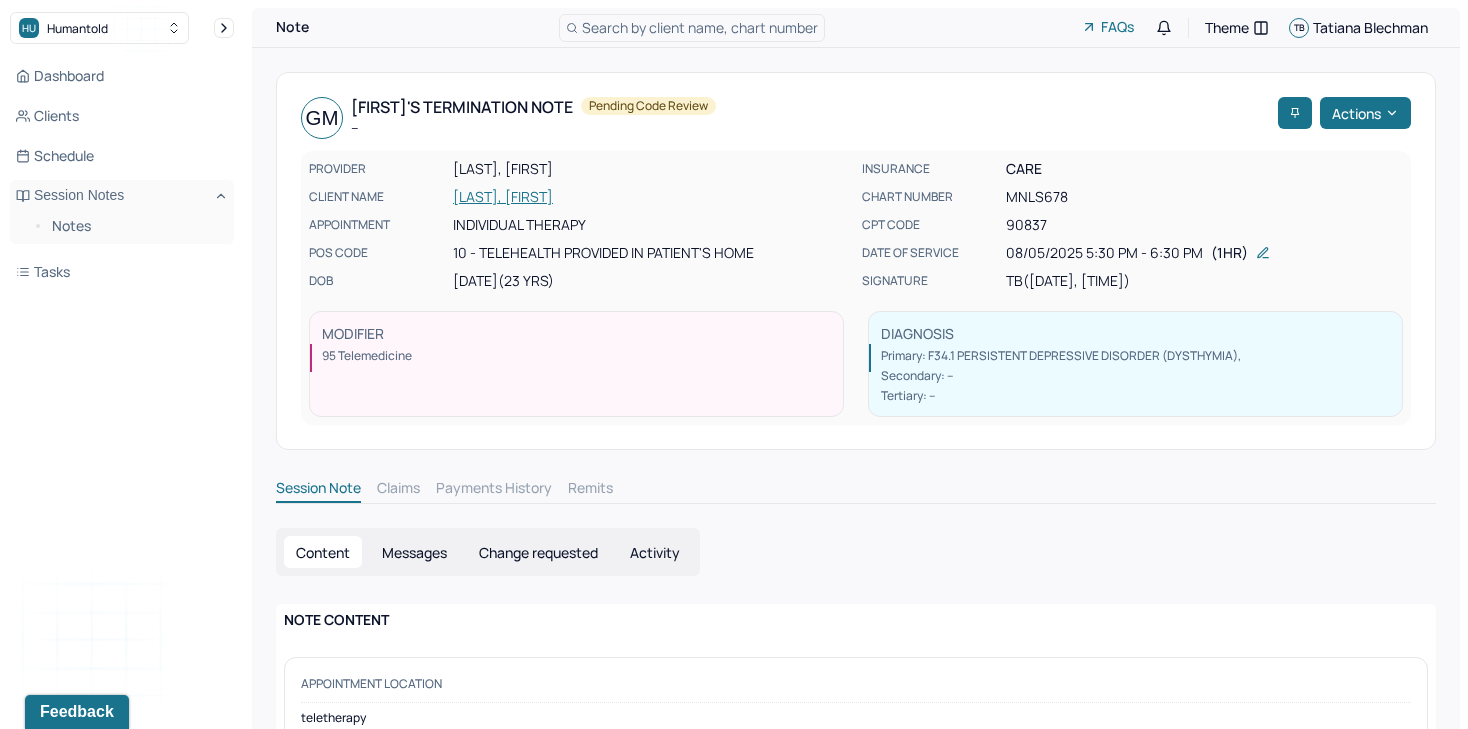click on "[LAST], [FIRST]" at bounding box center (651, 197) 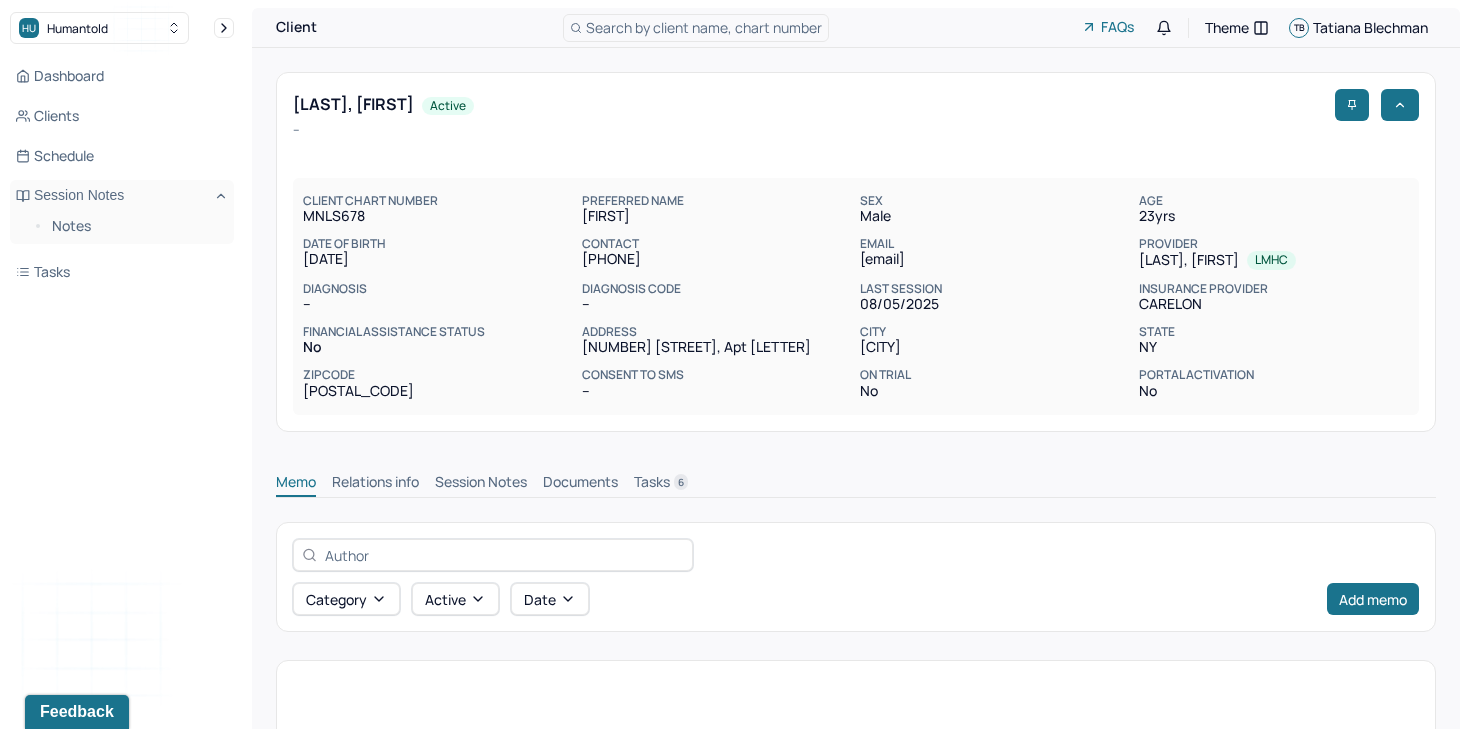 click on "gregmartin51@icloud.com" at bounding box center [995, 259] 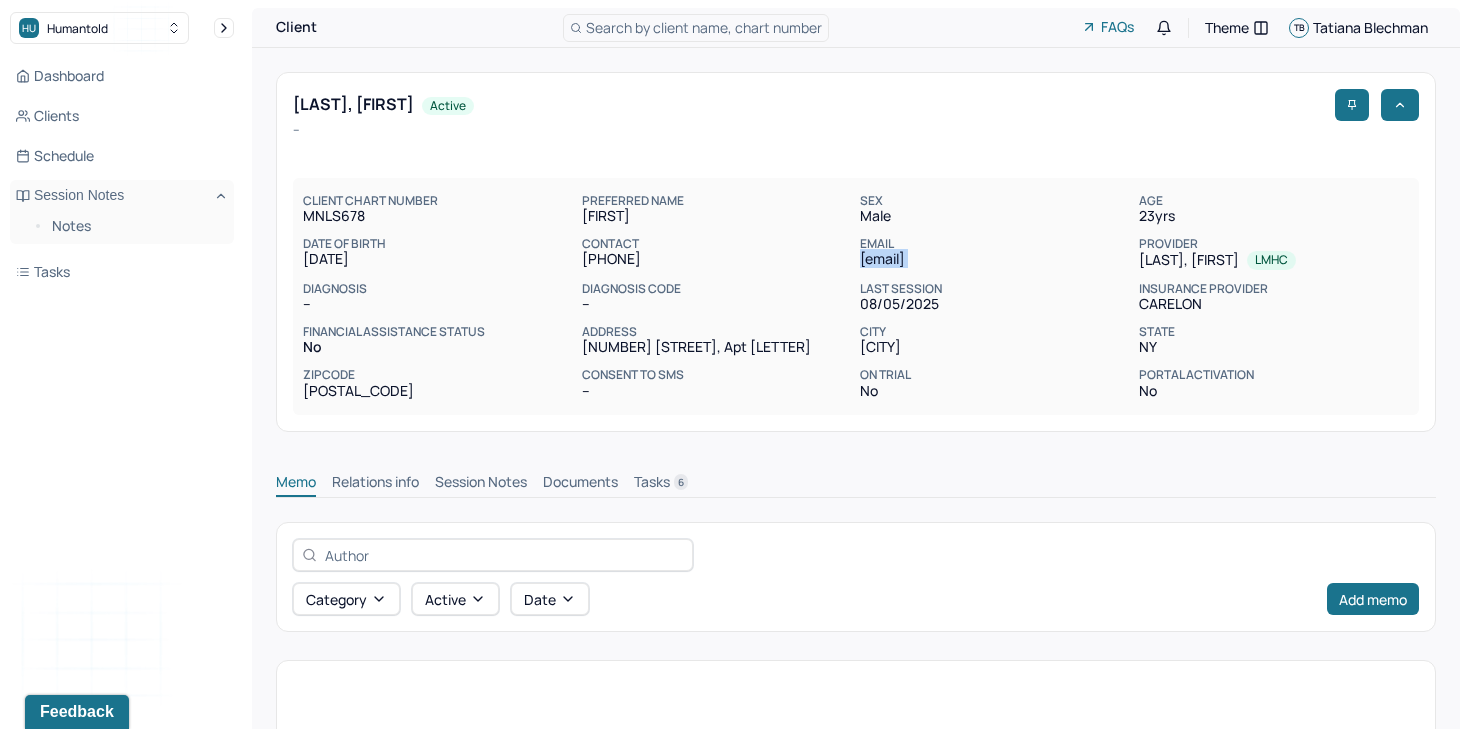 click on "gregmartin51@icloud.com" at bounding box center [995, 259] 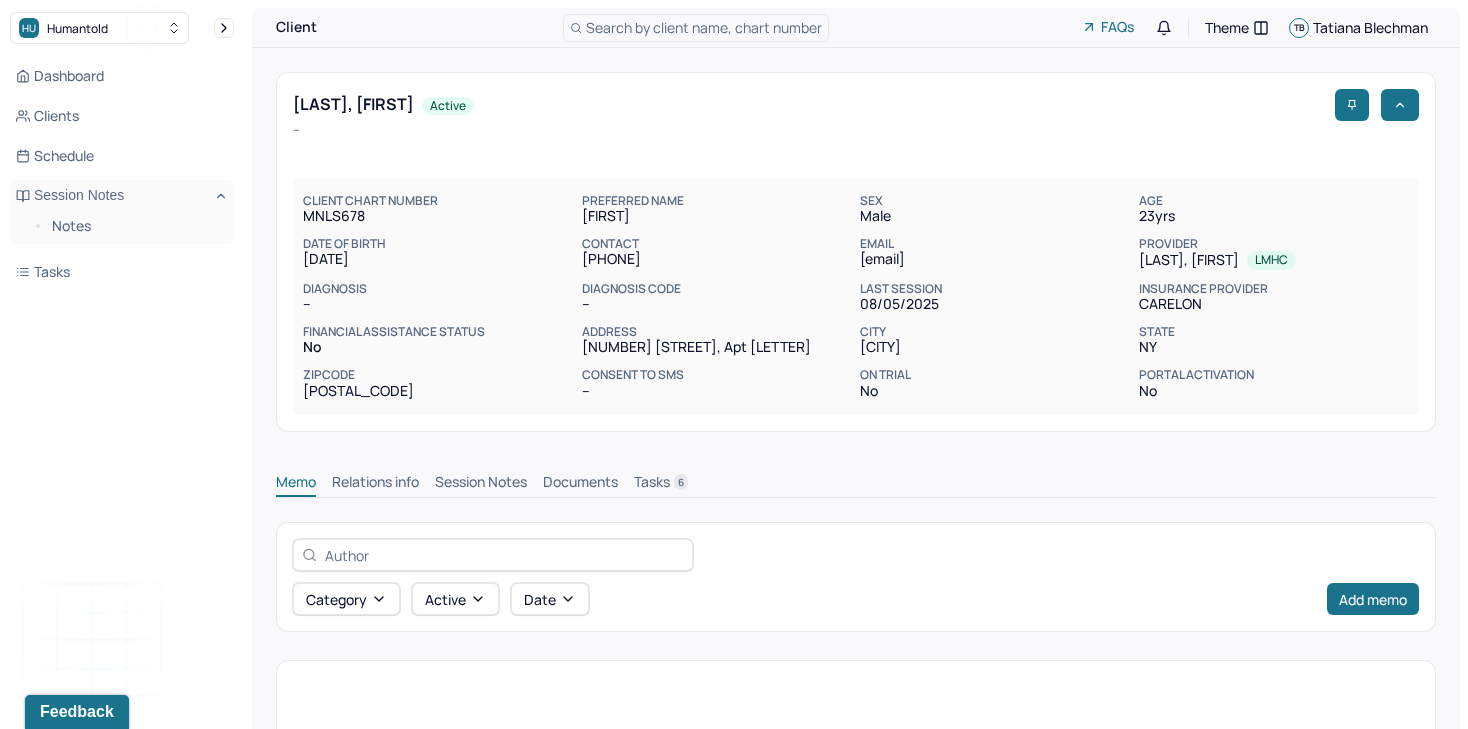 click on "(845) 554-7443" at bounding box center (717, 259) 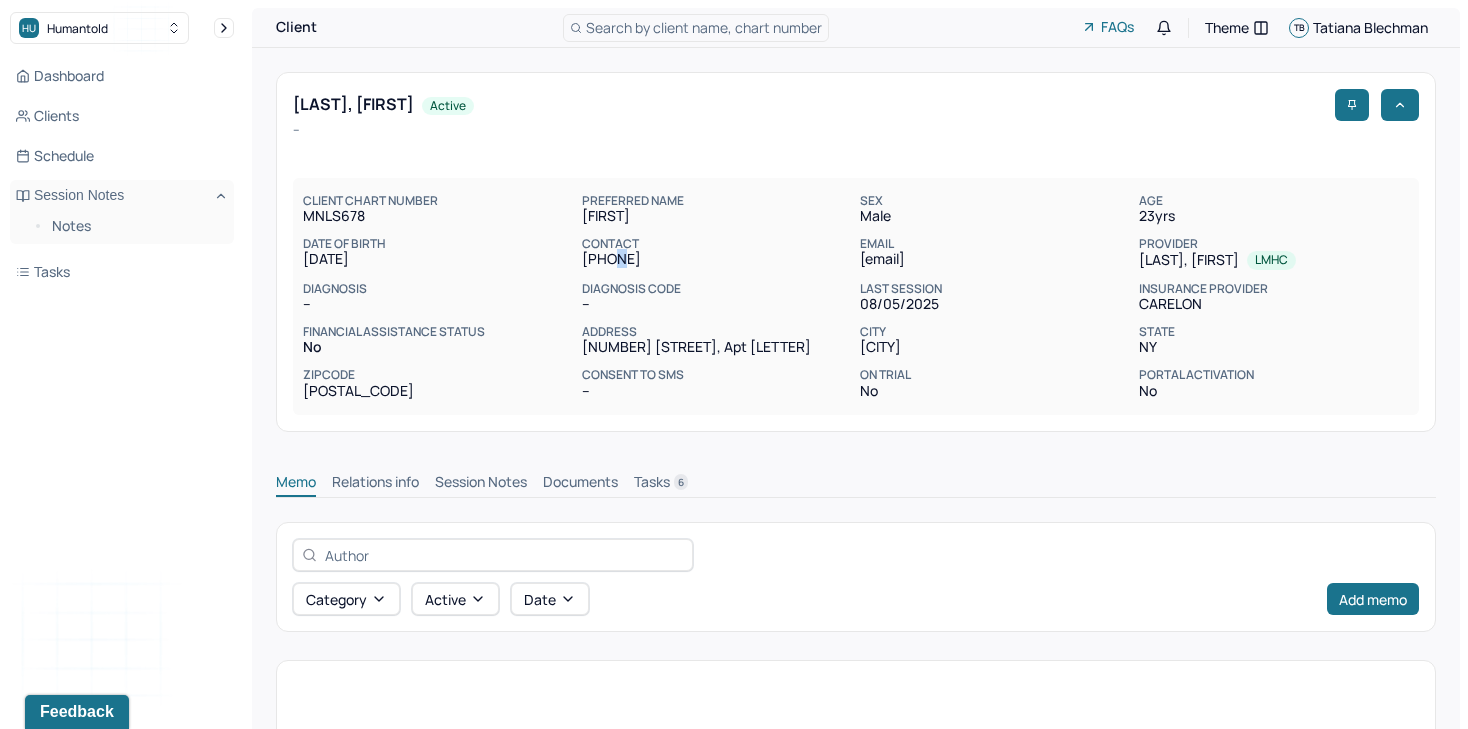 click on "(845) 554-7443" at bounding box center (717, 259) 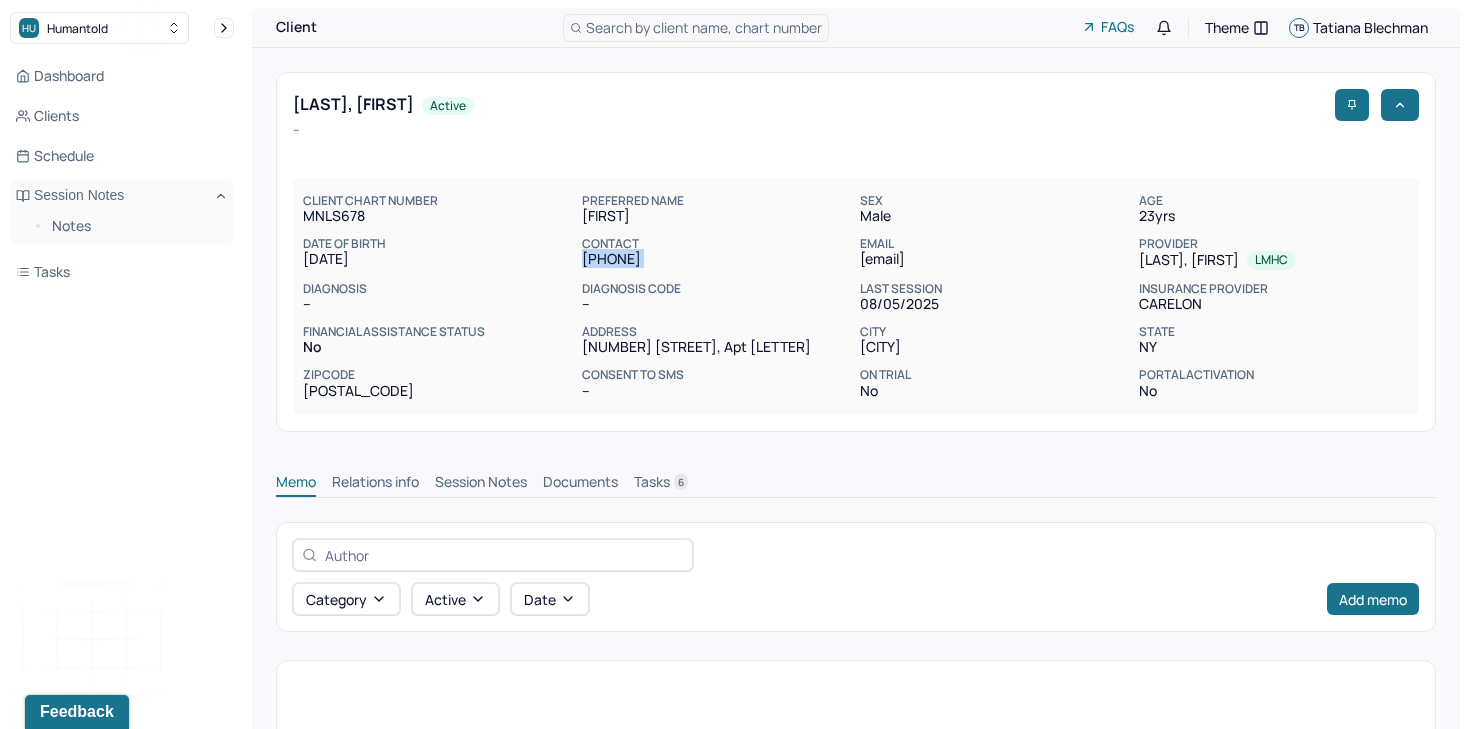 click on "(845) 554-7443" at bounding box center (717, 259) 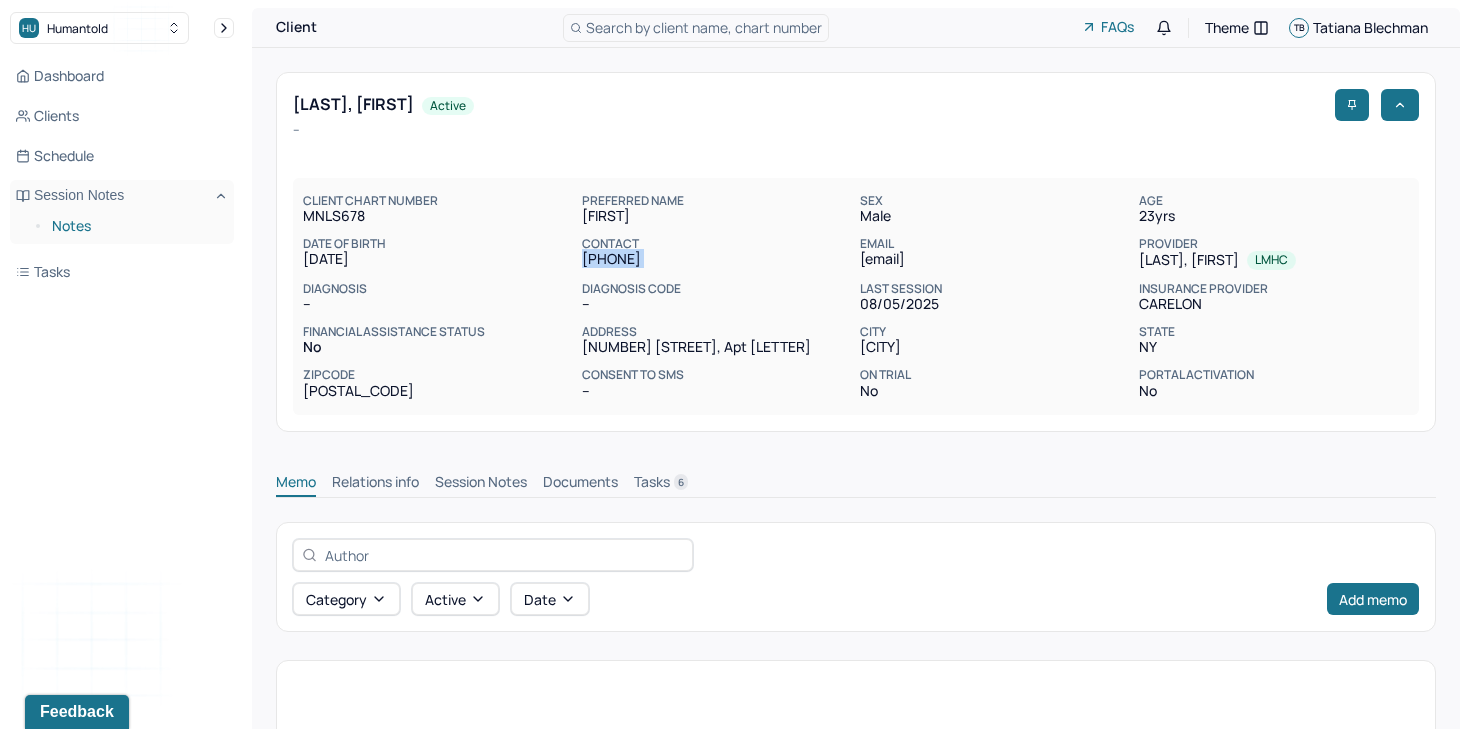 click on "Notes" at bounding box center (135, 226) 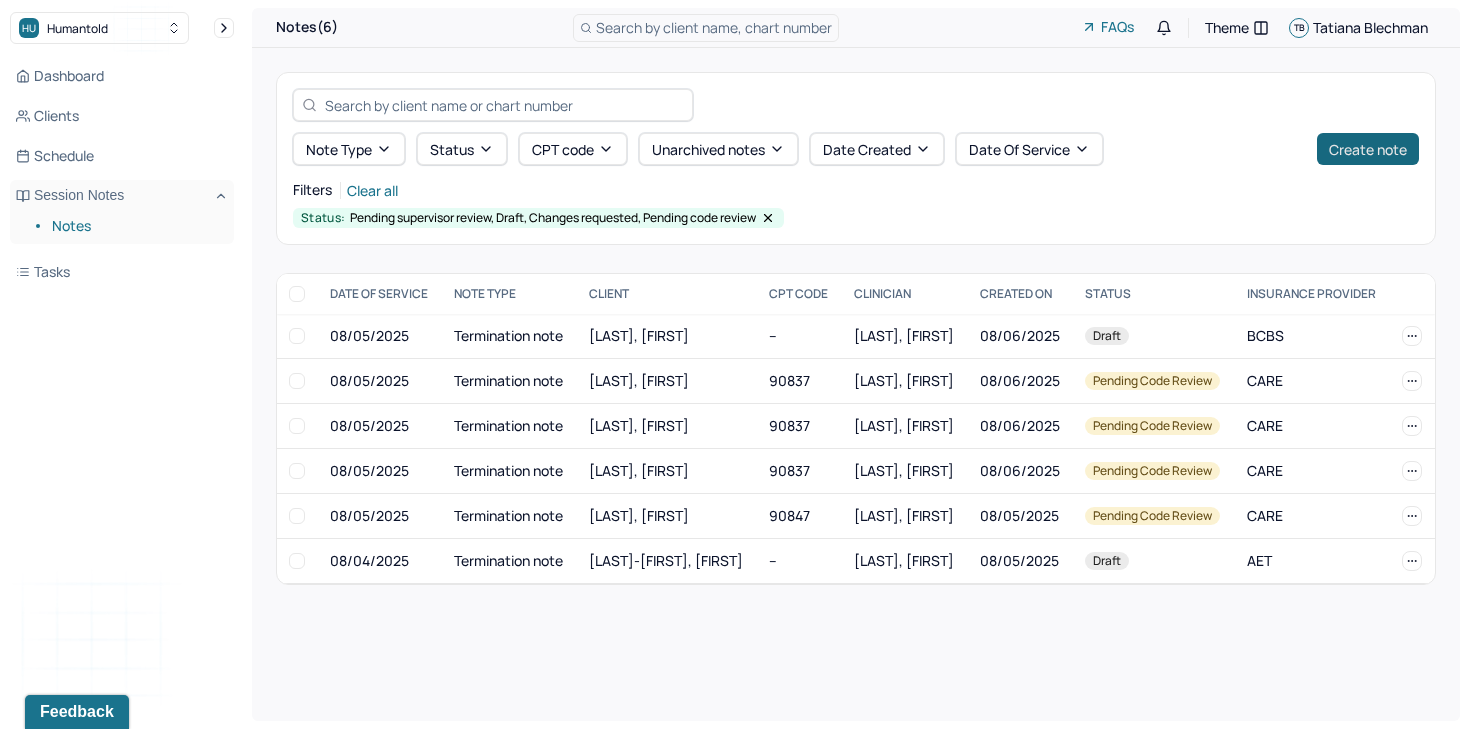 click on "Create note" at bounding box center (1368, 149) 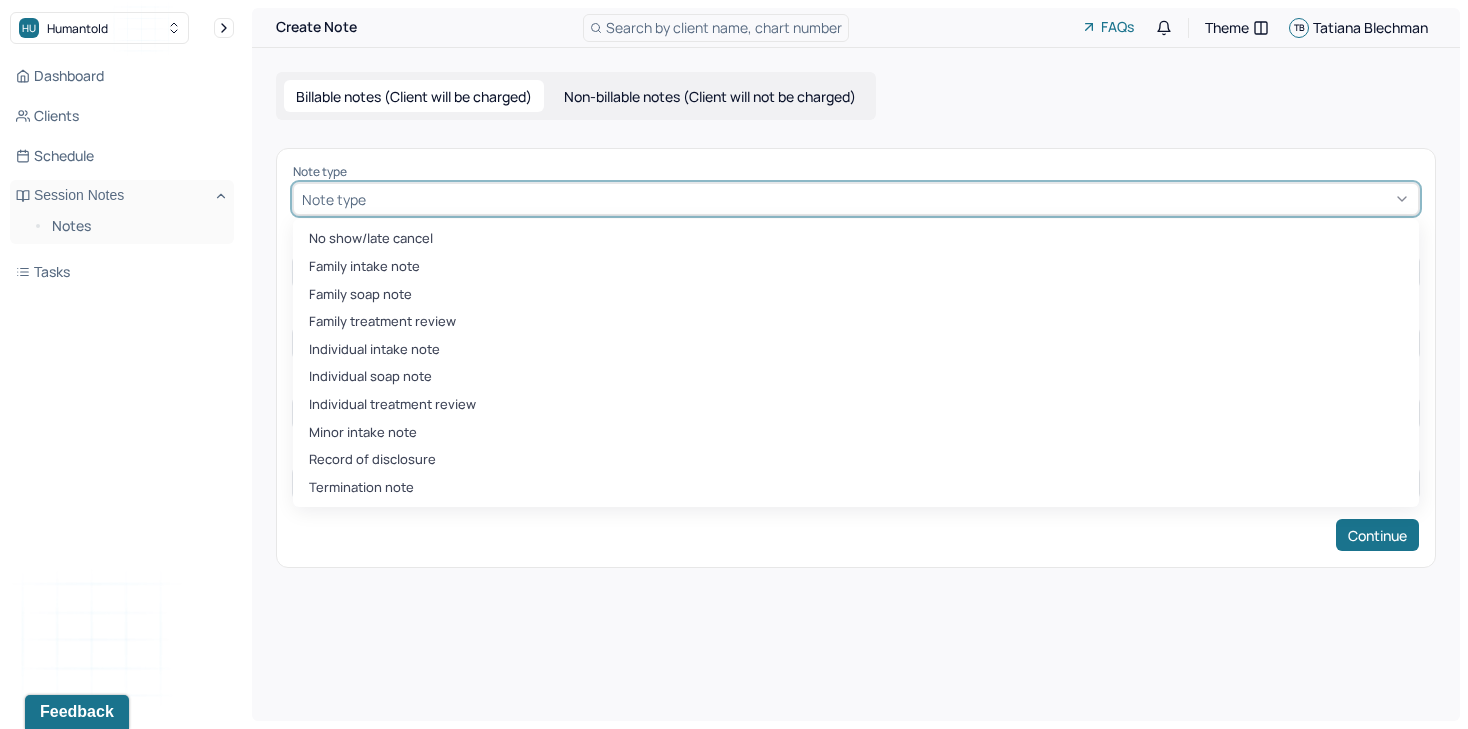 click at bounding box center [890, 199] 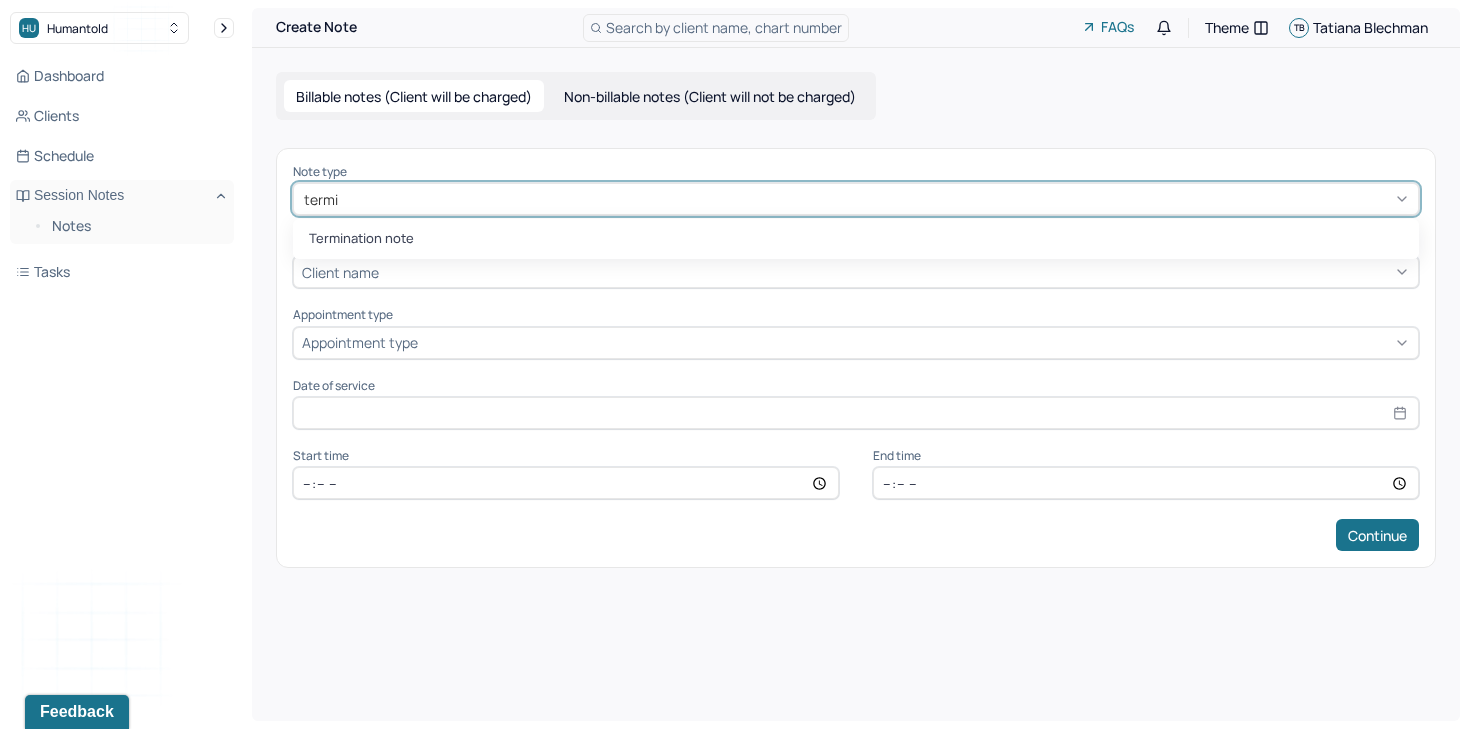 type on "termin" 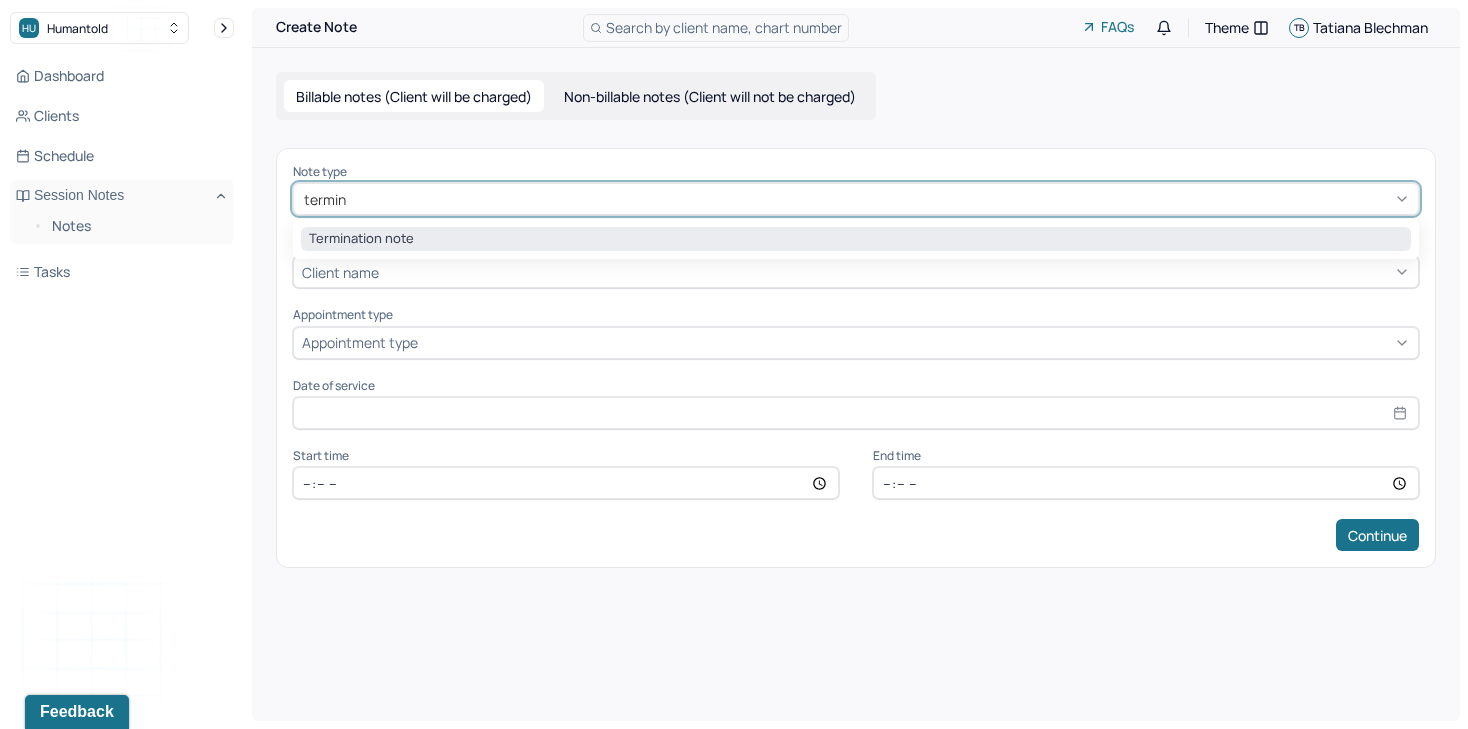 click on "Termination note" at bounding box center [856, 239] 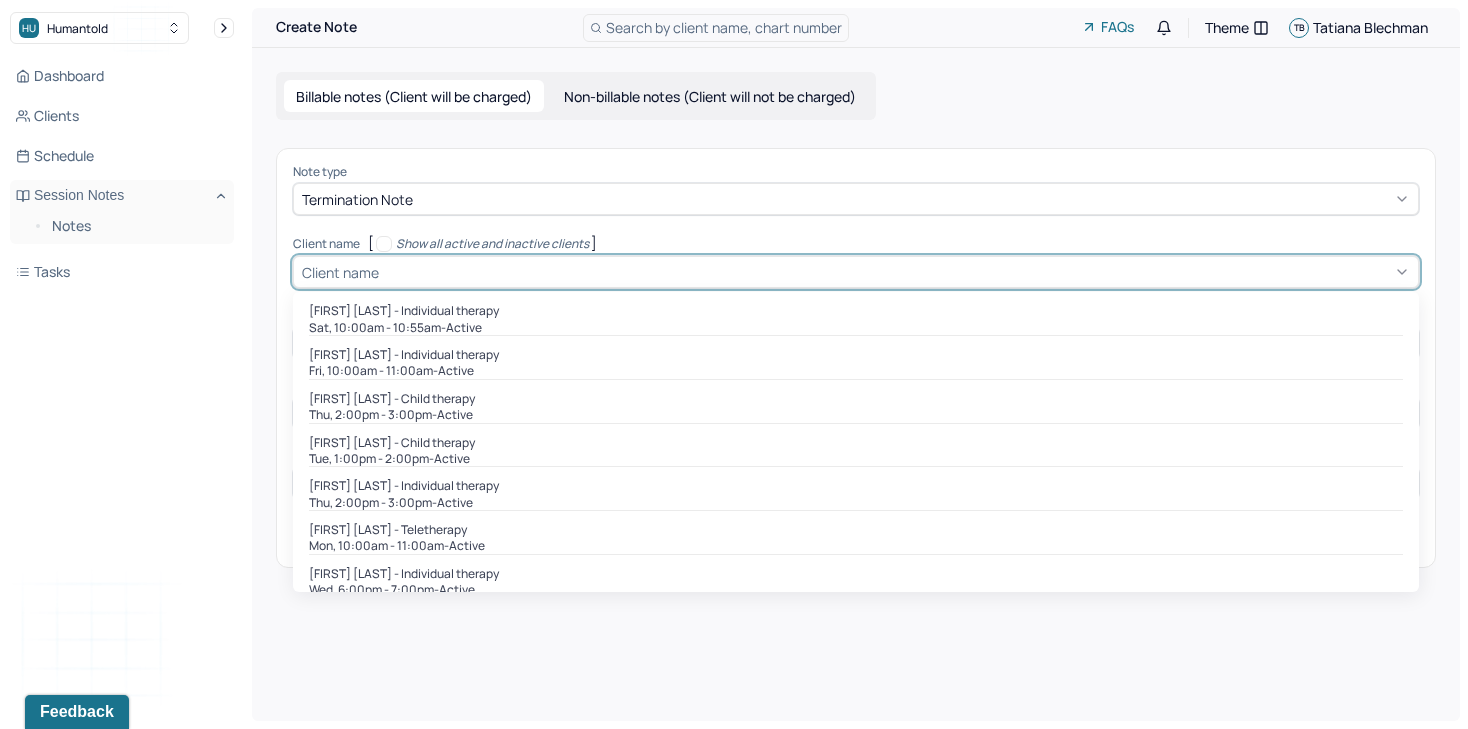 click at bounding box center (896, 272) 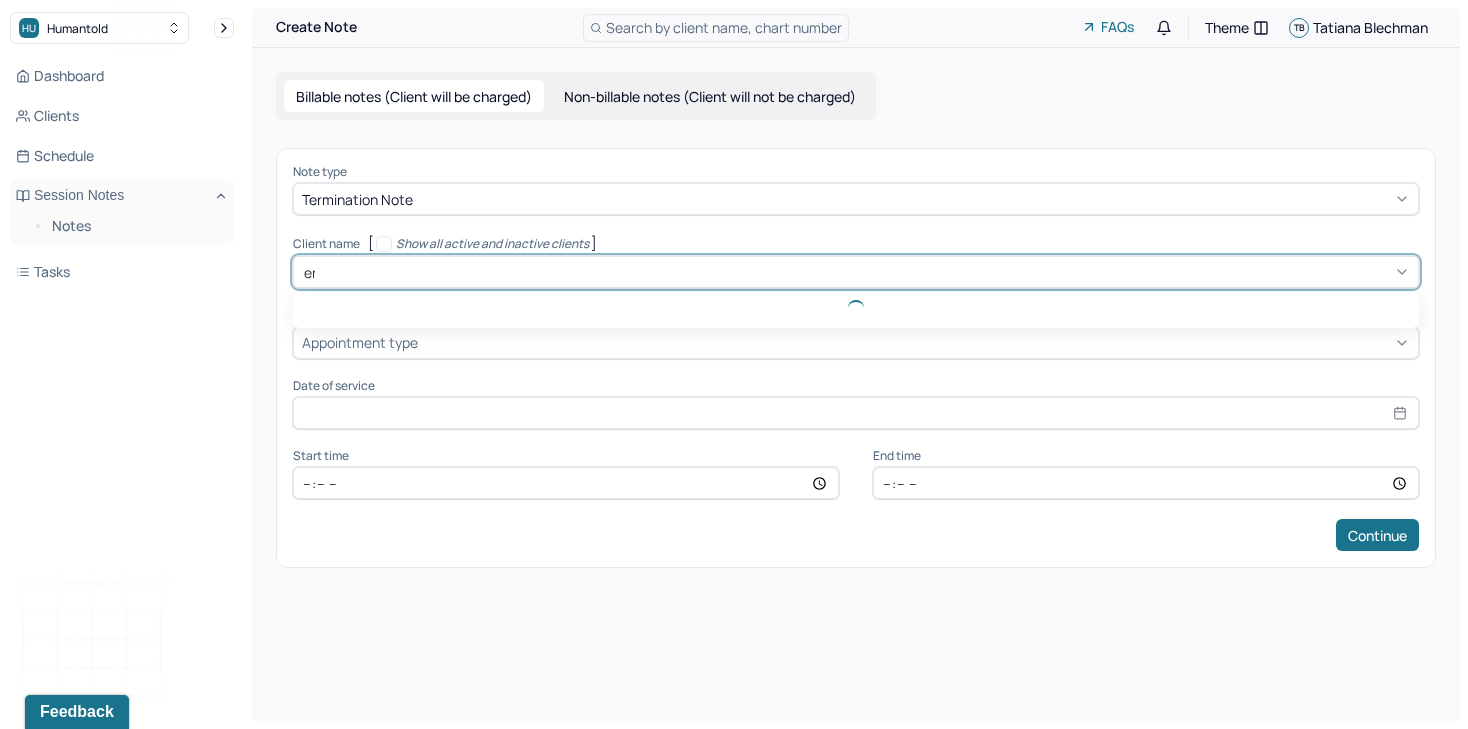 type on "eni" 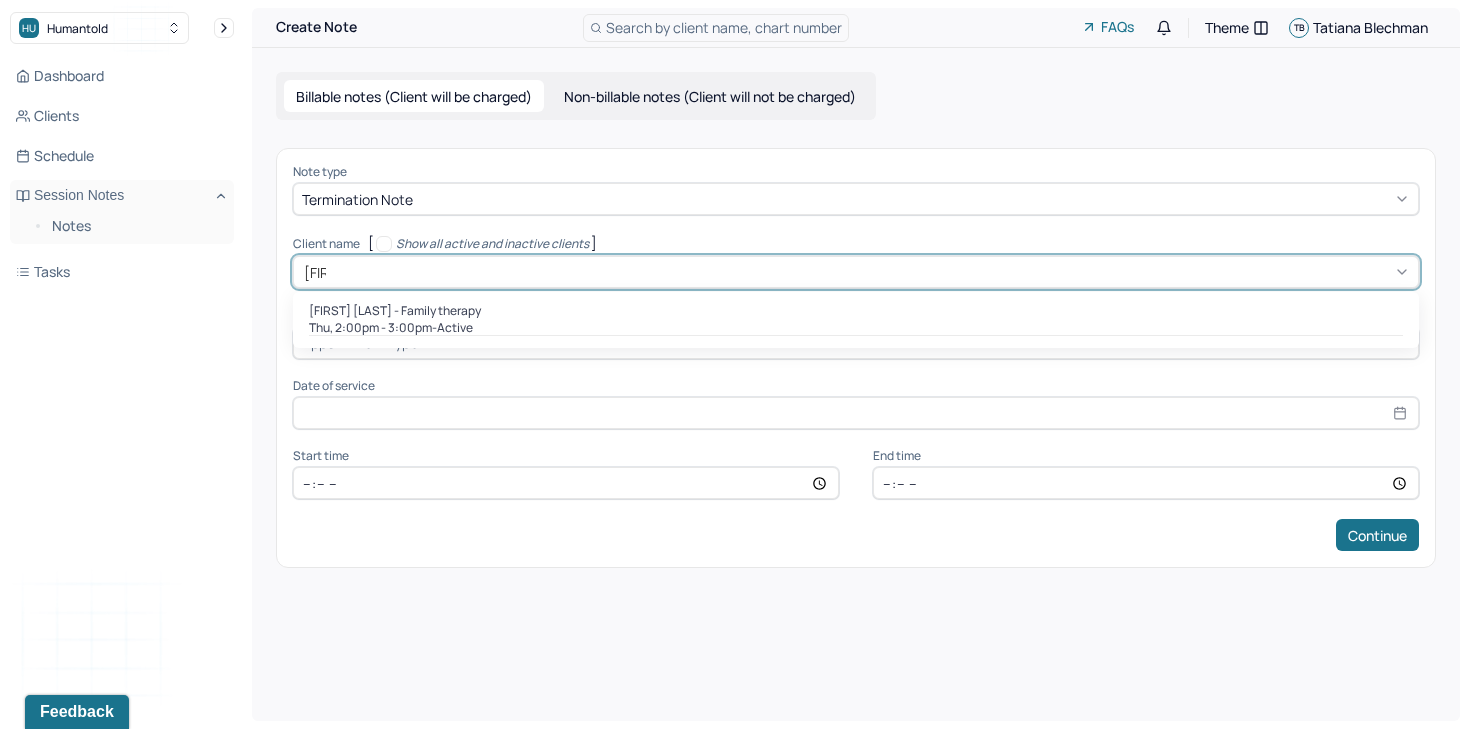 click on "Thu, 2:00pm - 3:00pm  -  active" at bounding box center (856, 328) 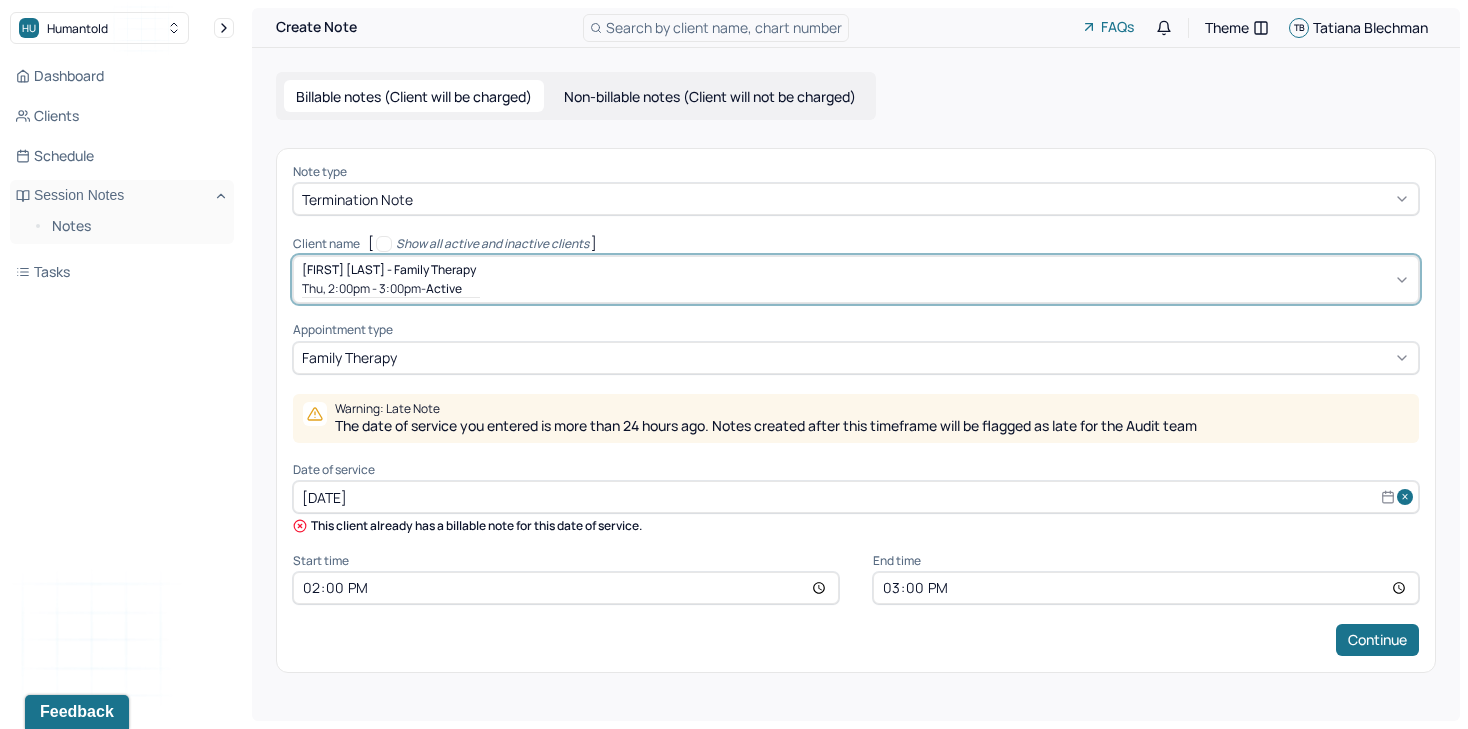 select on "6" 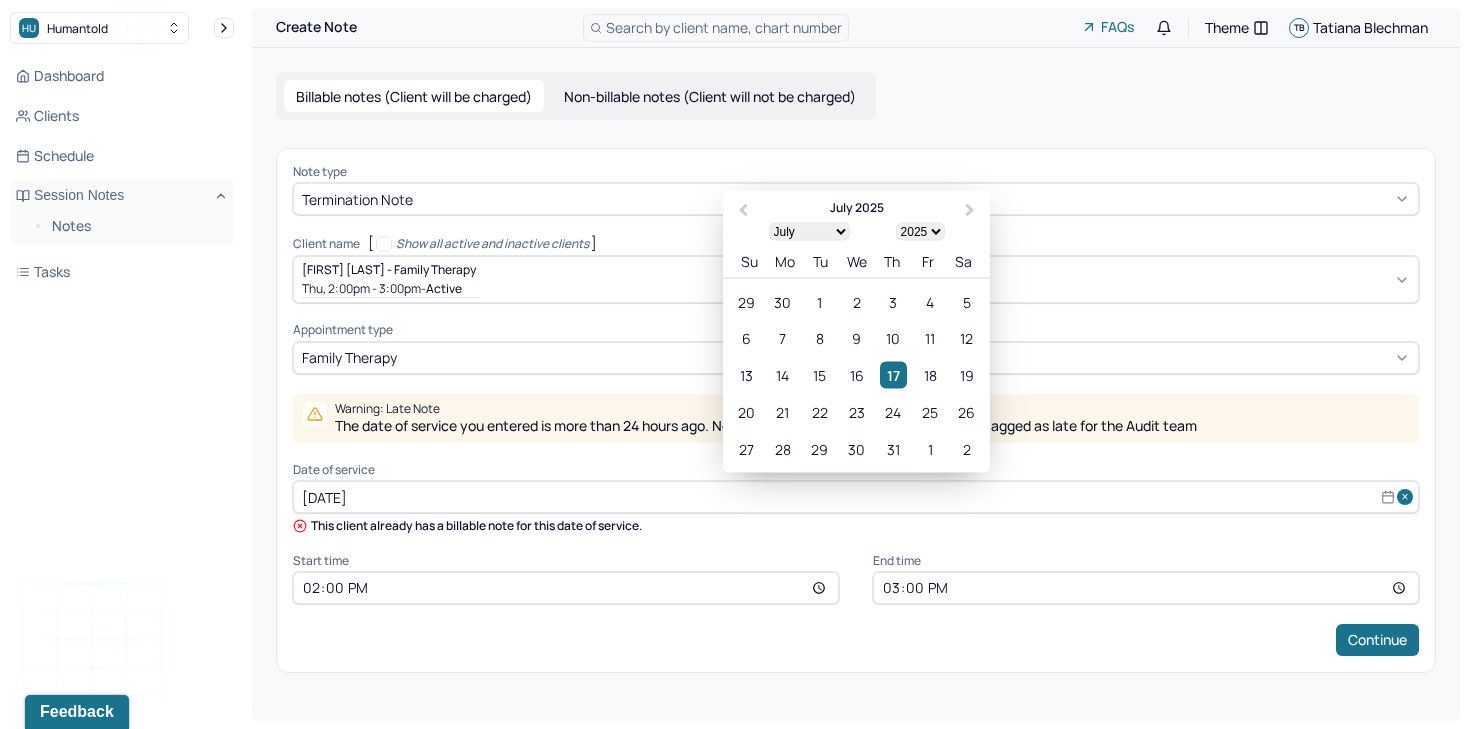 click on "Jul 17, 2025" at bounding box center [856, 497] 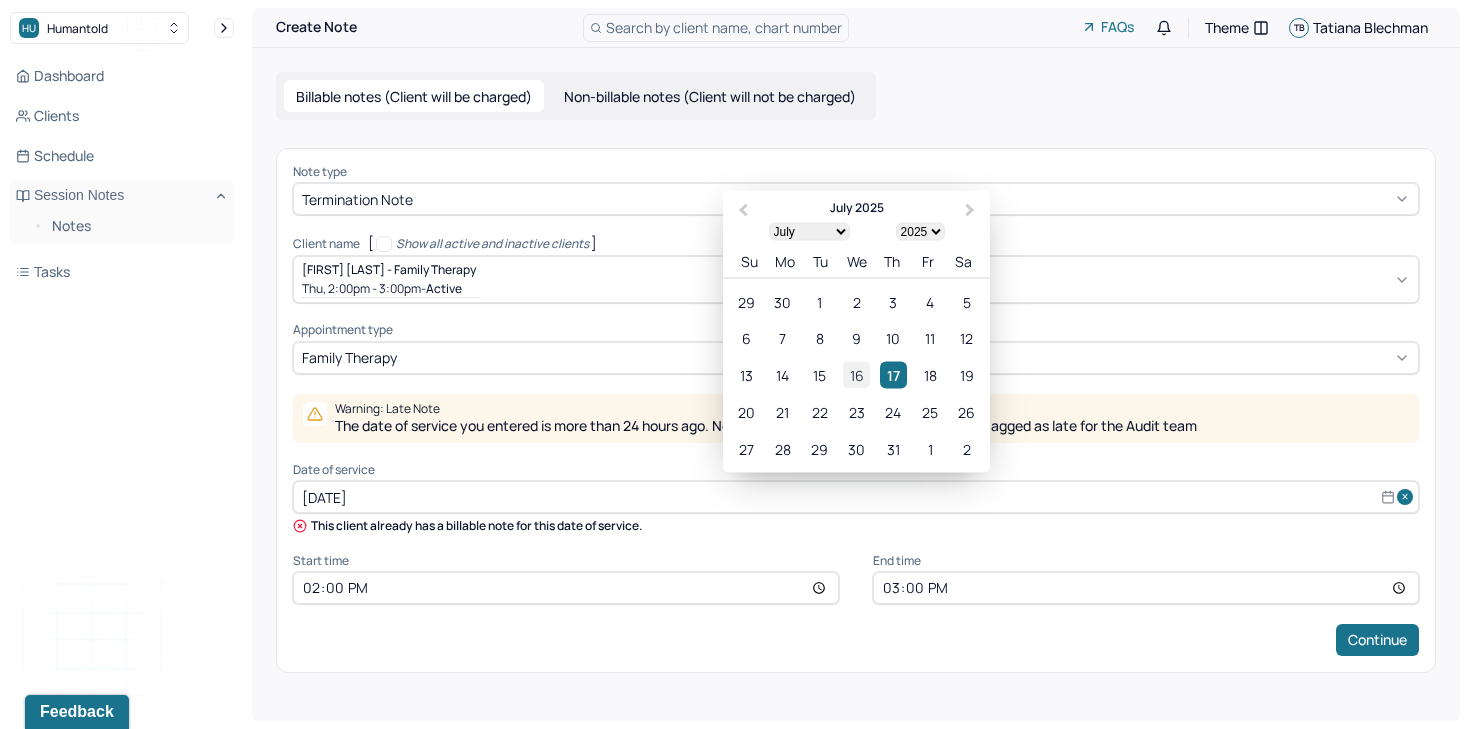 click on "16" at bounding box center [856, 375] 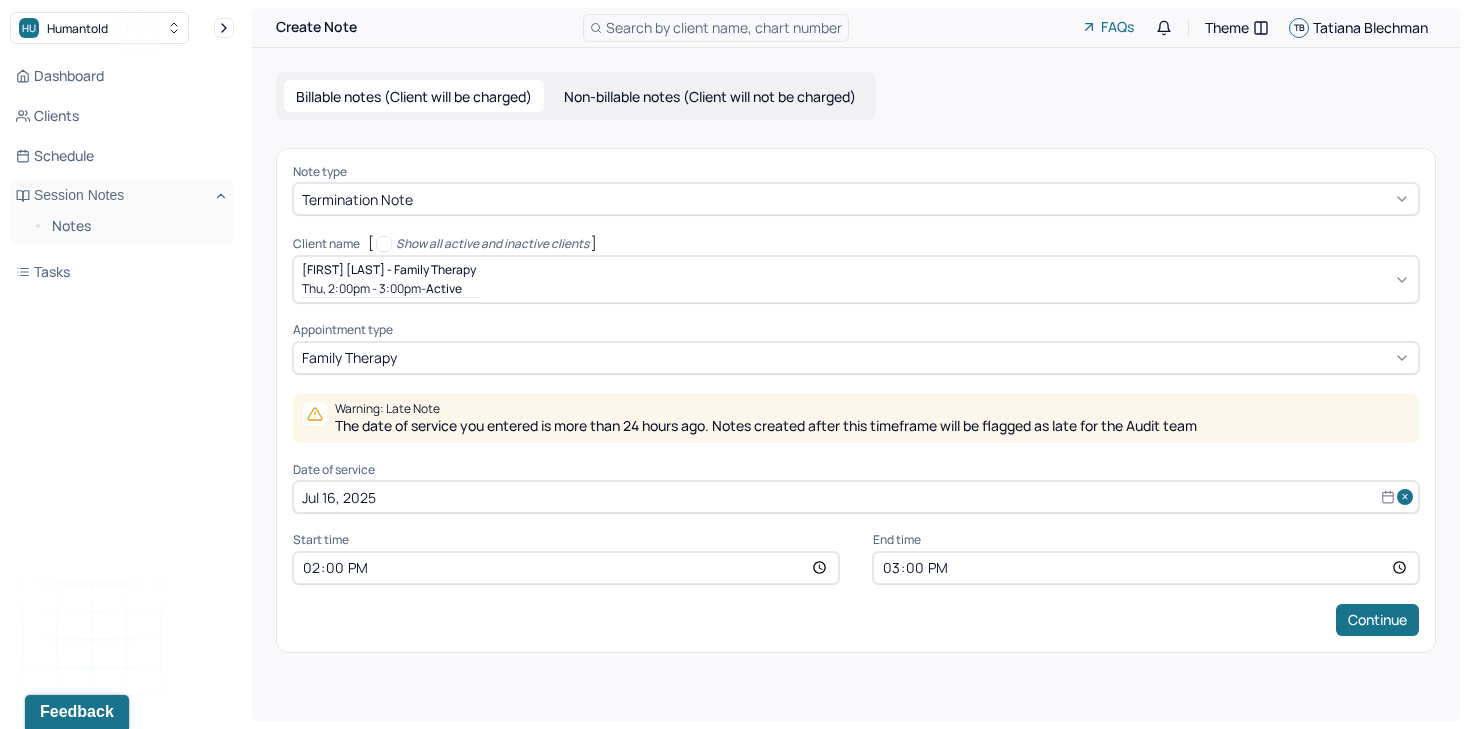 click on "14:00" at bounding box center (566, 568) 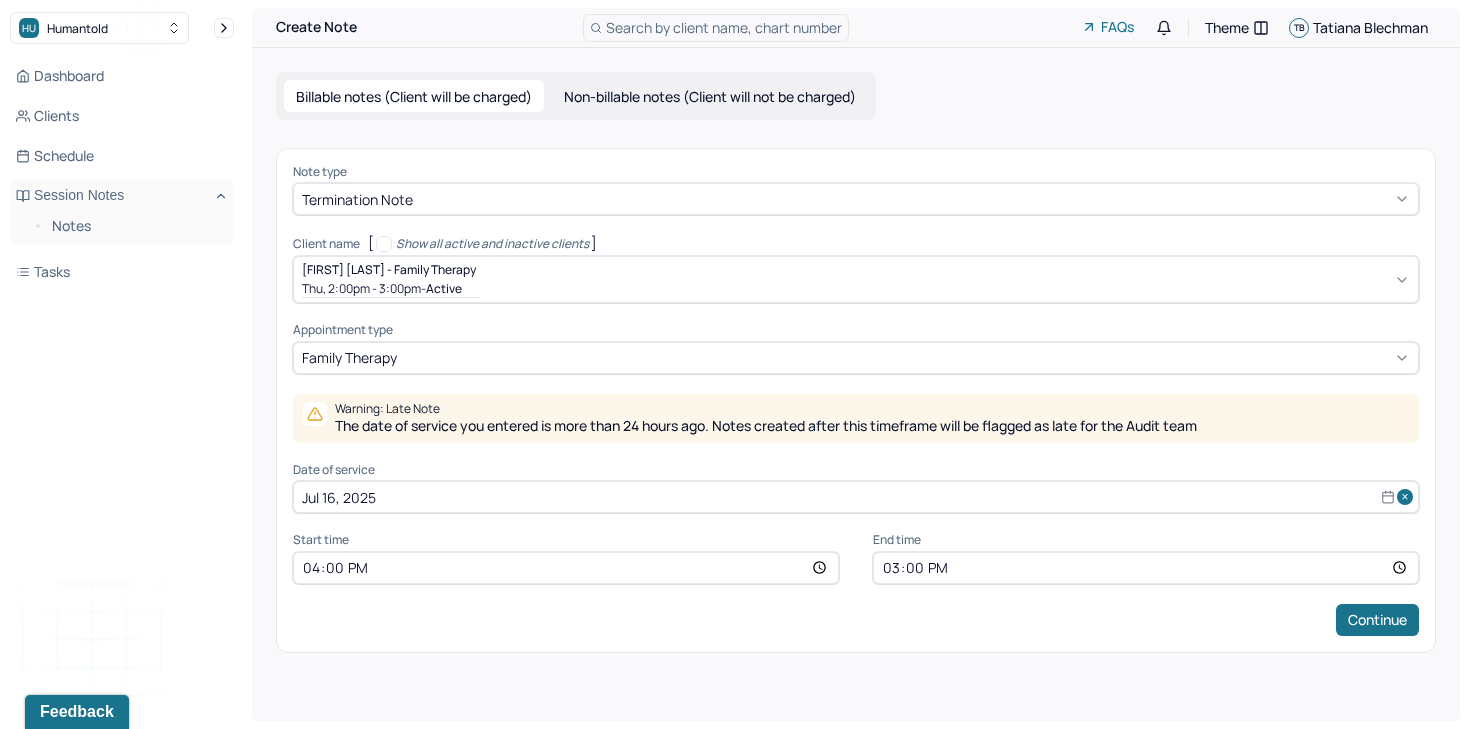 type on "16:00" 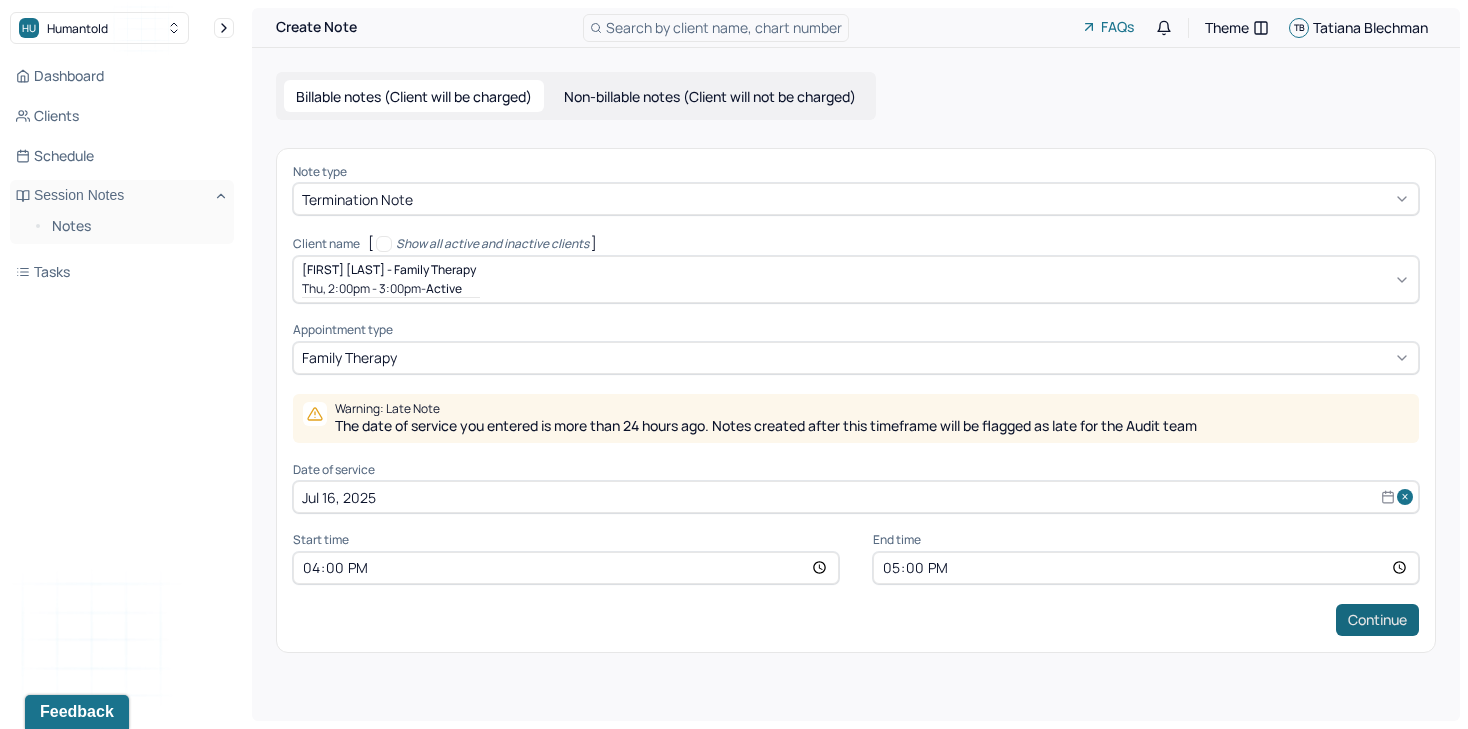 type on "17:00" 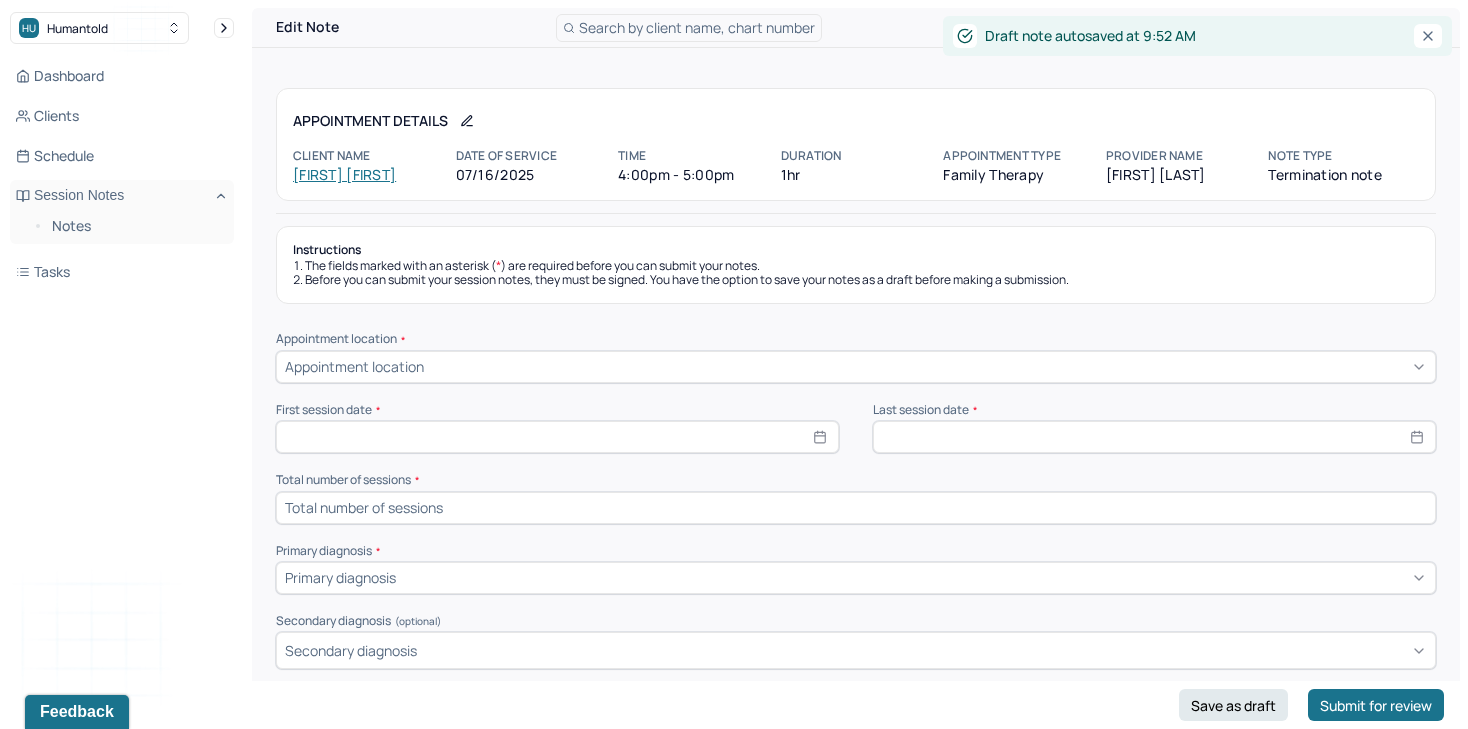 click on "Instructions The fields marked with an asterisk ( * ) are required before you can submit your notes. Before you can submit your session notes, they must be signed. You have the option to save your notes as a draft before making a submission. Appointment location * Appointment location First session date * Last session date * Total number of sessions * Primary diagnosis * Primary diagnosis Secondary diagnosis (optional) Secondary diagnosis Tertiary diagnosis (optional) Tertiary diagnosis Presenting problems * Planned treatment and goals * Course of treatment * Patient final condition * Prognosis * Reason for termination * Discharge plan and follow-up * Date created * Sign note here Provider's Initials * Save as draft Submit for review" at bounding box center (856, 947) 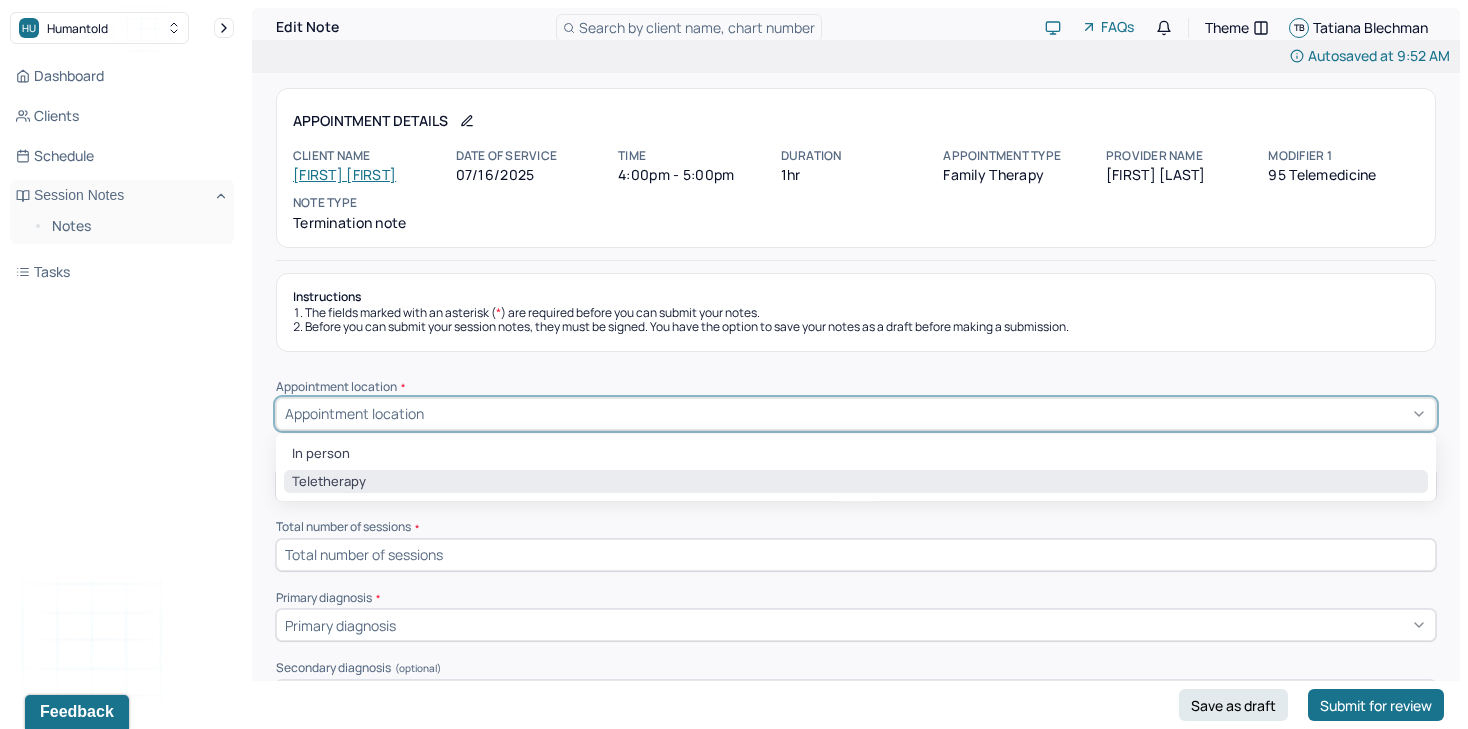 click on "Teletherapy" at bounding box center (856, 482) 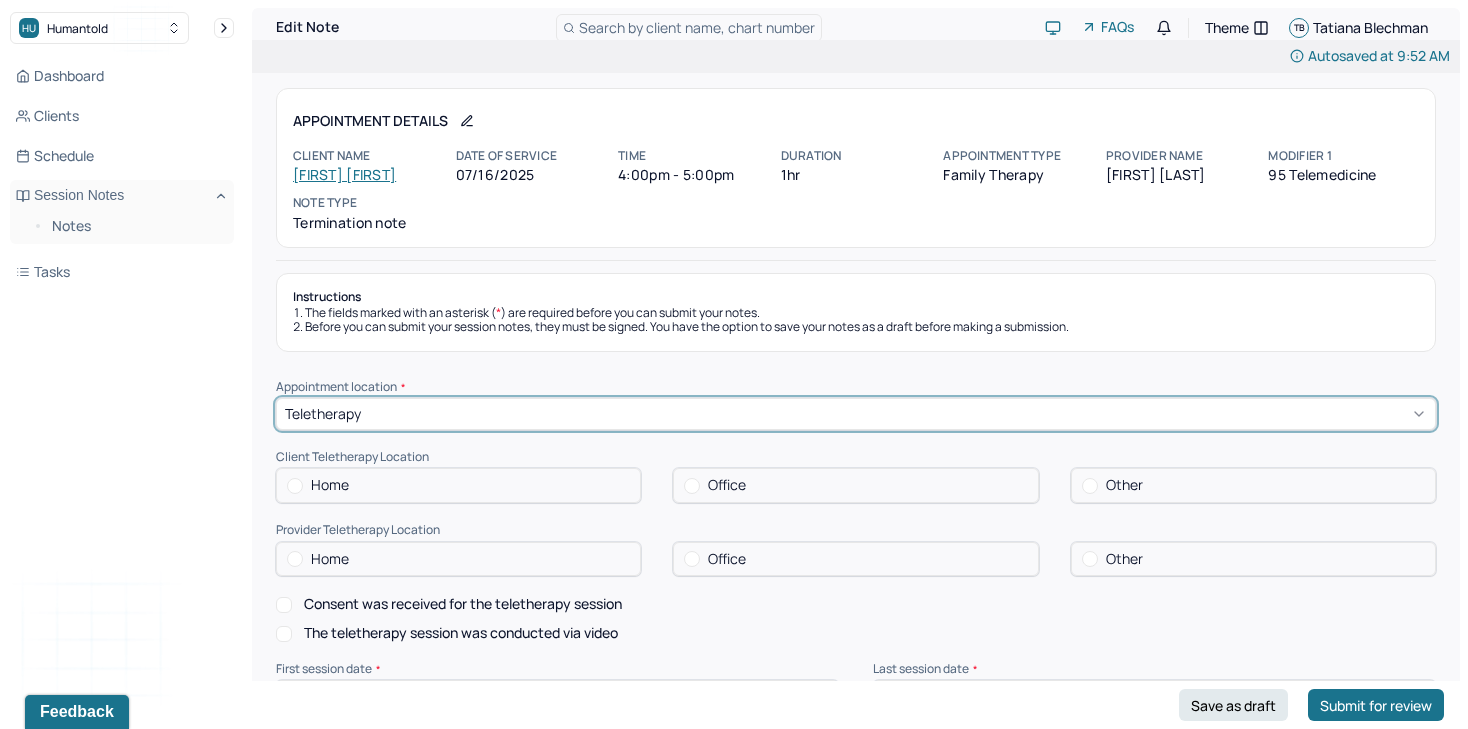click on "Home" at bounding box center (458, 485) 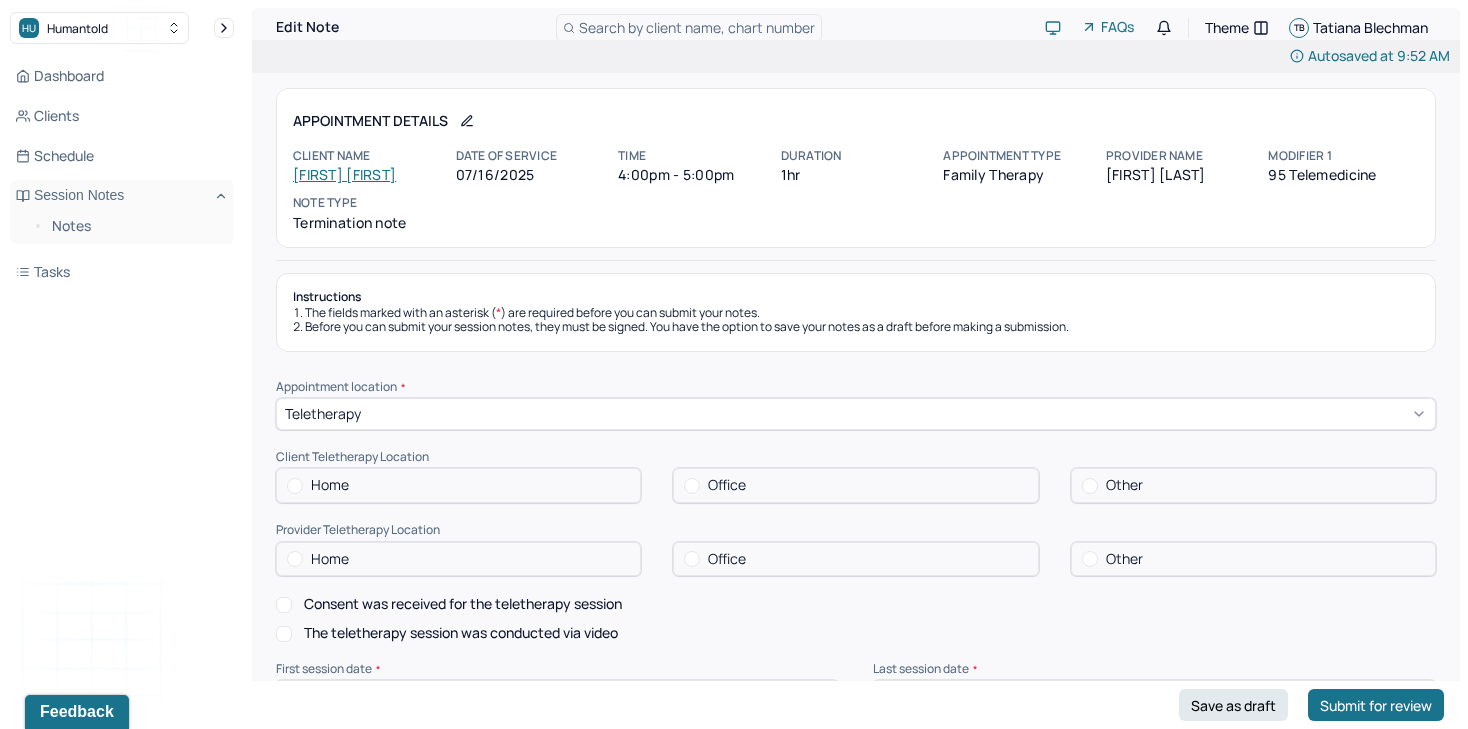 click on "Home" at bounding box center [458, 559] 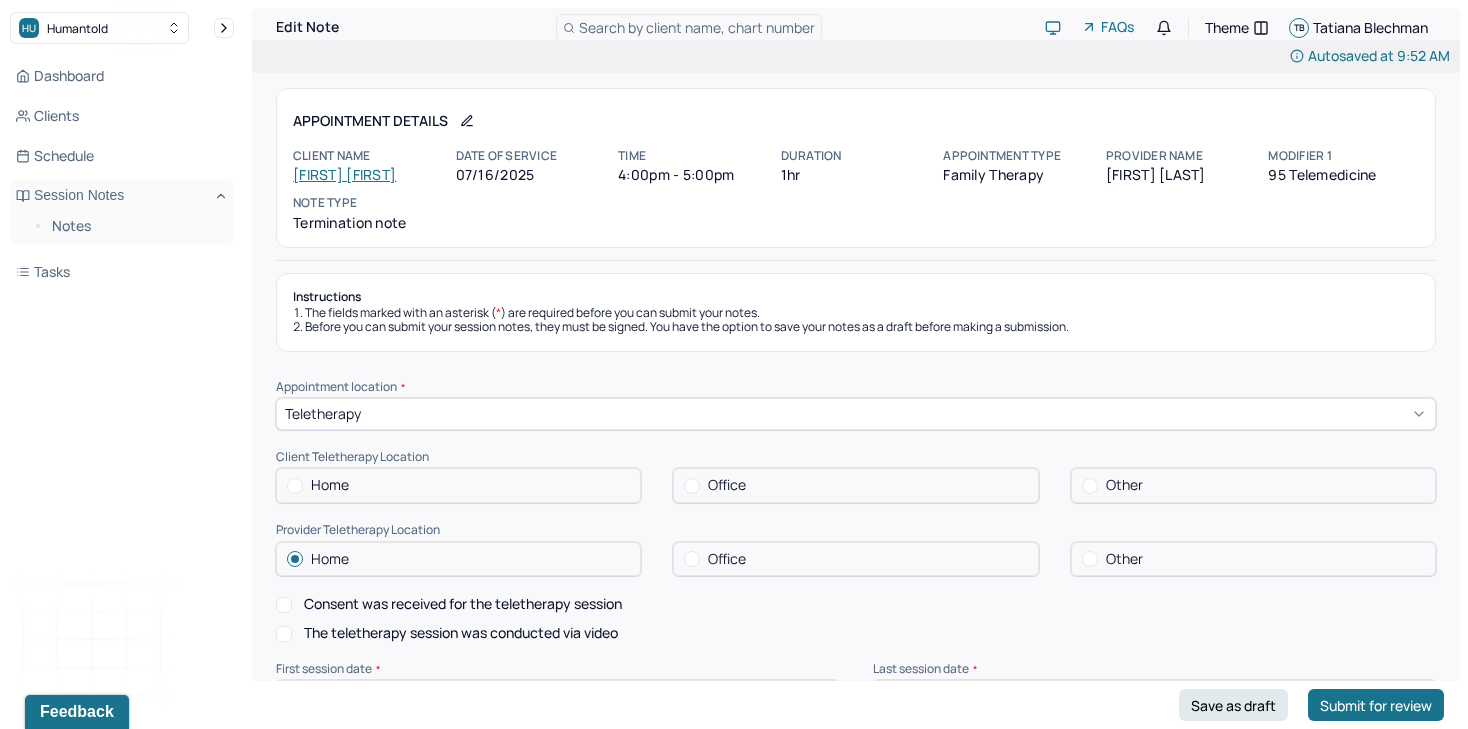 click on "Home" at bounding box center (458, 485) 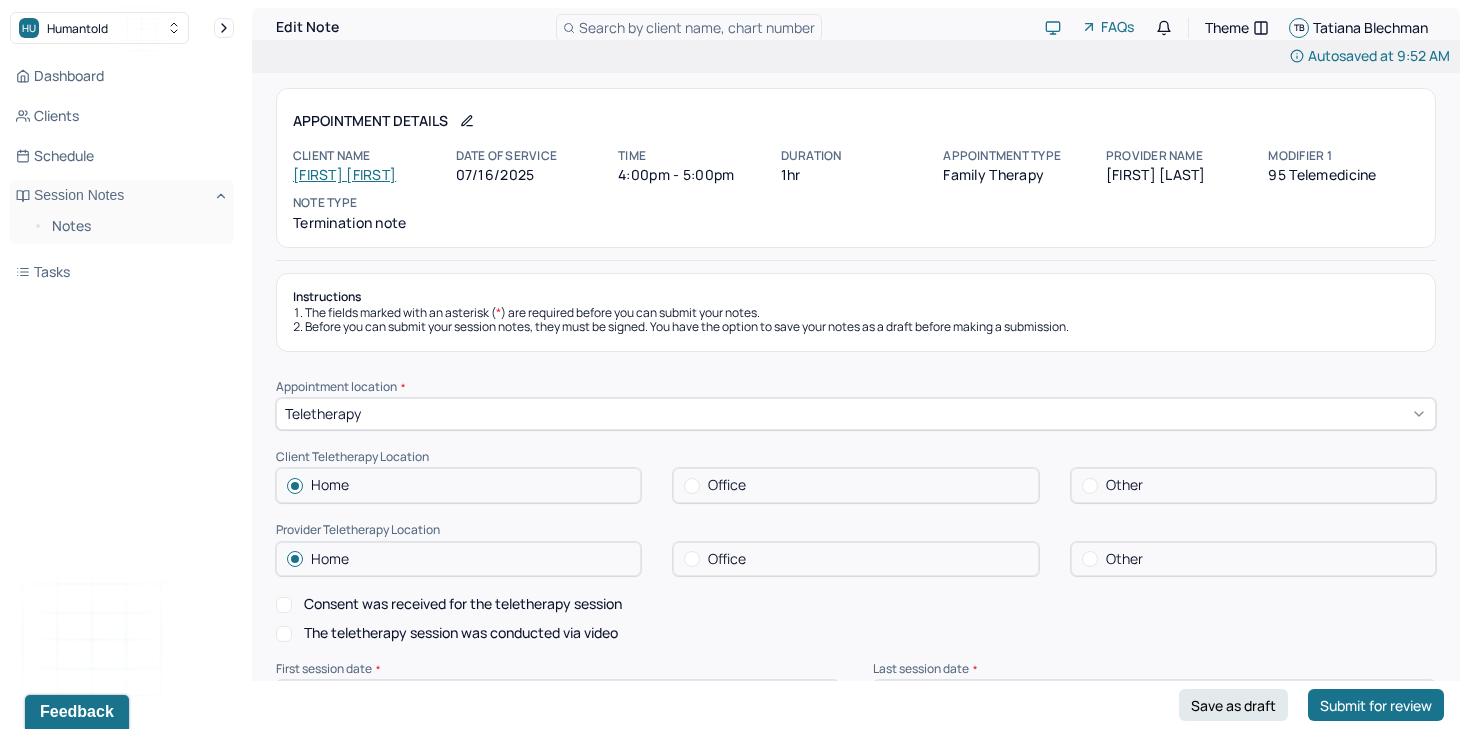 scroll, scrollTop: 118, scrollLeft: 0, axis: vertical 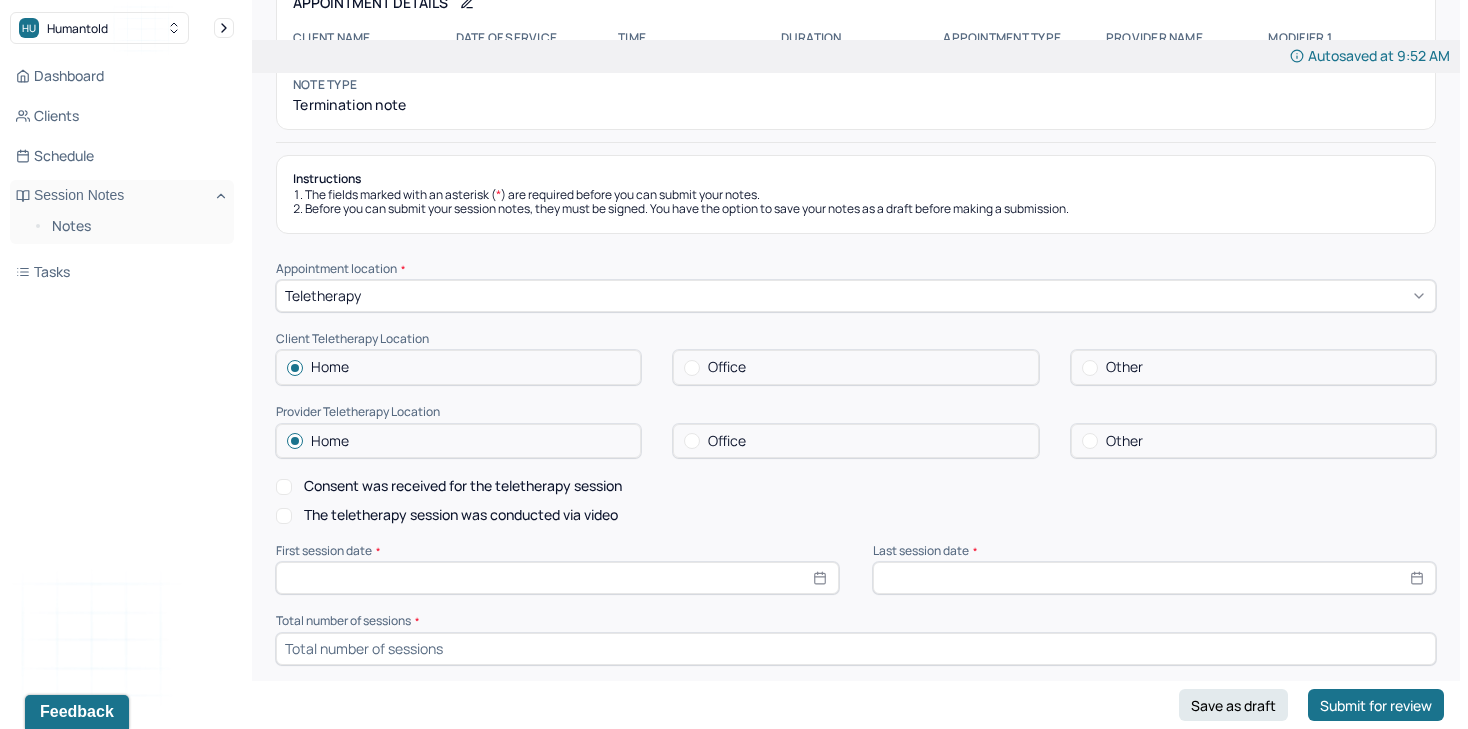 click on "Consent was received for the teletherapy session" at bounding box center [463, 486] 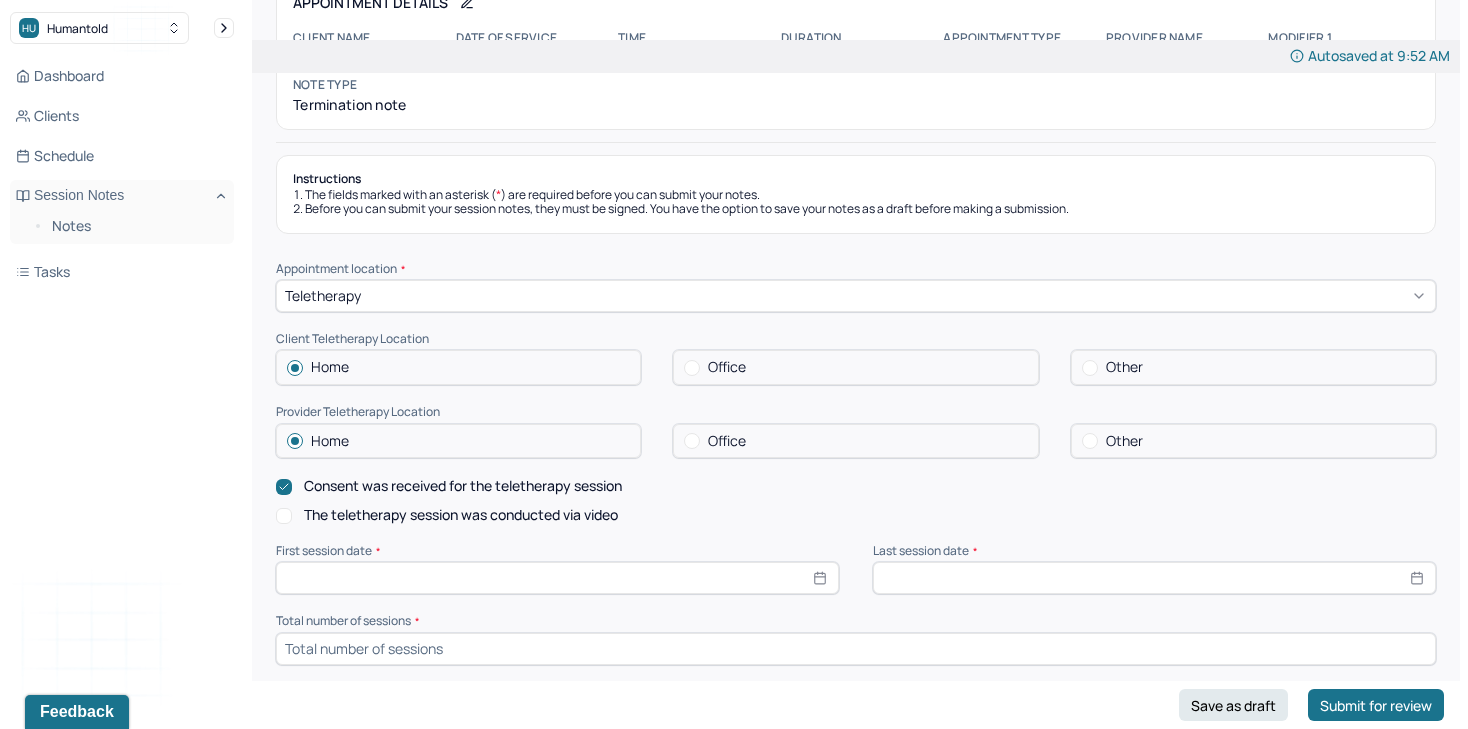 click on "The teletherapy session was conducted via video" at bounding box center [461, 515] 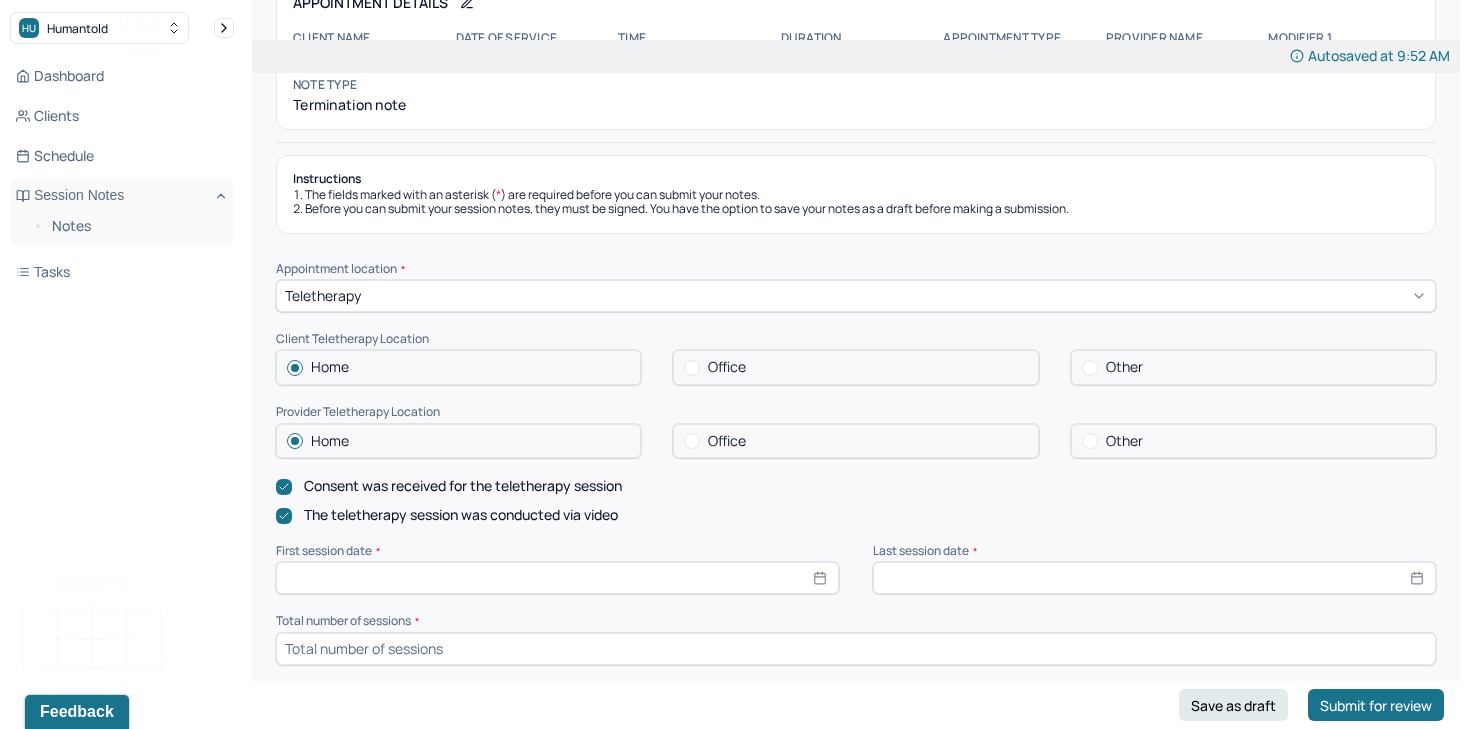 click at bounding box center [1154, 578] 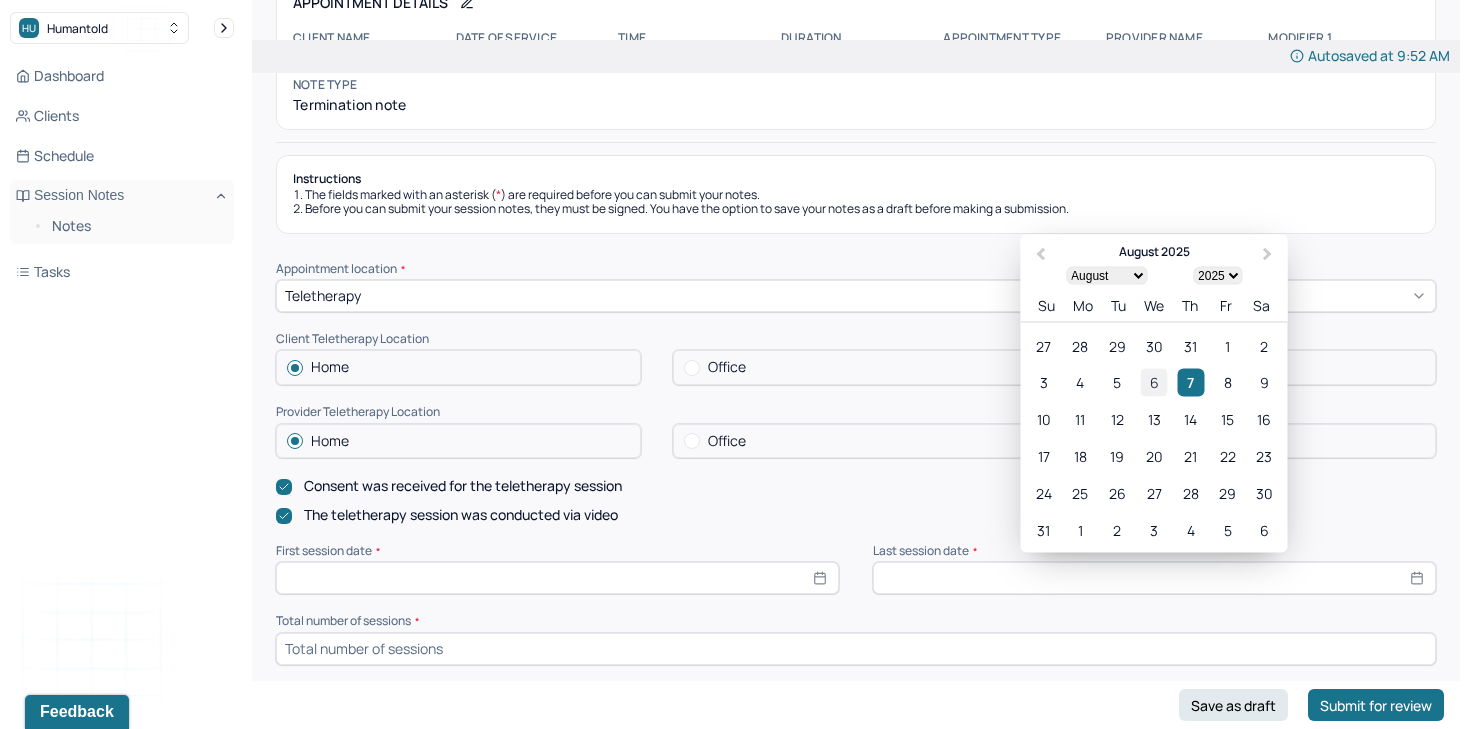 click on "6" at bounding box center [1154, 382] 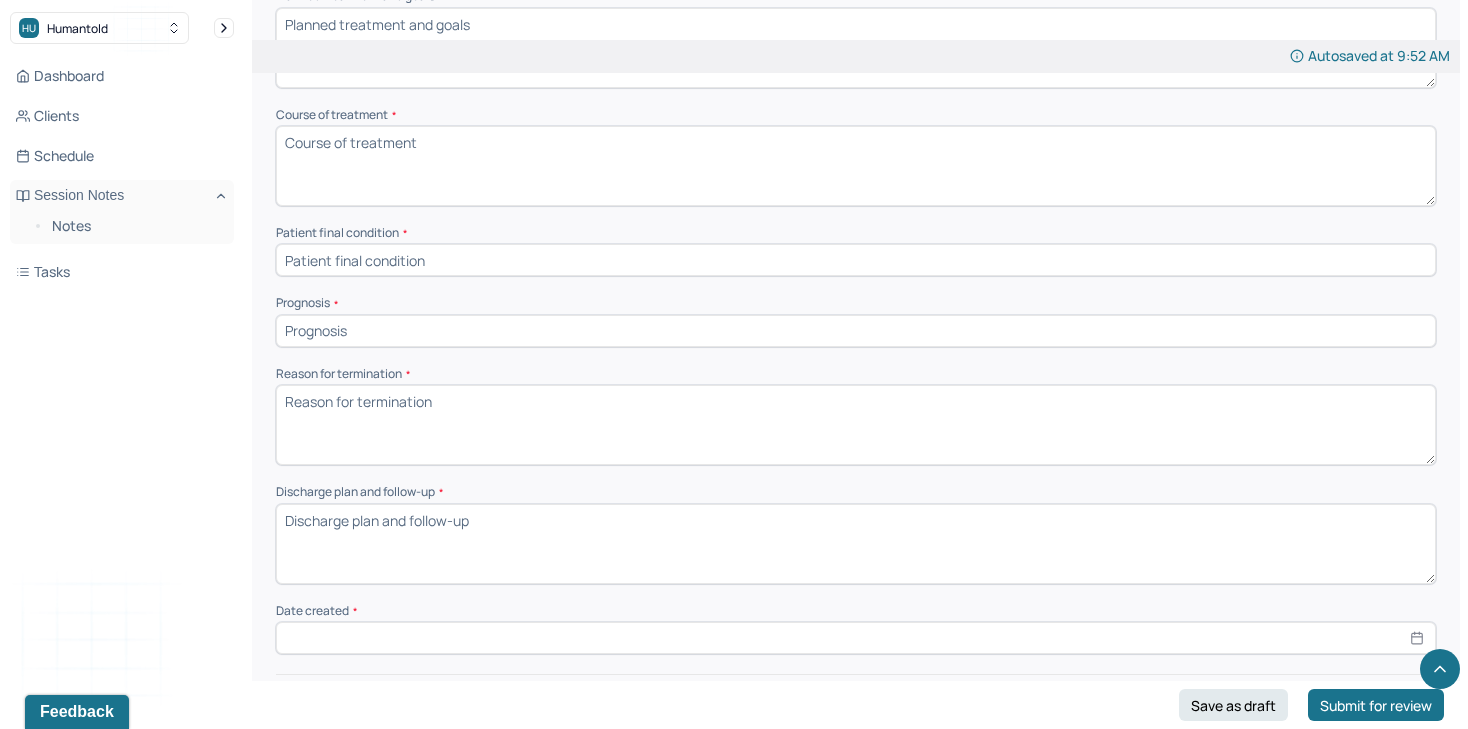scroll, scrollTop: 1155, scrollLeft: 0, axis: vertical 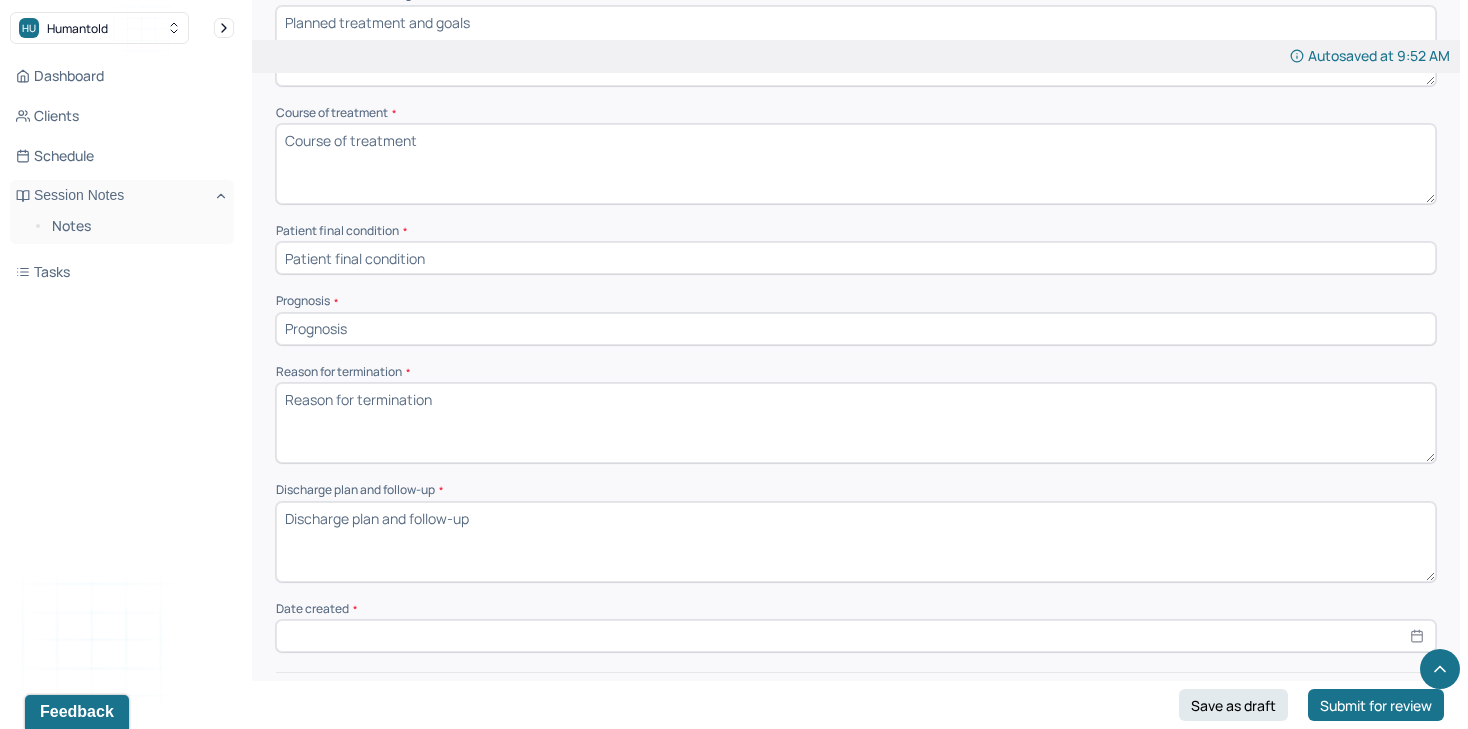 select on "7" 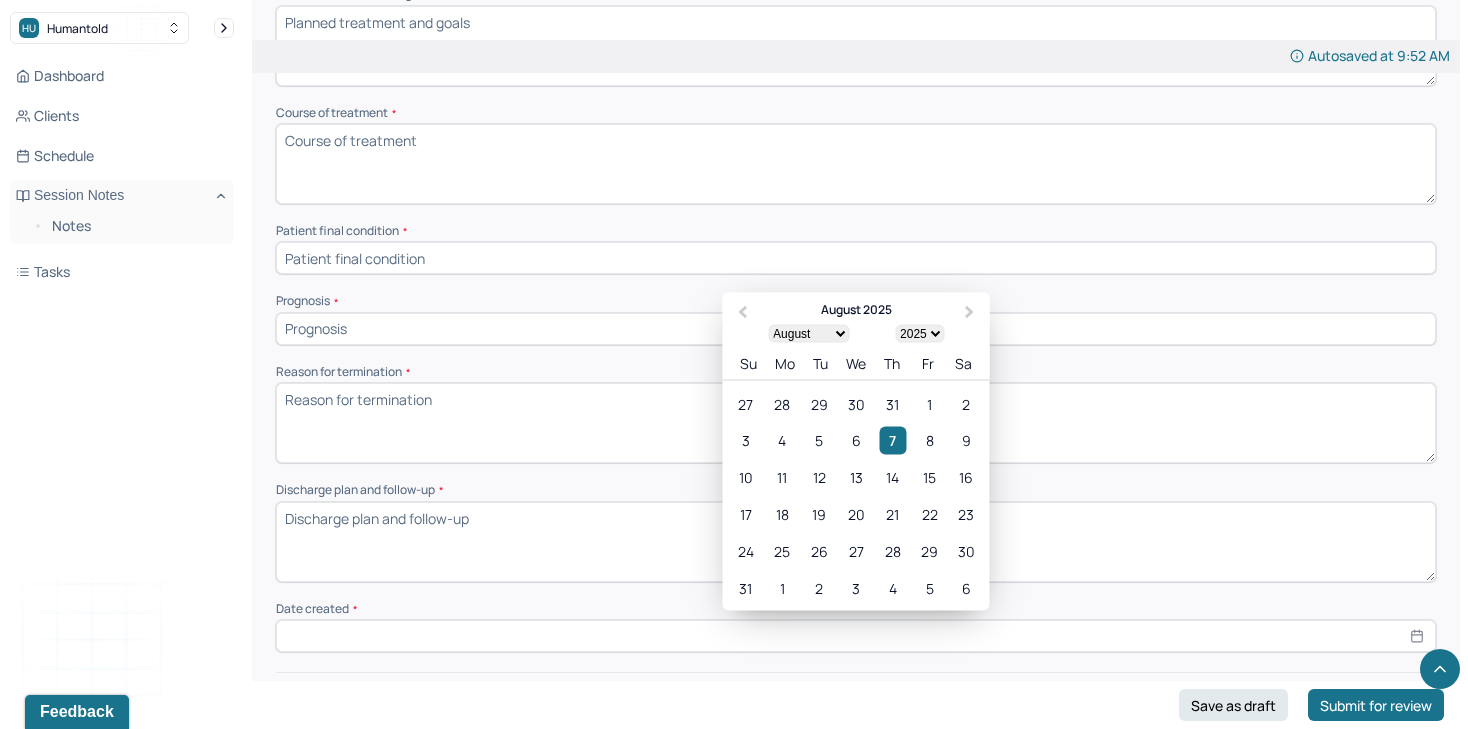 click at bounding box center [856, 636] 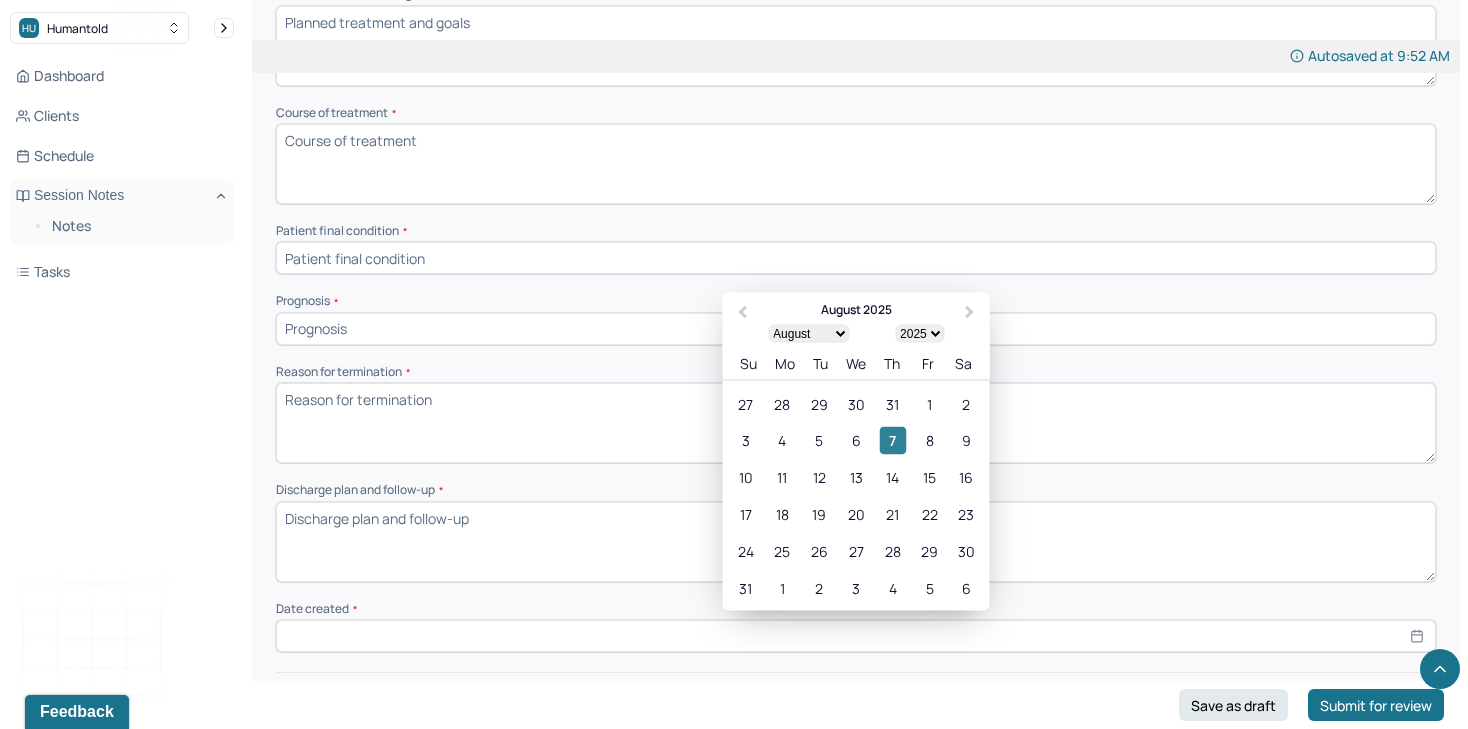 click on "7" at bounding box center [892, 440] 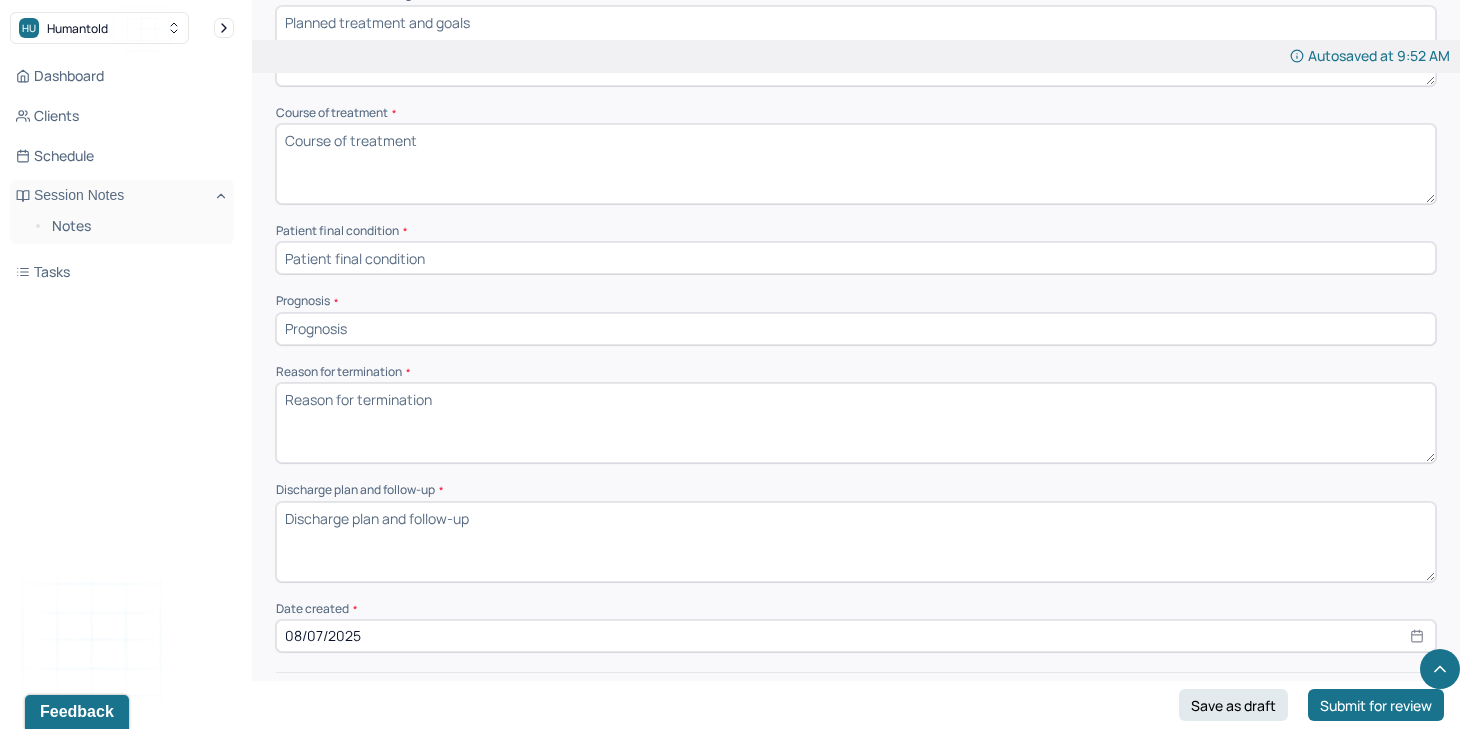 scroll, scrollTop: 1268, scrollLeft: 0, axis: vertical 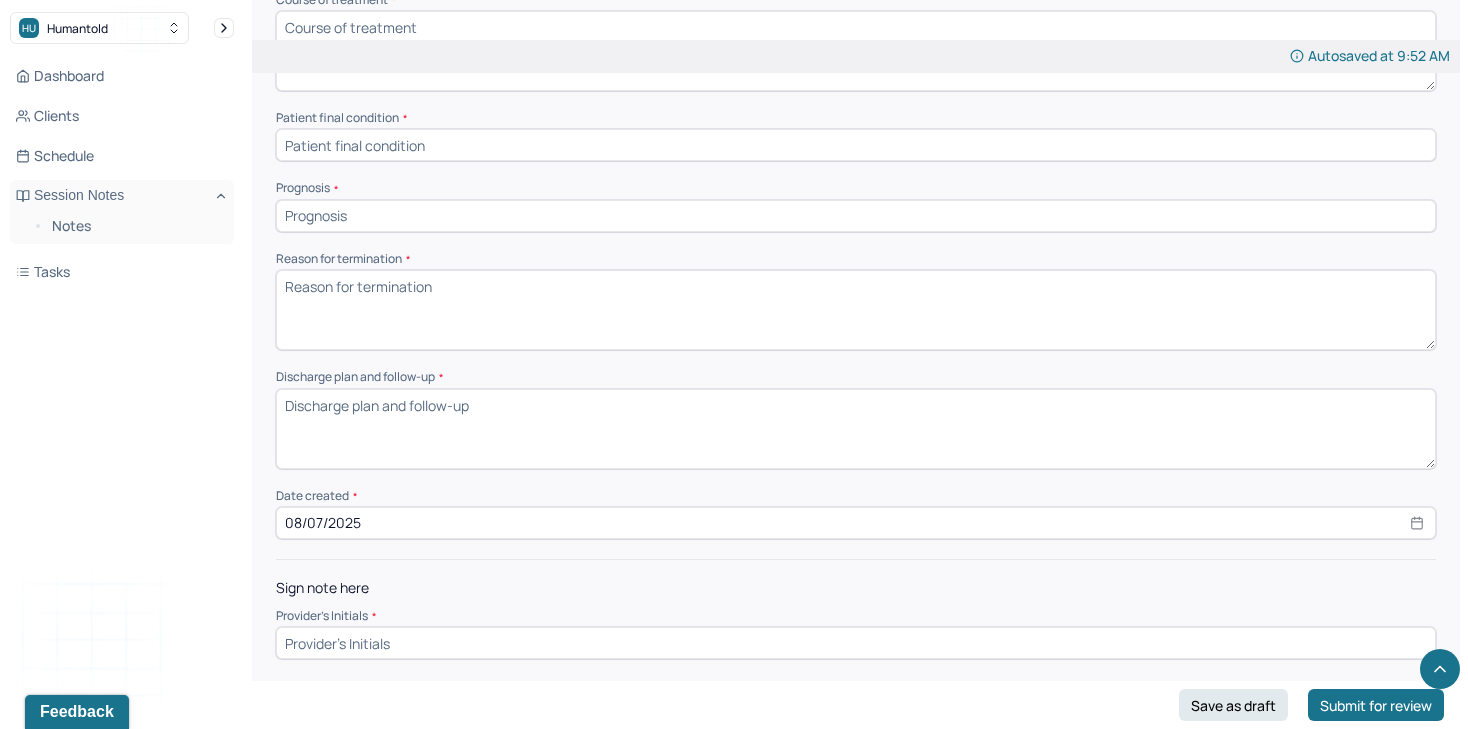 select on "7" 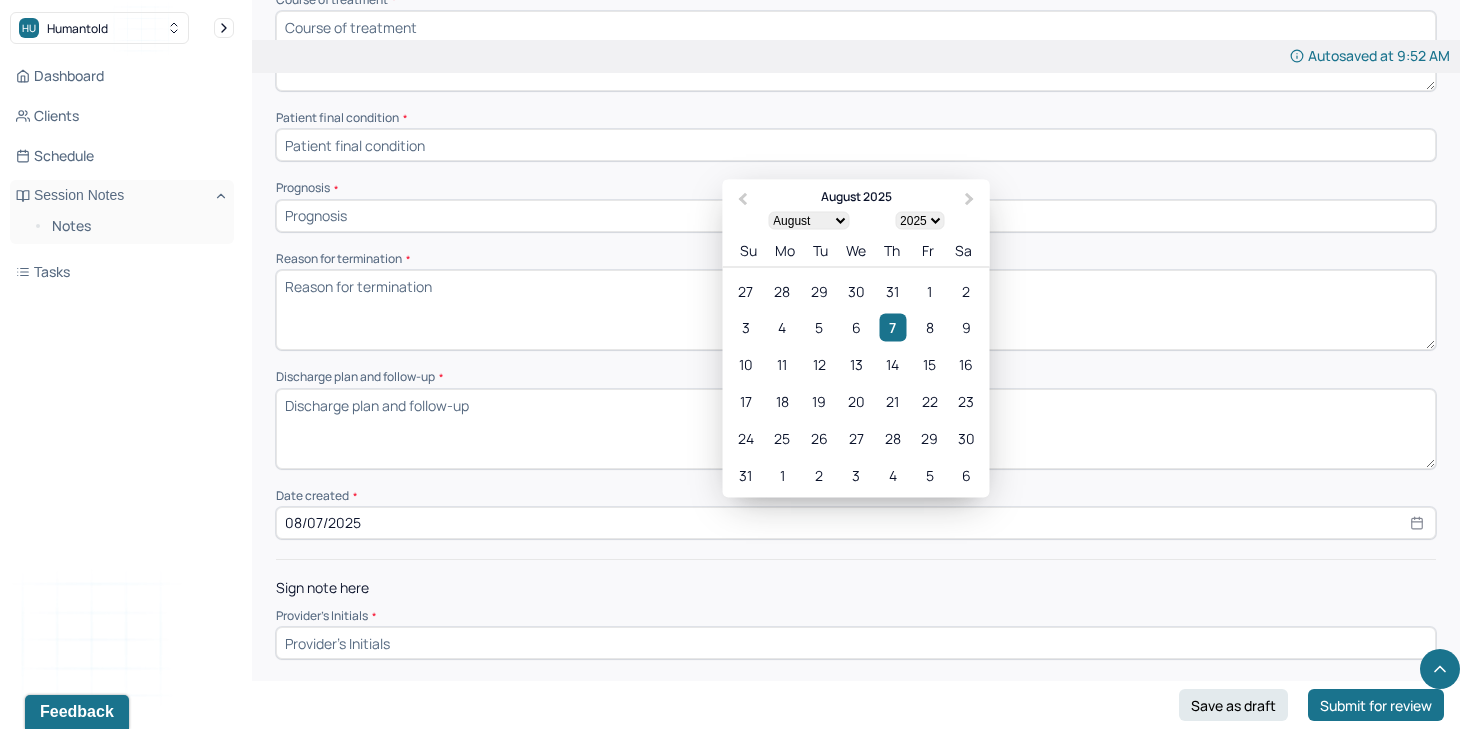 click on "Reason for termination *" at bounding box center [856, 310] 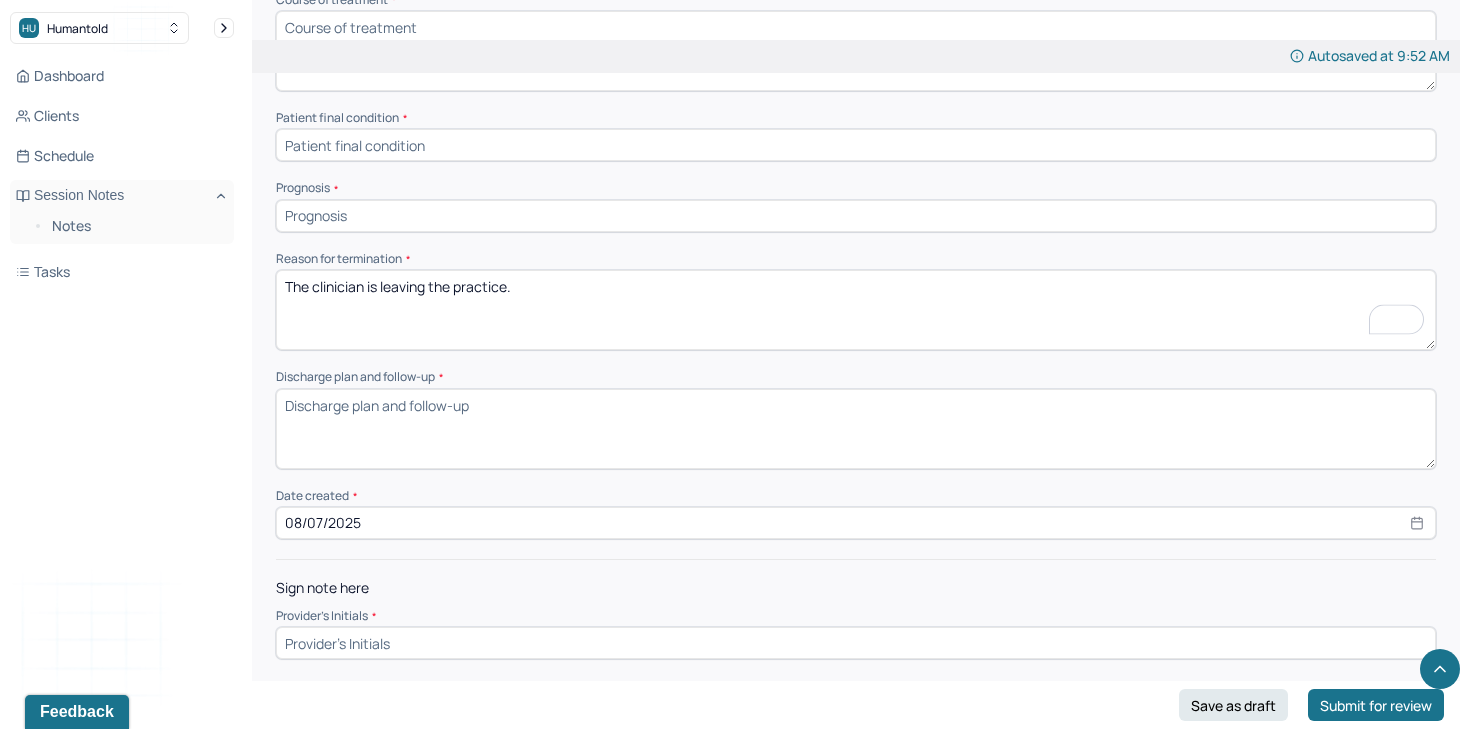 type on "The clinician is leaving the practice." 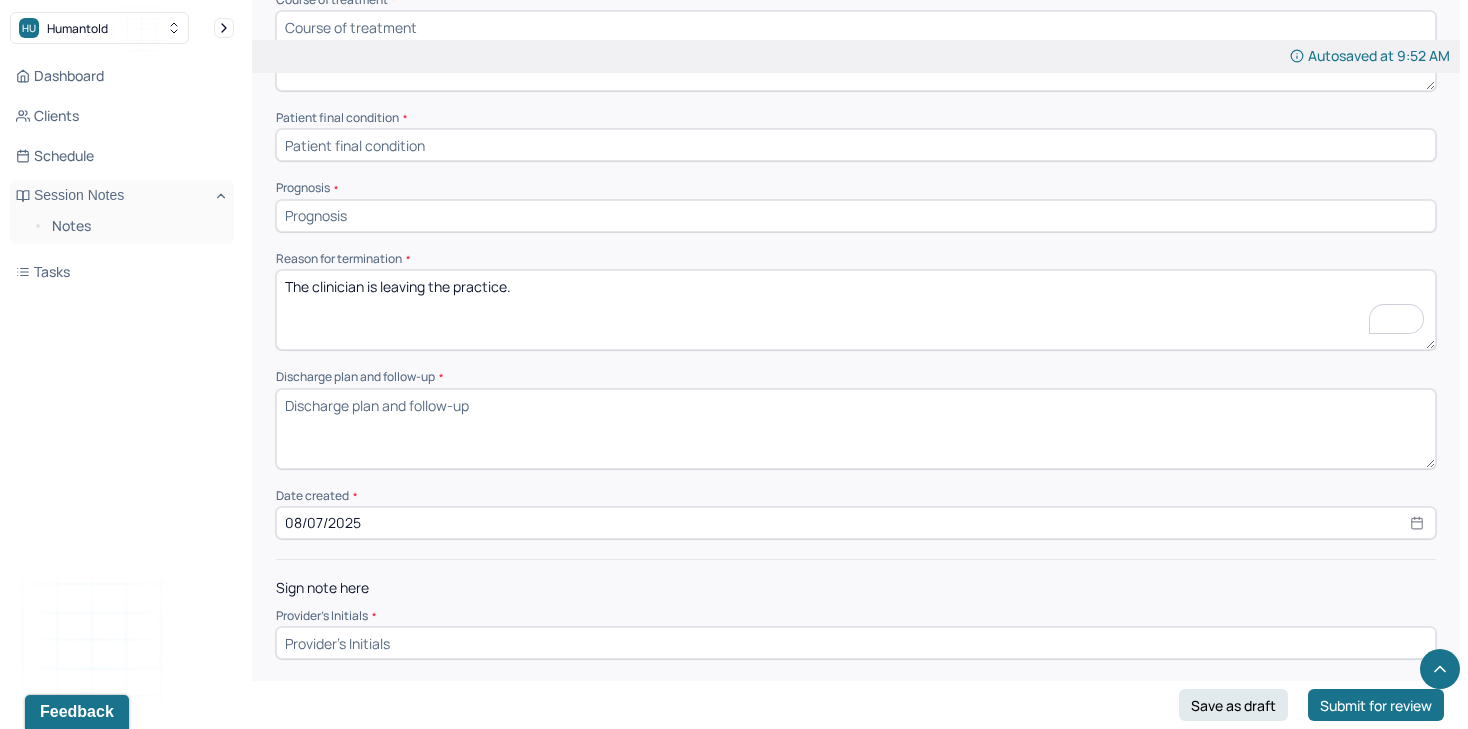 click on "Discharge plan and follow-up *" at bounding box center [856, 429] 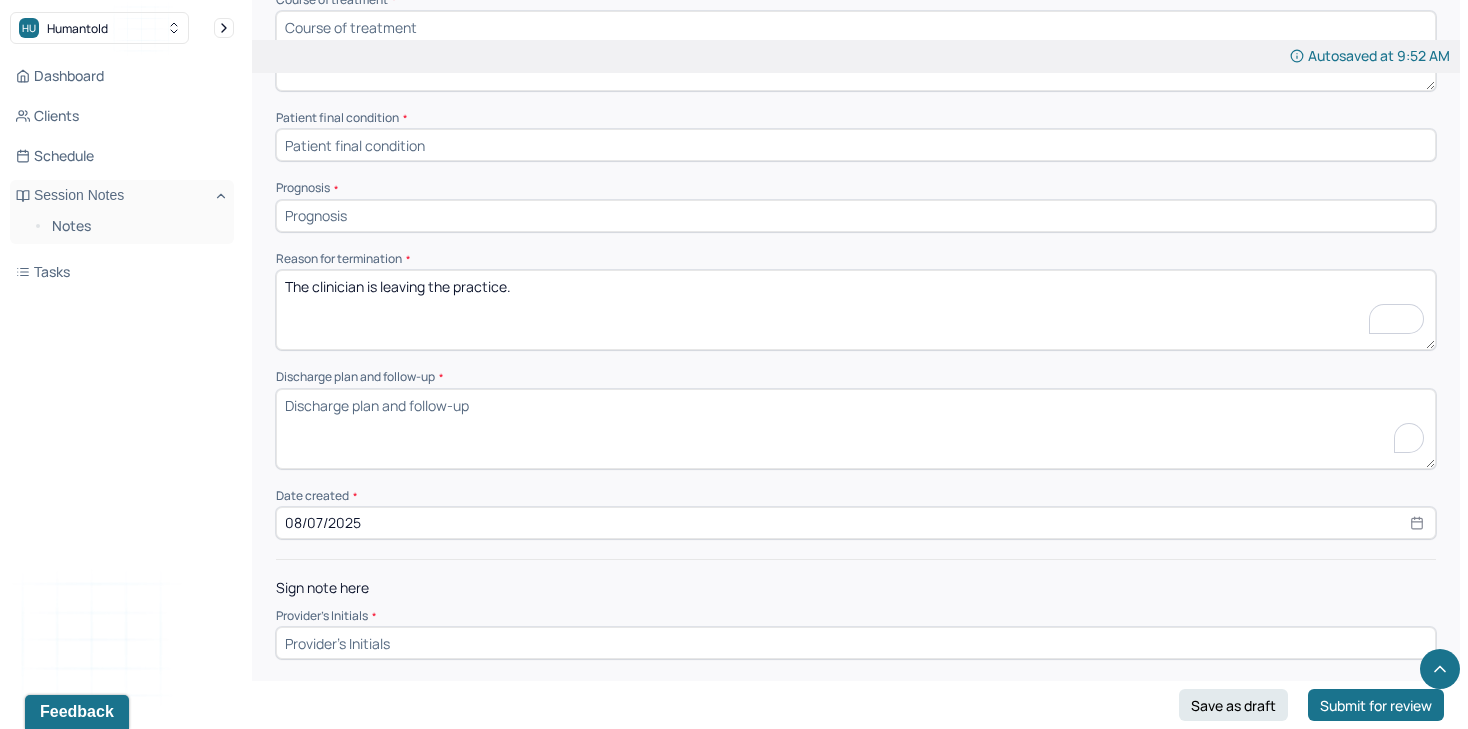 paste on "The client was reminded to contact Humantold’s intake team if they wish to be matched with a new provider. Options for continuity of care were reviewed. Additional referrals or clinical recommendations will be provided upon request." 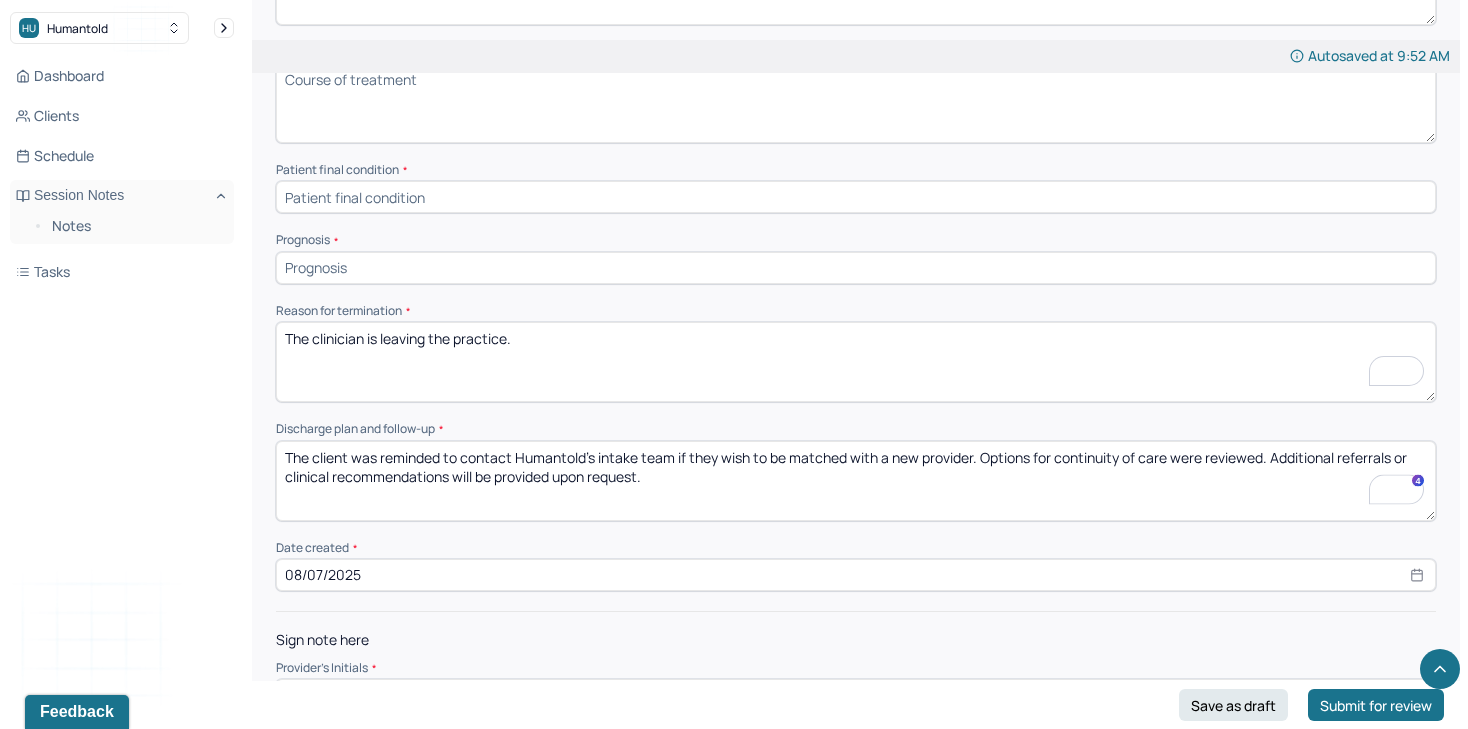 scroll, scrollTop: 1268, scrollLeft: 0, axis: vertical 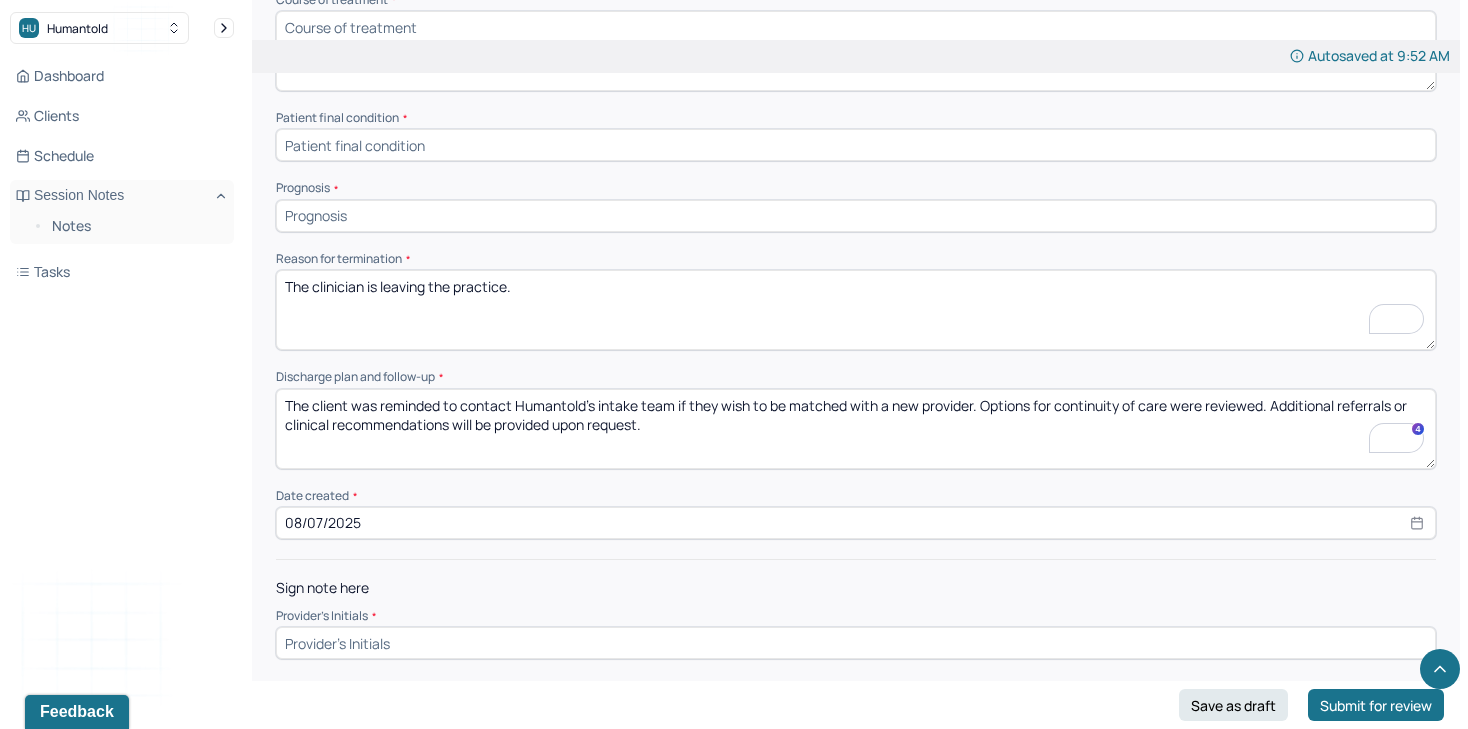 type on "The client was reminded to contact Humantold’s intake team if they wish to be matched with a new provider. Options for continuity of care were reviewed. Additional referrals or clinical recommendations will be provided upon request." 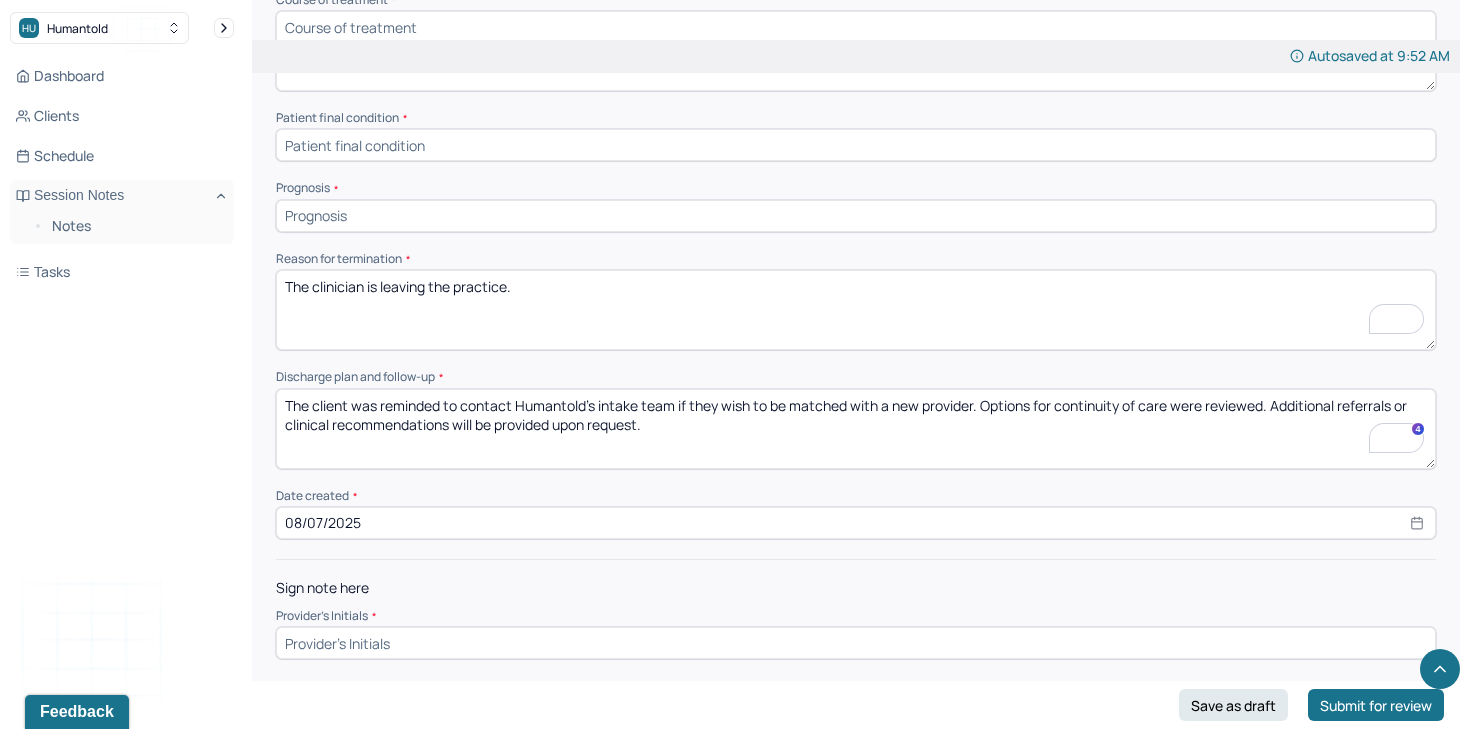 click at bounding box center [856, 643] 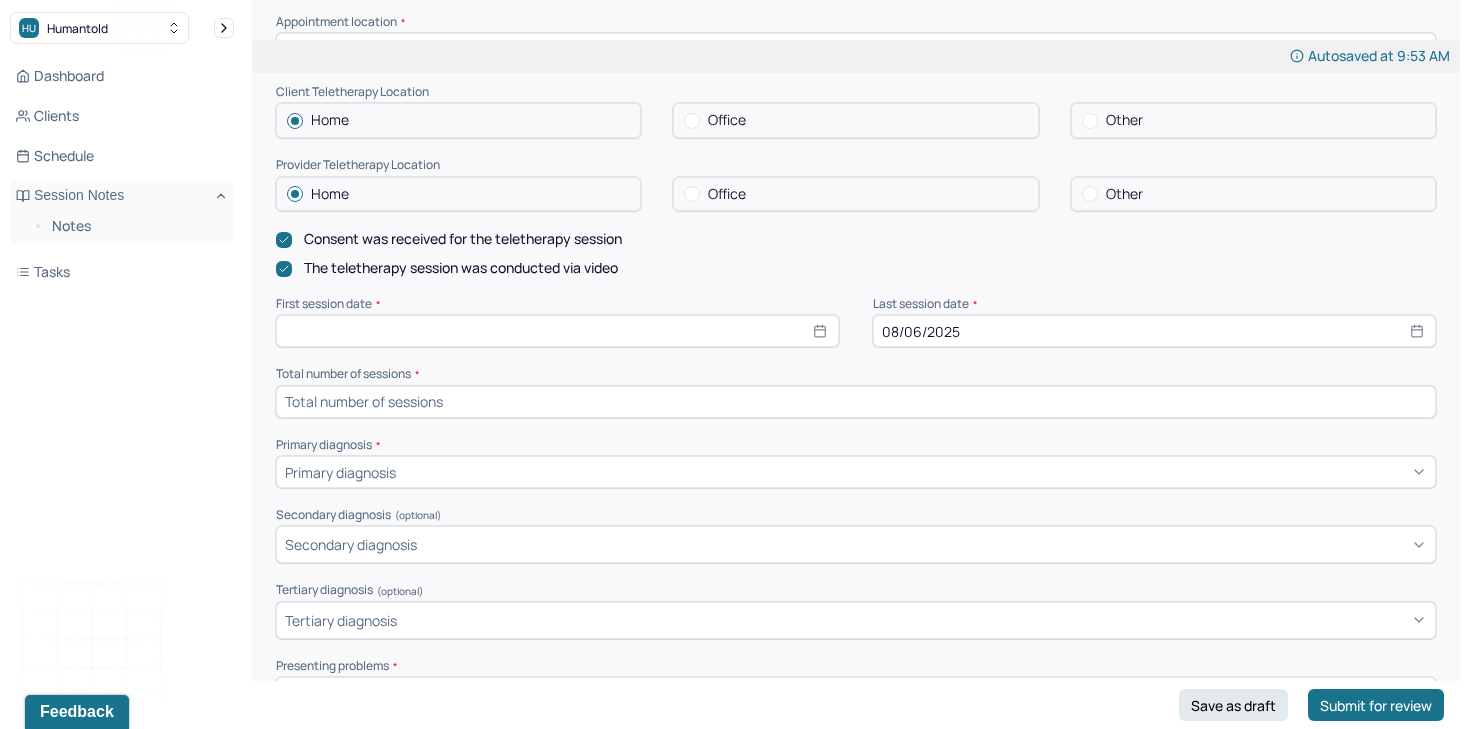 scroll, scrollTop: 287, scrollLeft: 0, axis: vertical 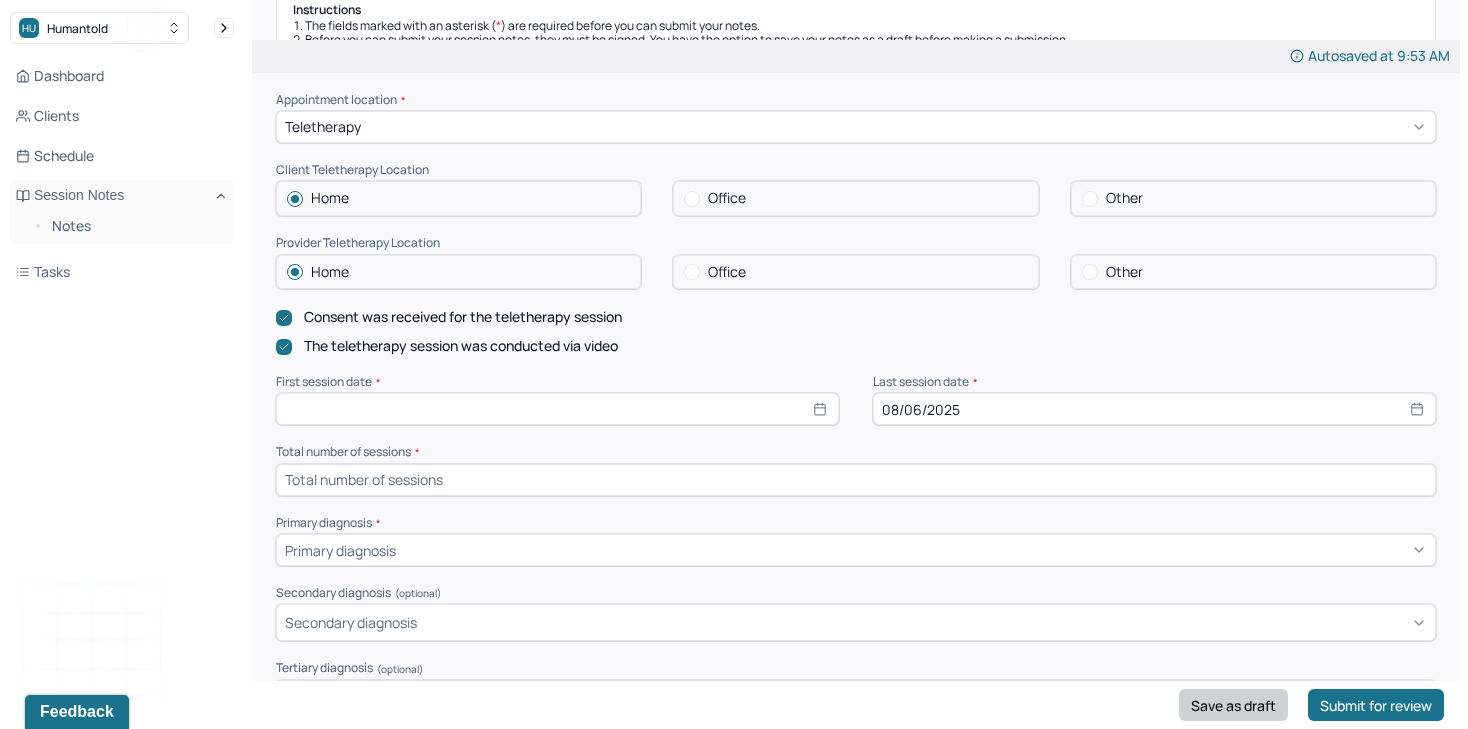 type on "tb" 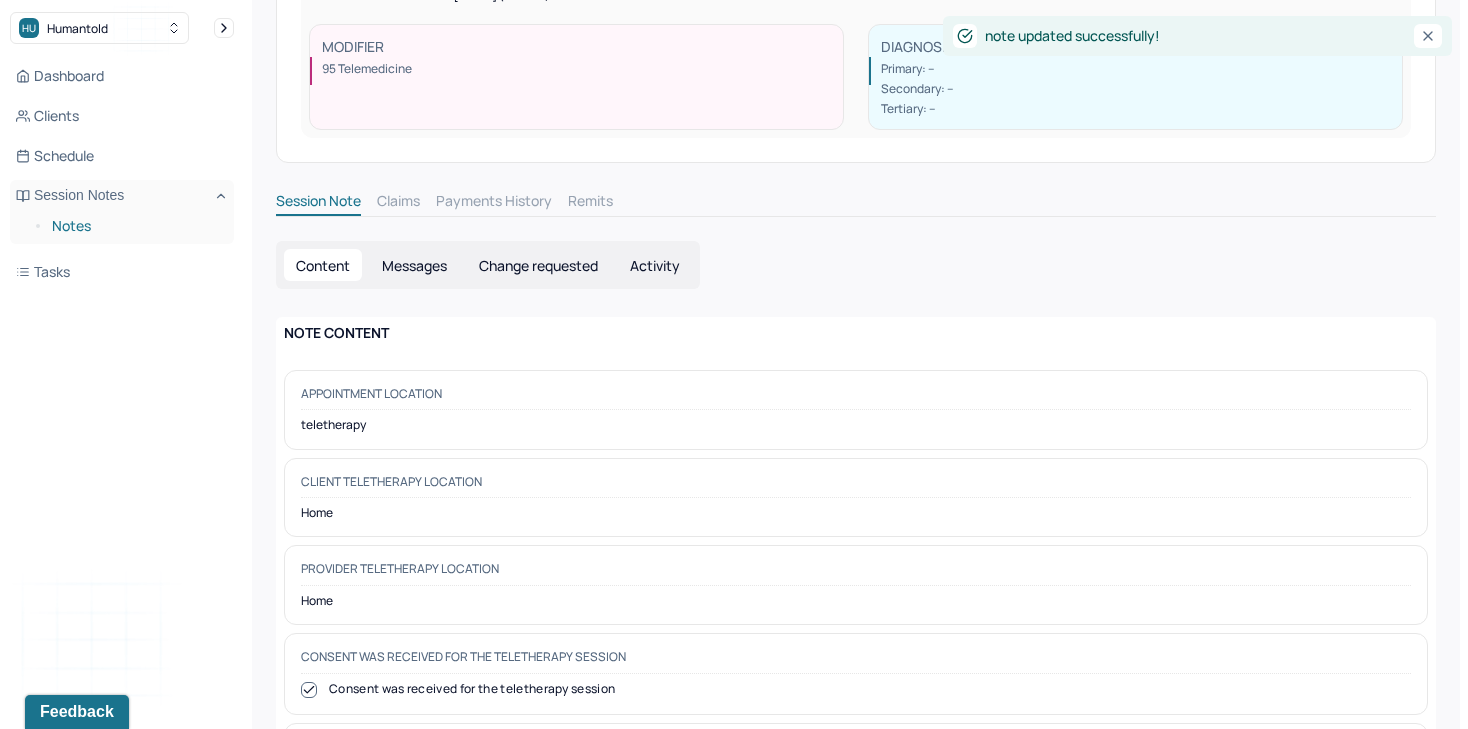 click on "Notes" at bounding box center (135, 226) 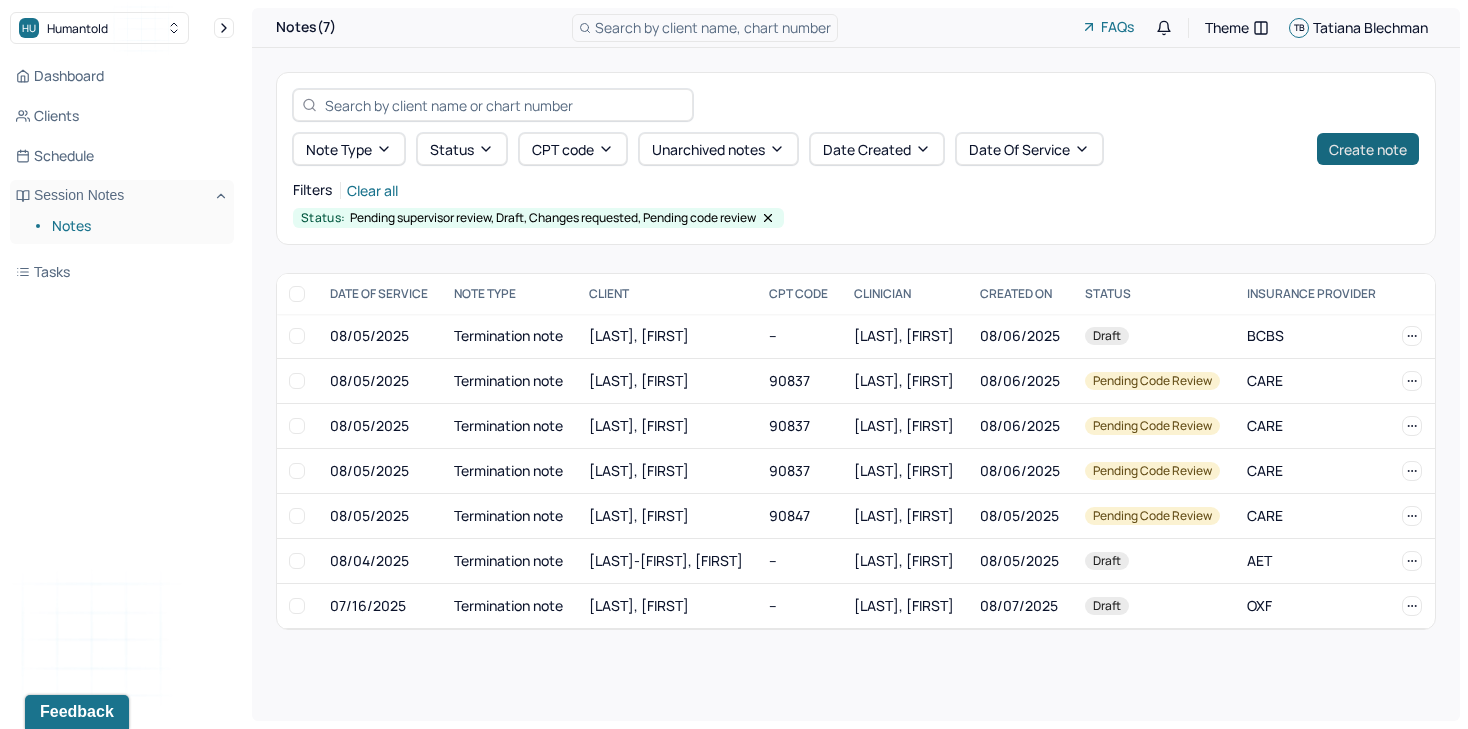 click on "Create note" at bounding box center (1368, 149) 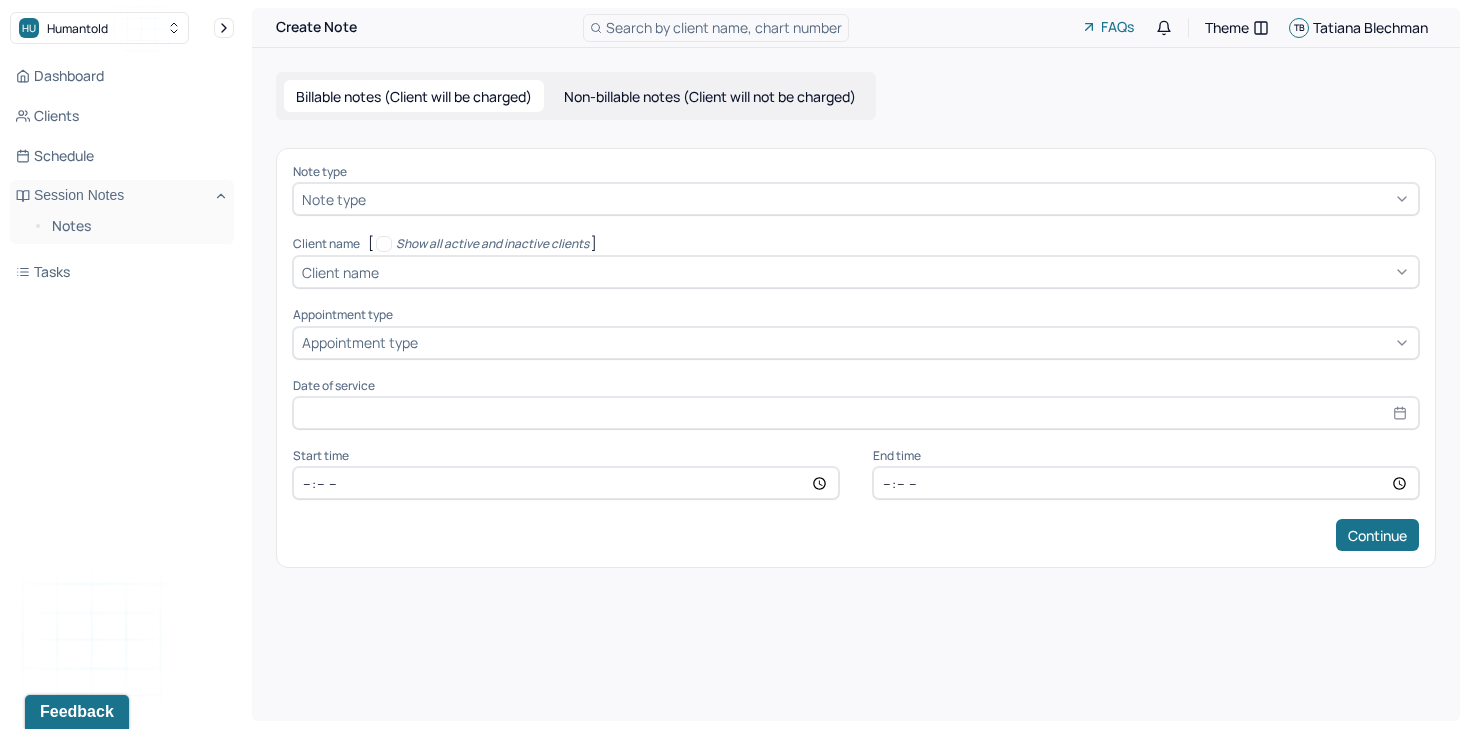 click at bounding box center [890, 199] 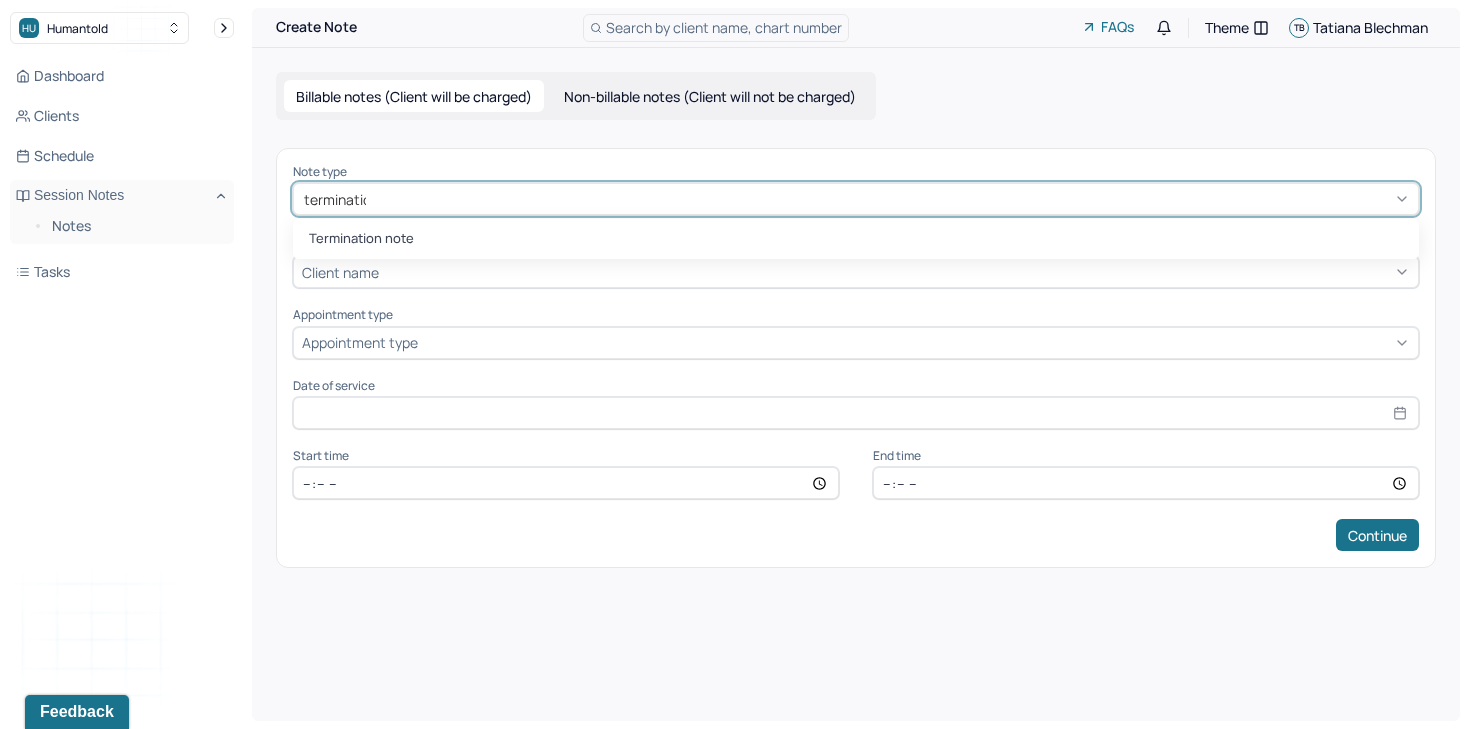 type on "termination" 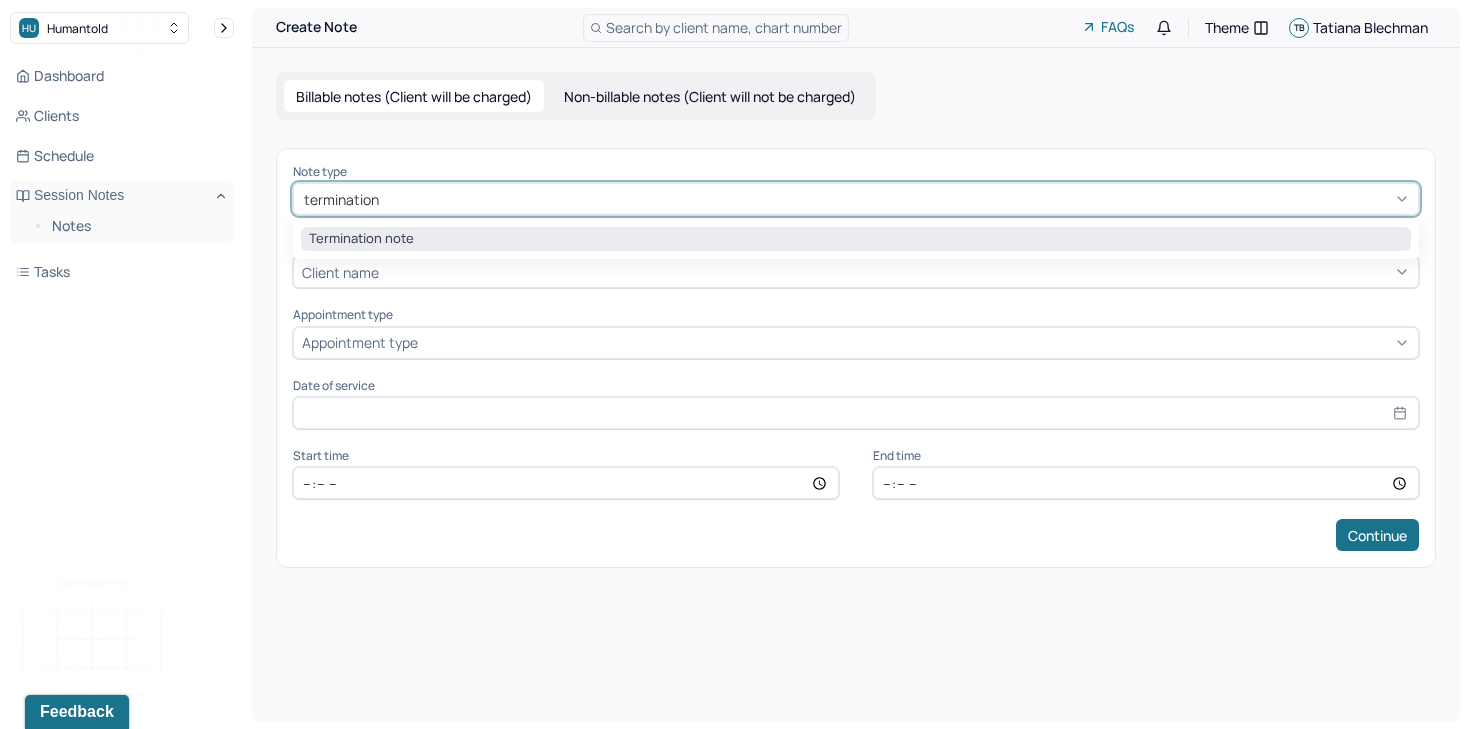 click on "Termination note" at bounding box center [856, 239] 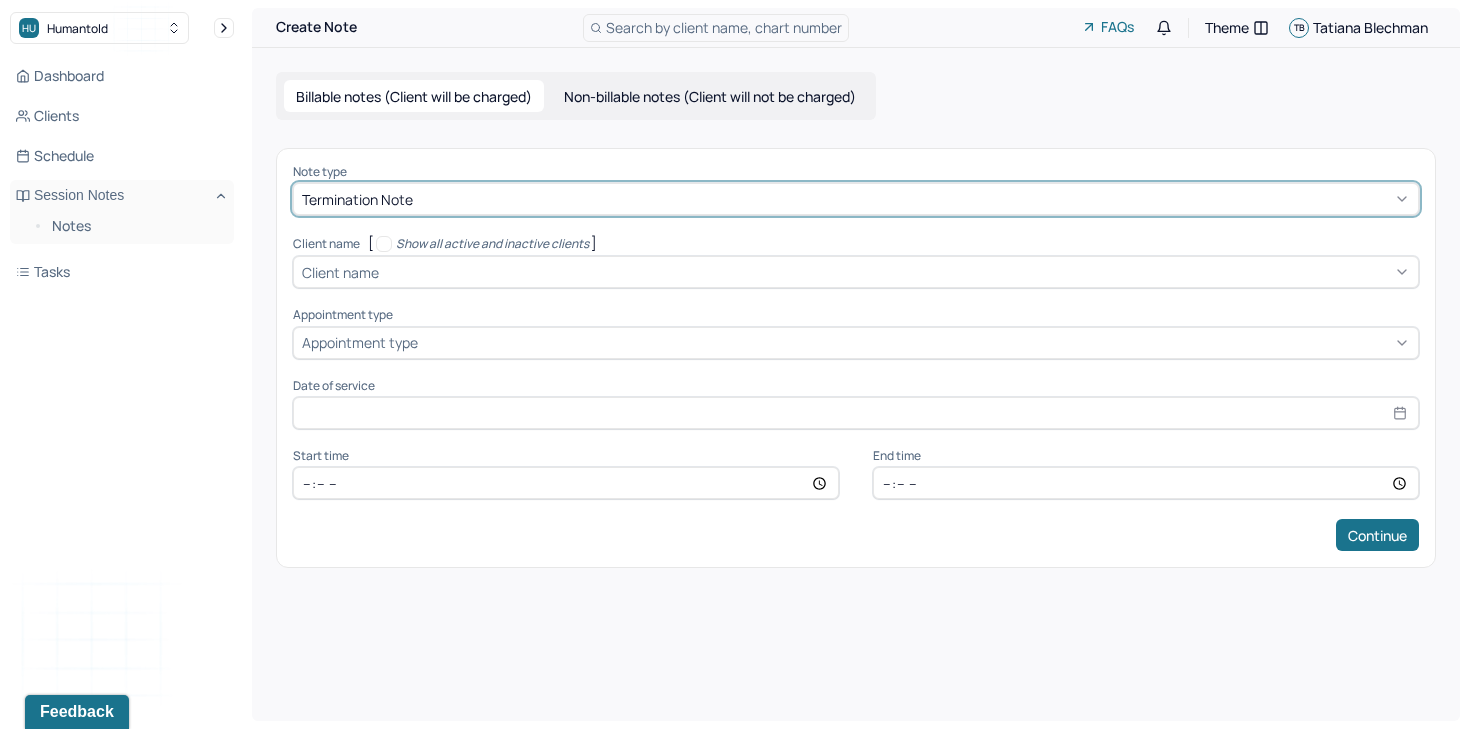 click at bounding box center [896, 272] 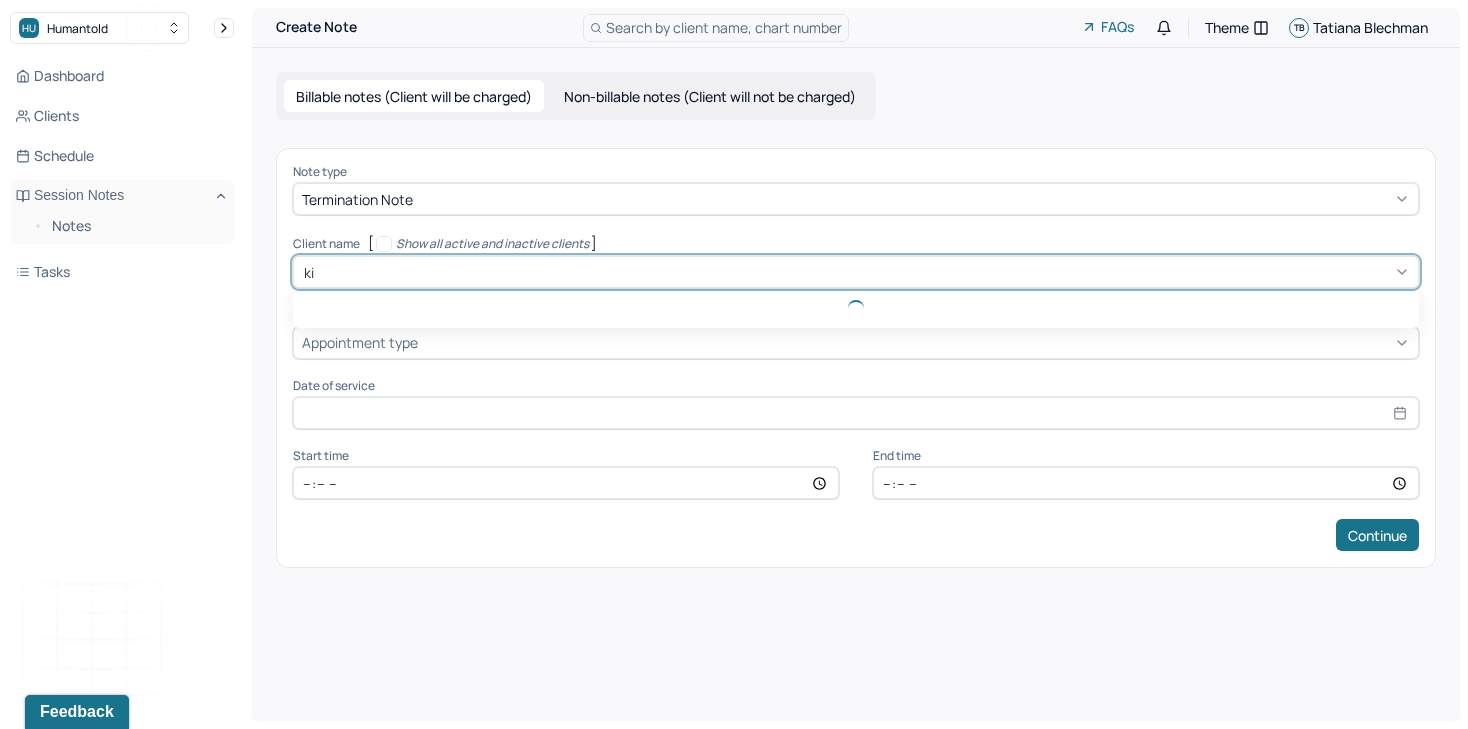 type on "kim" 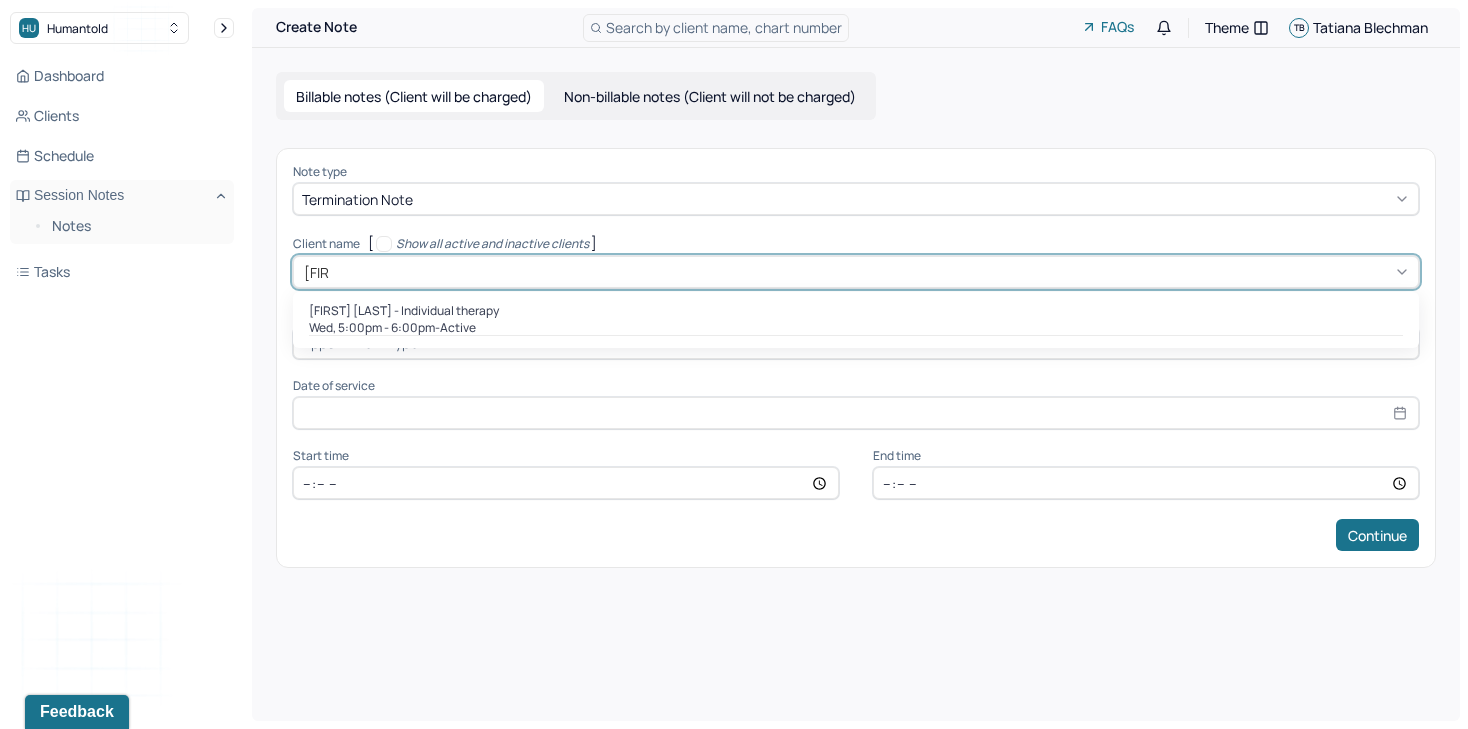 click on "Kimberly Vallone - Individual therapy" at bounding box center (856, 311) 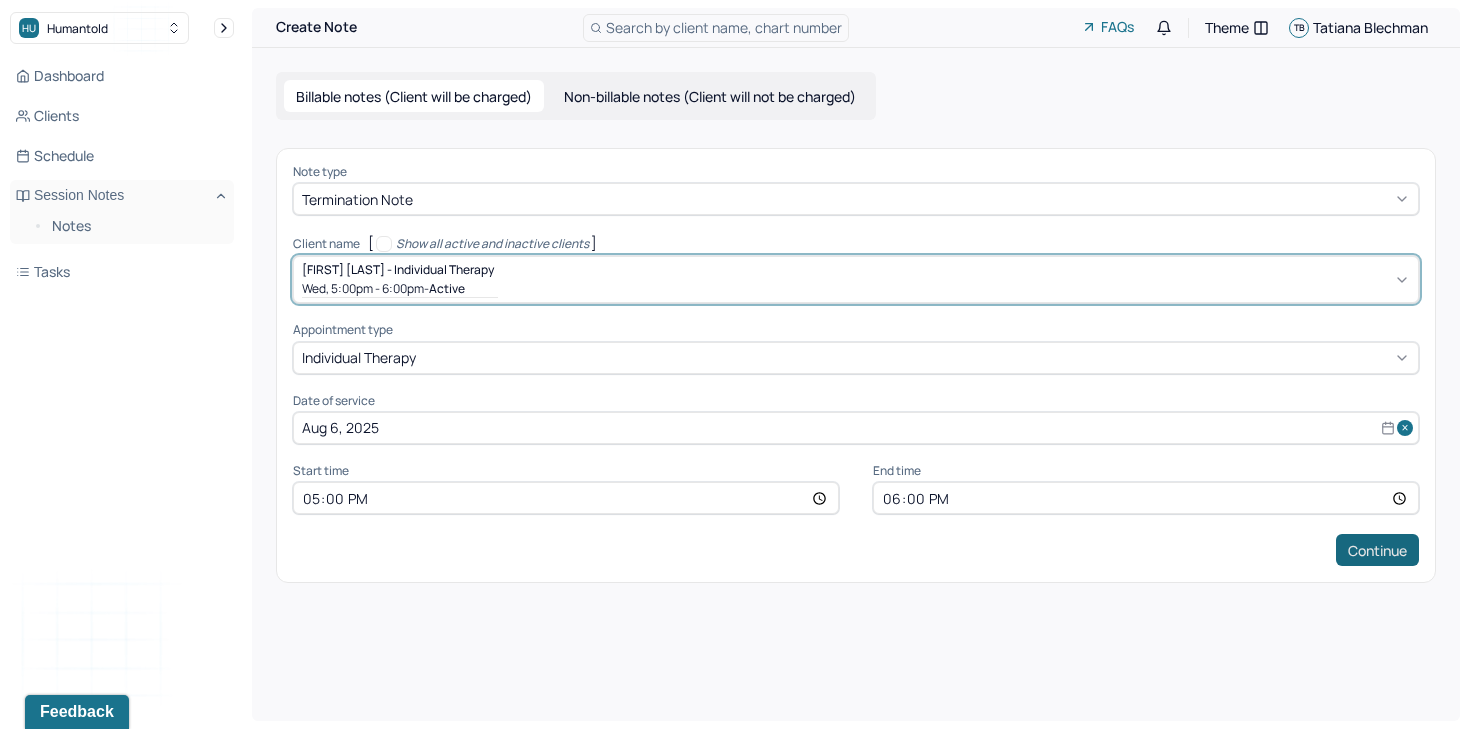 click on "Continue" at bounding box center (1377, 550) 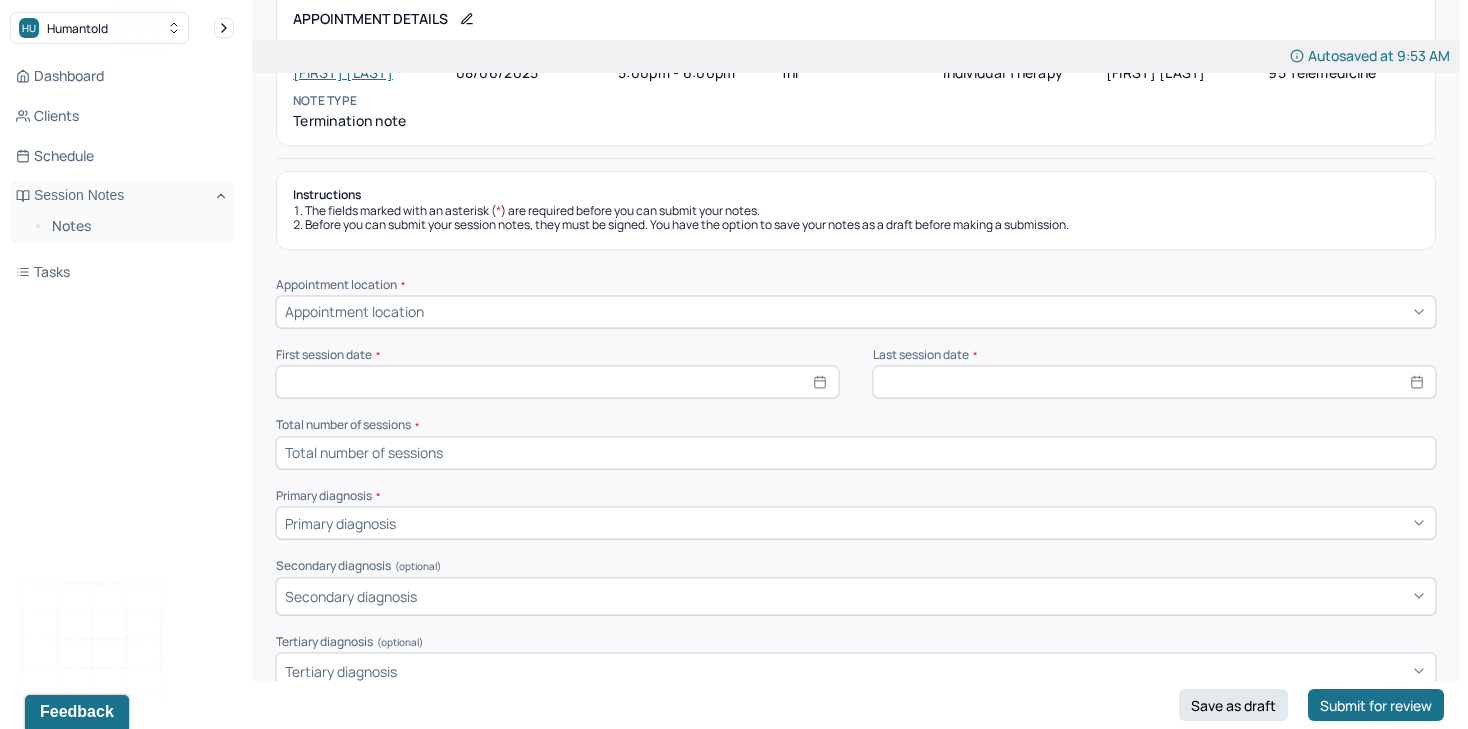 scroll, scrollTop: 130, scrollLeft: 0, axis: vertical 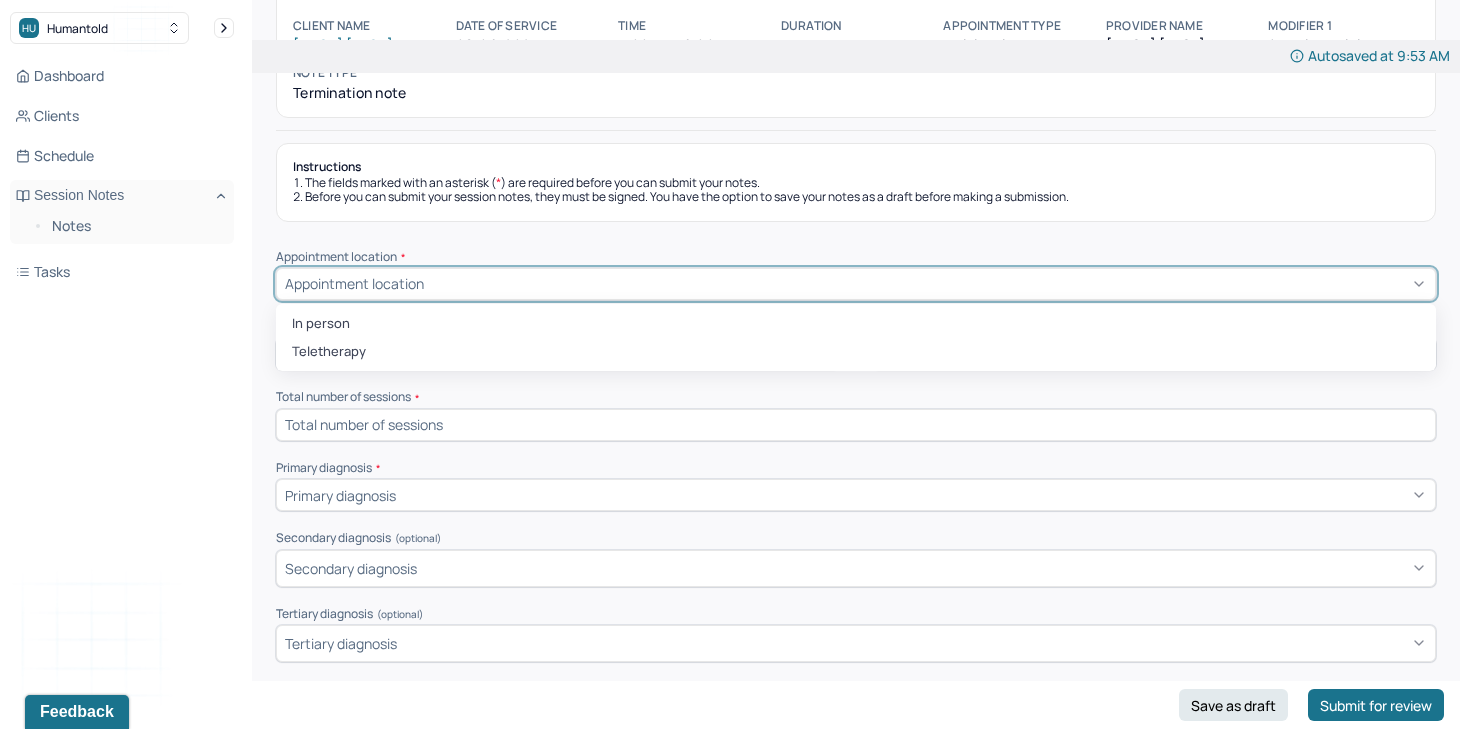 click on "Appointment location" at bounding box center [856, 284] 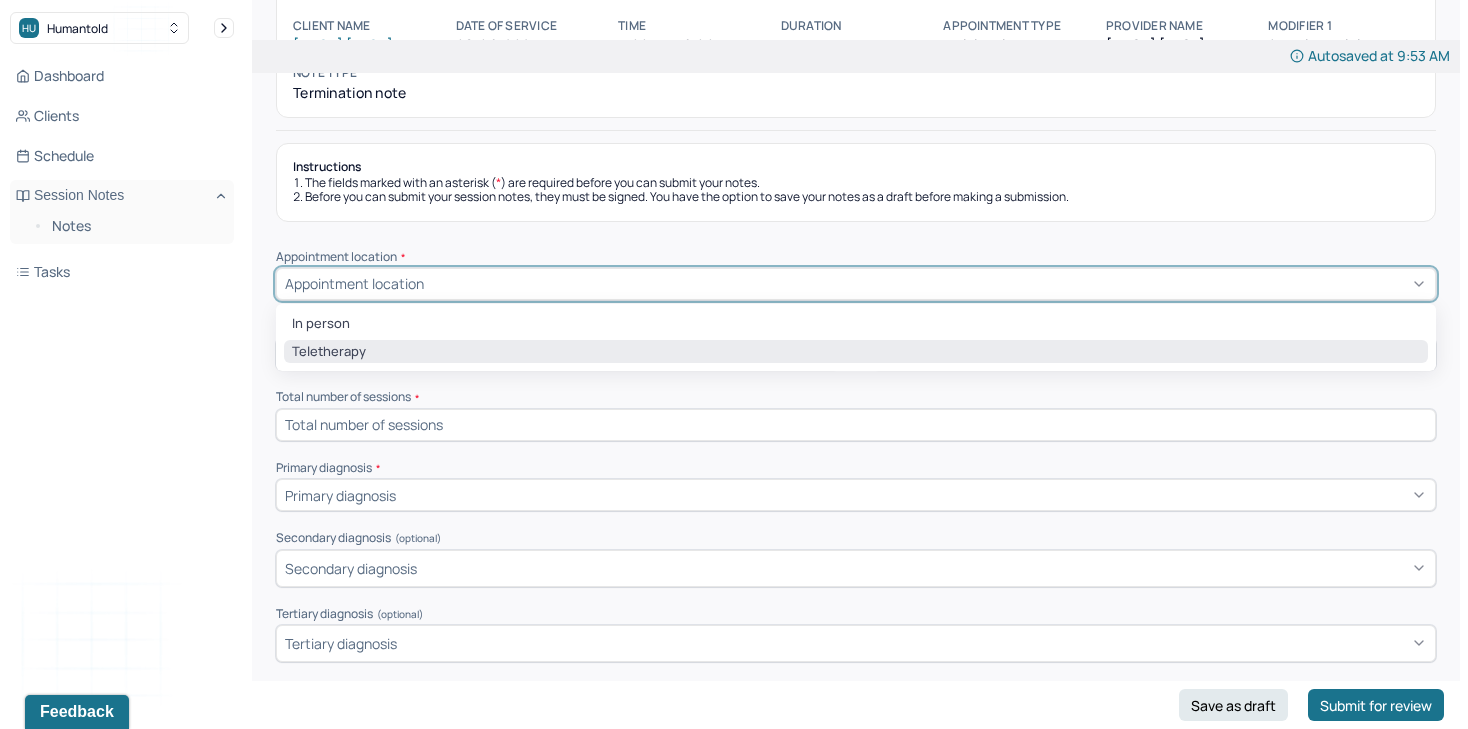 click on "Teletherapy" at bounding box center (856, 352) 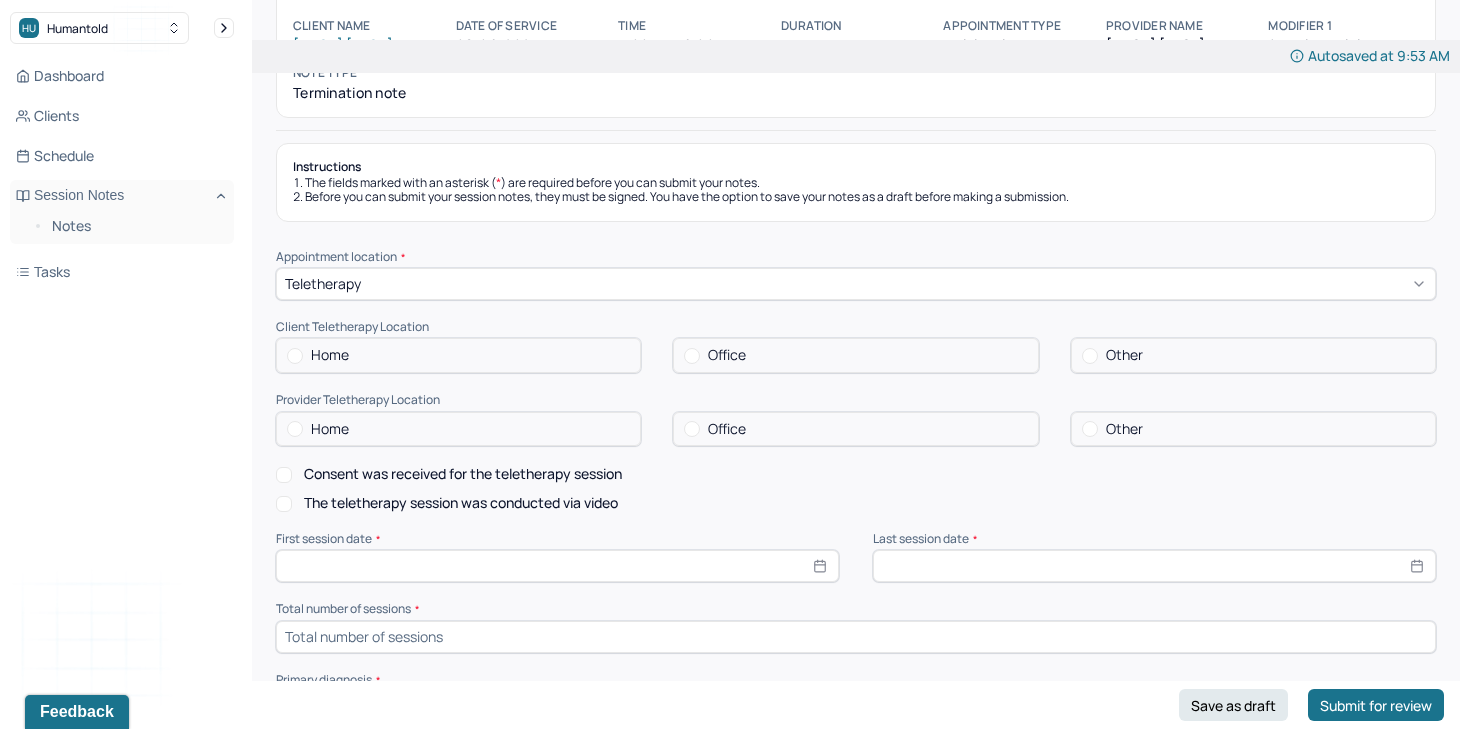 click on "Home" at bounding box center (458, 355) 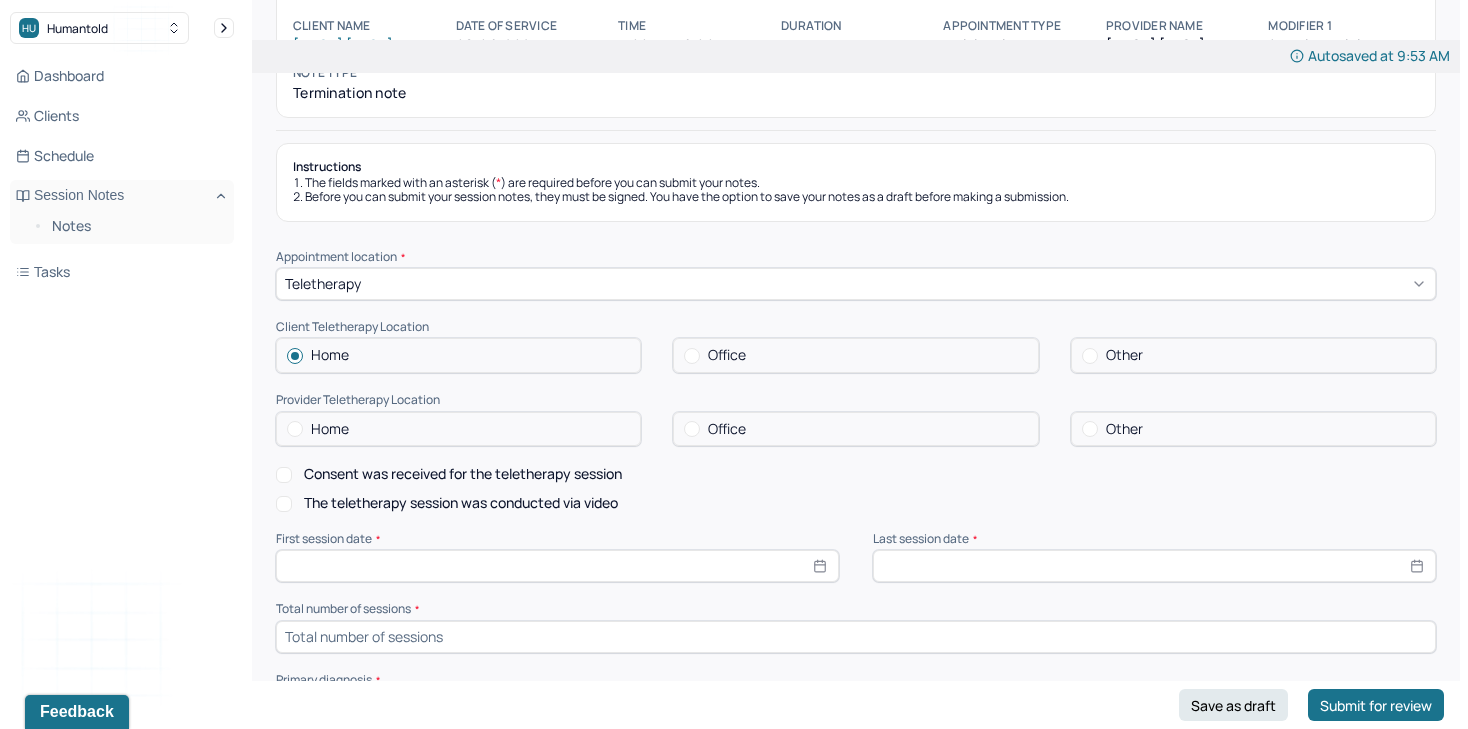 click on "Home" at bounding box center [458, 429] 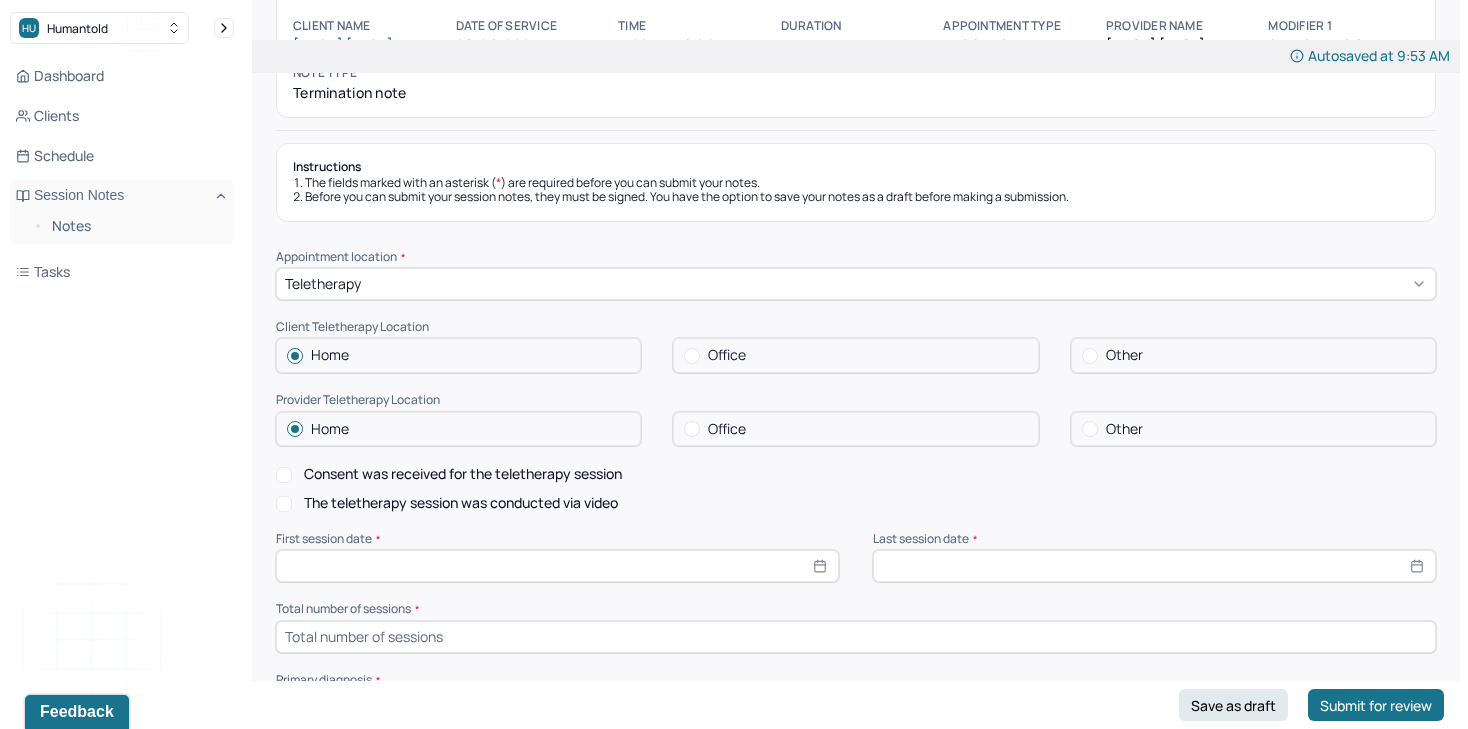 click on "Consent was received for the teletherapy session" at bounding box center (463, 474) 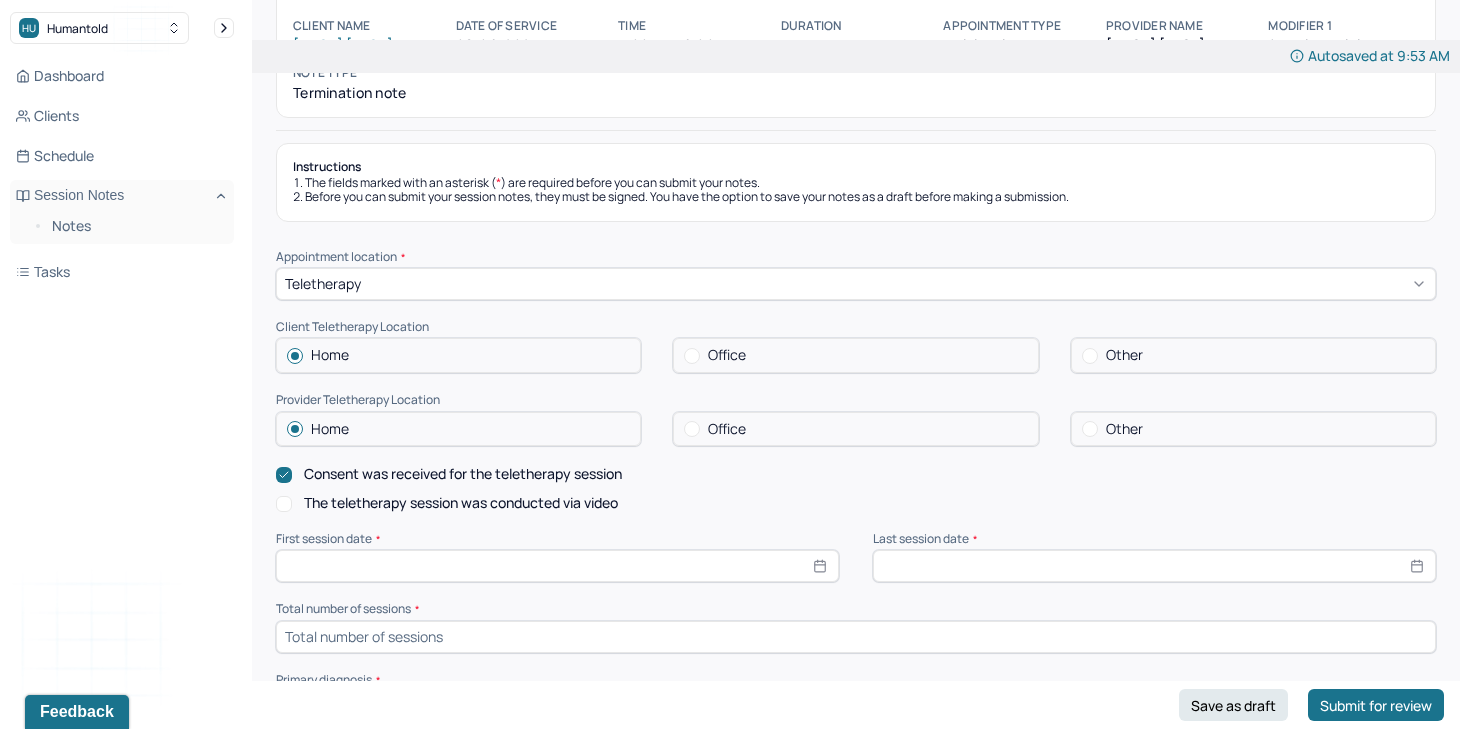 click on "The teletherapy session was conducted via video" at bounding box center (461, 503) 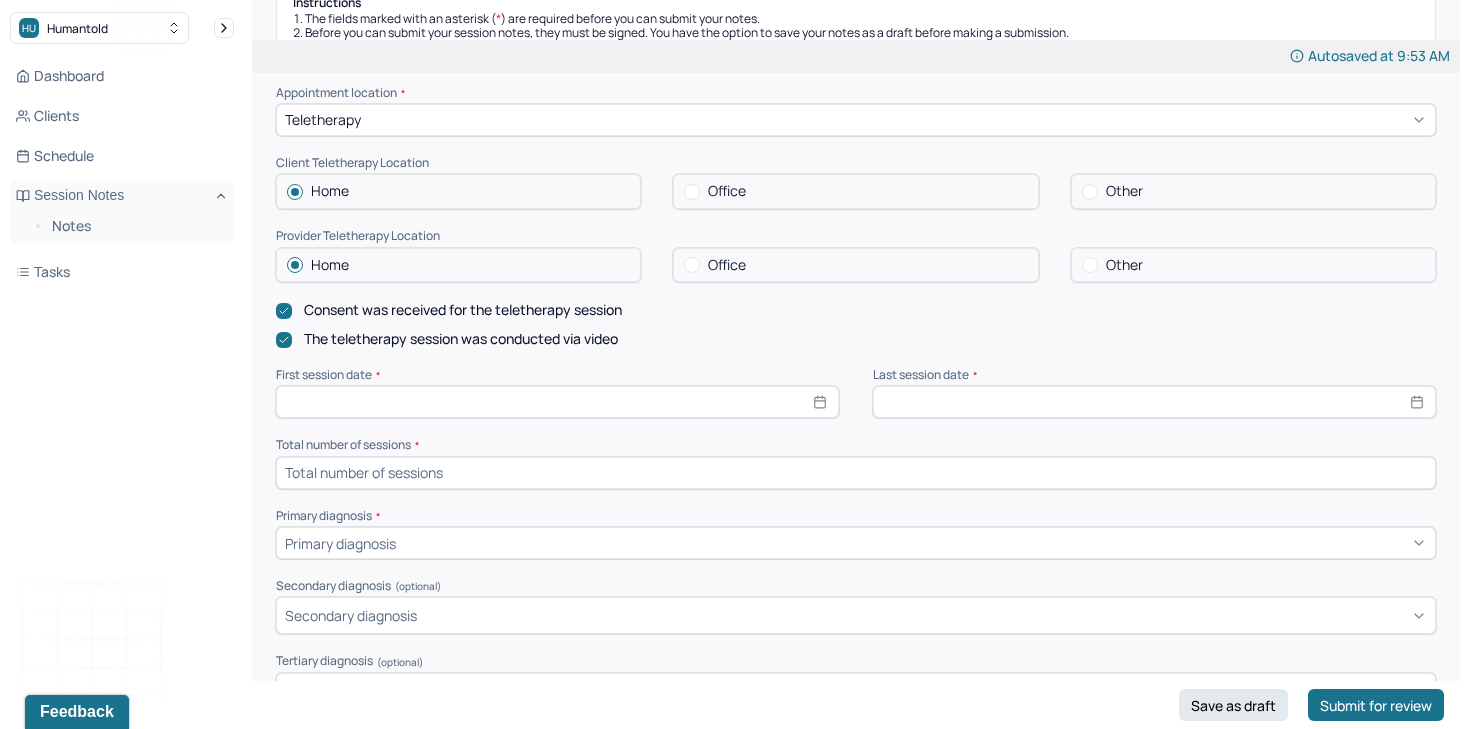 scroll, scrollTop: 326, scrollLeft: 0, axis: vertical 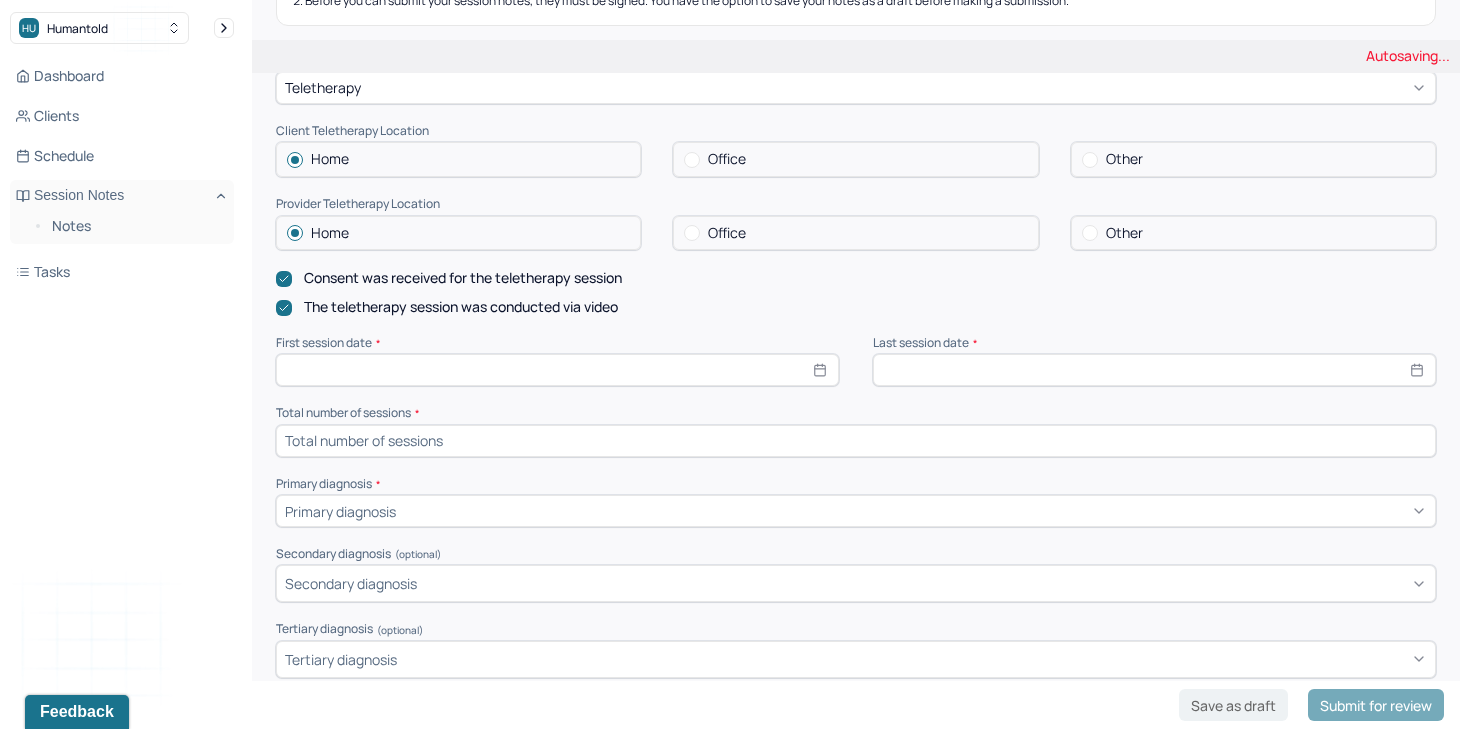 click at bounding box center (1154, 370) 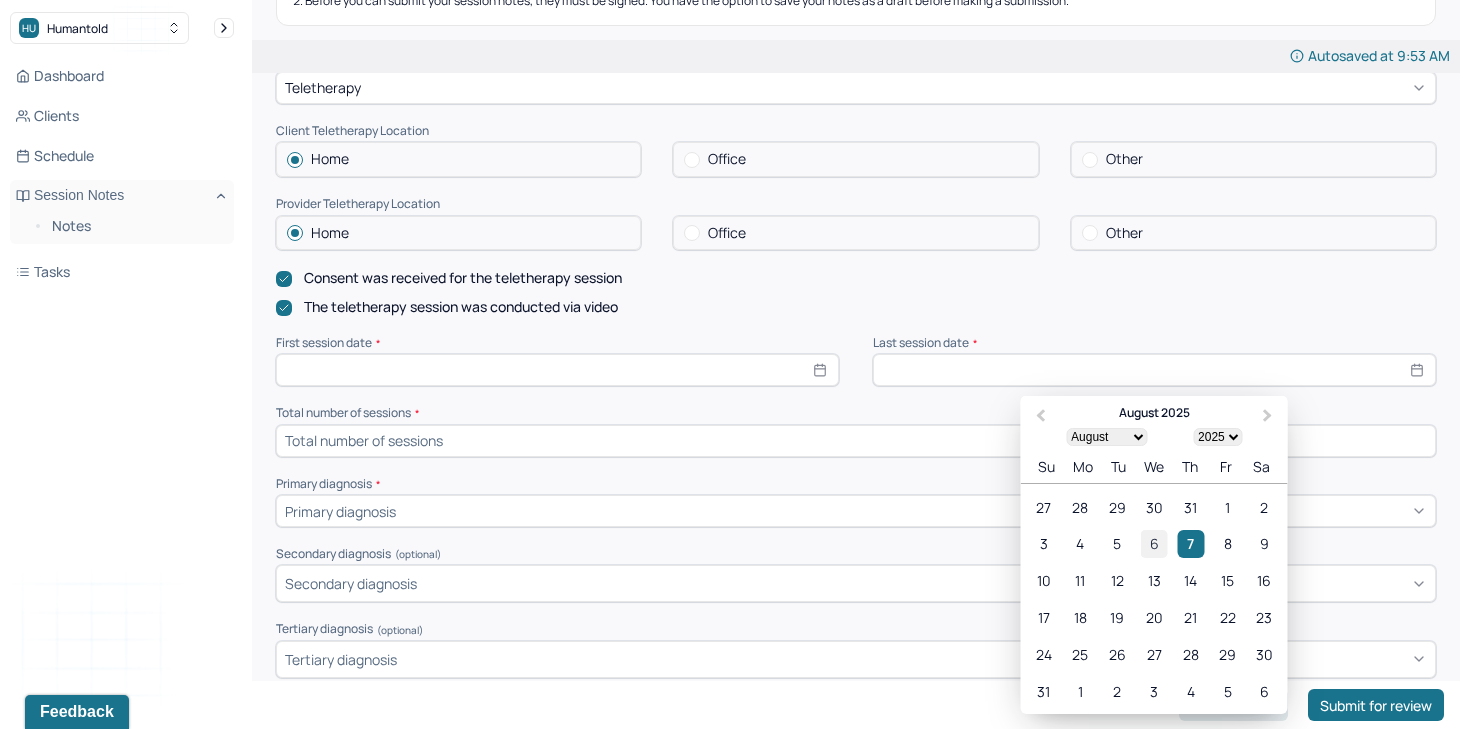 click on "6" at bounding box center (1154, 544) 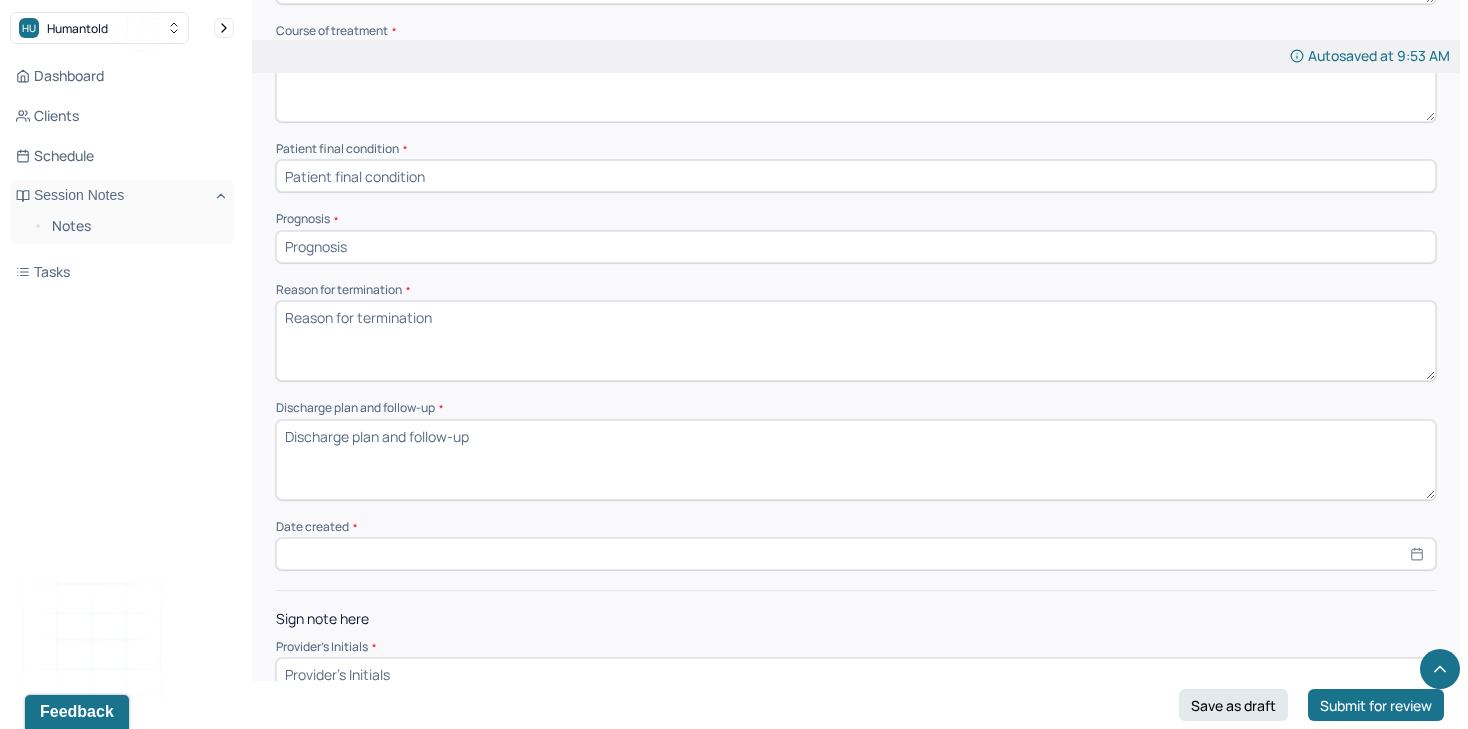 scroll, scrollTop: 1243, scrollLeft: 0, axis: vertical 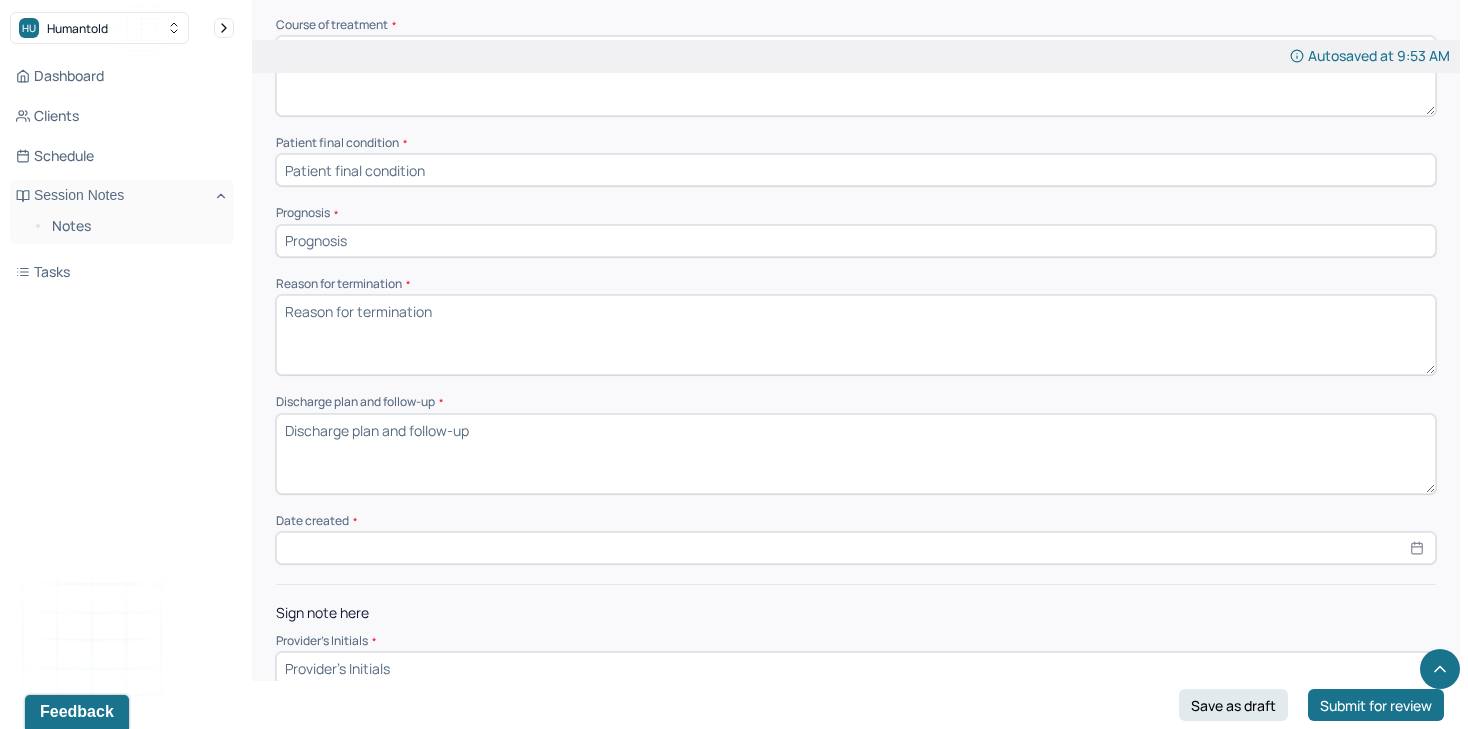select on "7" 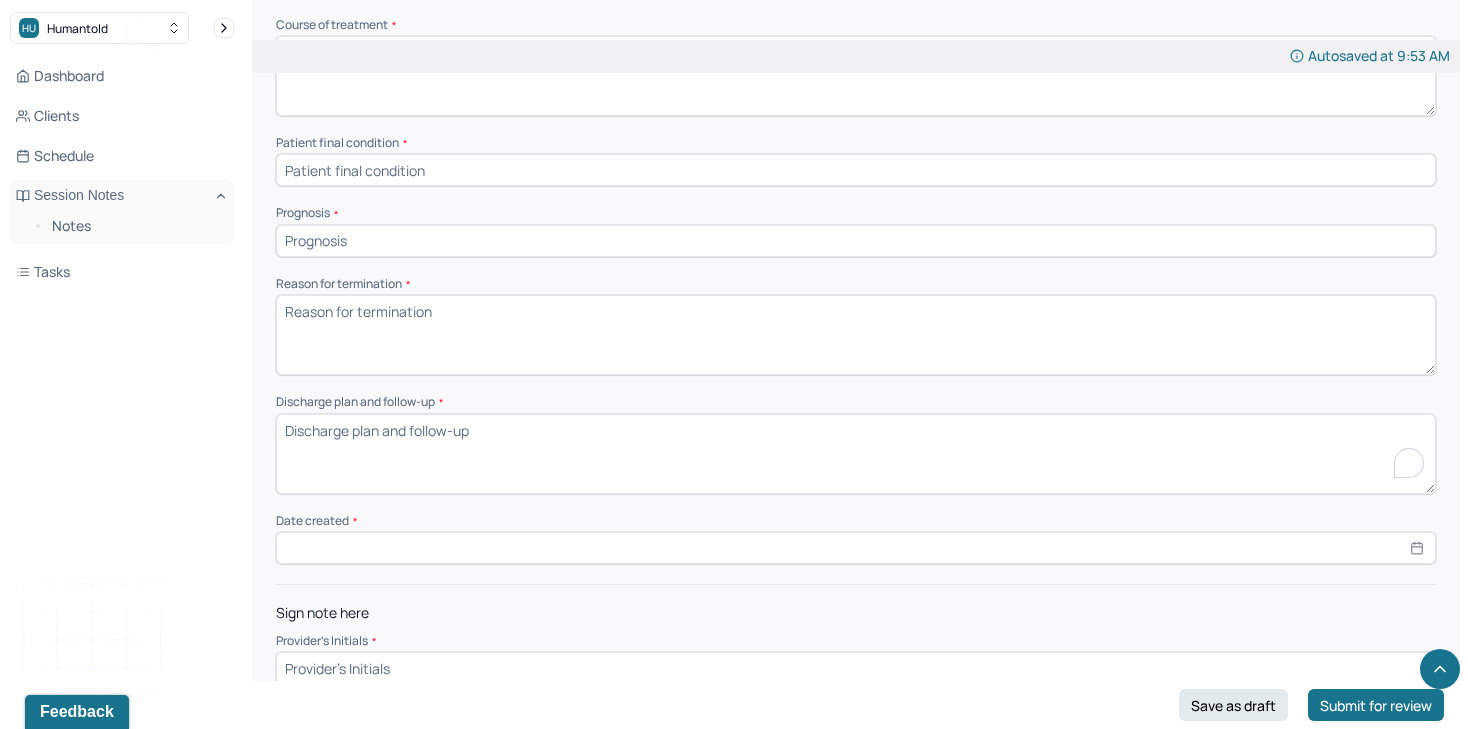 paste on "The client was reminded to contact Humantold’s intake team if they wish to be matched with a new provider. Options for continuity of care were reviewed. Additional referrals or clinical recommendations will be provided upon request." 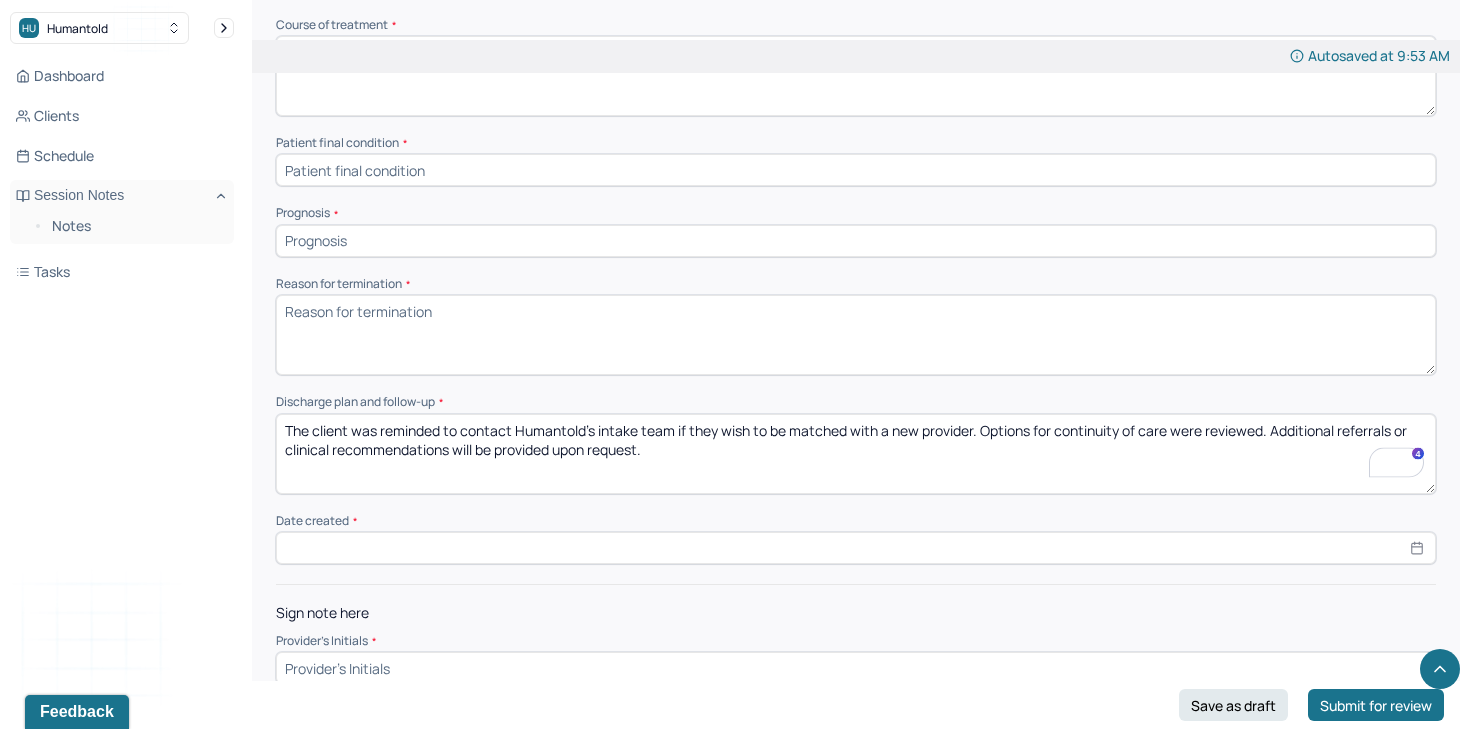 type on "The client was reminded to contact Humantold’s intake team if they wish to be matched with a new provider. Options for continuity of care were reviewed. Additional referrals or clinical recommendations will be provided upon request." 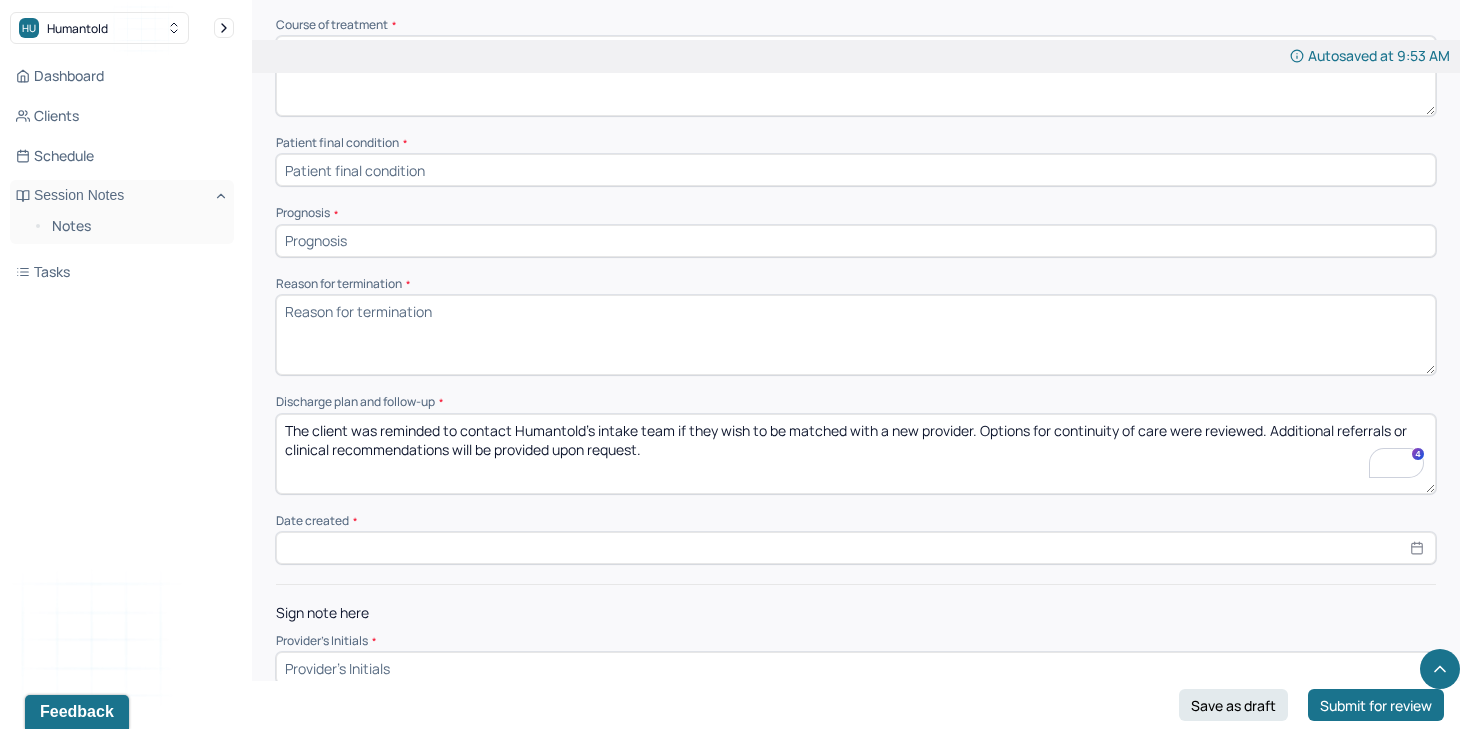 click on "Reason for termination *" at bounding box center [856, 335] 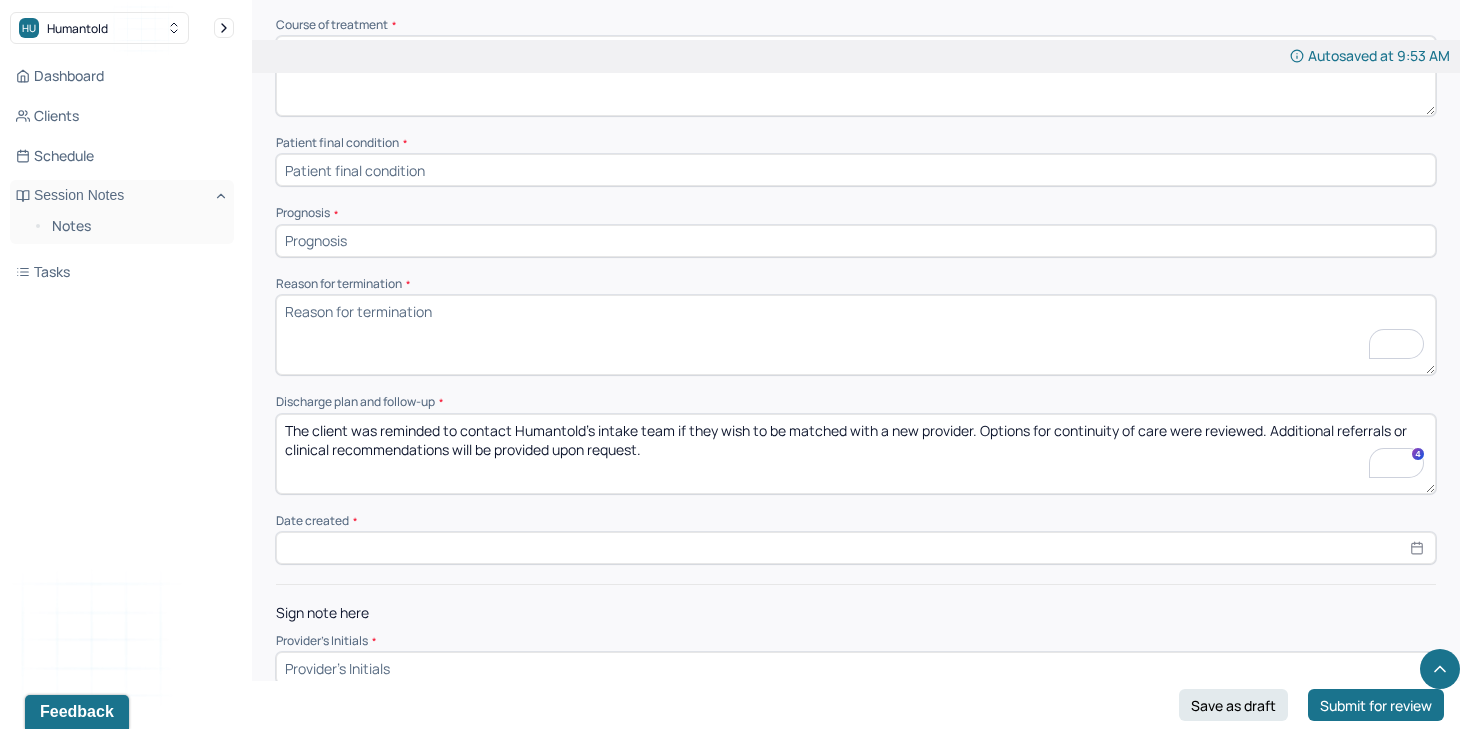 paste on "The clinician is leaving the practice." 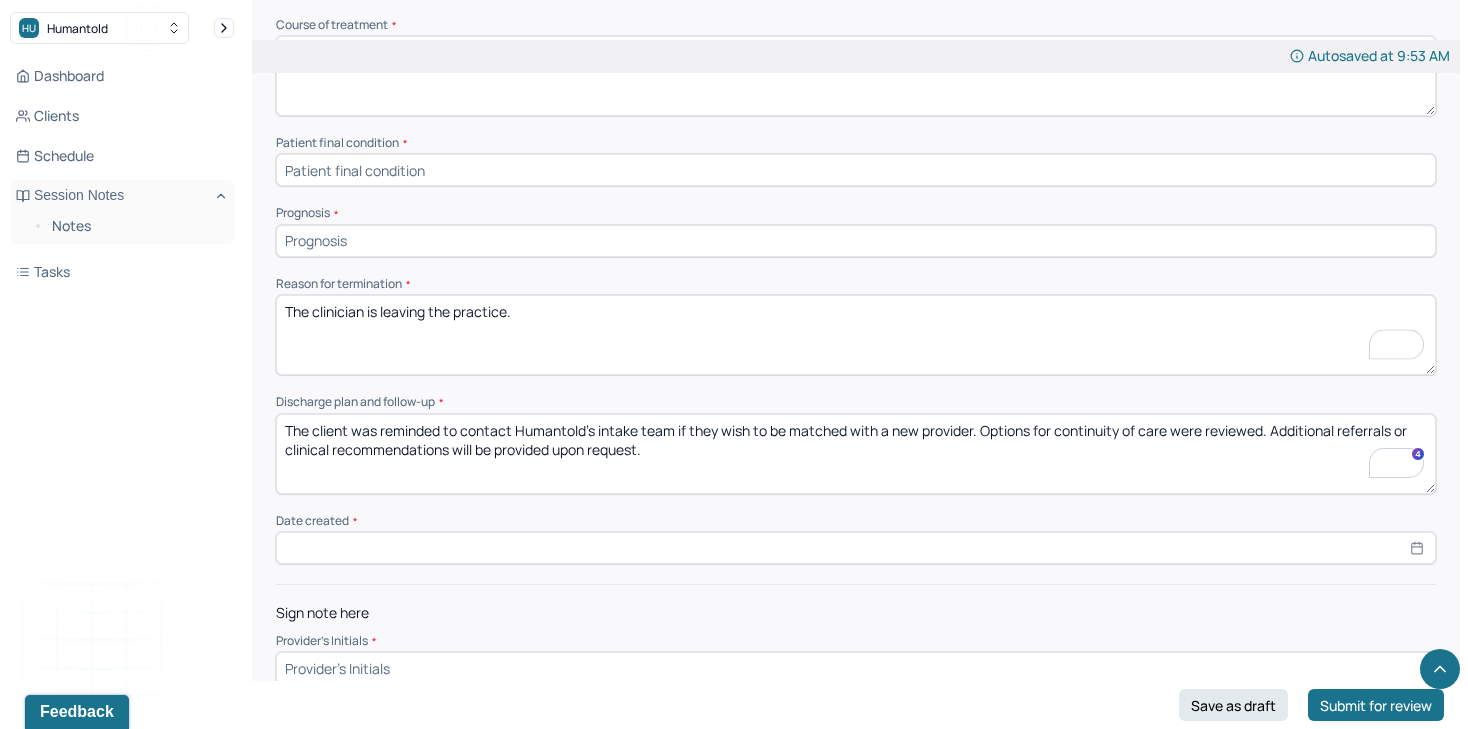 type on "The clinician is leaving the practice." 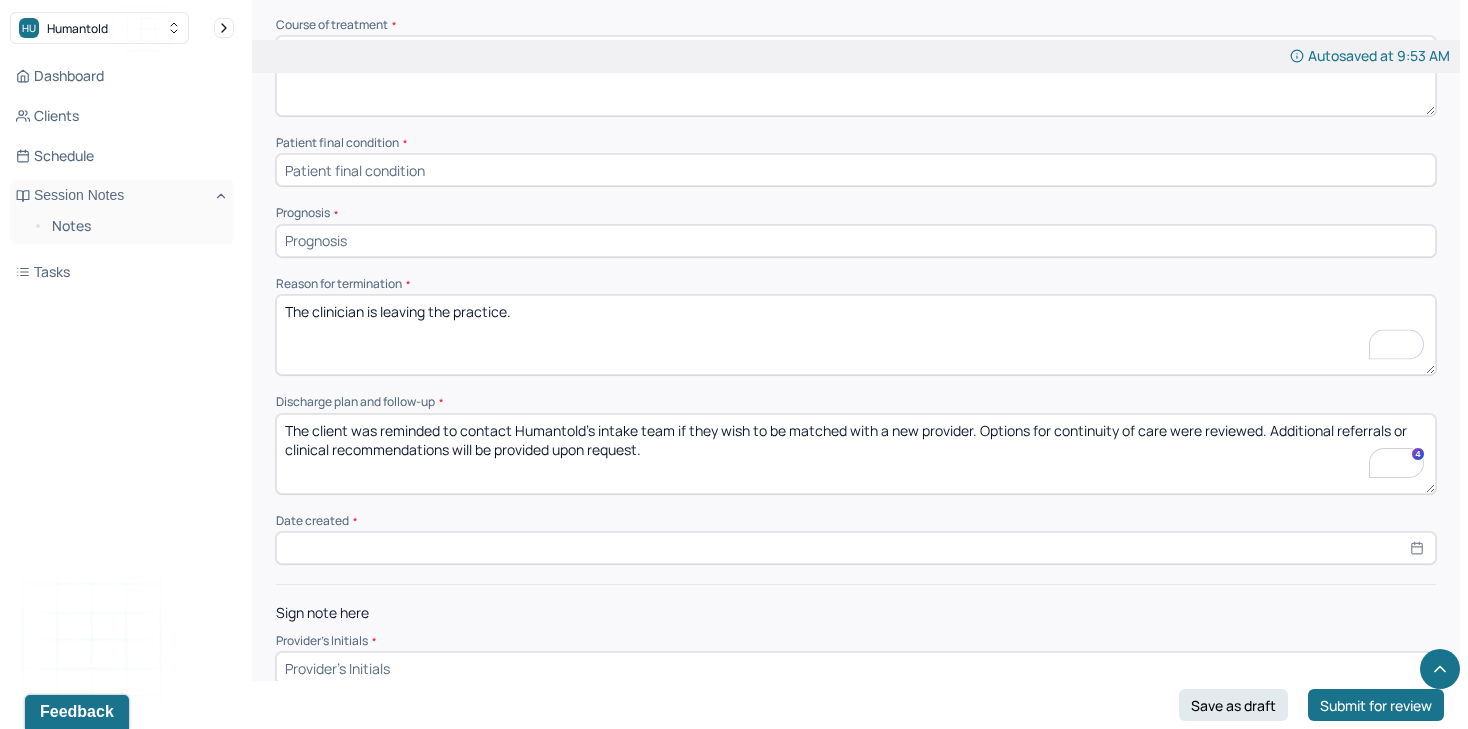 select on "7" 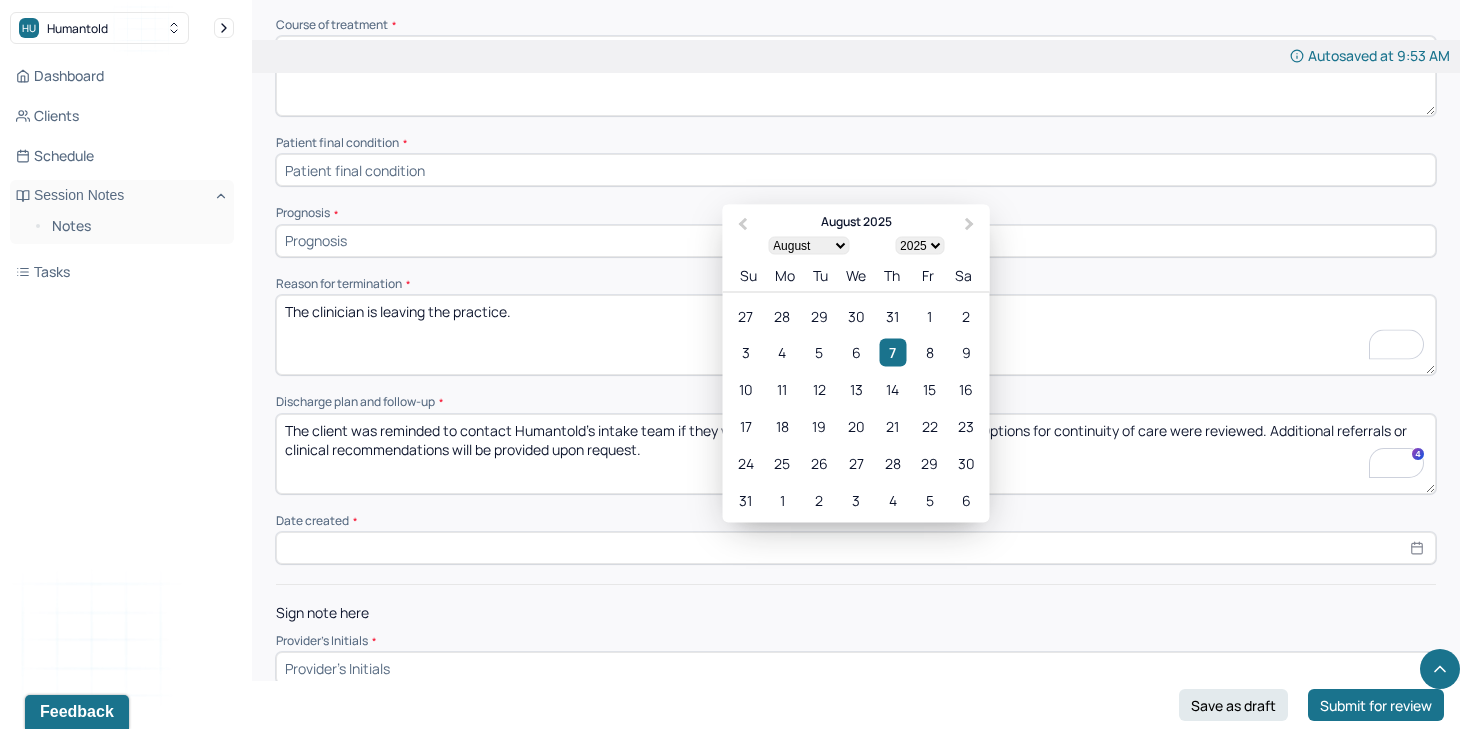 click at bounding box center (856, 548) 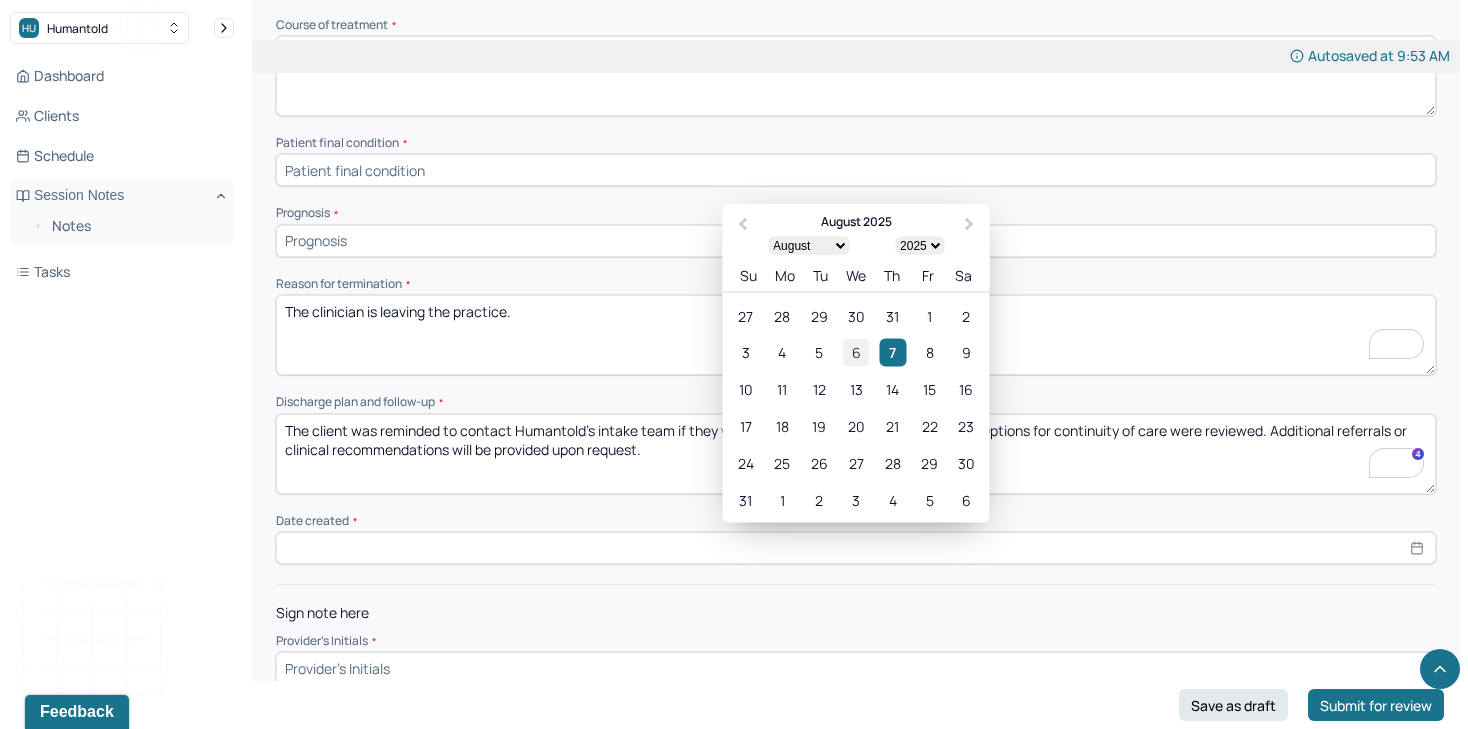 click on "6" at bounding box center [855, 352] 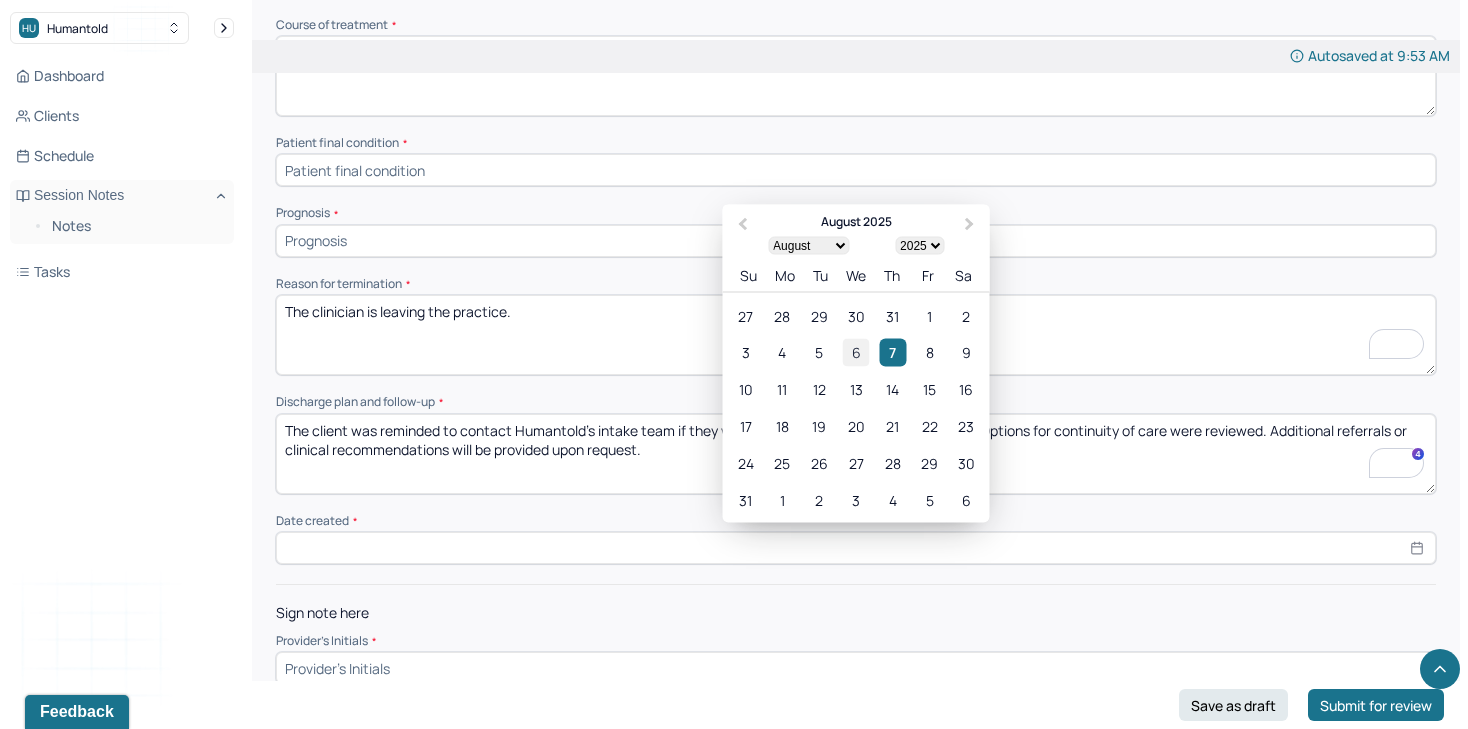 type on "08/06/2025" 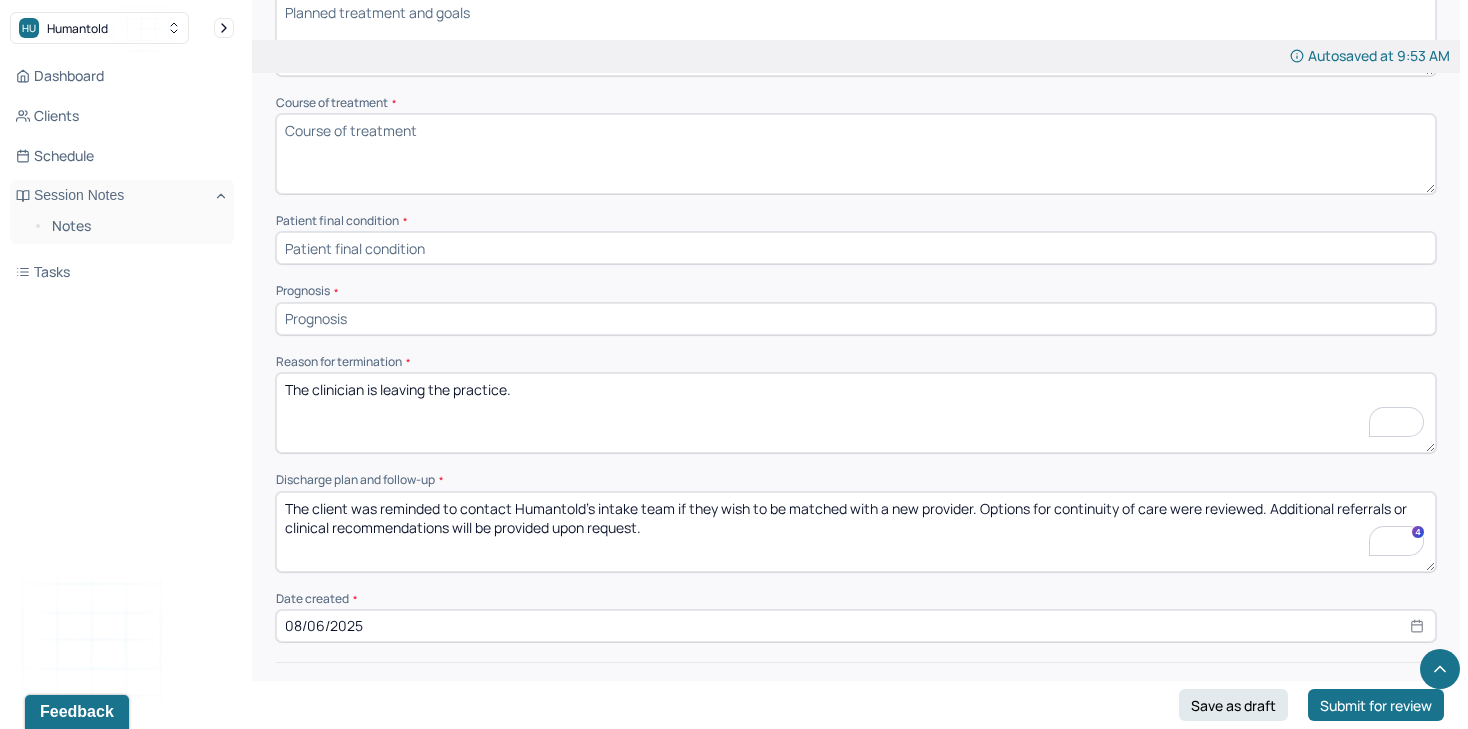 scroll, scrollTop: 1143, scrollLeft: 0, axis: vertical 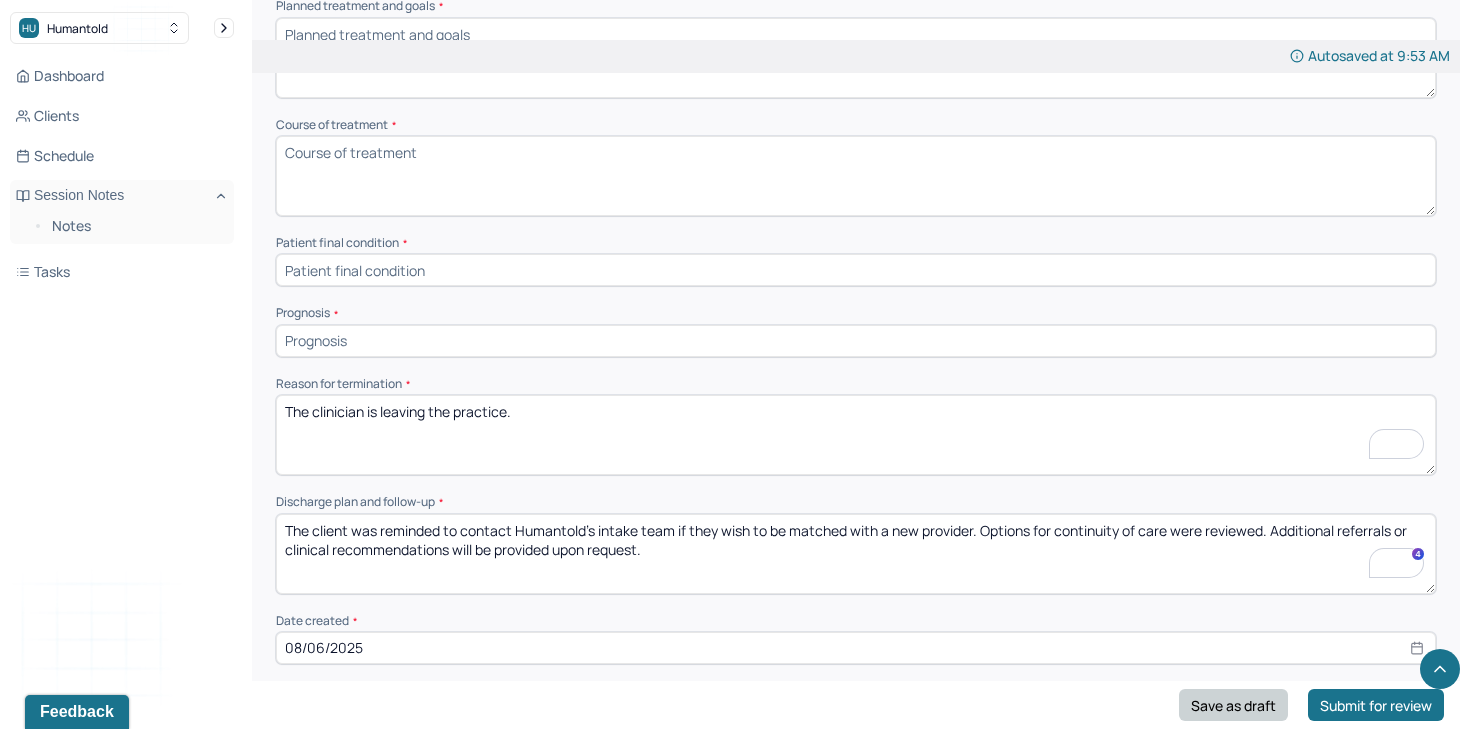 click on "Save as draft" at bounding box center (1233, 705) 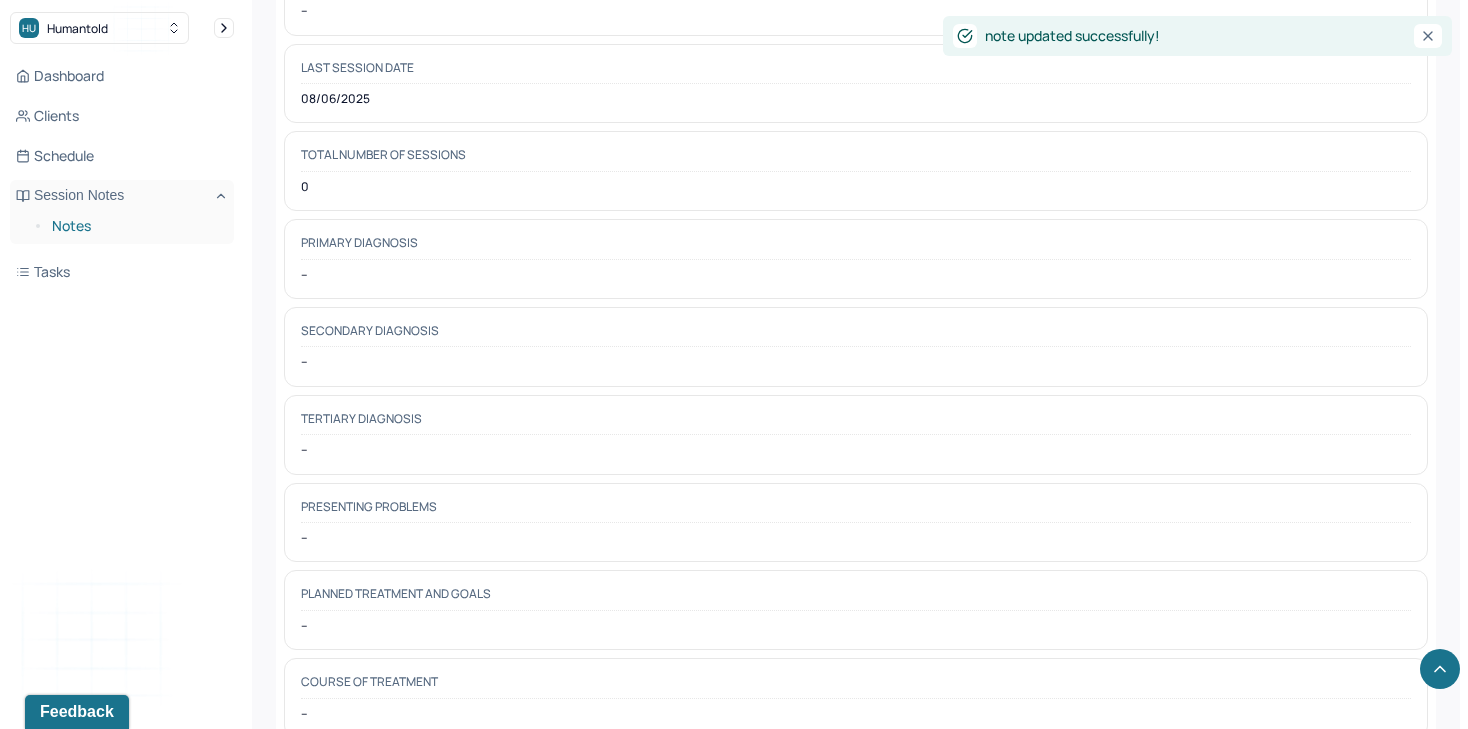 click on "Notes" at bounding box center (135, 226) 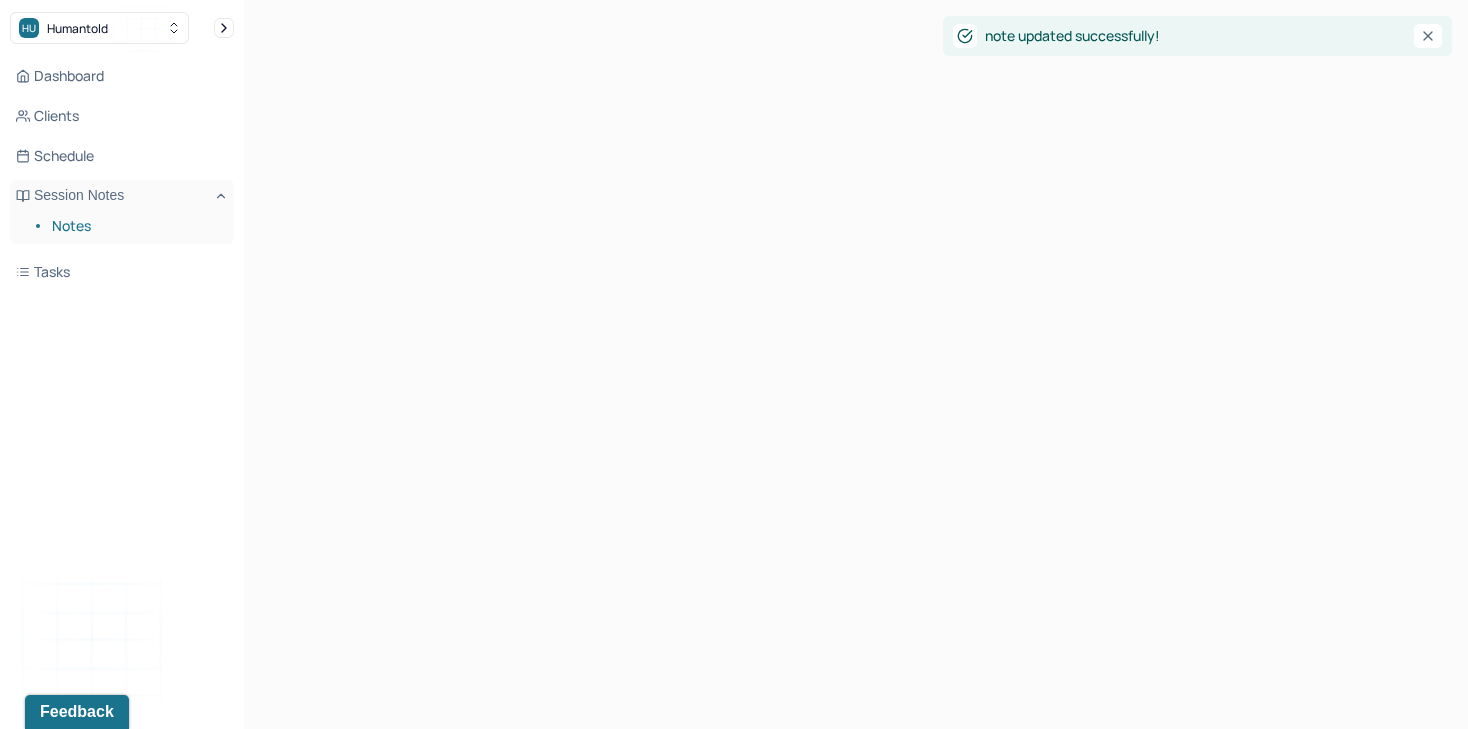 scroll, scrollTop: 0, scrollLeft: 0, axis: both 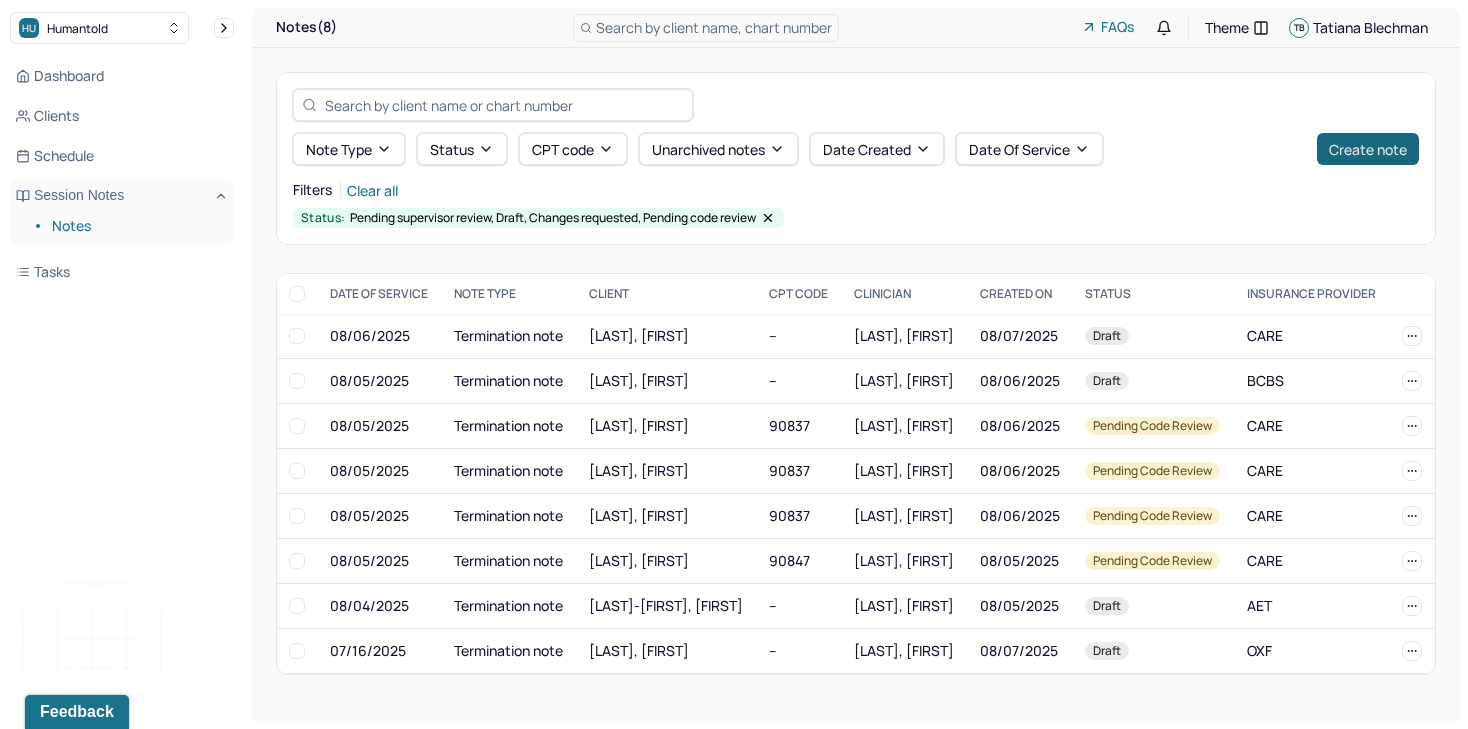 click on "Create note" at bounding box center (1368, 149) 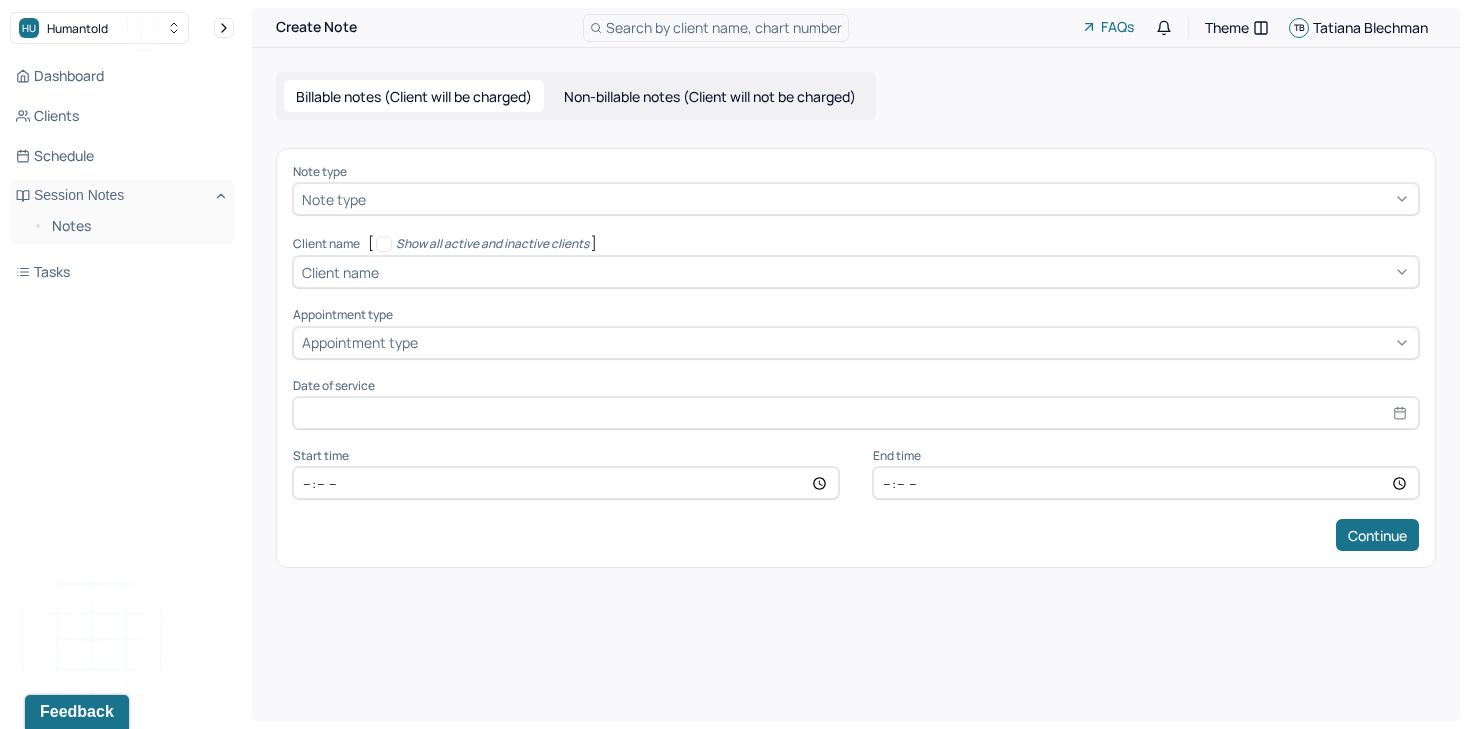 click at bounding box center [890, 199] 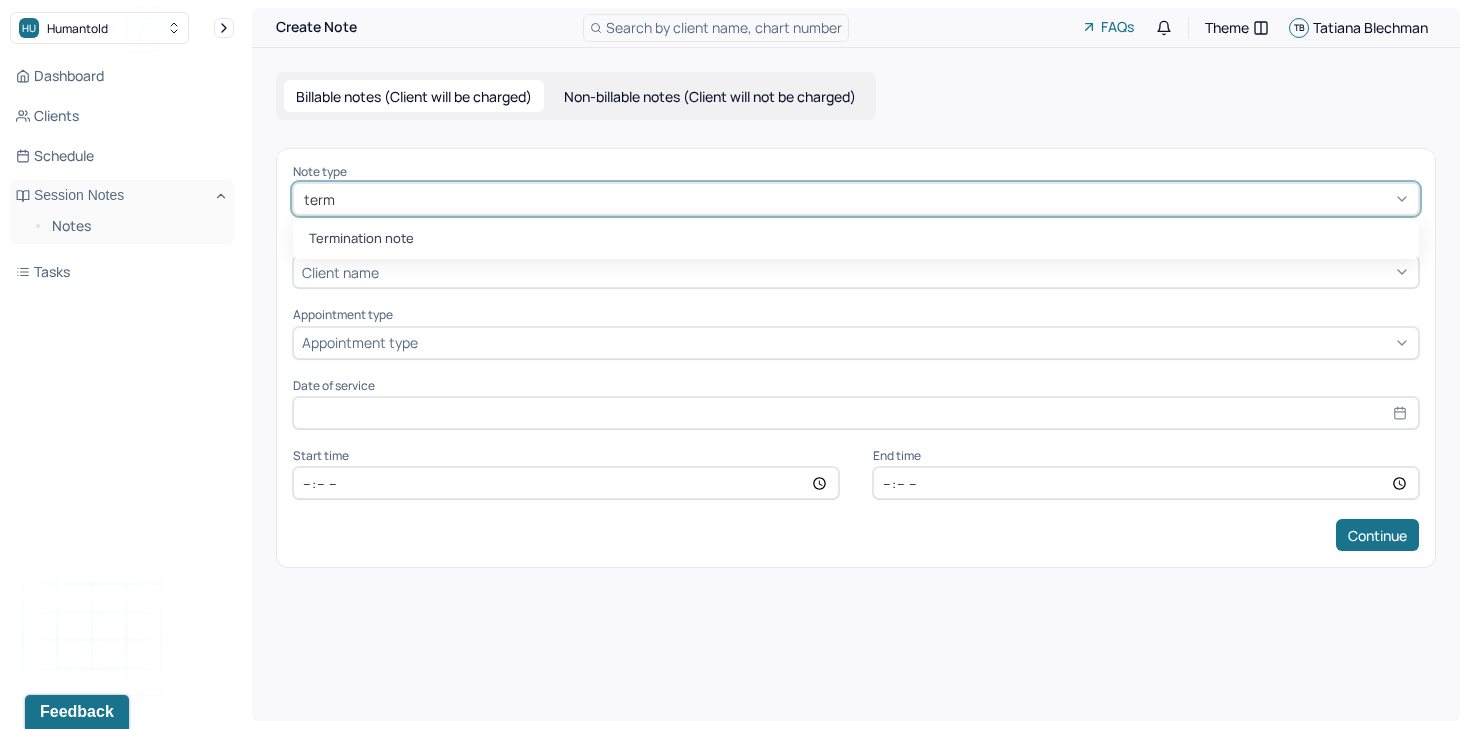 type on "termi" 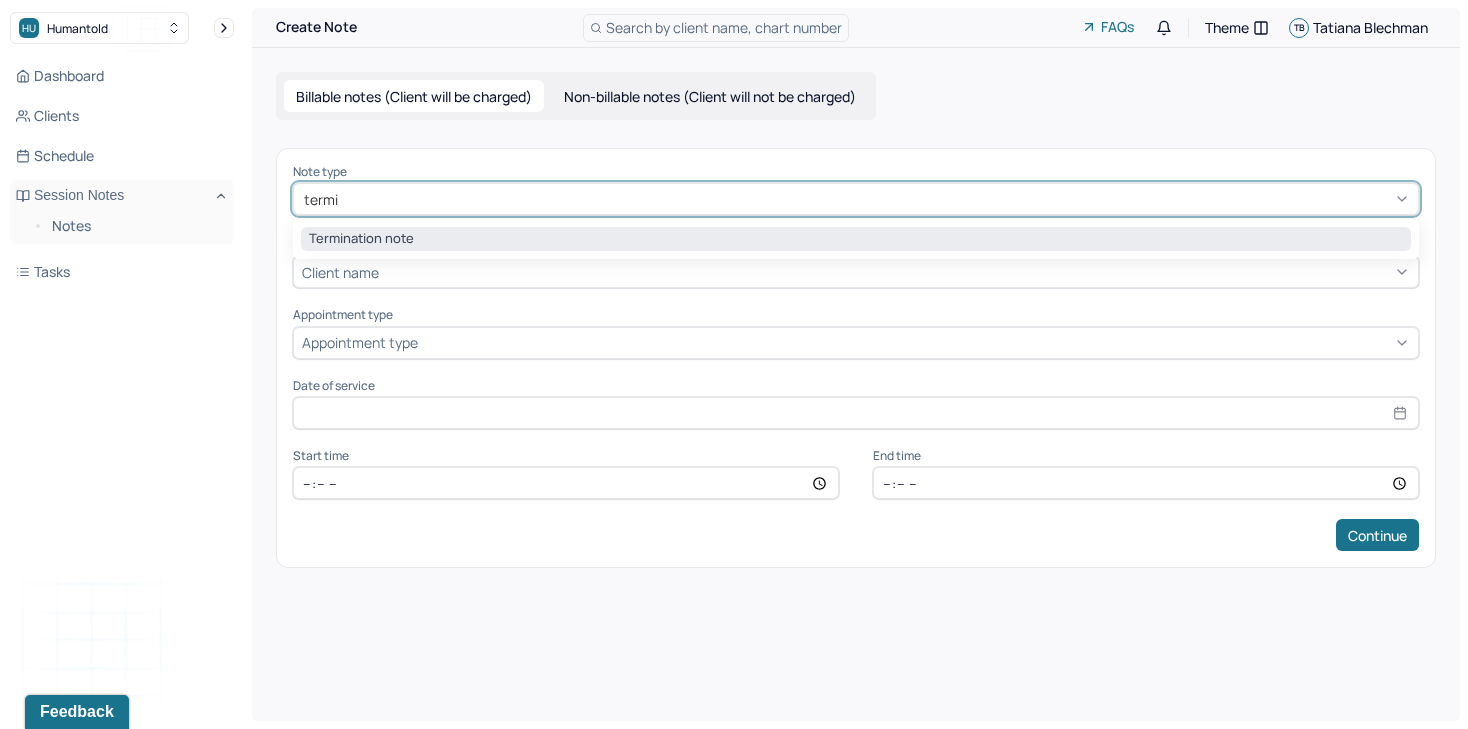 click on "Termination note" at bounding box center [856, 239] 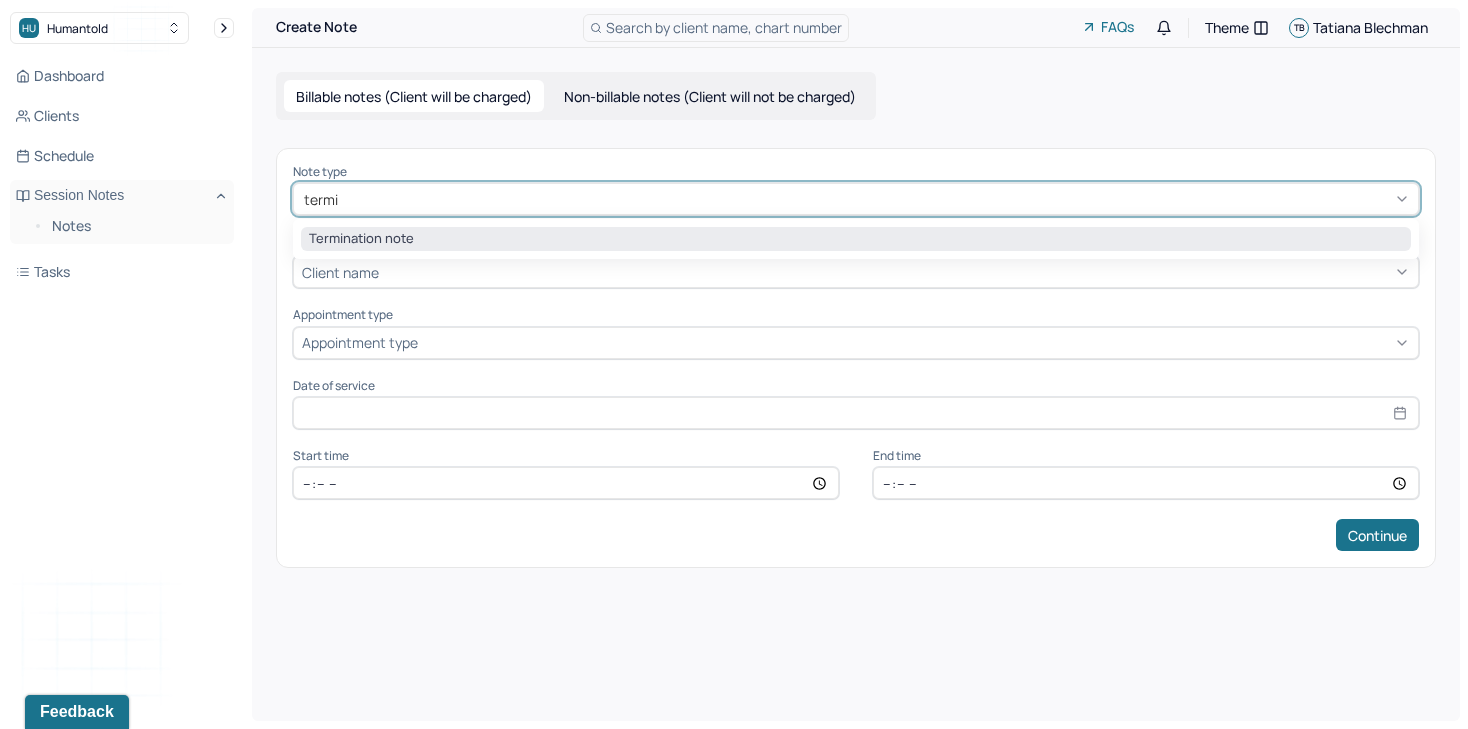 type 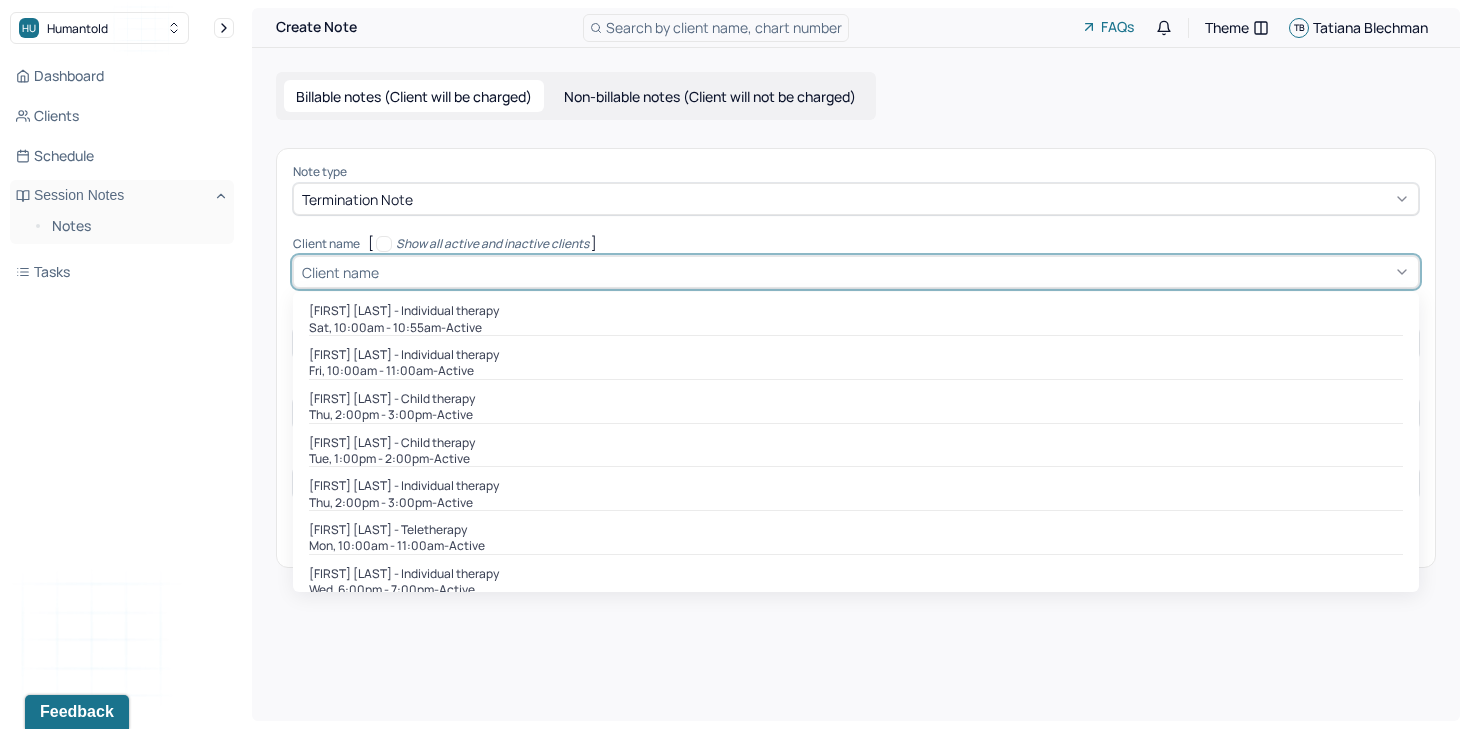 click on "Client name" at bounding box center [856, 272] 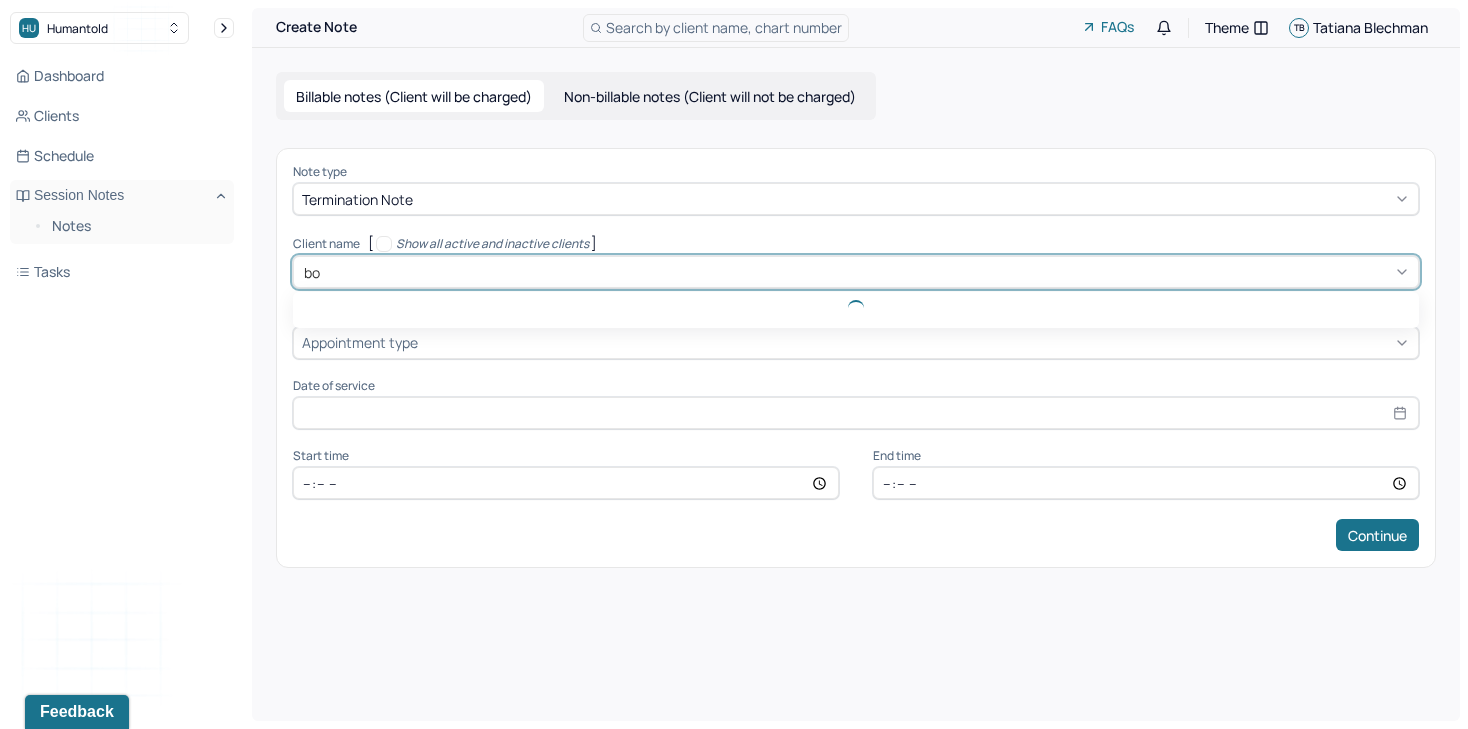 type on "bob" 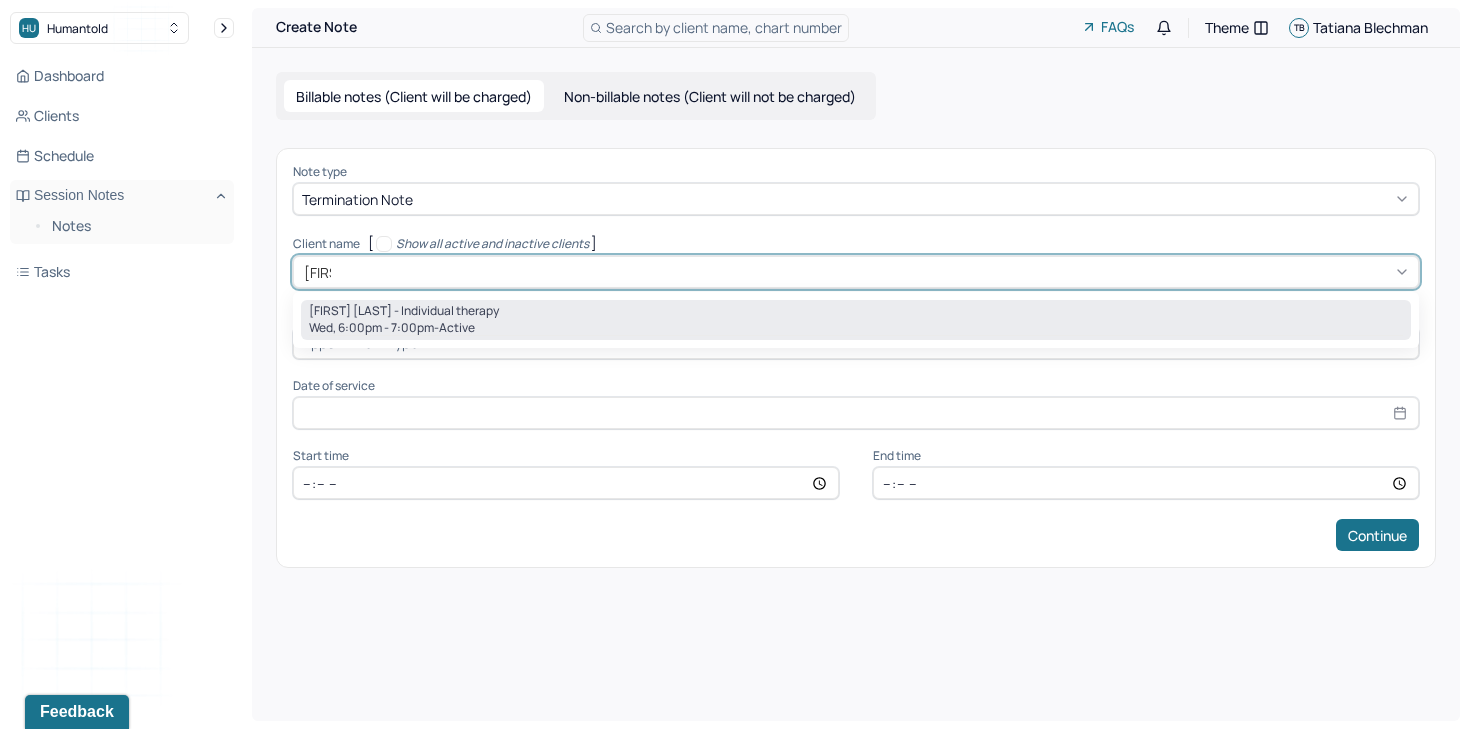 click on "Bobby Killings - Individual therapy" at bounding box center [404, 311] 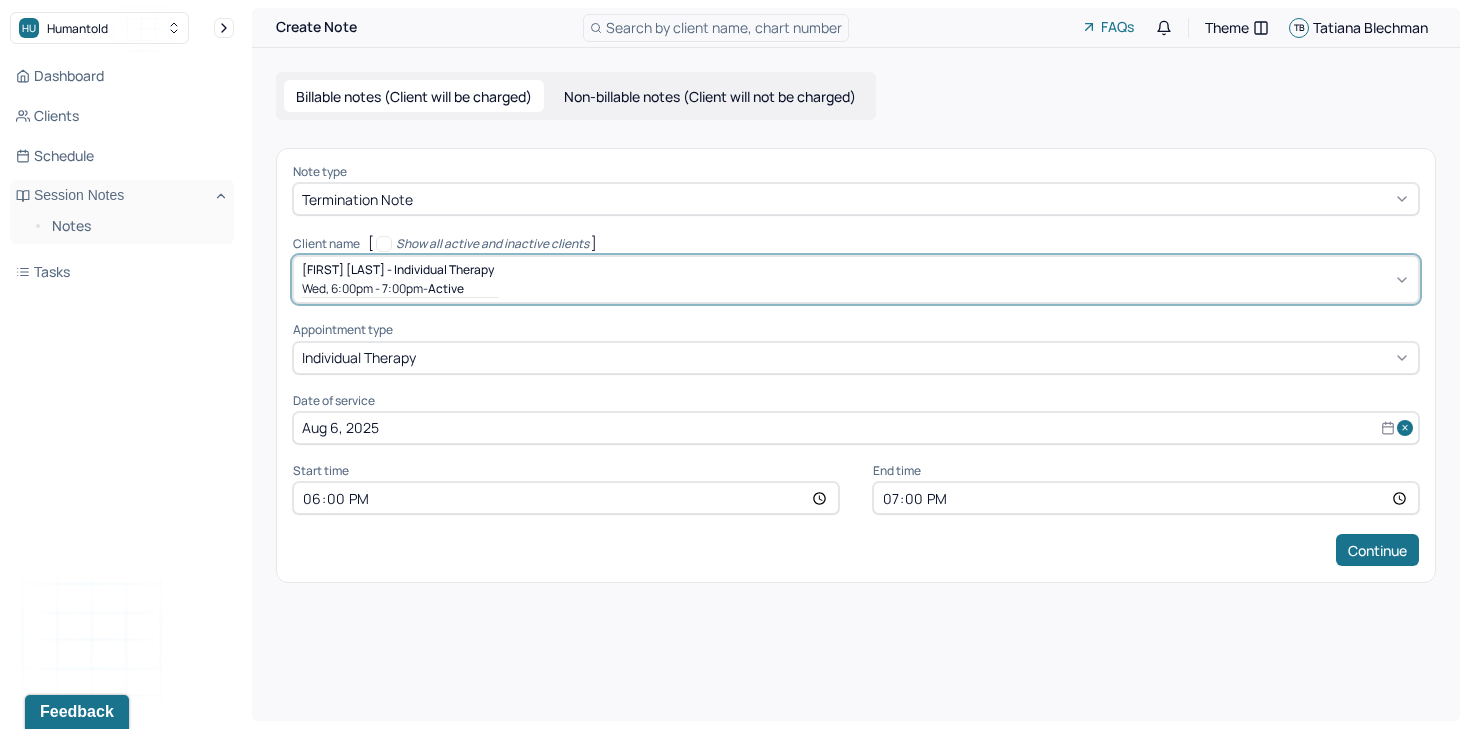 click on "Note type Termination note Client name [ Show all active and inactive clients ] option [object Object], selected. Bobby Killings - Individual therapy Wed, 6:00pm - 7:00pm  -  active Supervisee name Tatiana Blechman Appointment type individual therapy Date of service Aug 6, 2025 Start time 18:00 End time 19:00 Continue" at bounding box center [856, 365] 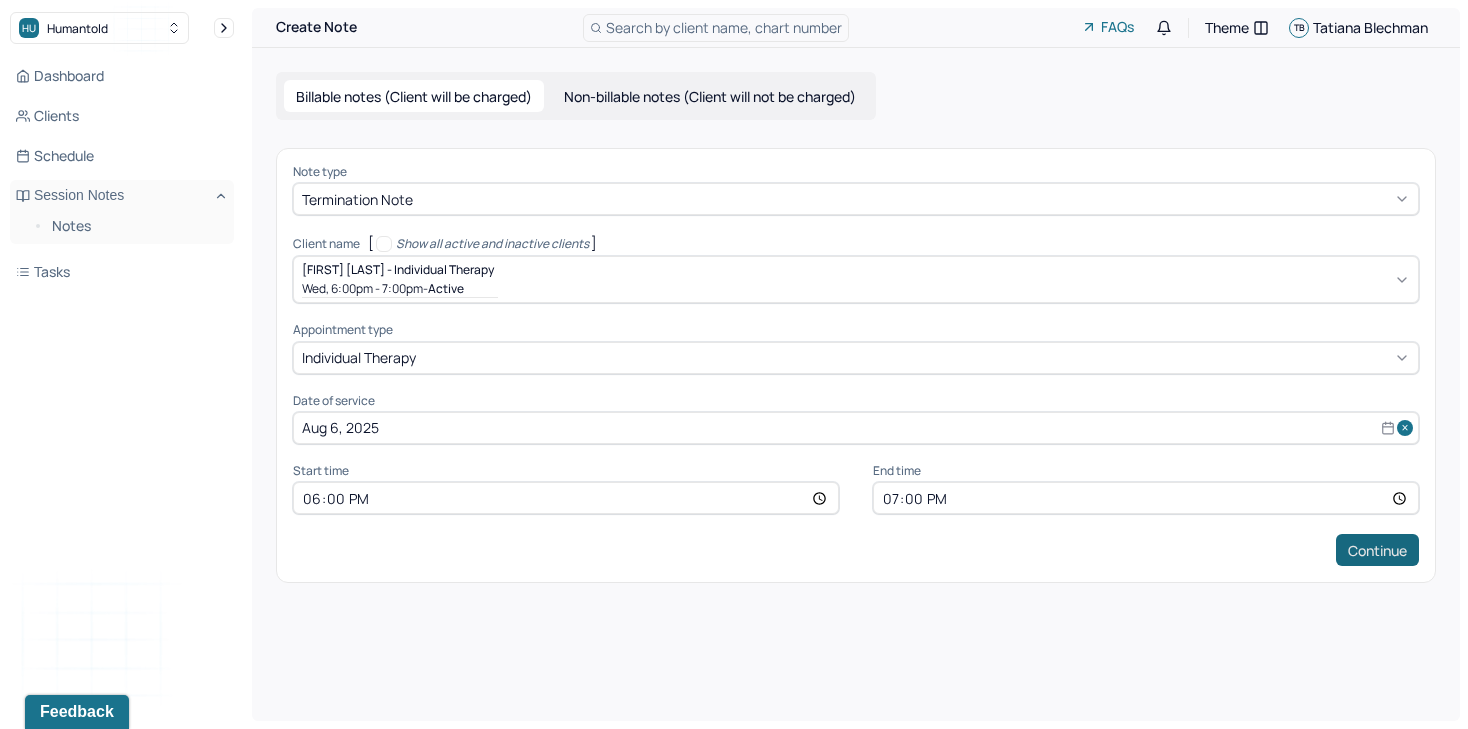 click on "Continue" at bounding box center (1377, 550) 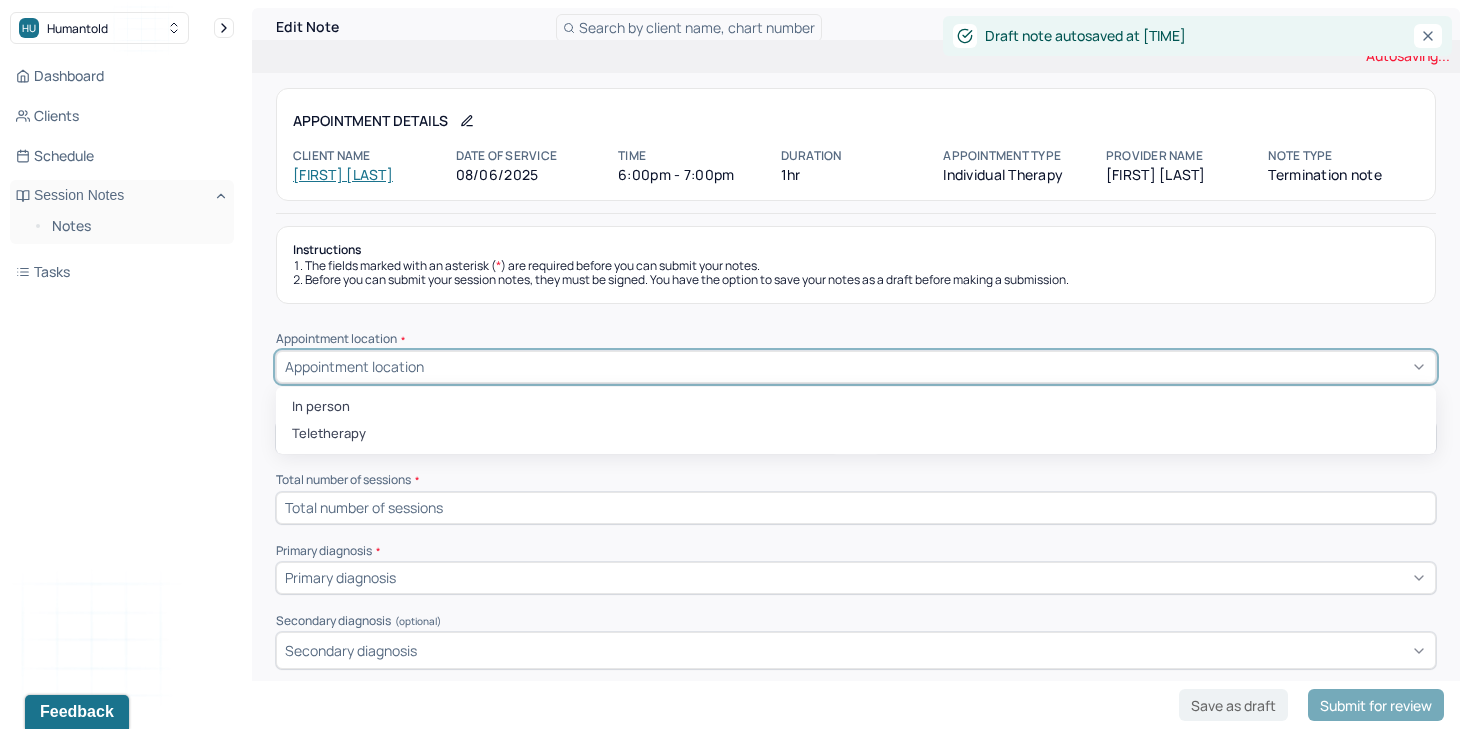 click on "Appointment location" at bounding box center [856, 367] 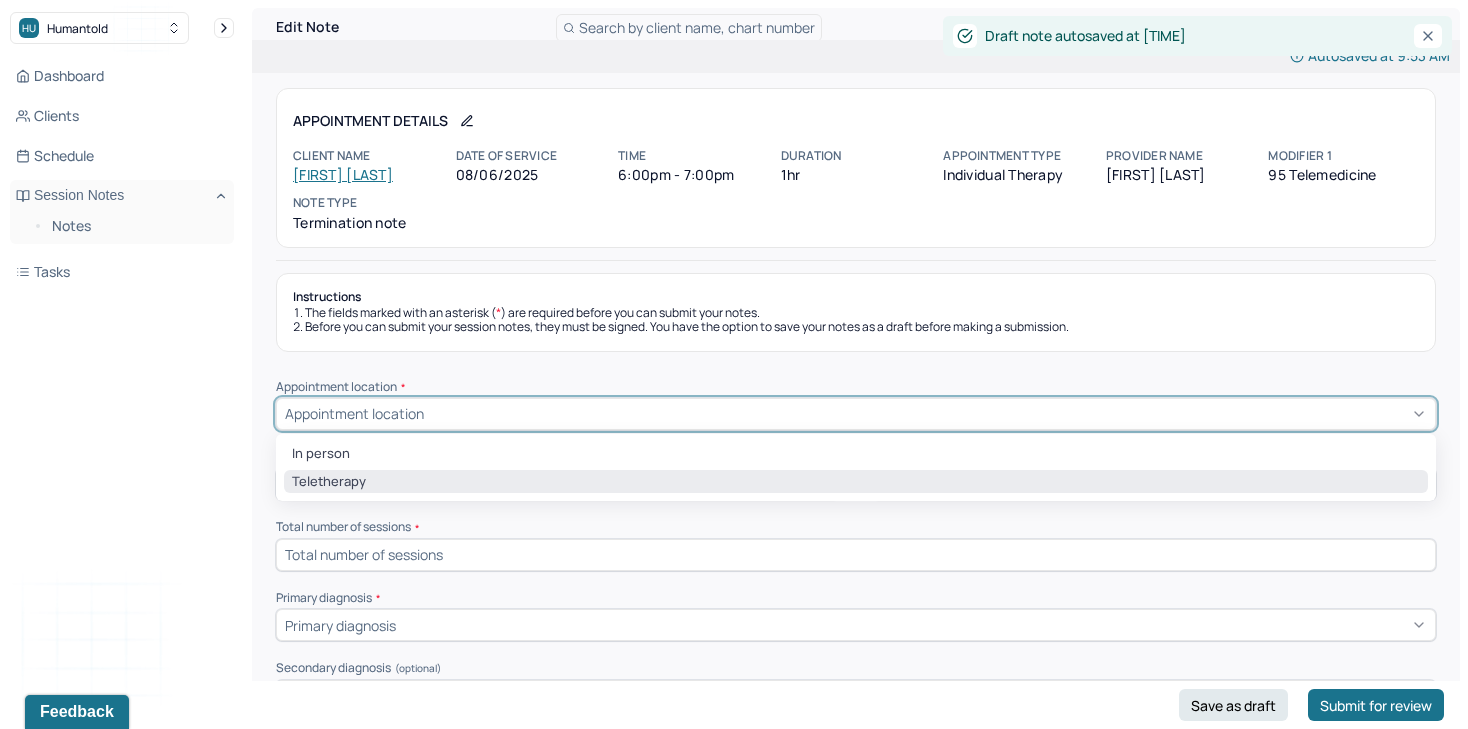 click on "Teletherapy" at bounding box center [856, 482] 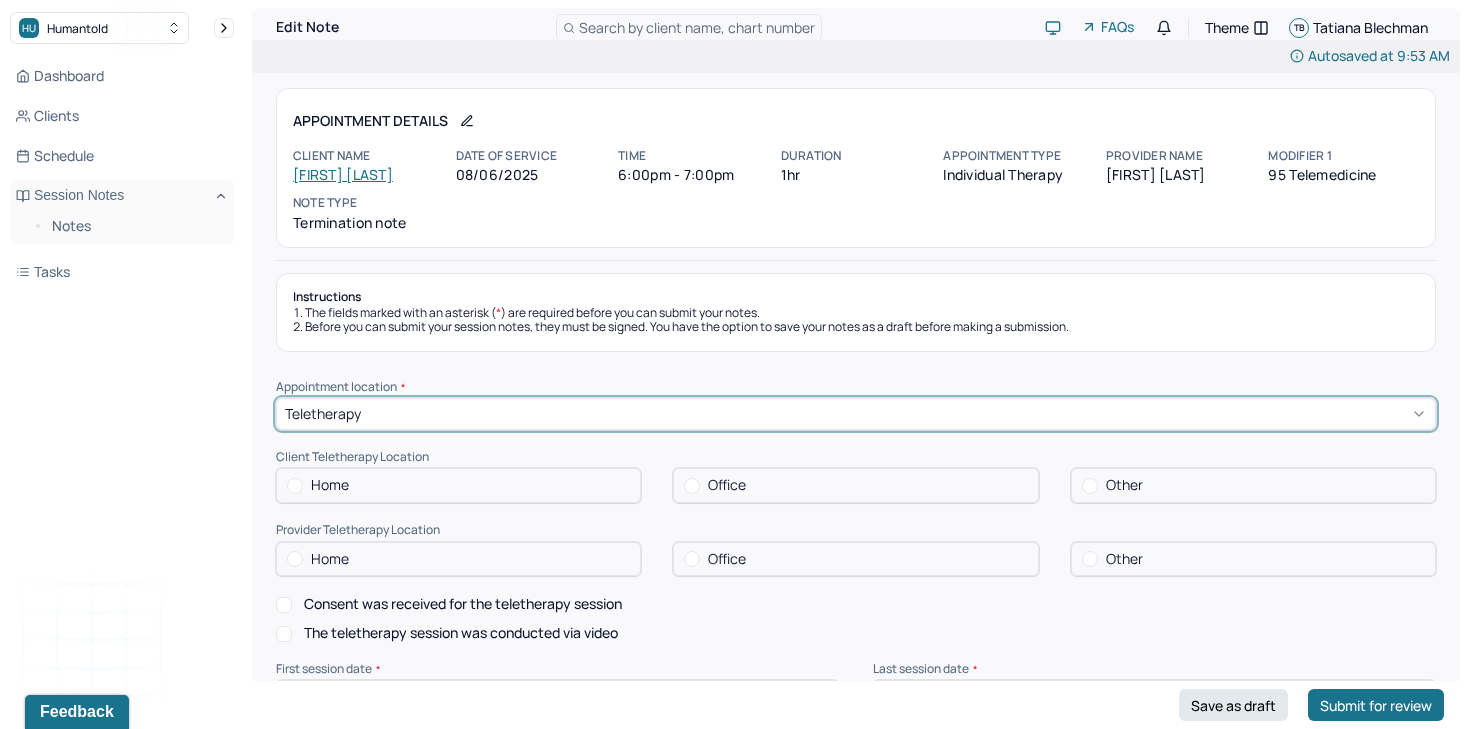 click on "Home" at bounding box center [458, 485] 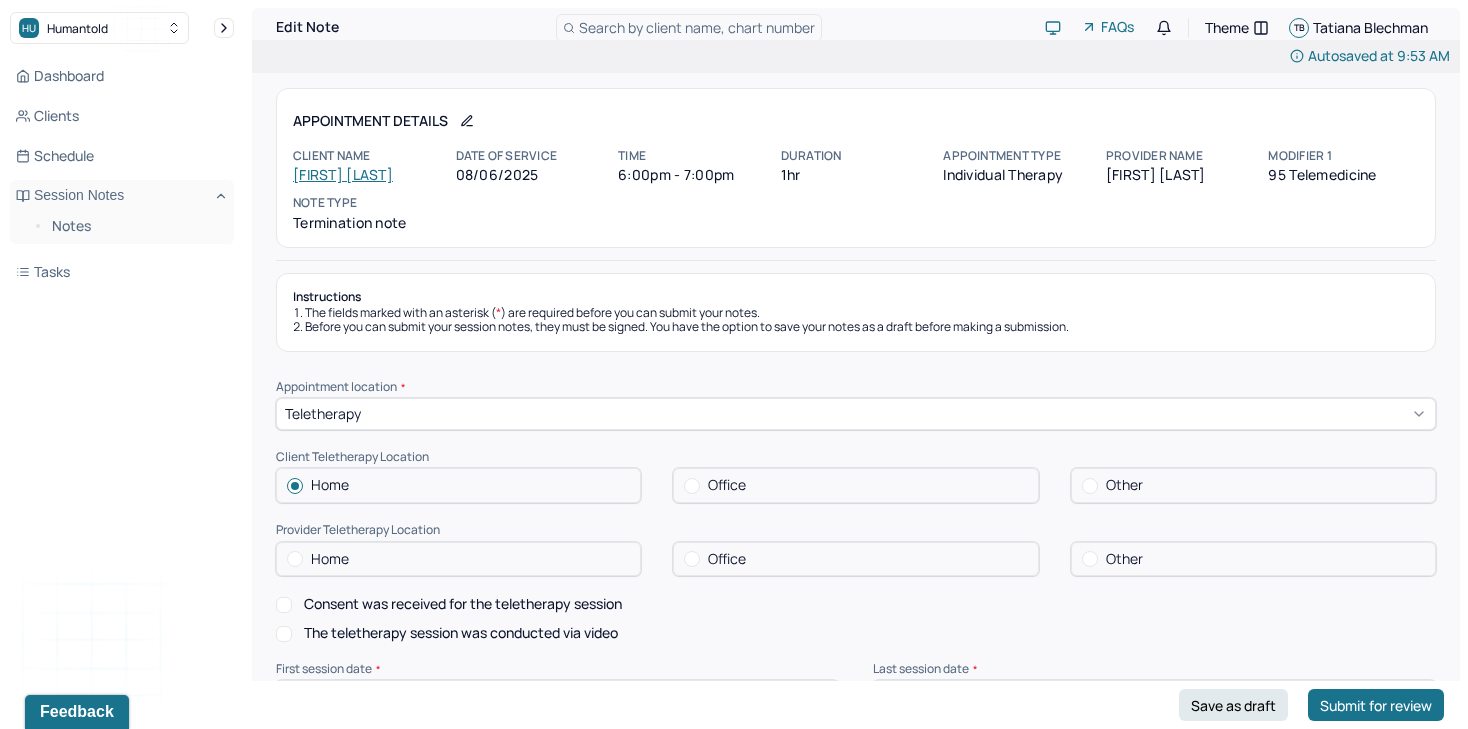 click on "Home" at bounding box center [458, 559] 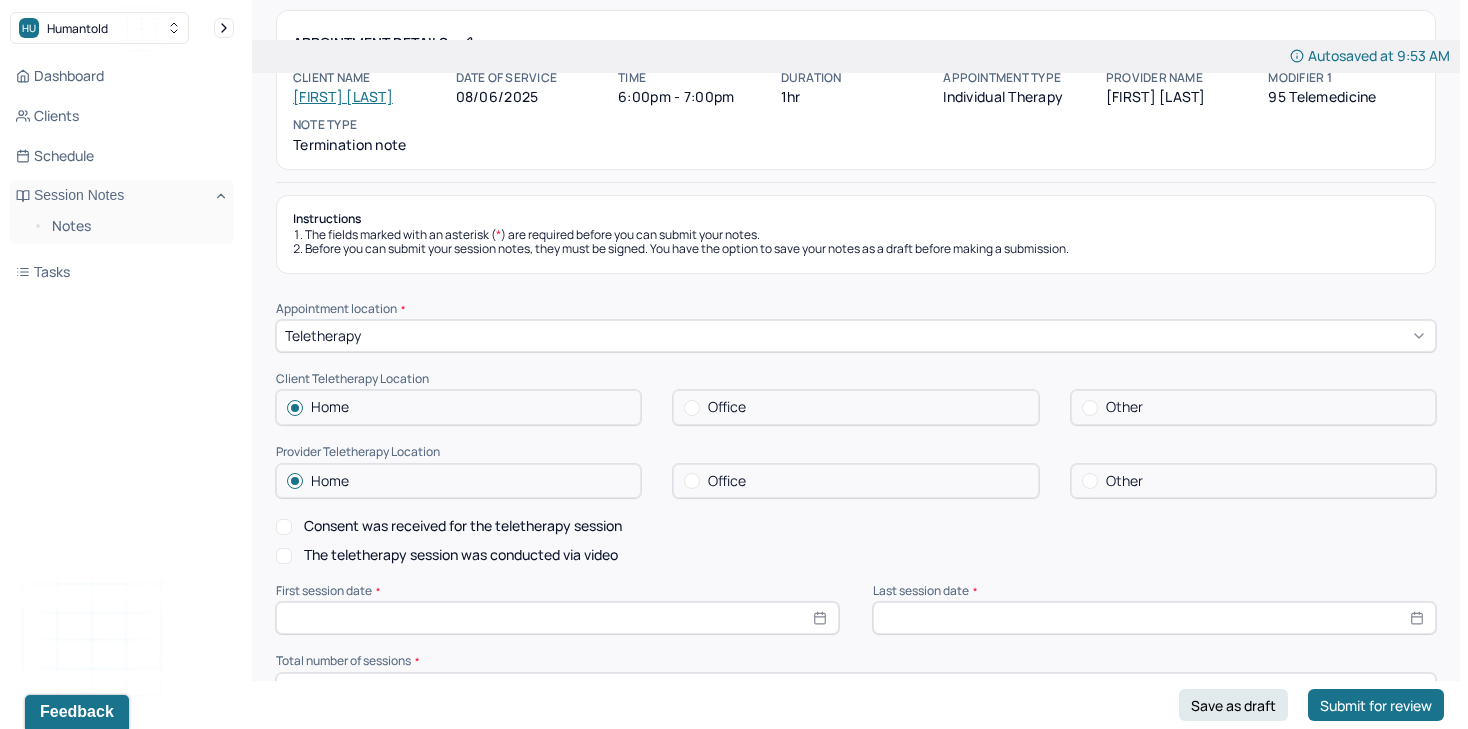 scroll, scrollTop: 86, scrollLeft: 0, axis: vertical 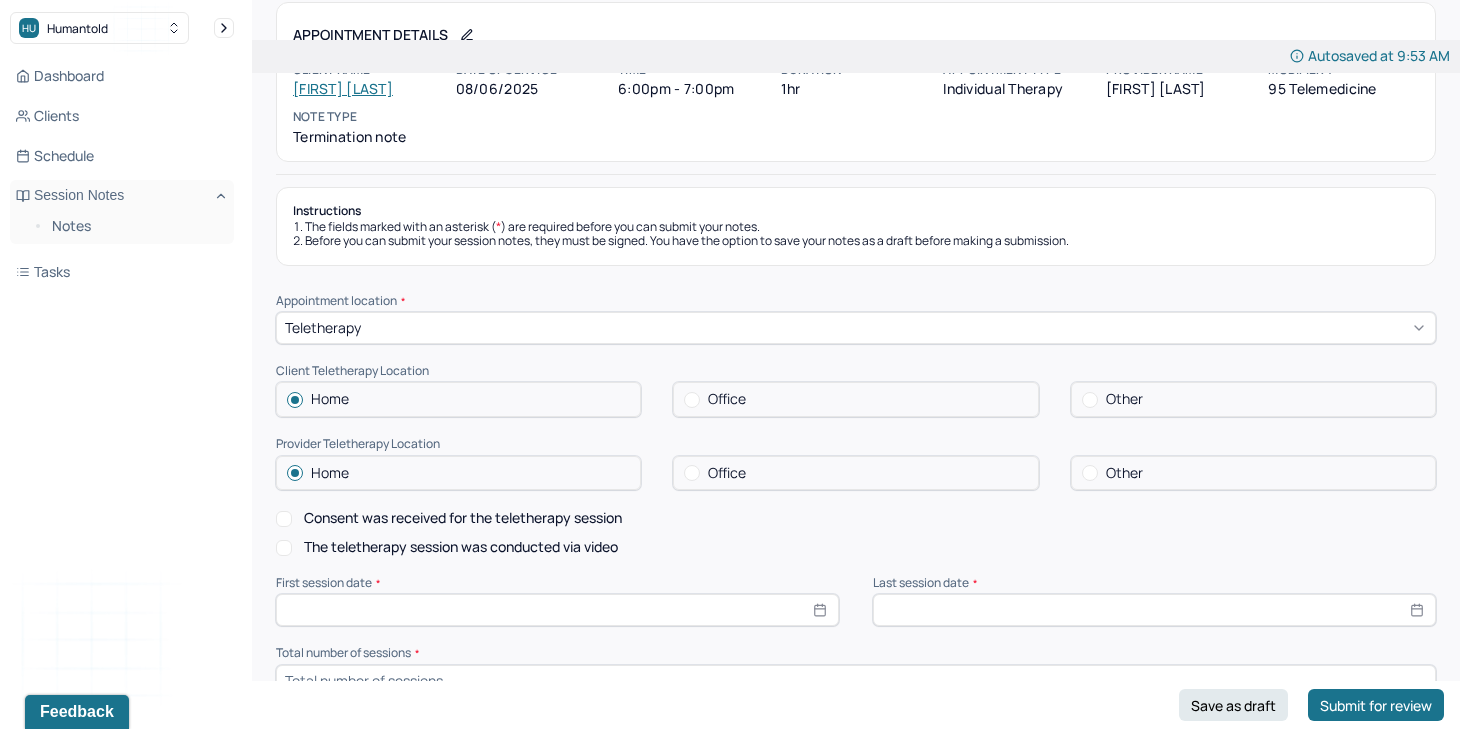 click on "Consent was received for the teletherapy session" at bounding box center [463, 518] 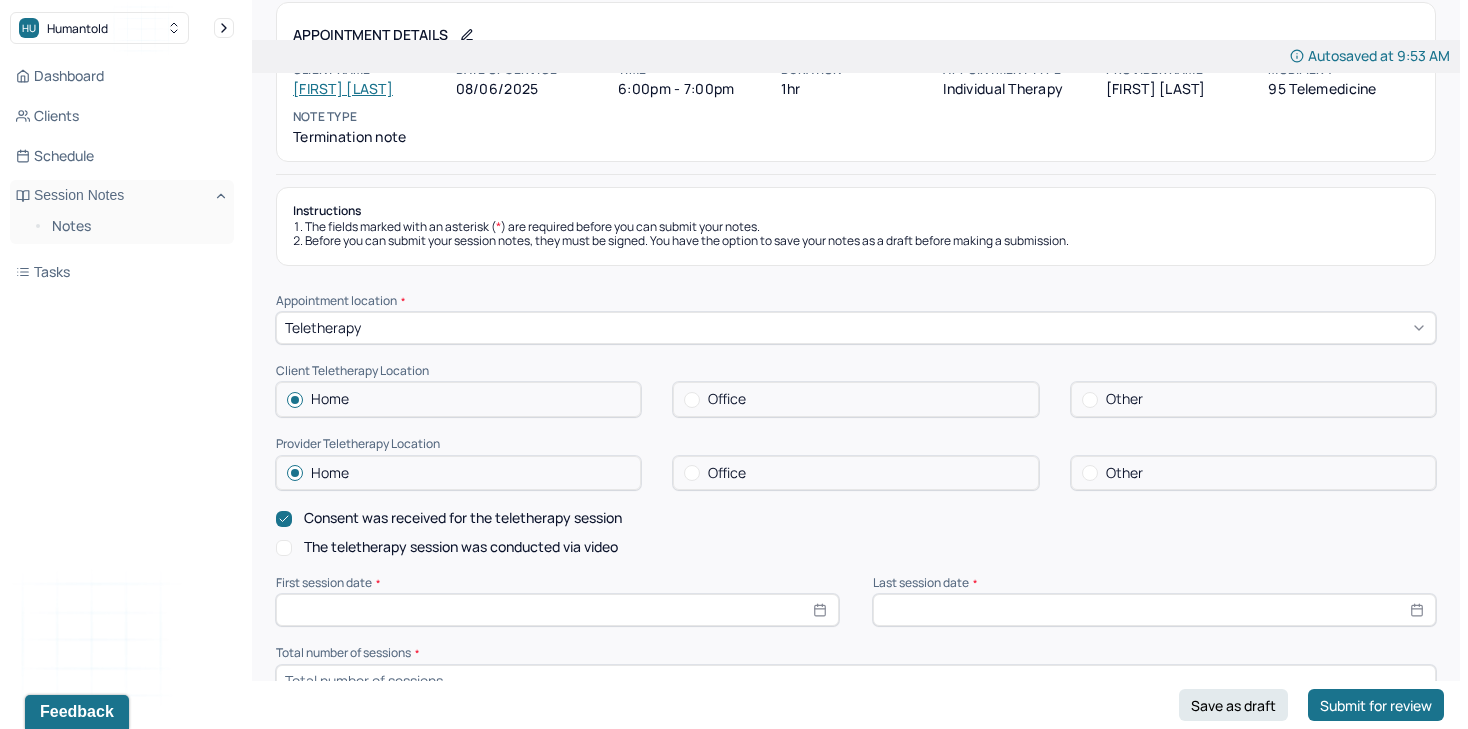 click on "The teletherapy session was conducted via video" at bounding box center [461, 547] 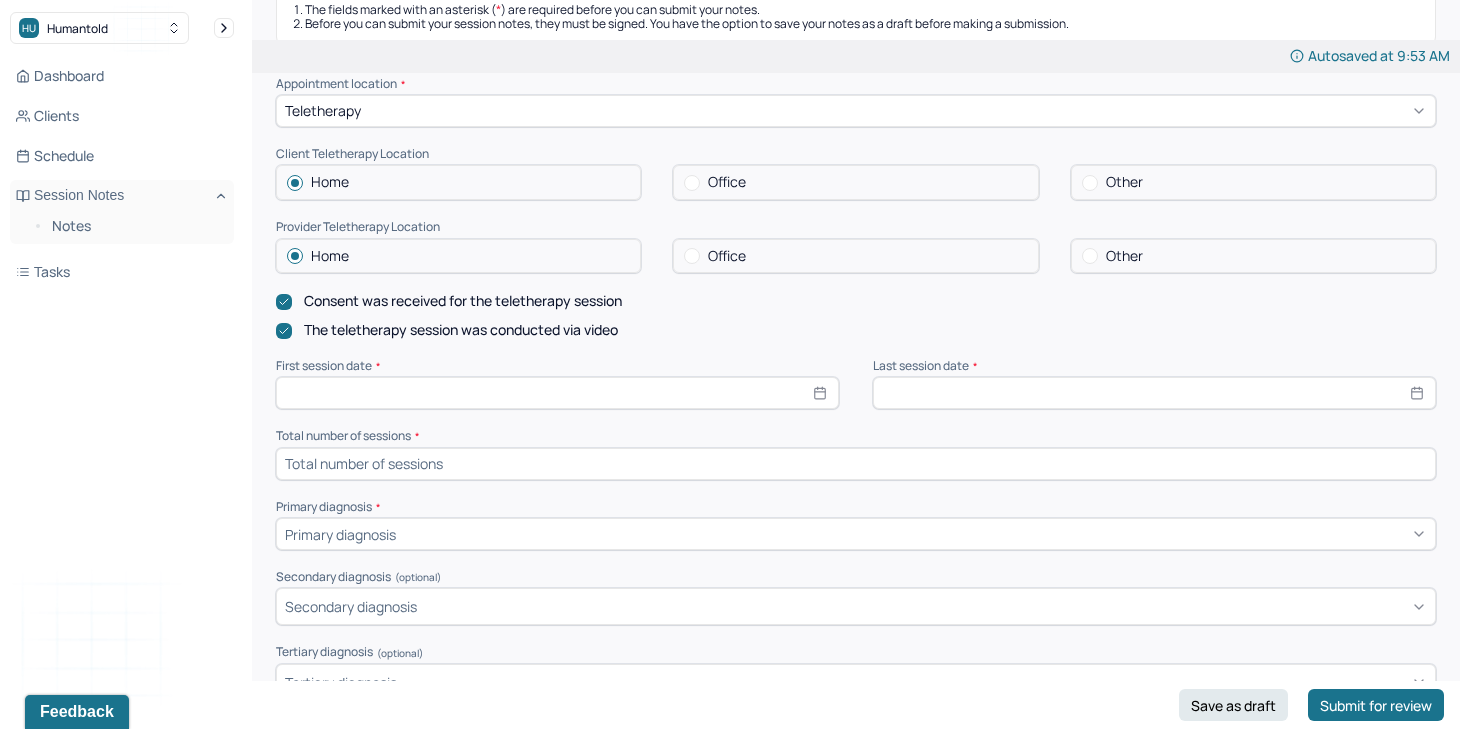 scroll, scrollTop: 315, scrollLeft: 0, axis: vertical 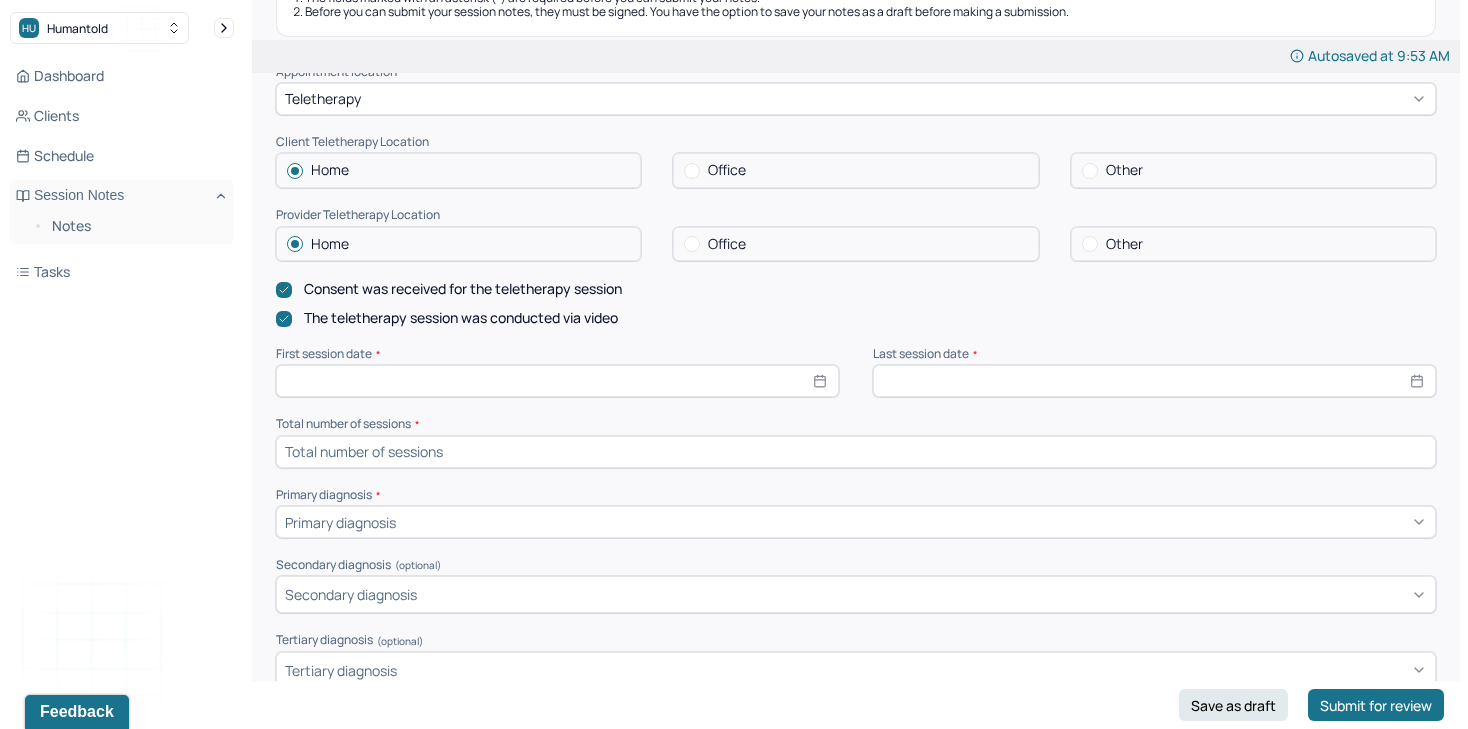 select on "7" 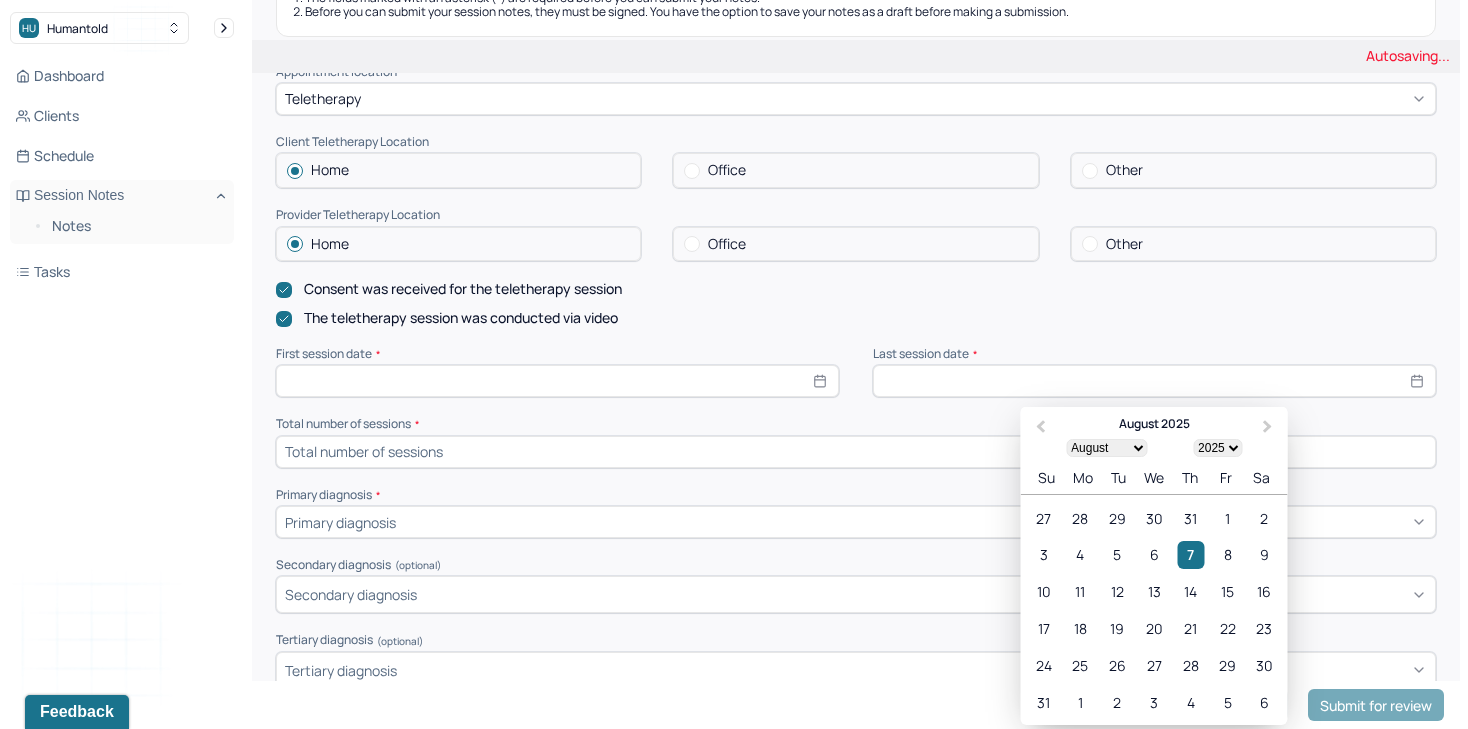 click at bounding box center [1154, 381] 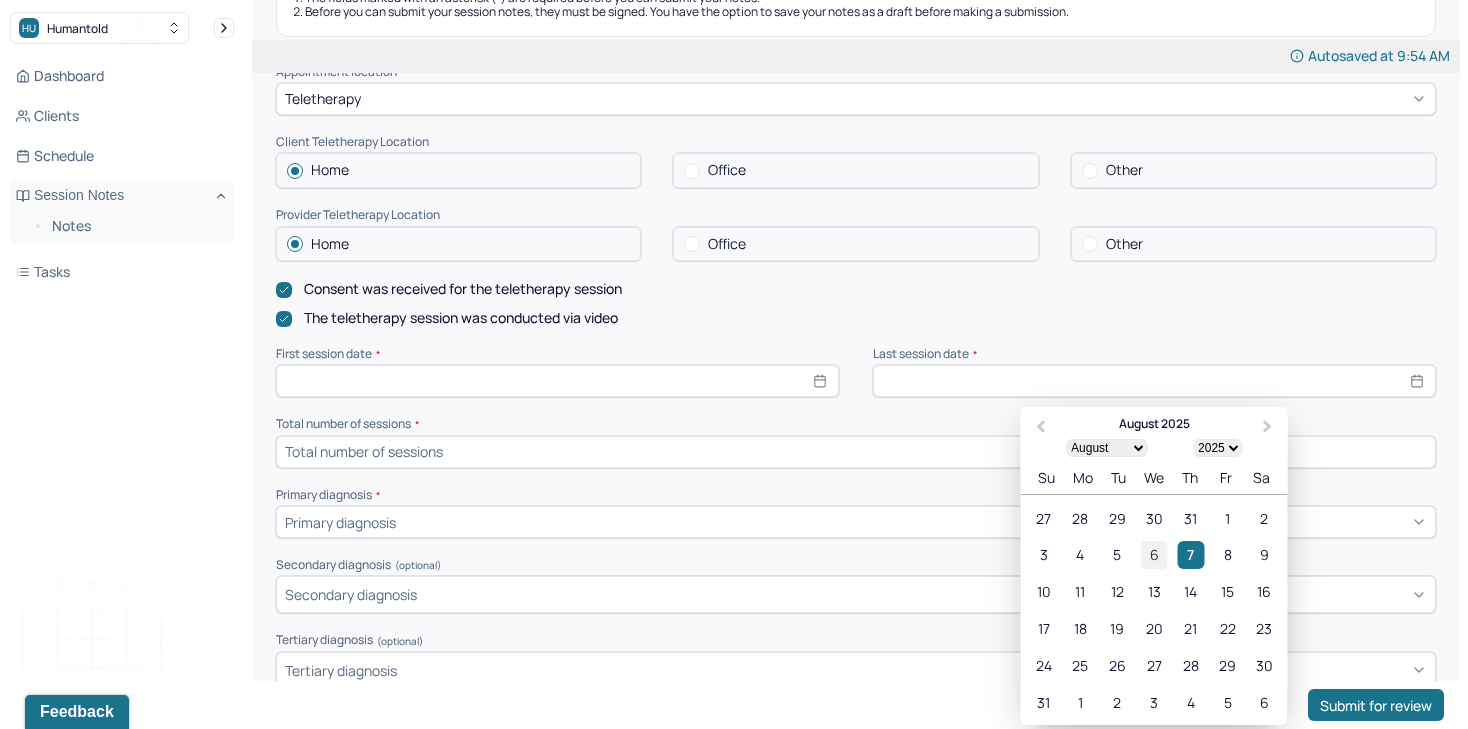 click on "6" at bounding box center [1154, 555] 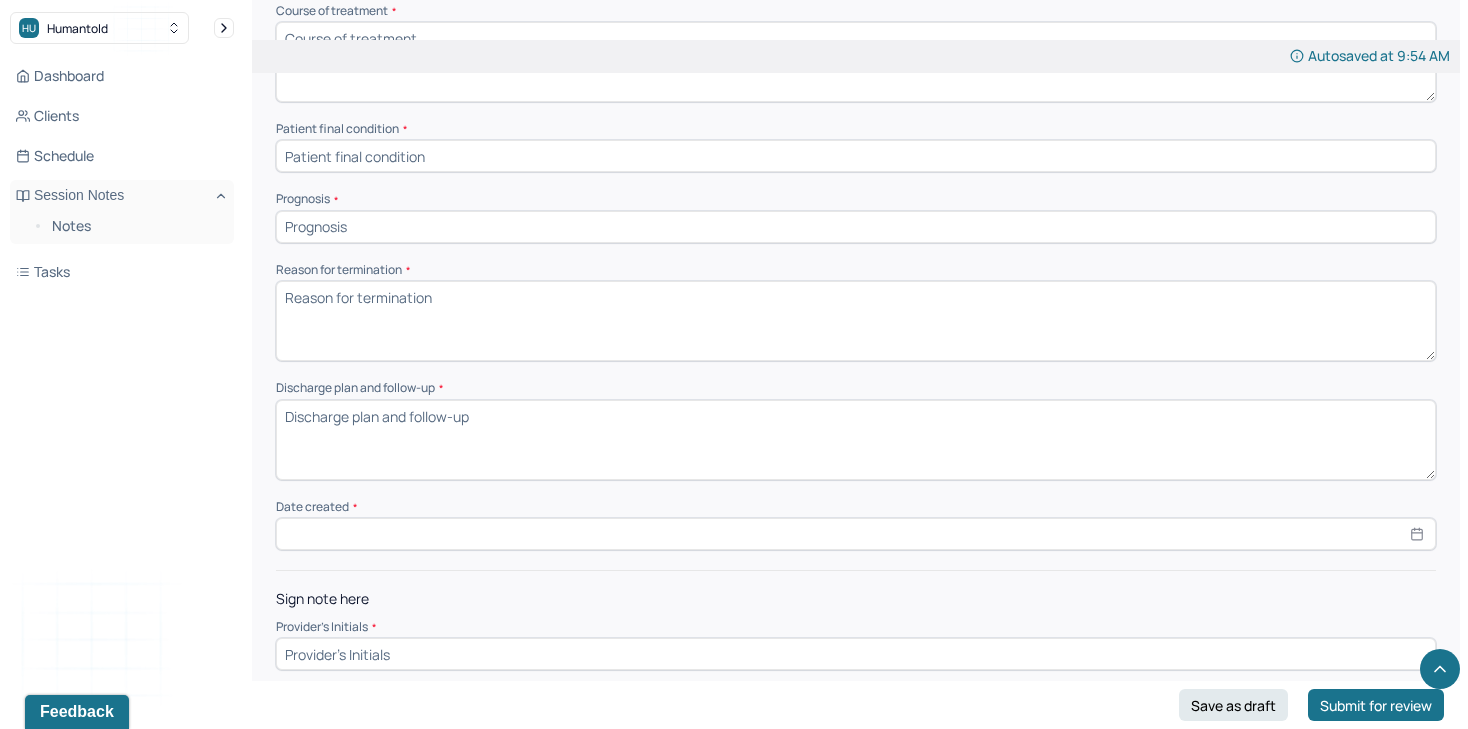 scroll, scrollTop: 1268, scrollLeft: 0, axis: vertical 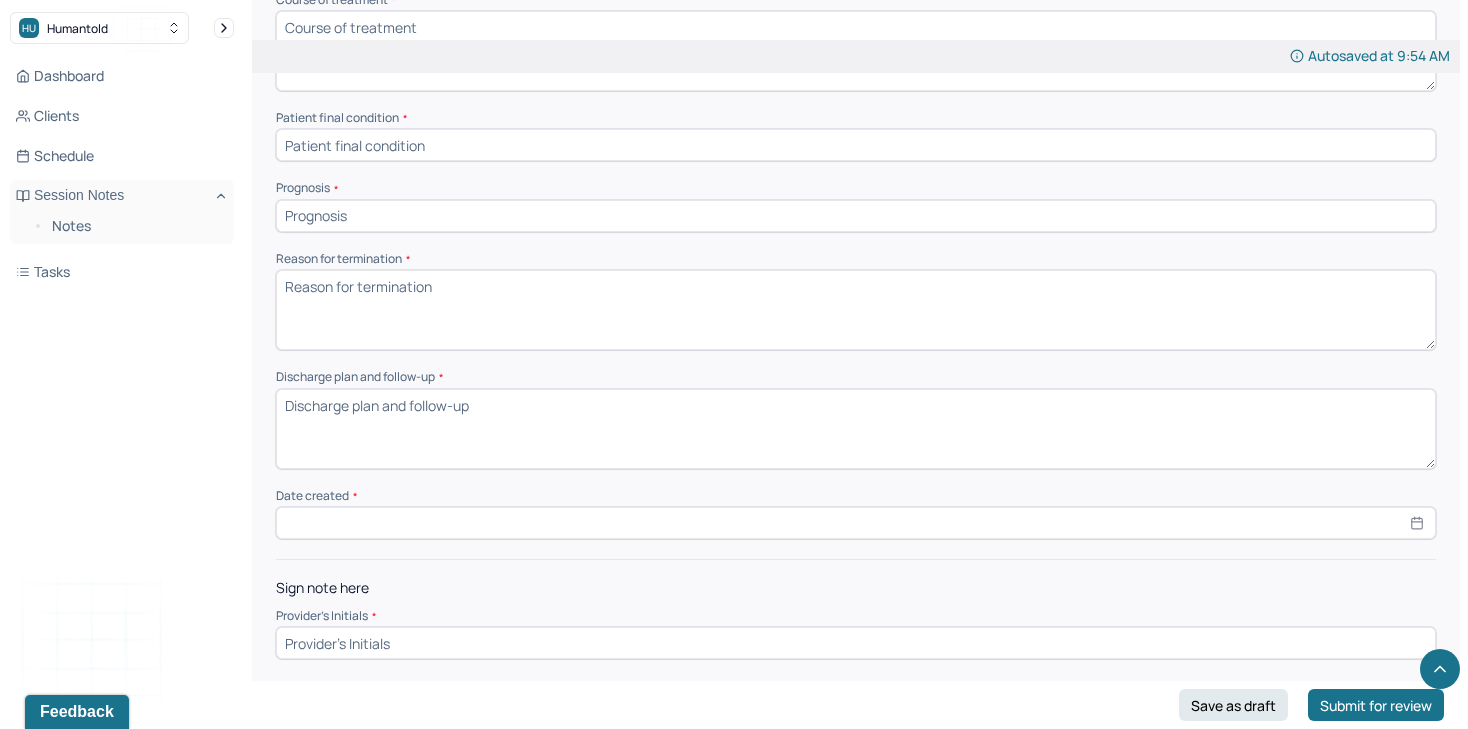 select on "7" 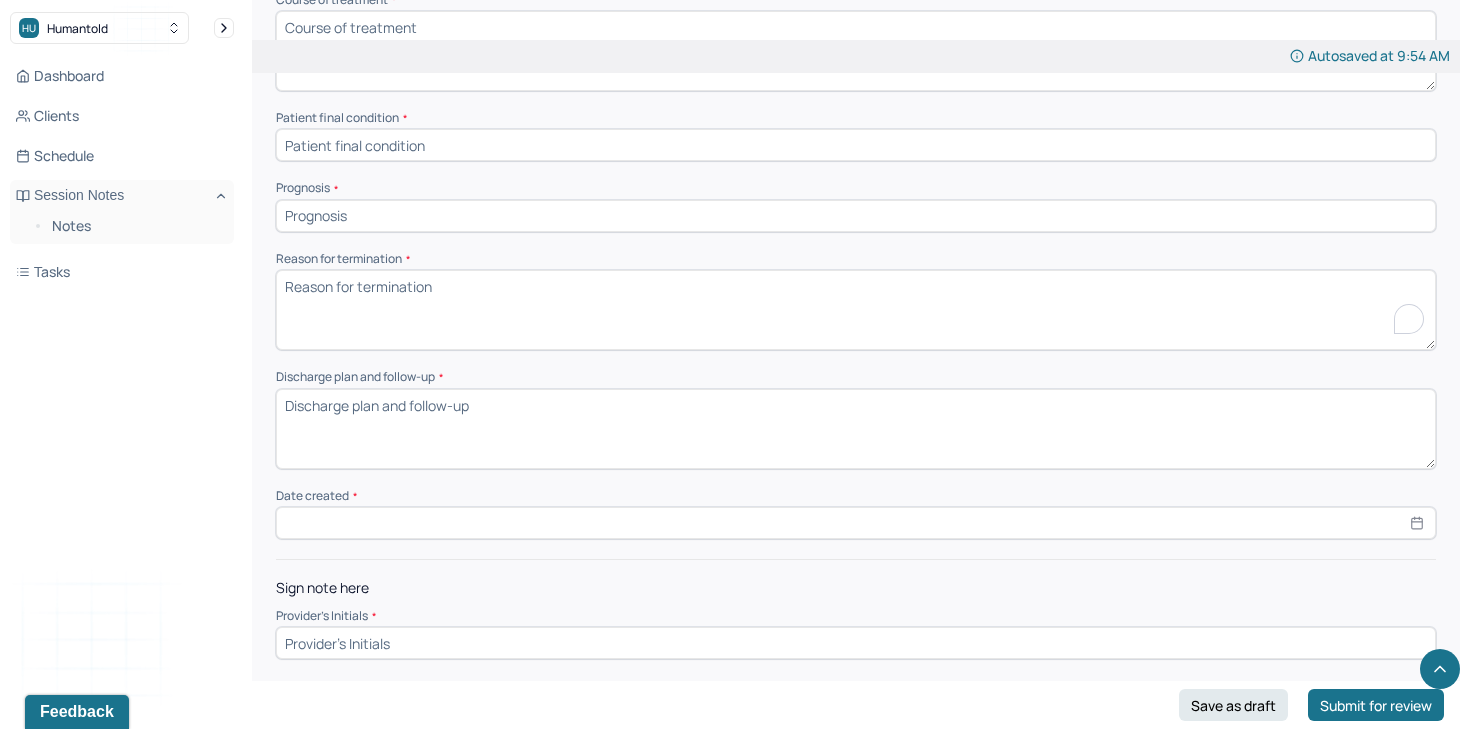 paste on "The clinician is leaving the practice." 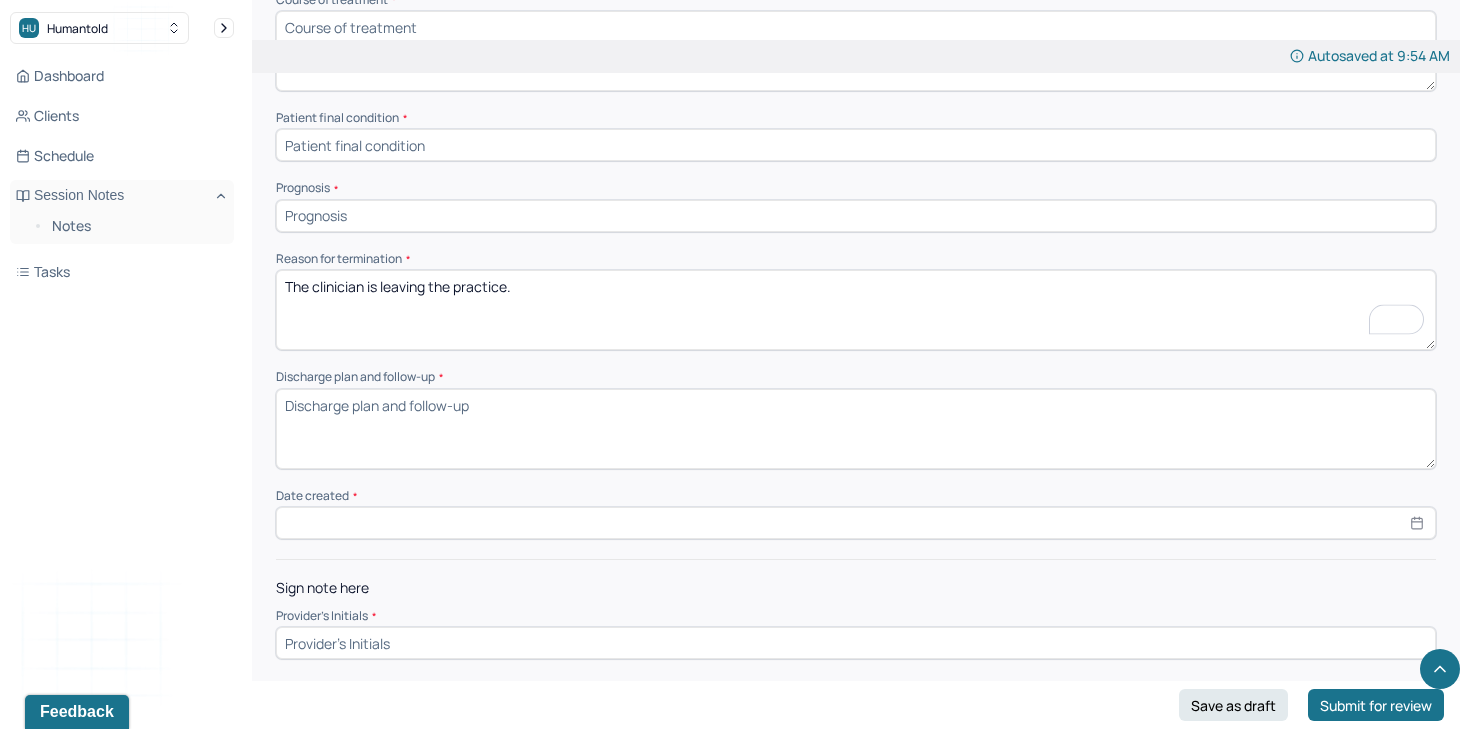type on "The clinician is leaving the practice." 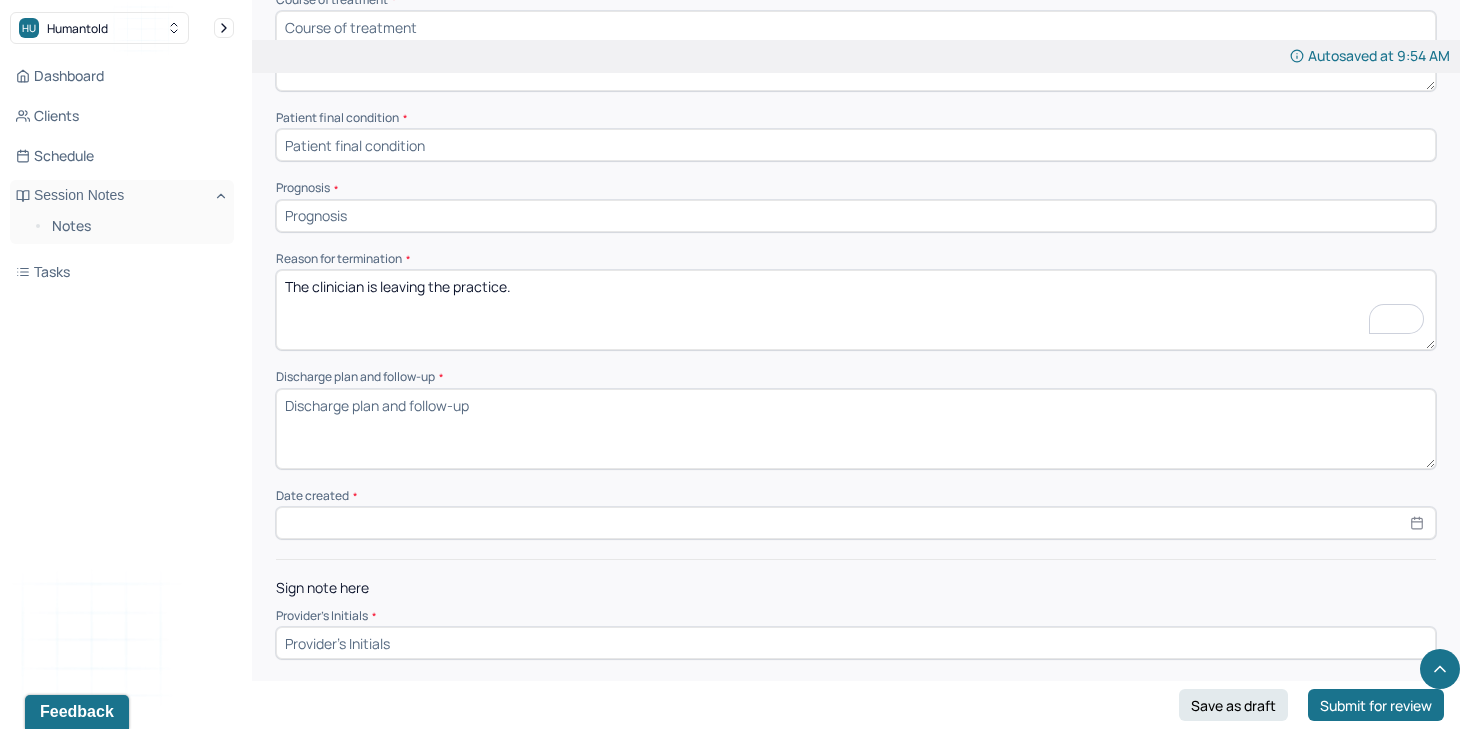 click on "Discharge plan and follow-up *" at bounding box center [856, 429] 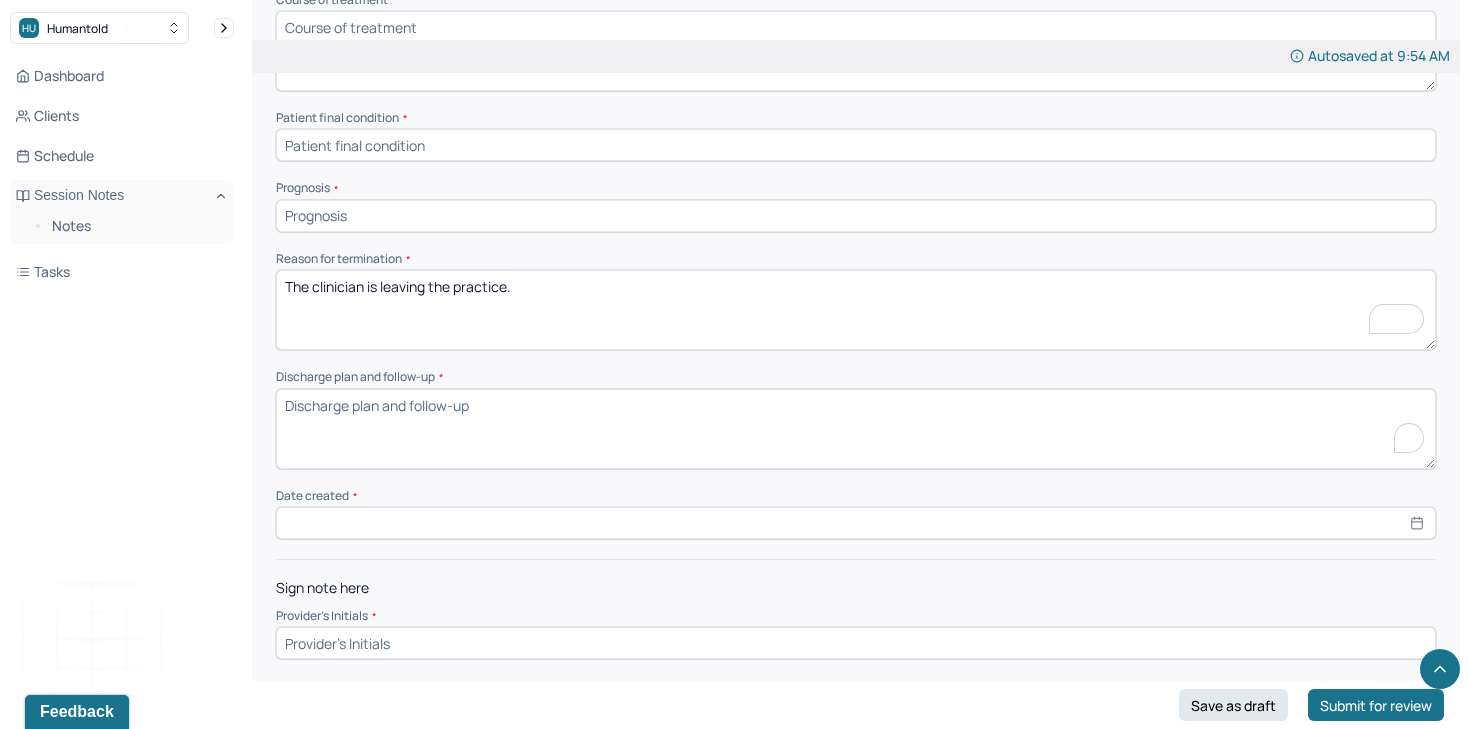 paste on "The client was reminded to contact Humantold’s intake team if they wish to be matched with a new provider. Options for continuity of care were reviewed. Additional referrals or clinical recommendations will be provided upon request." 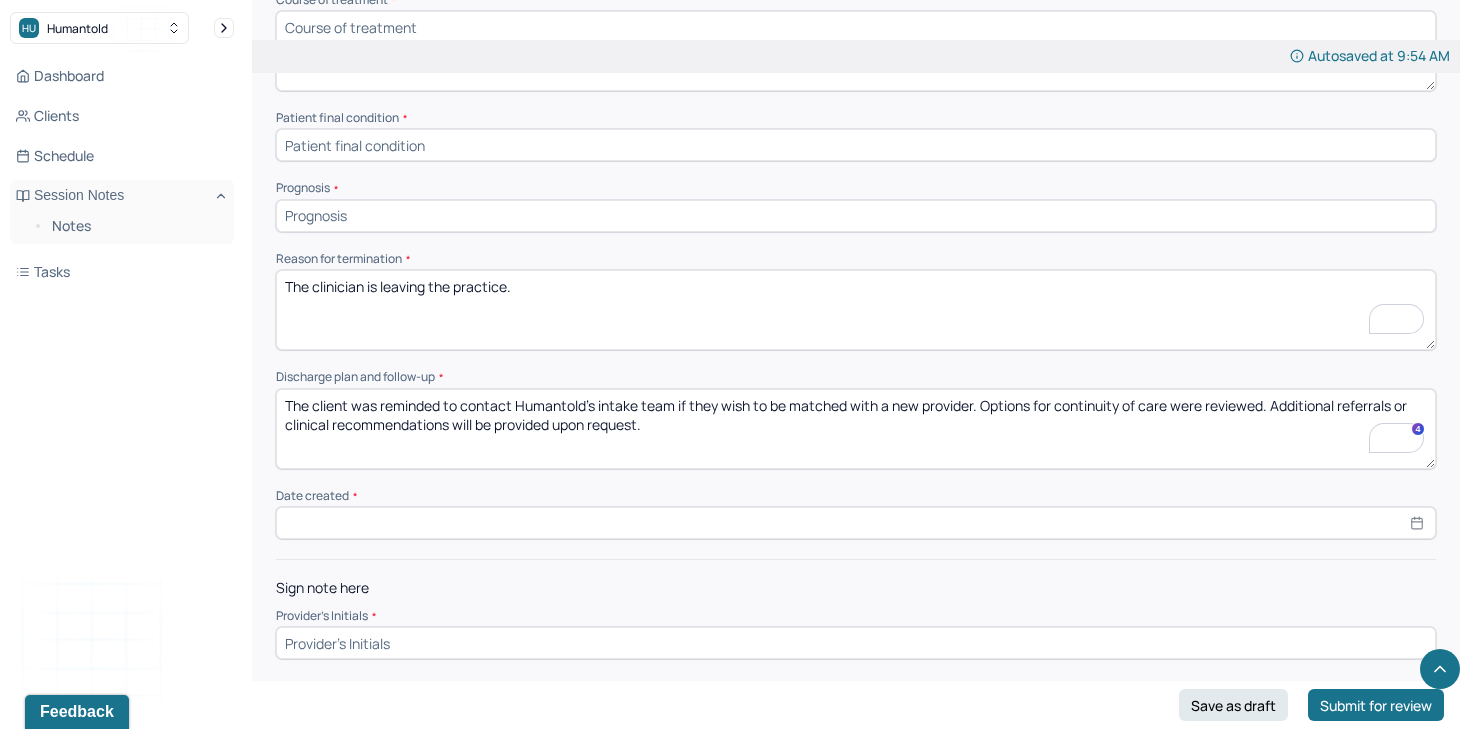 type on "The client was reminded to contact Humantold’s intake team if they wish to be matched with a new provider. Options for continuity of care were reviewed. Additional referrals or clinical recommendations will be provided upon request." 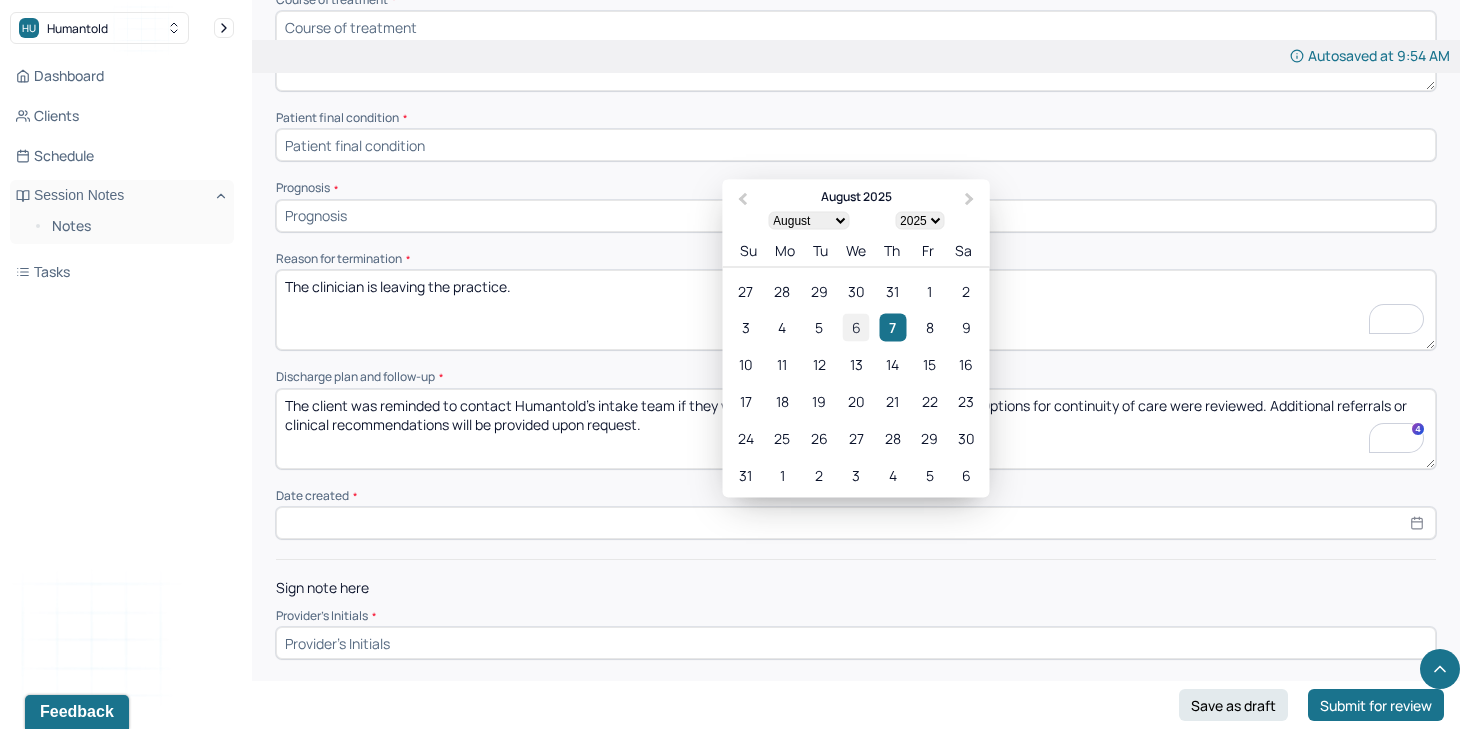 click on "6" at bounding box center (855, 327) 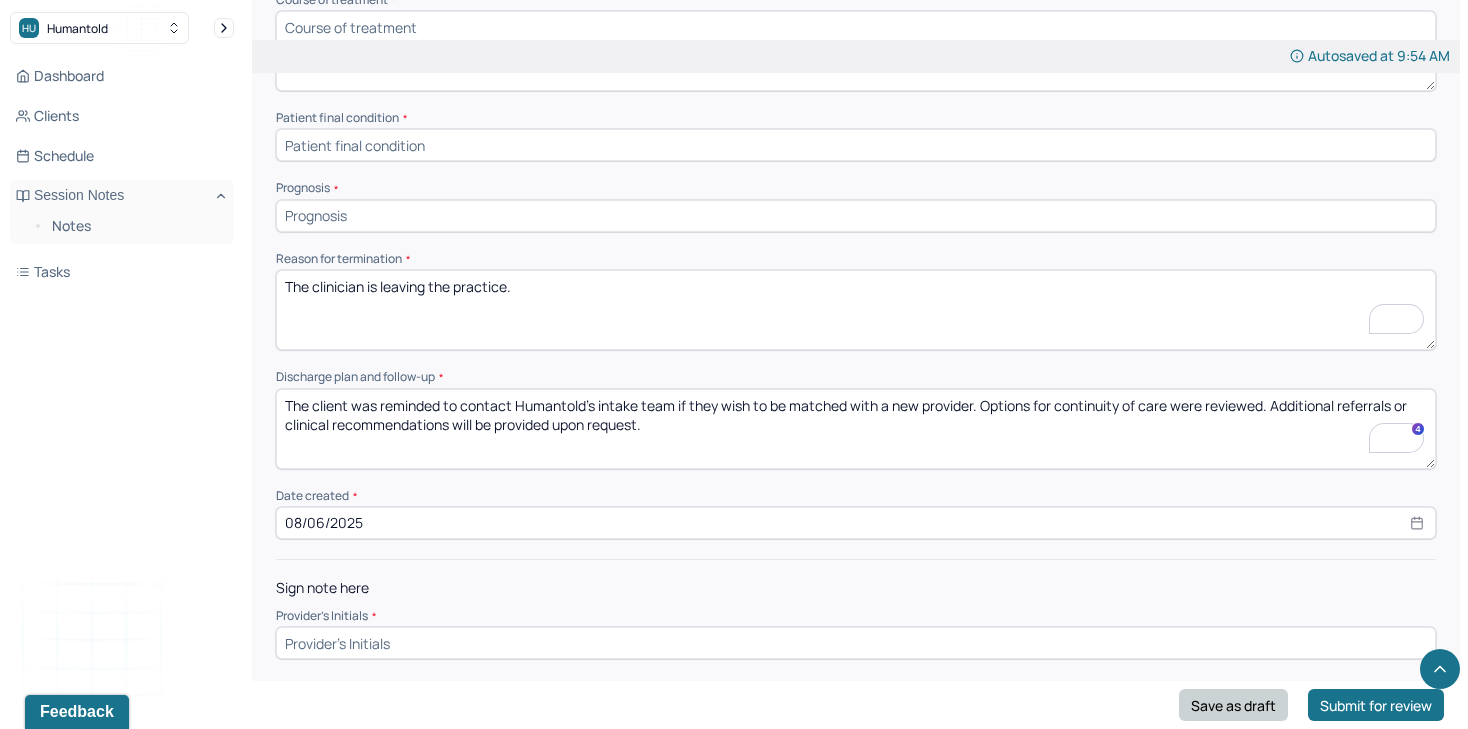 click on "Save as draft" at bounding box center [1233, 705] 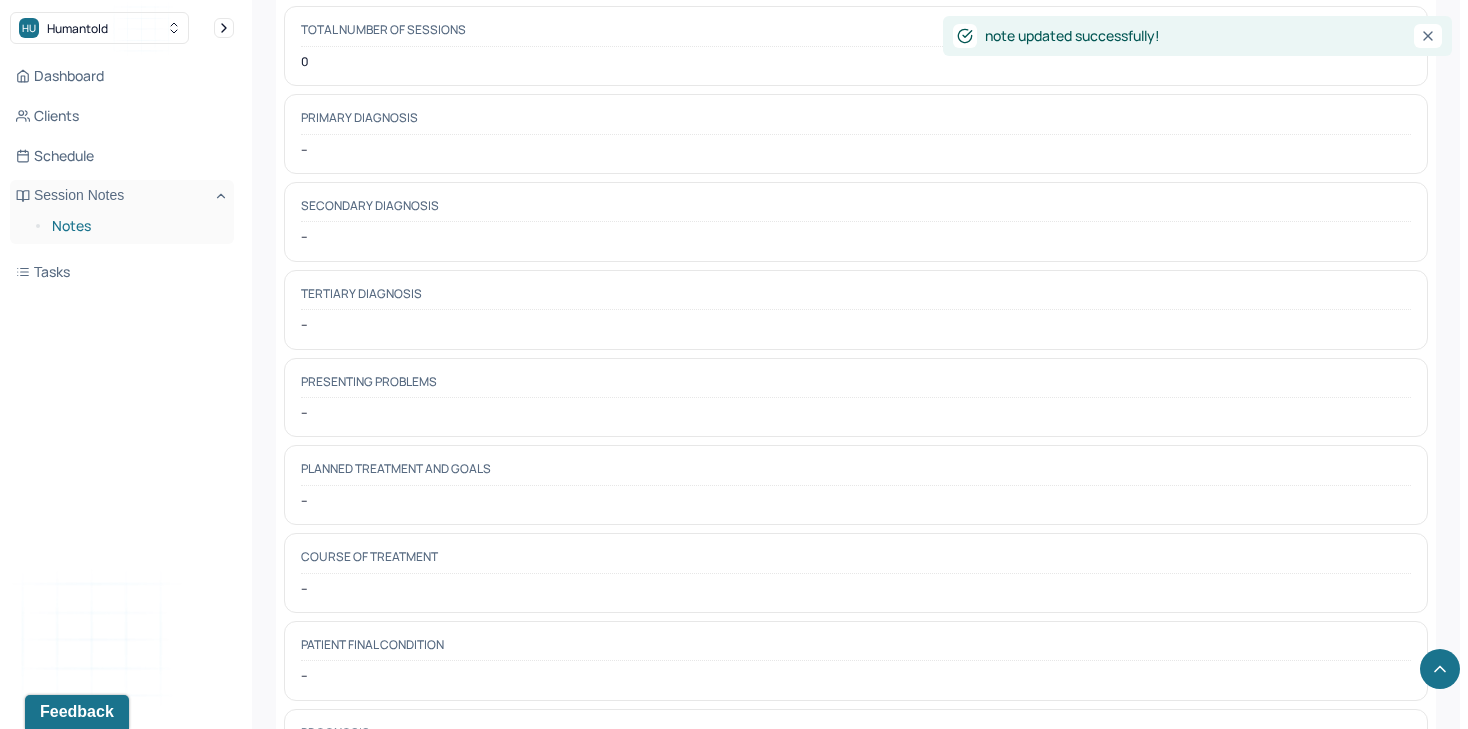 click on "Notes" at bounding box center [135, 226] 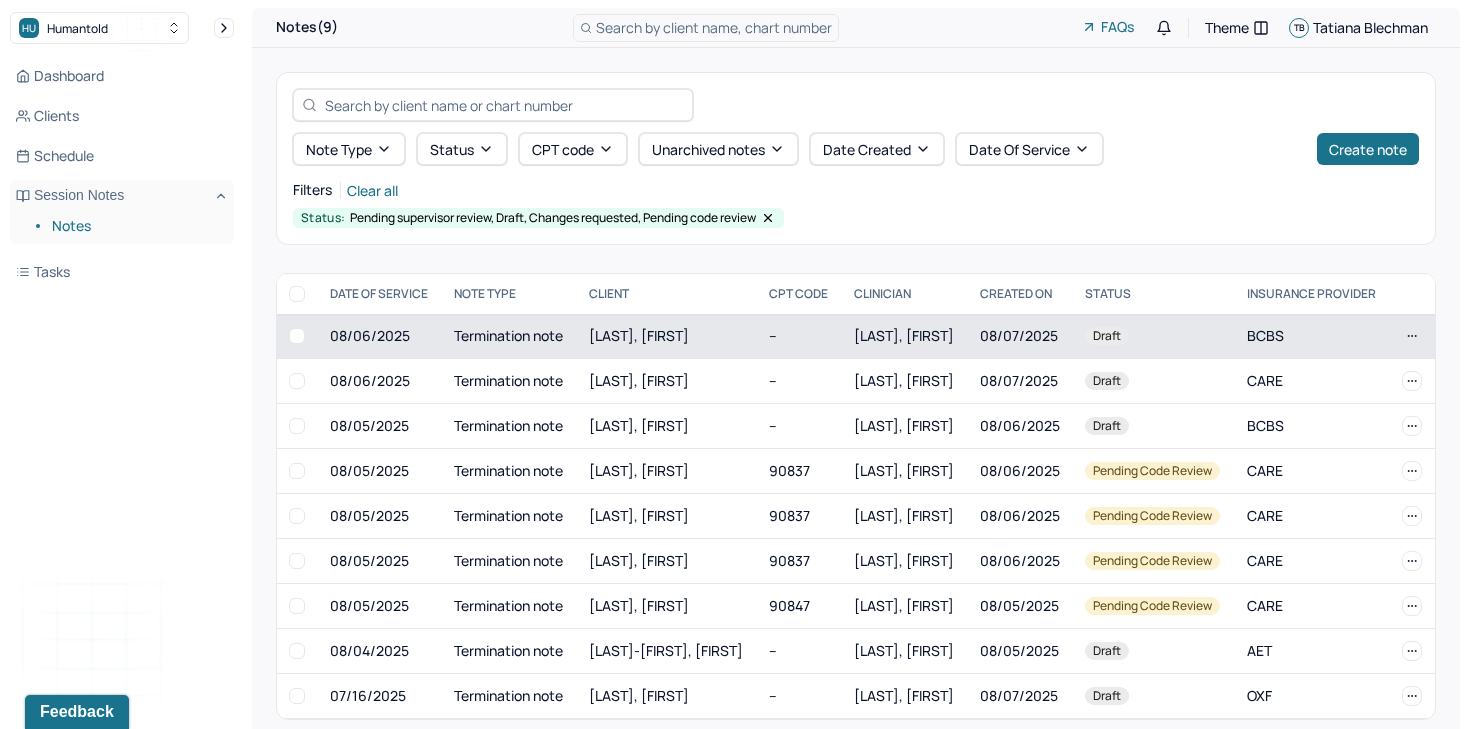 scroll, scrollTop: 21, scrollLeft: 0, axis: vertical 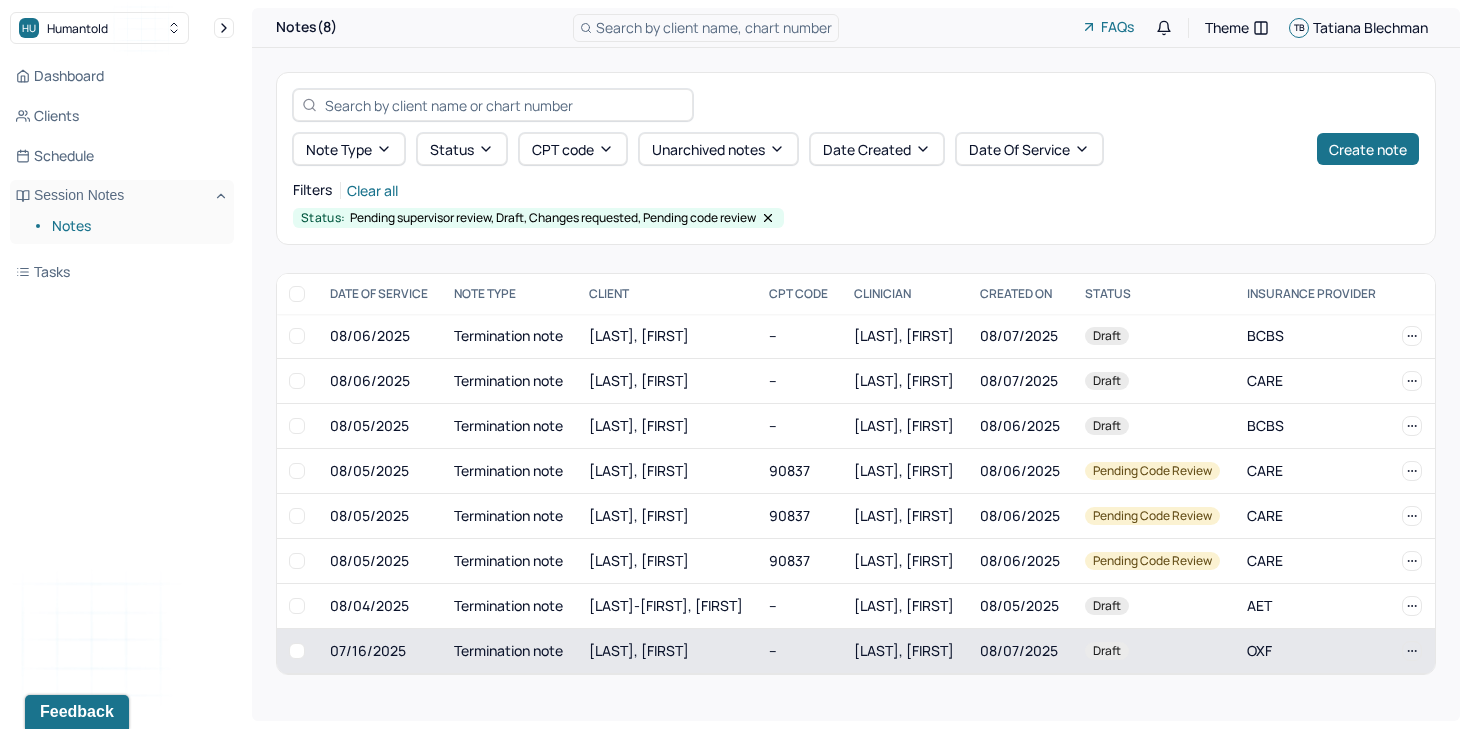click on "[LAST], [FIRST]" at bounding box center [667, 651] 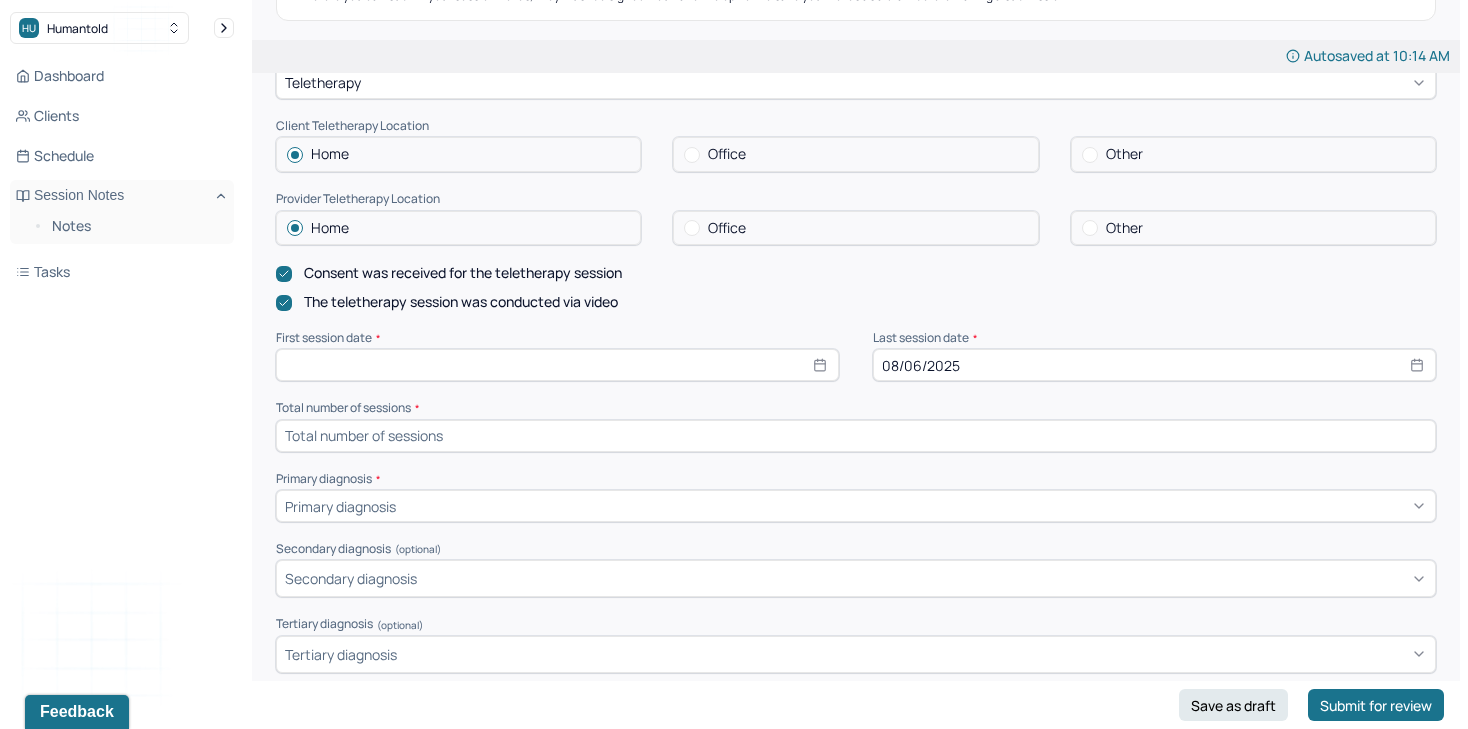 scroll, scrollTop: 333, scrollLeft: 0, axis: vertical 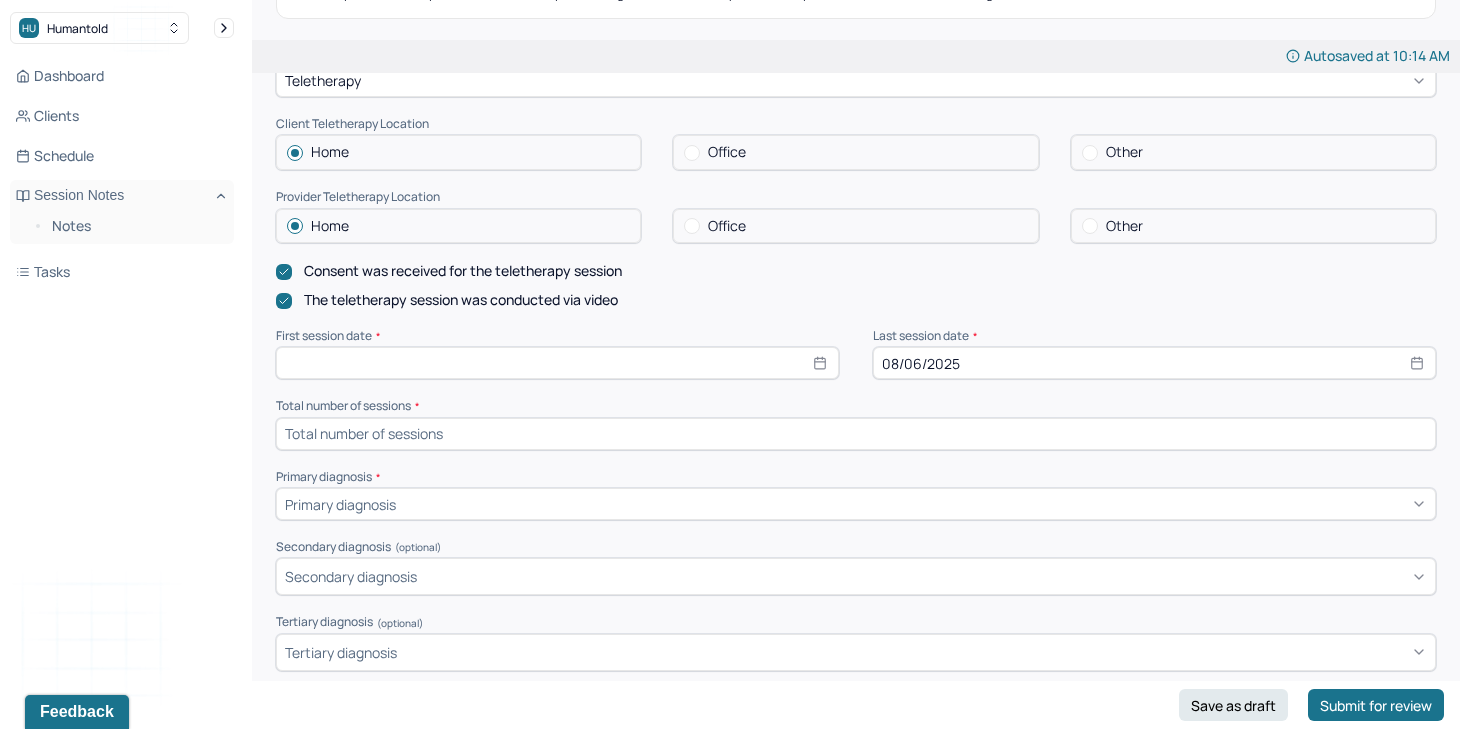 select on "7" 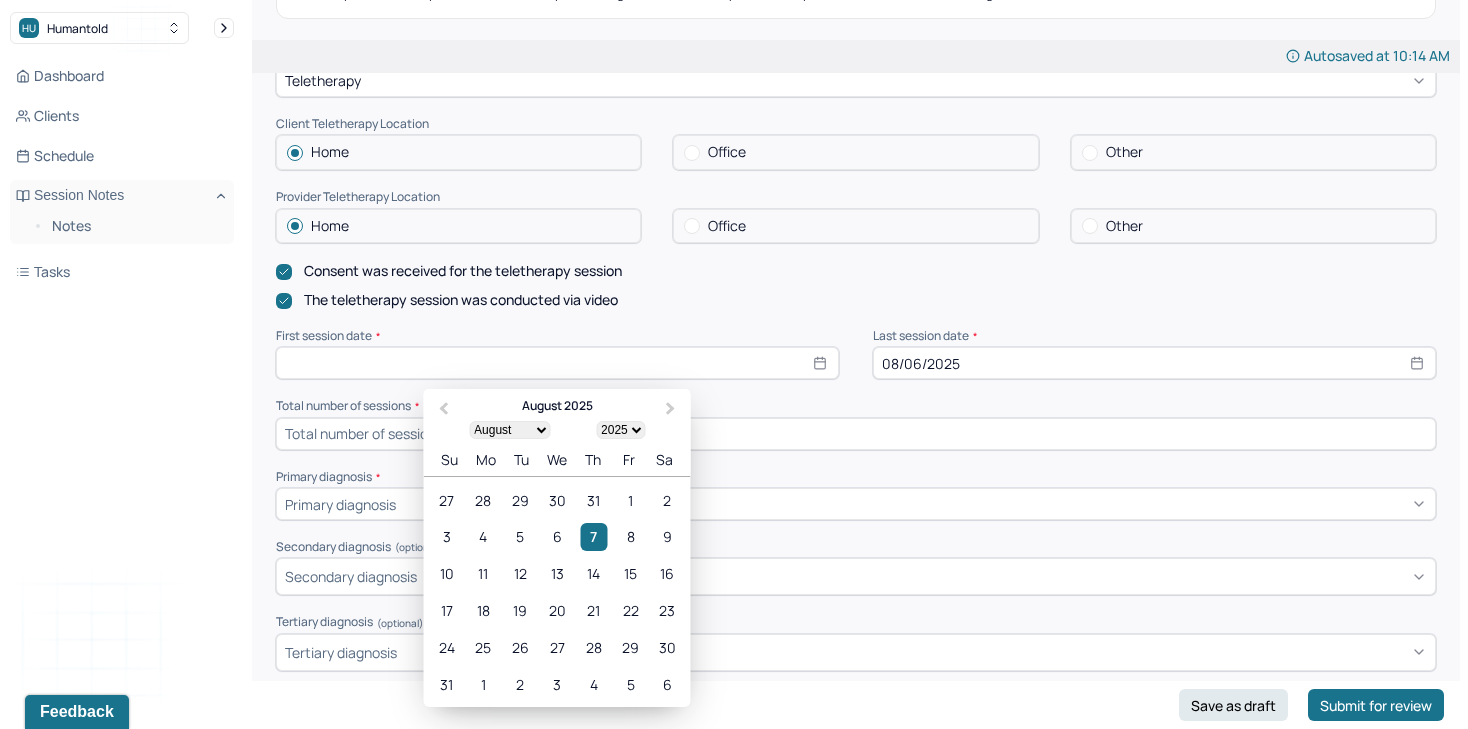 click at bounding box center [557, 363] 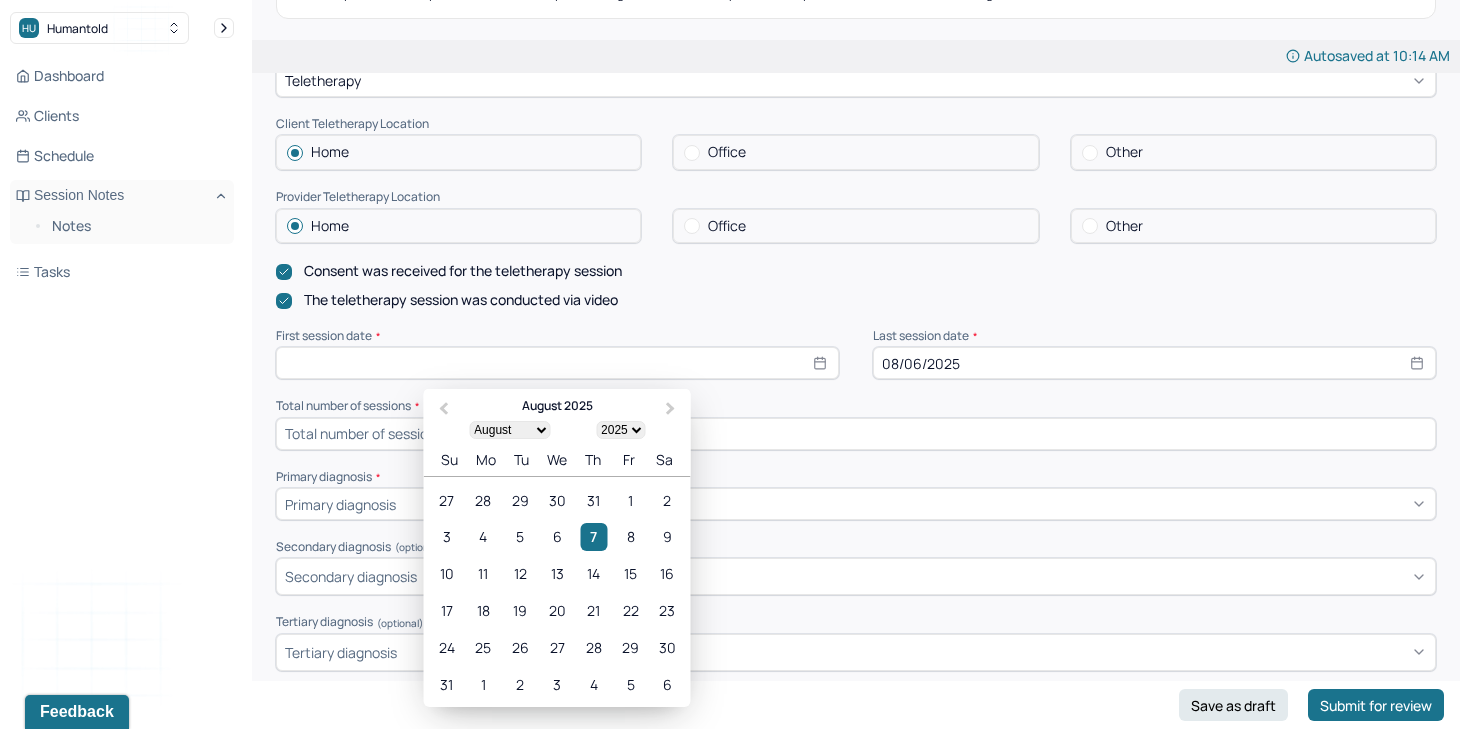 click on "January February March April May June July August September October November December" at bounding box center (509, 430) 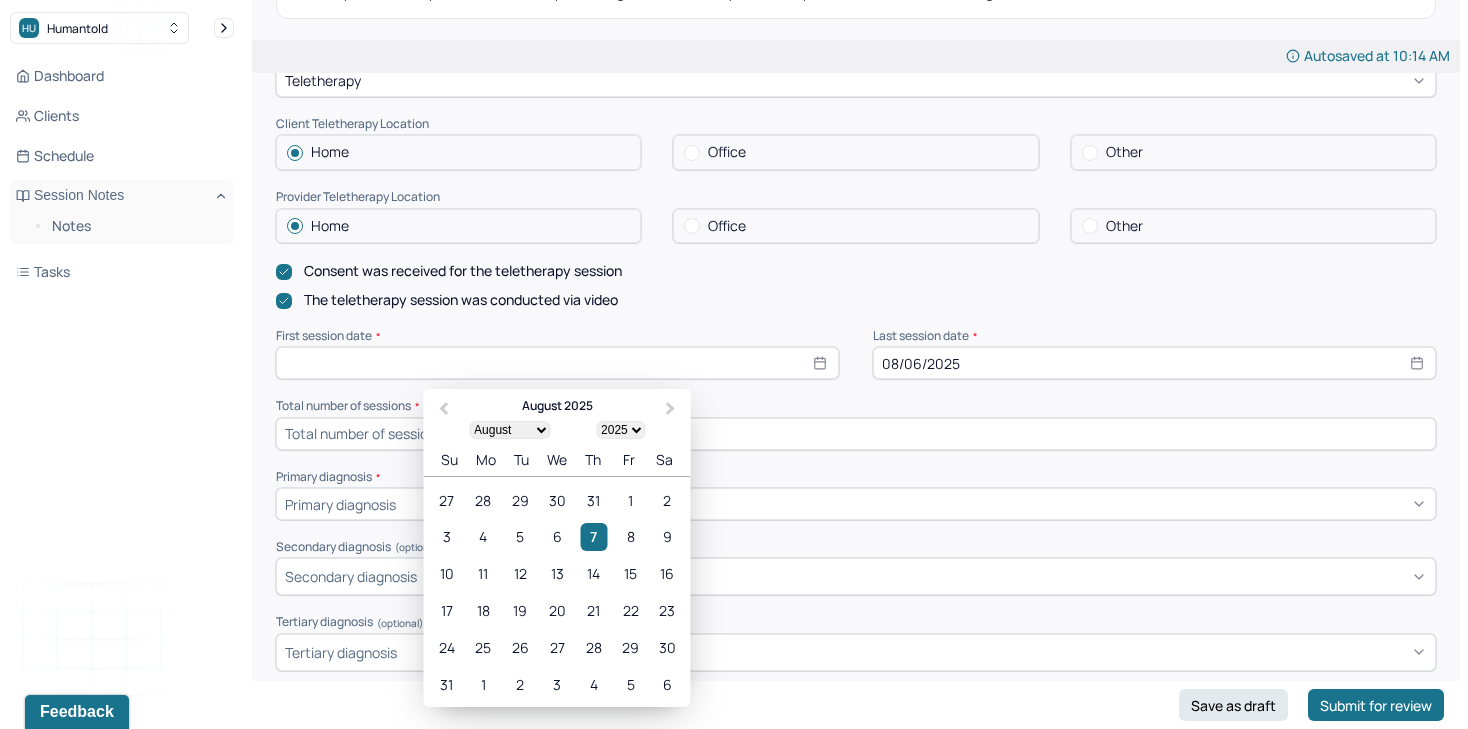 select on "0" 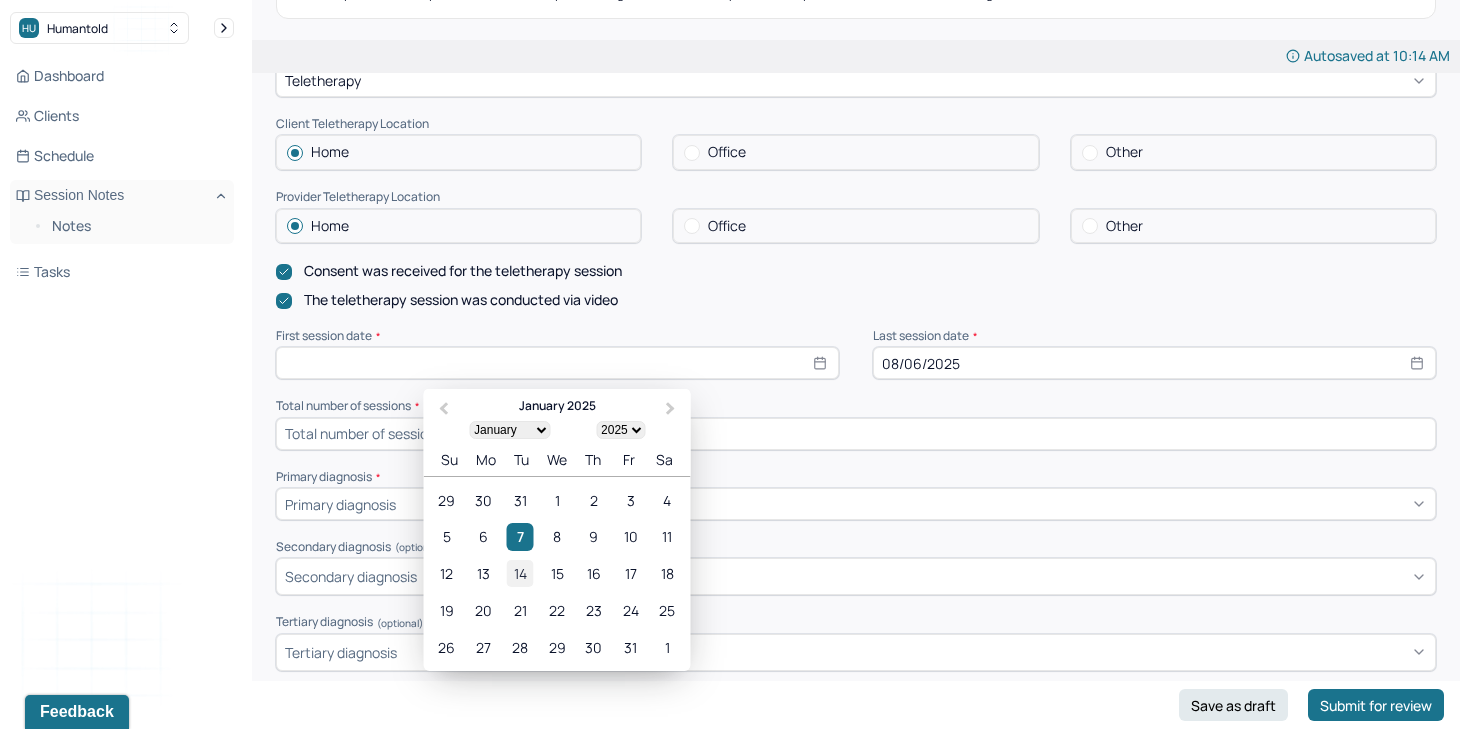 click on "14" at bounding box center (520, 574) 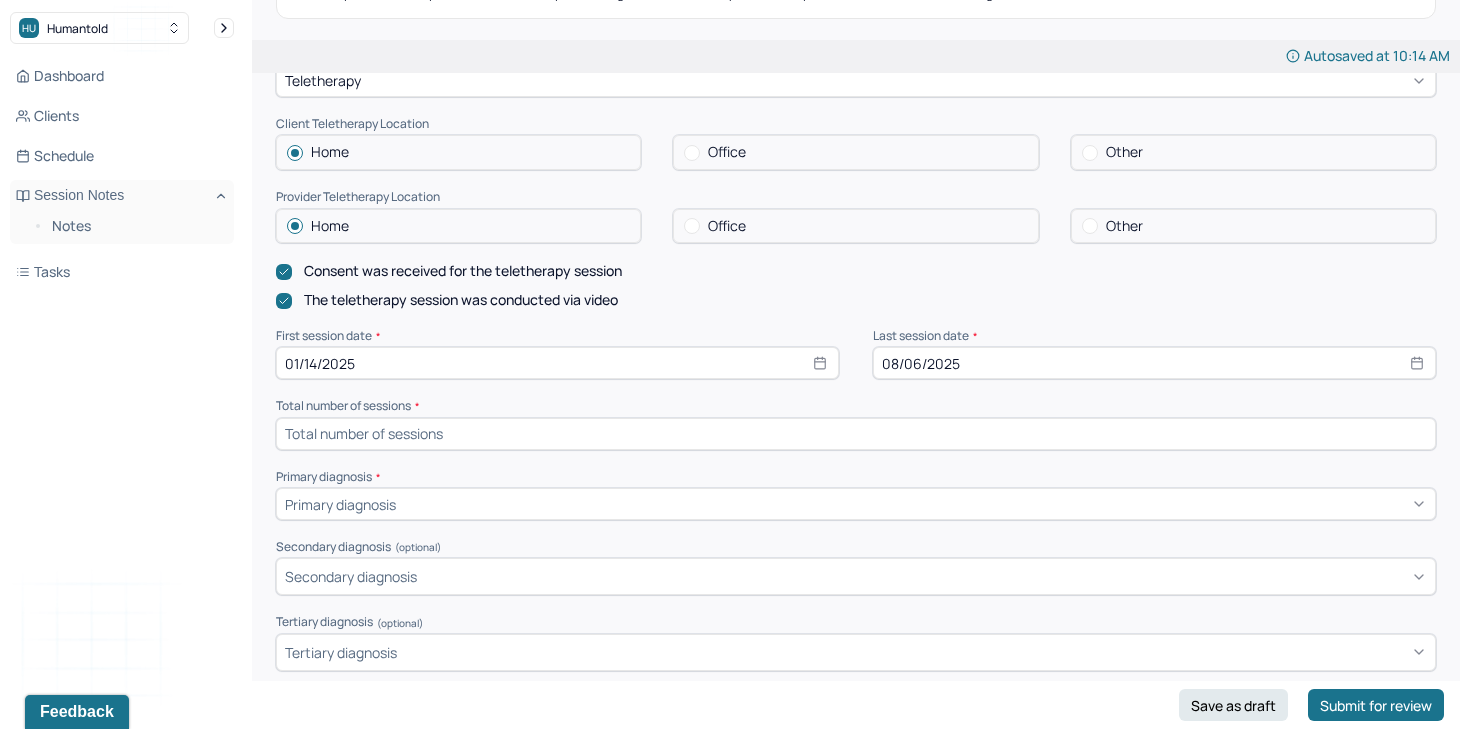 scroll, scrollTop: 371, scrollLeft: 0, axis: vertical 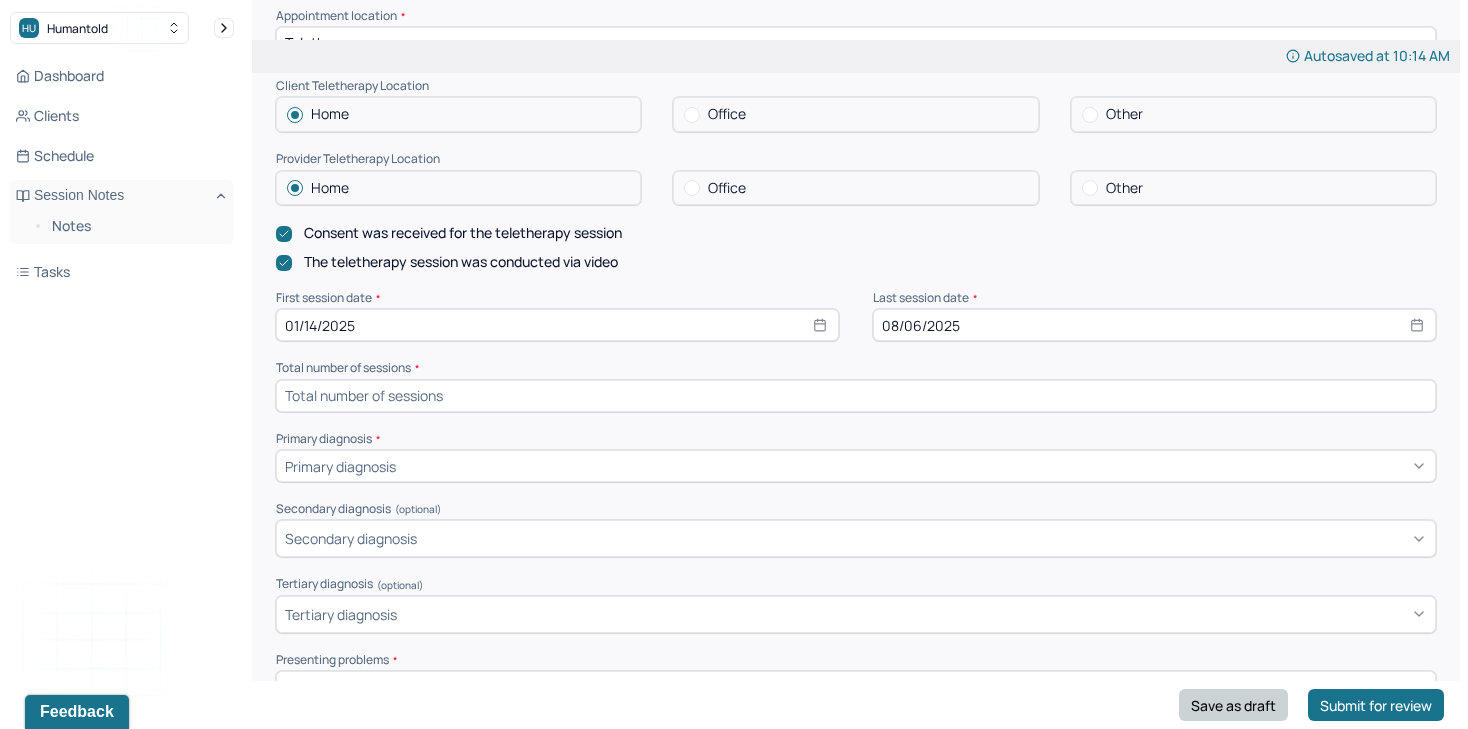 click on "Save as draft" at bounding box center (1233, 705) 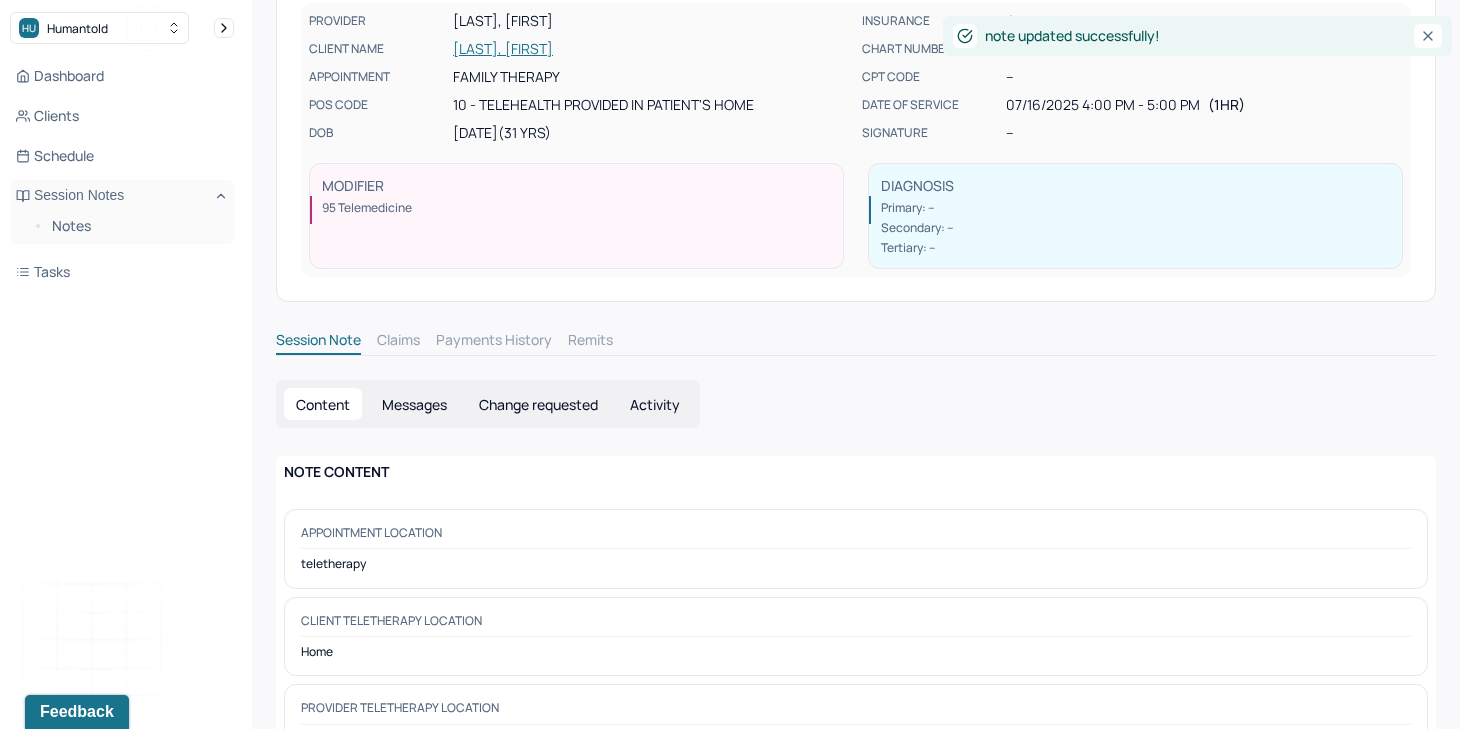 scroll, scrollTop: 77, scrollLeft: 0, axis: vertical 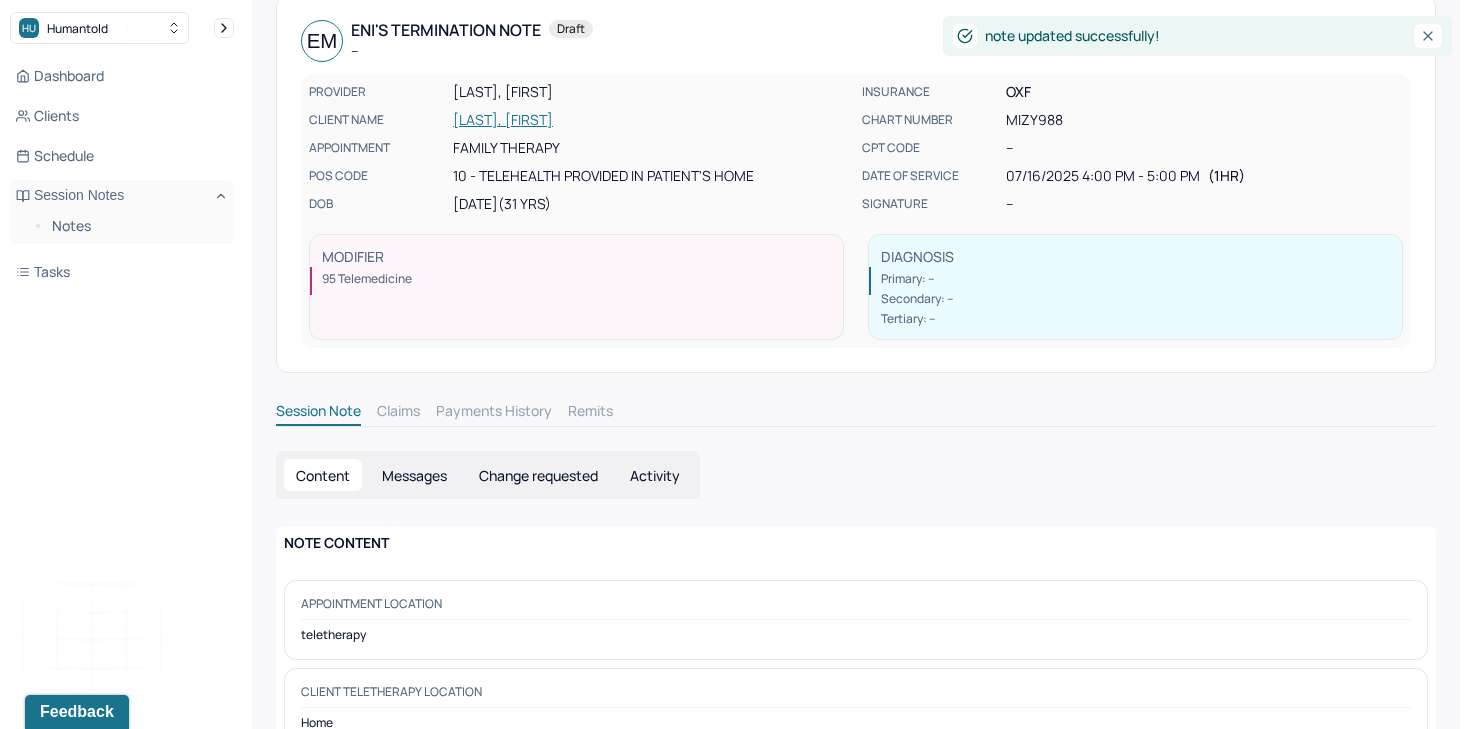 click on "[LAST], [FIRST]" at bounding box center (651, 120) 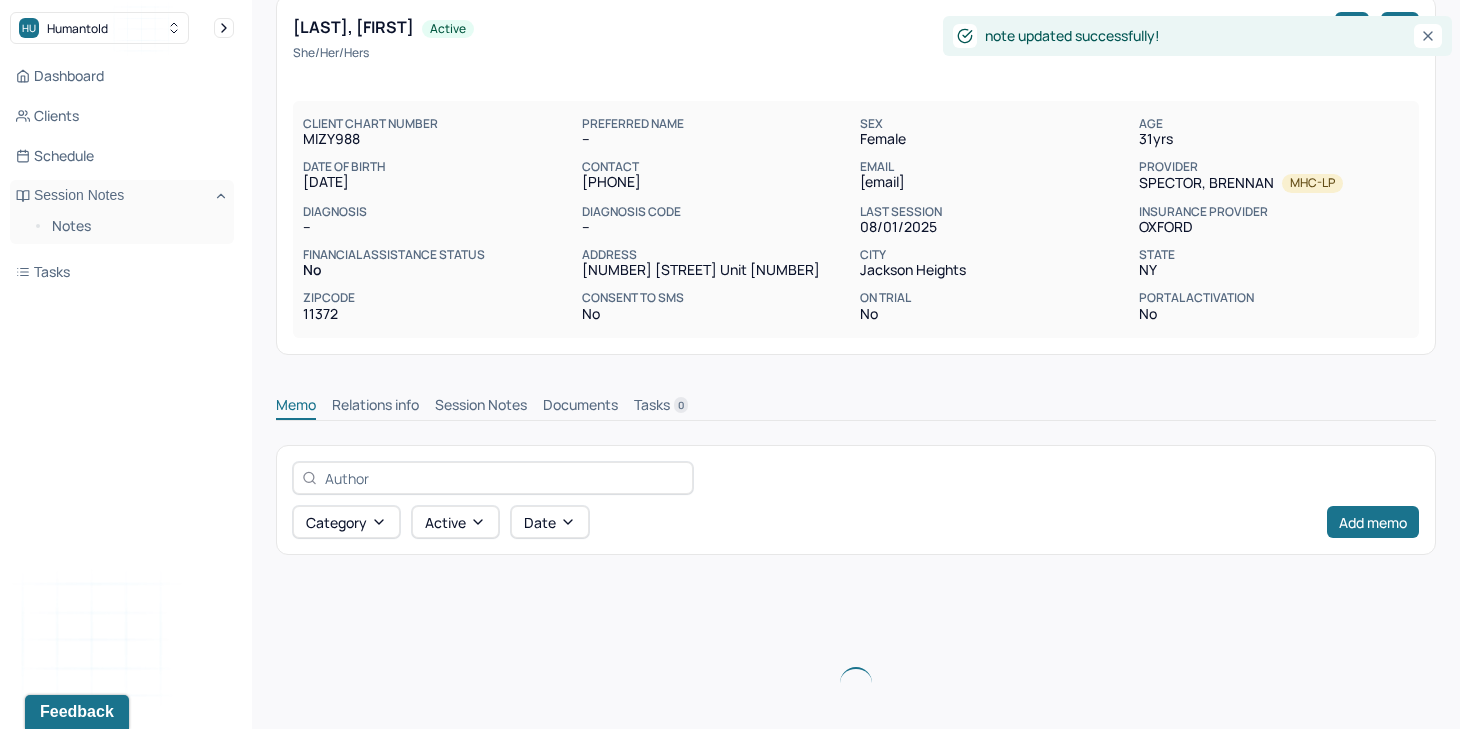 scroll, scrollTop: 0, scrollLeft: 0, axis: both 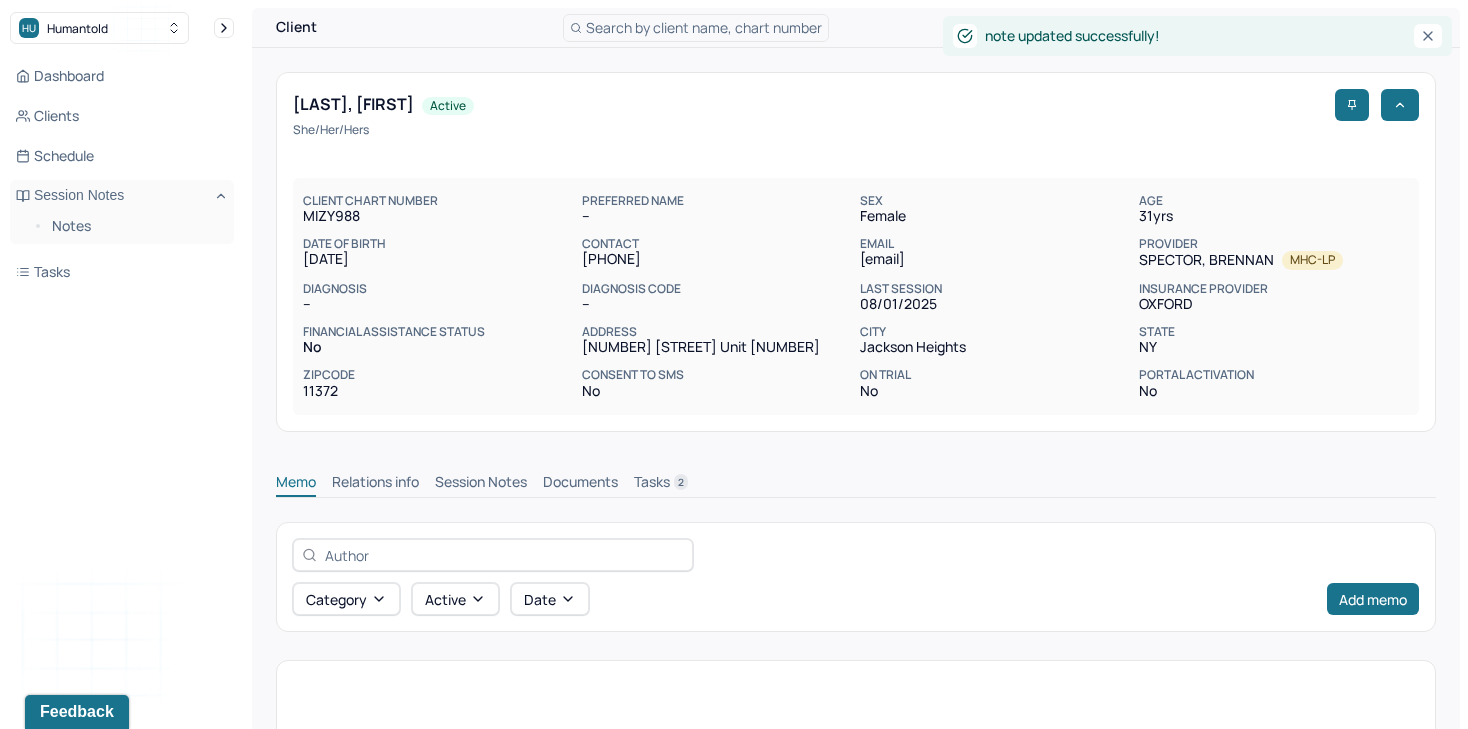 click on "Session Notes" at bounding box center (481, 484) 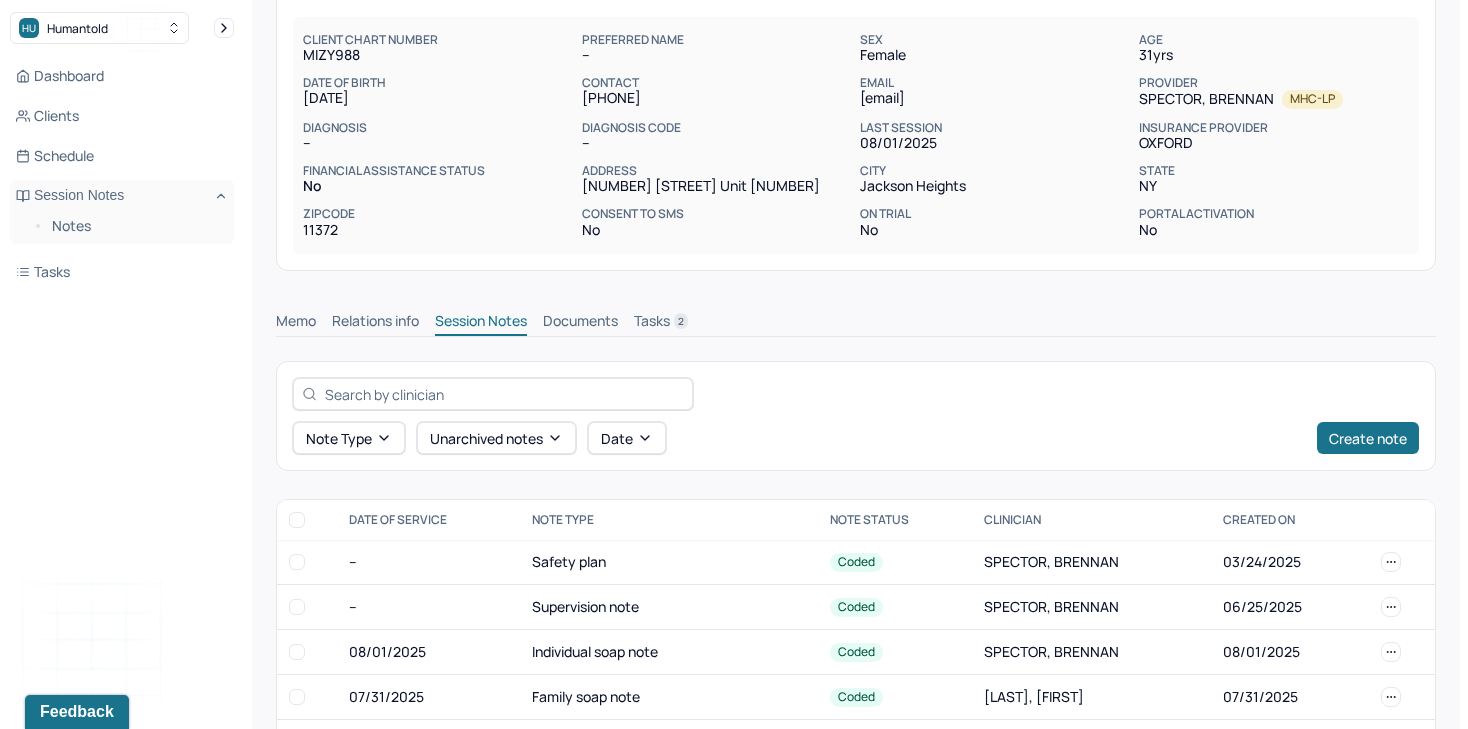 scroll, scrollTop: 169, scrollLeft: 0, axis: vertical 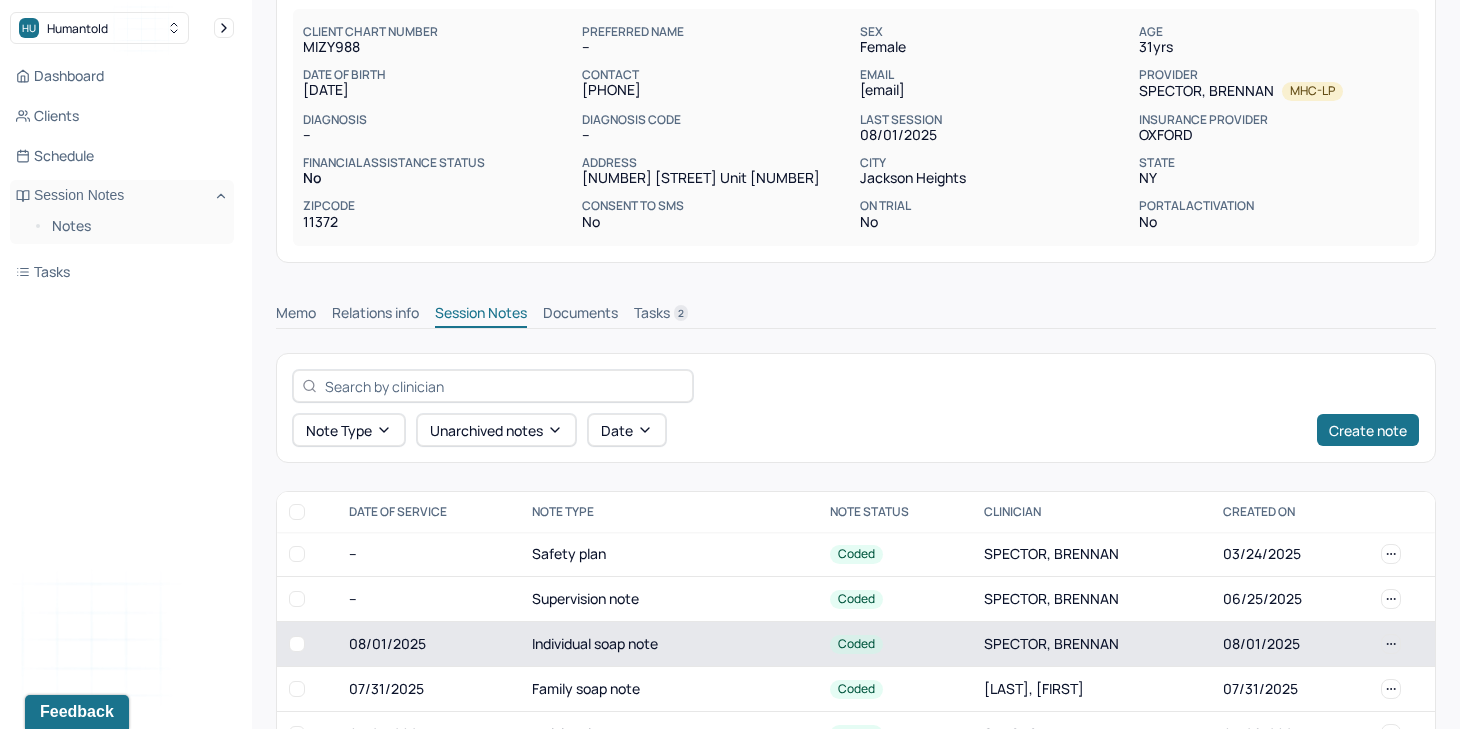 click on "08/01/2025" at bounding box center [428, 644] 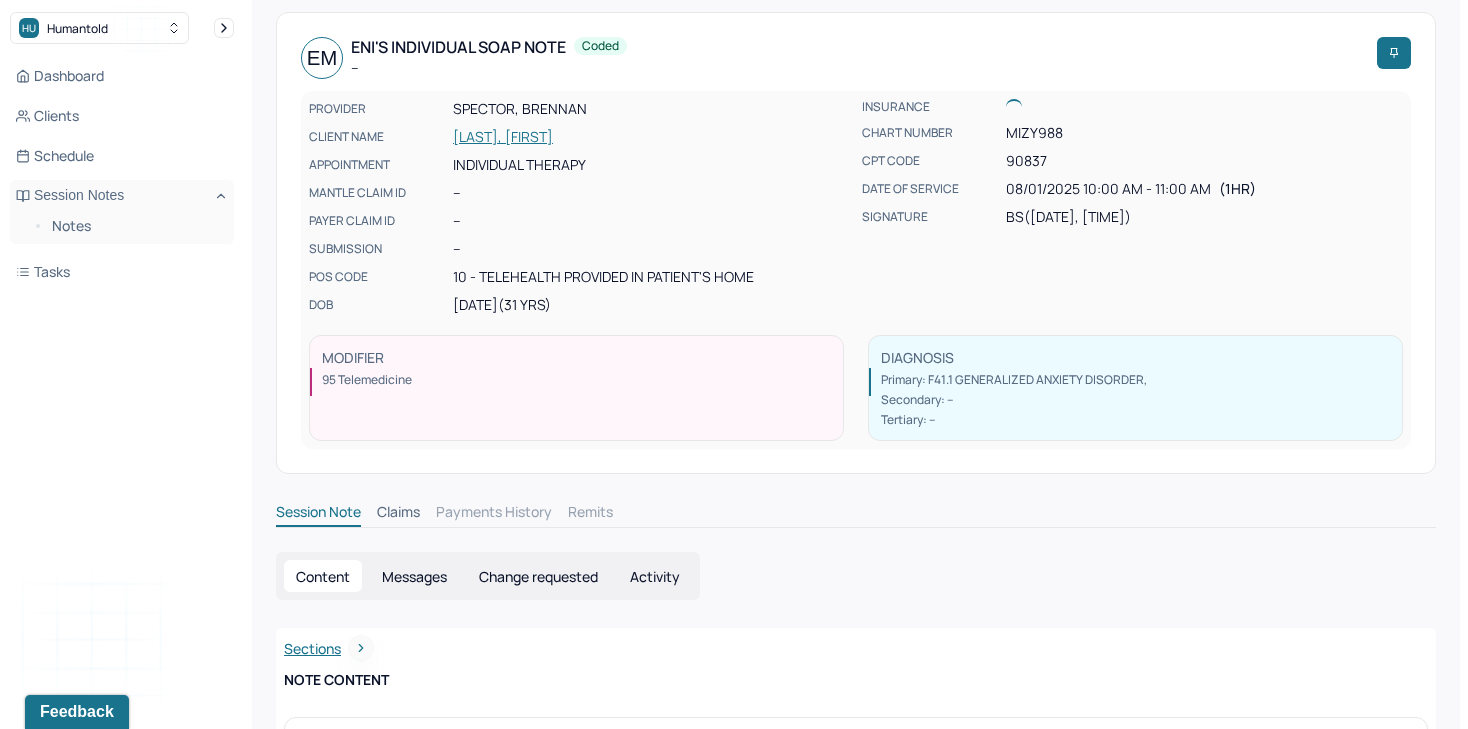 scroll, scrollTop: 14, scrollLeft: 0, axis: vertical 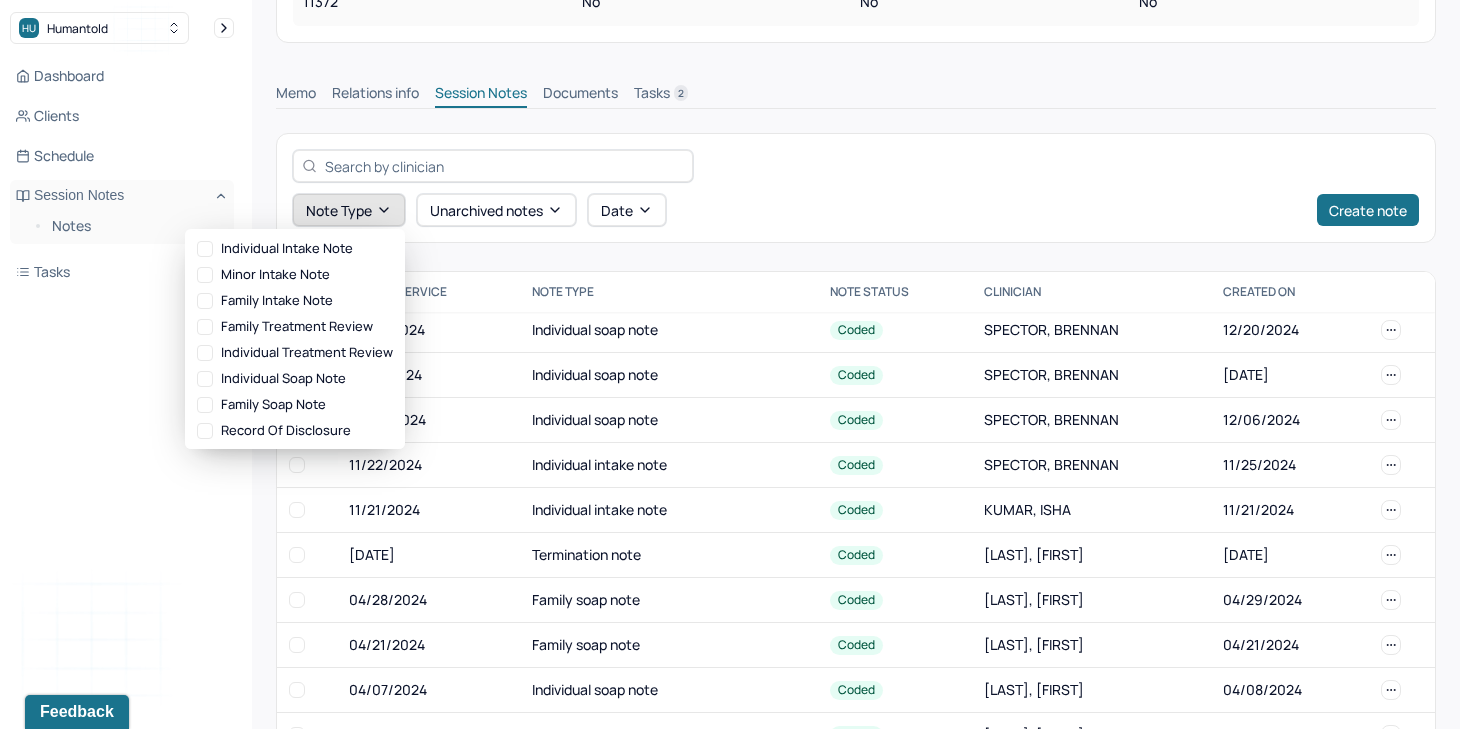 click 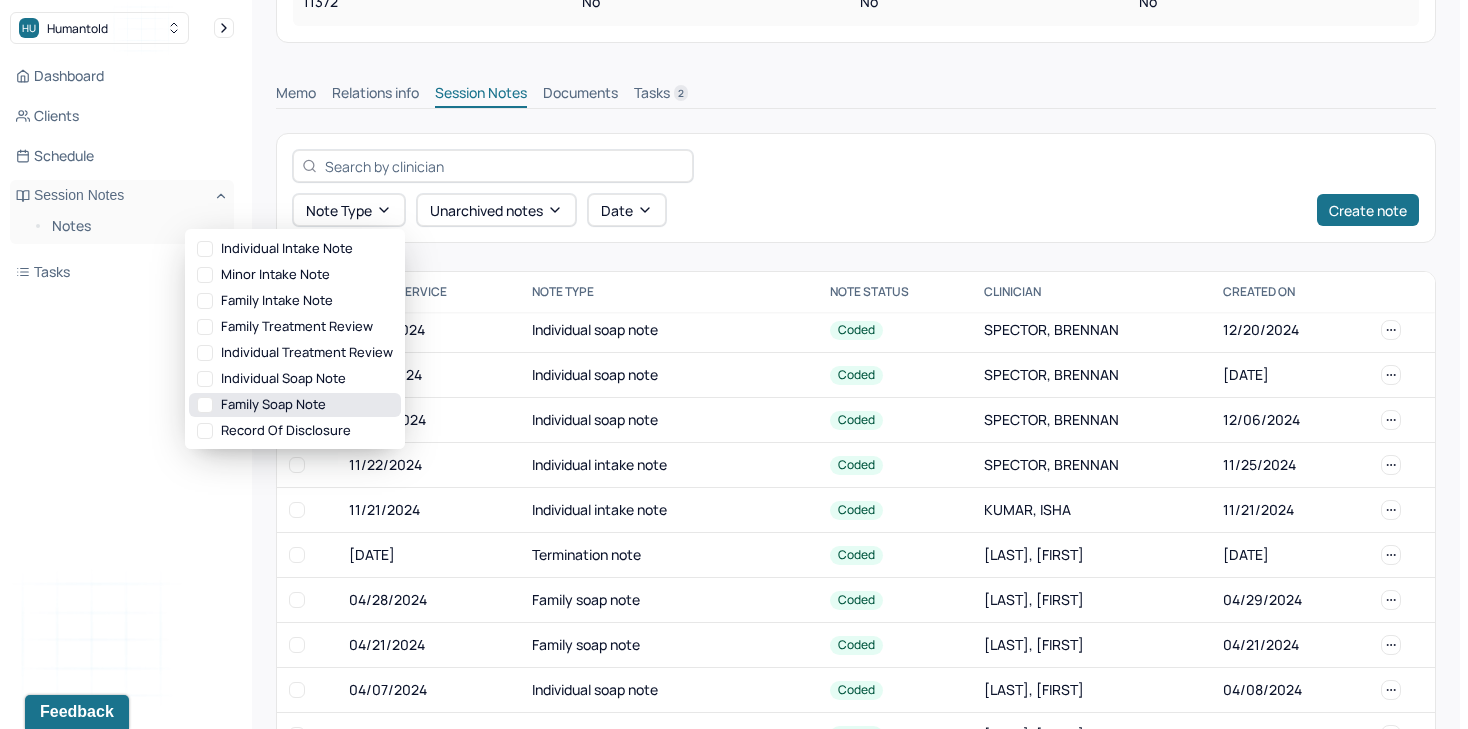 click on "Family soap note" at bounding box center [295, 405] 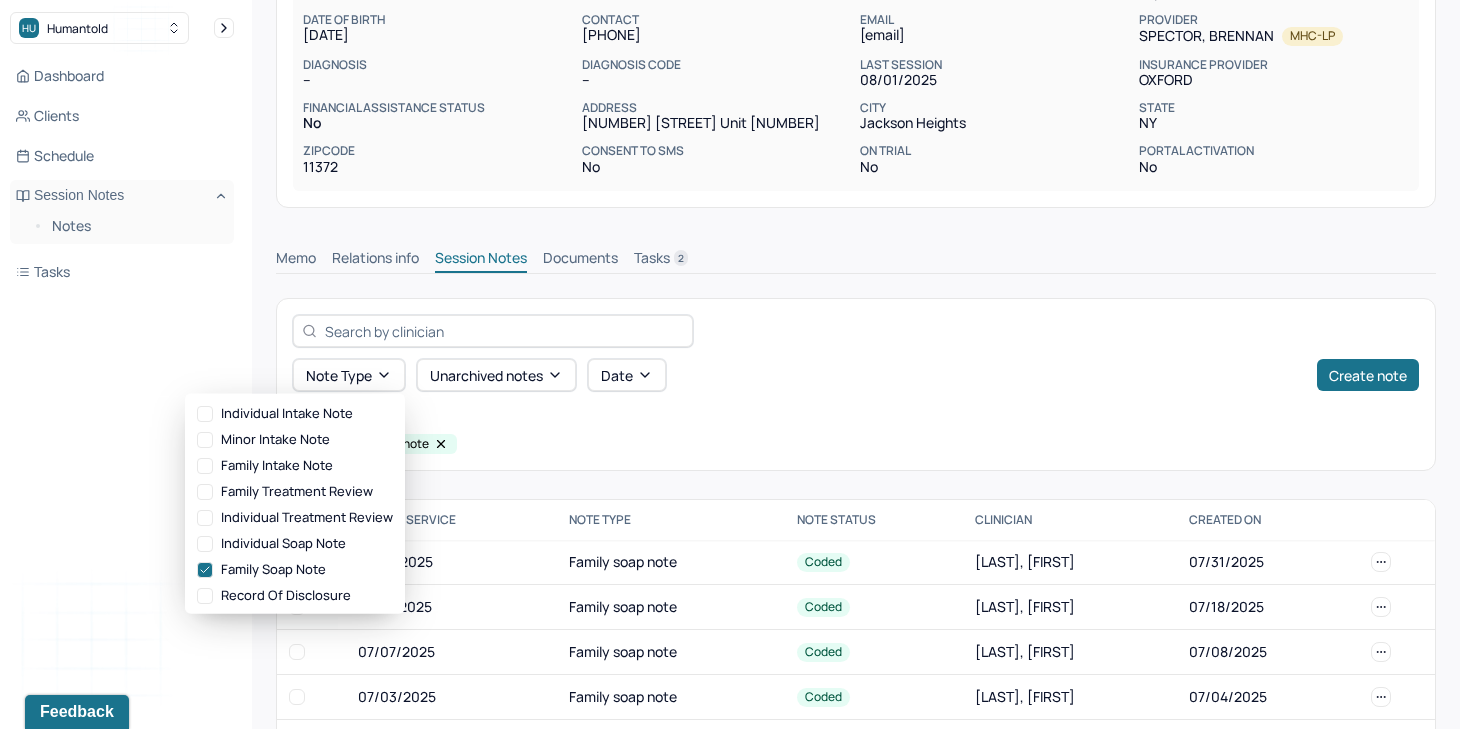 click on "Note type Unarchived notes Date Create note" at bounding box center [856, 353] 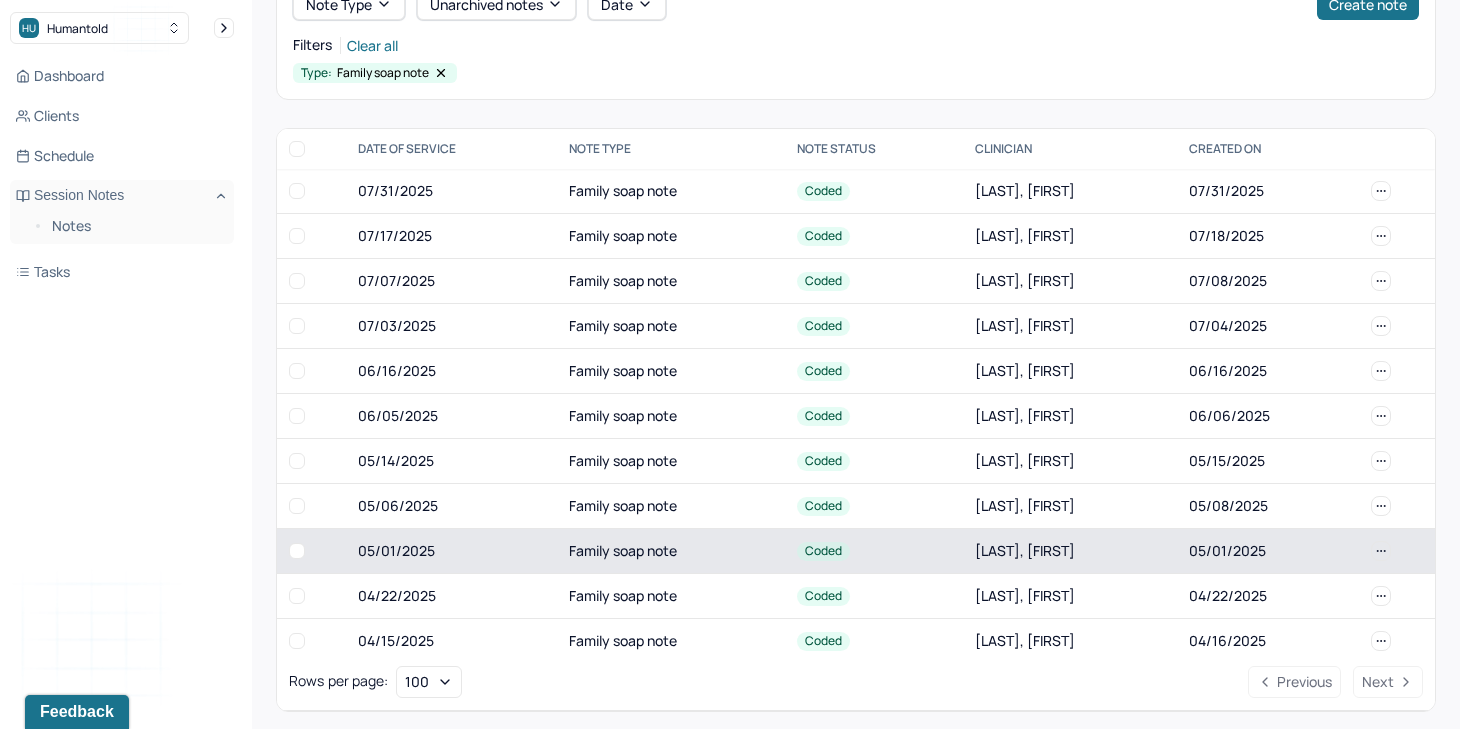 scroll, scrollTop: 607, scrollLeft: 0, axis: vertical 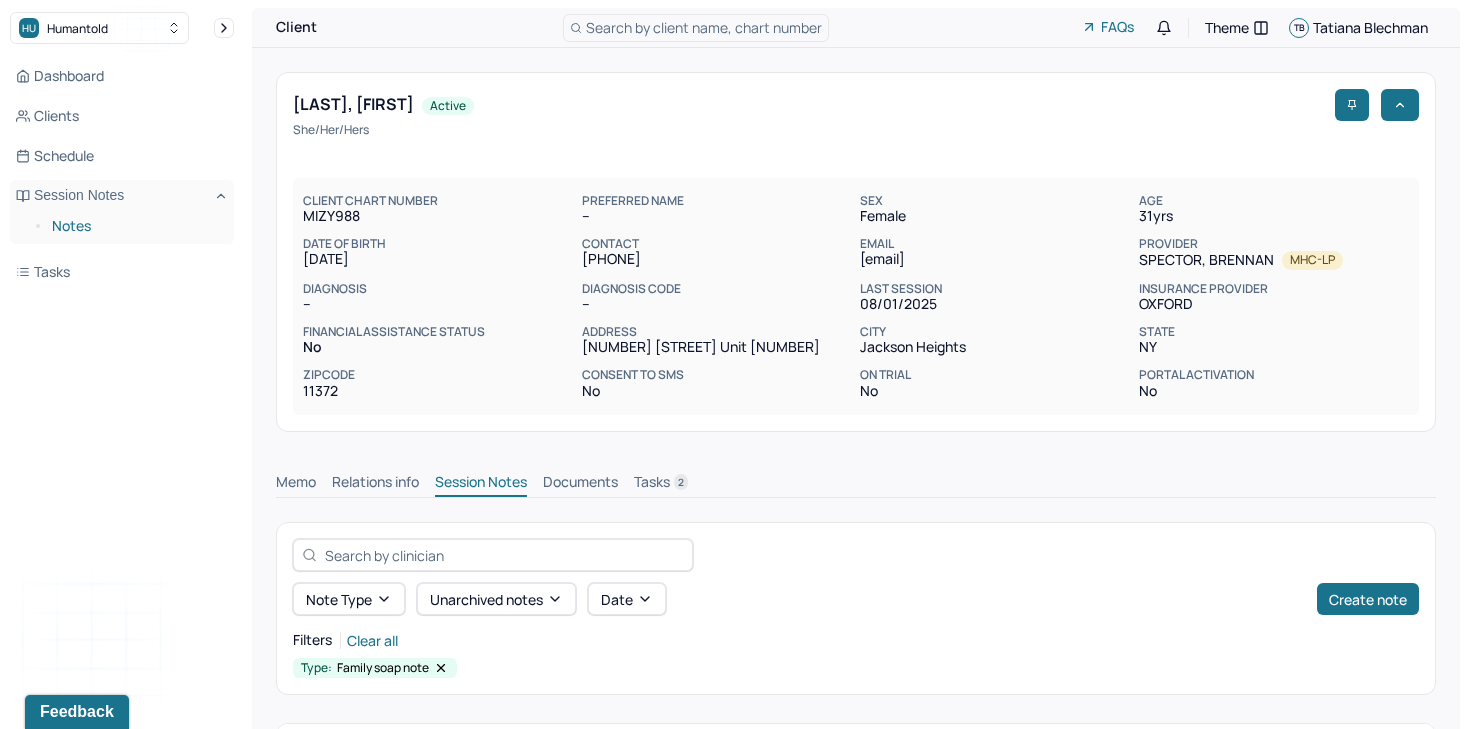 click on "Notes" at bounding box center [135, 226] 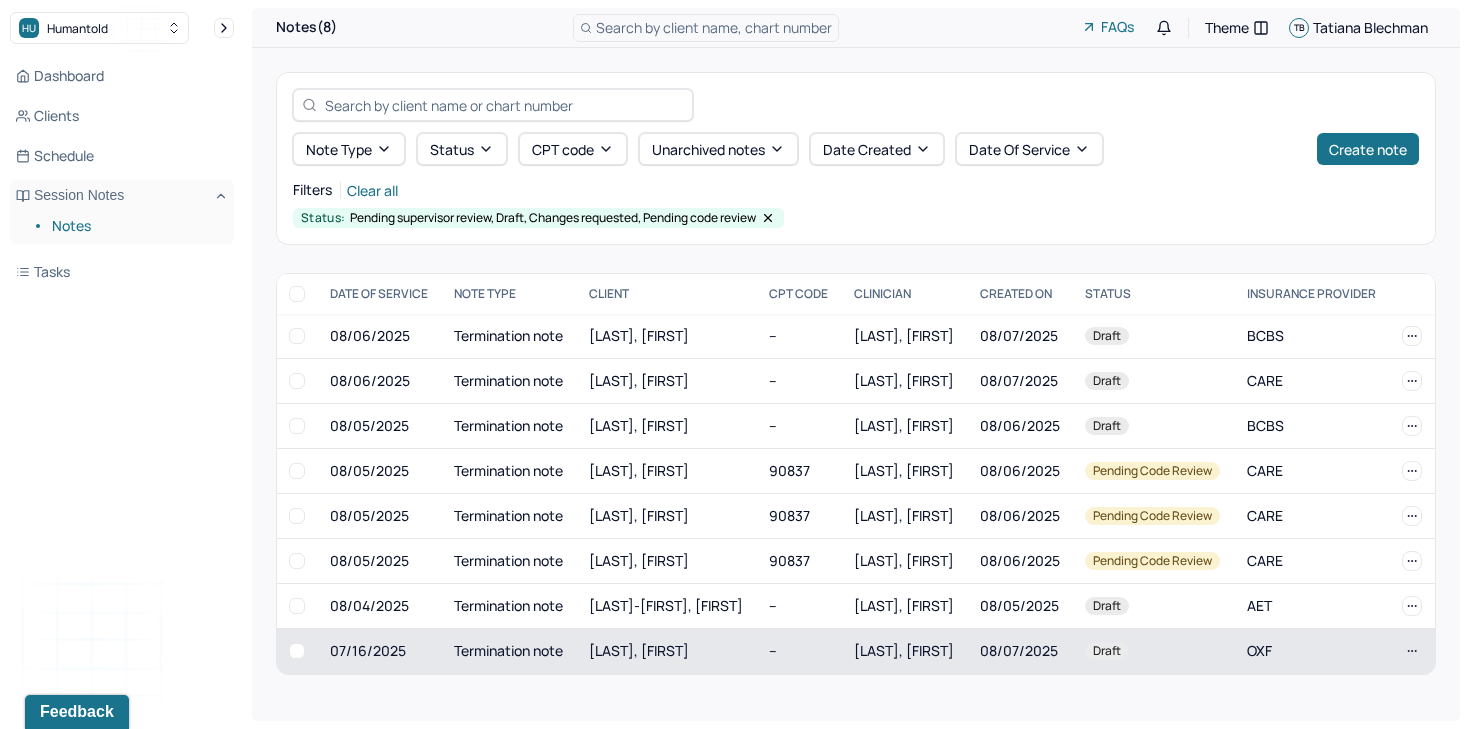 click on "[LAST], [FIRST]" at bounding box center (639, 650) 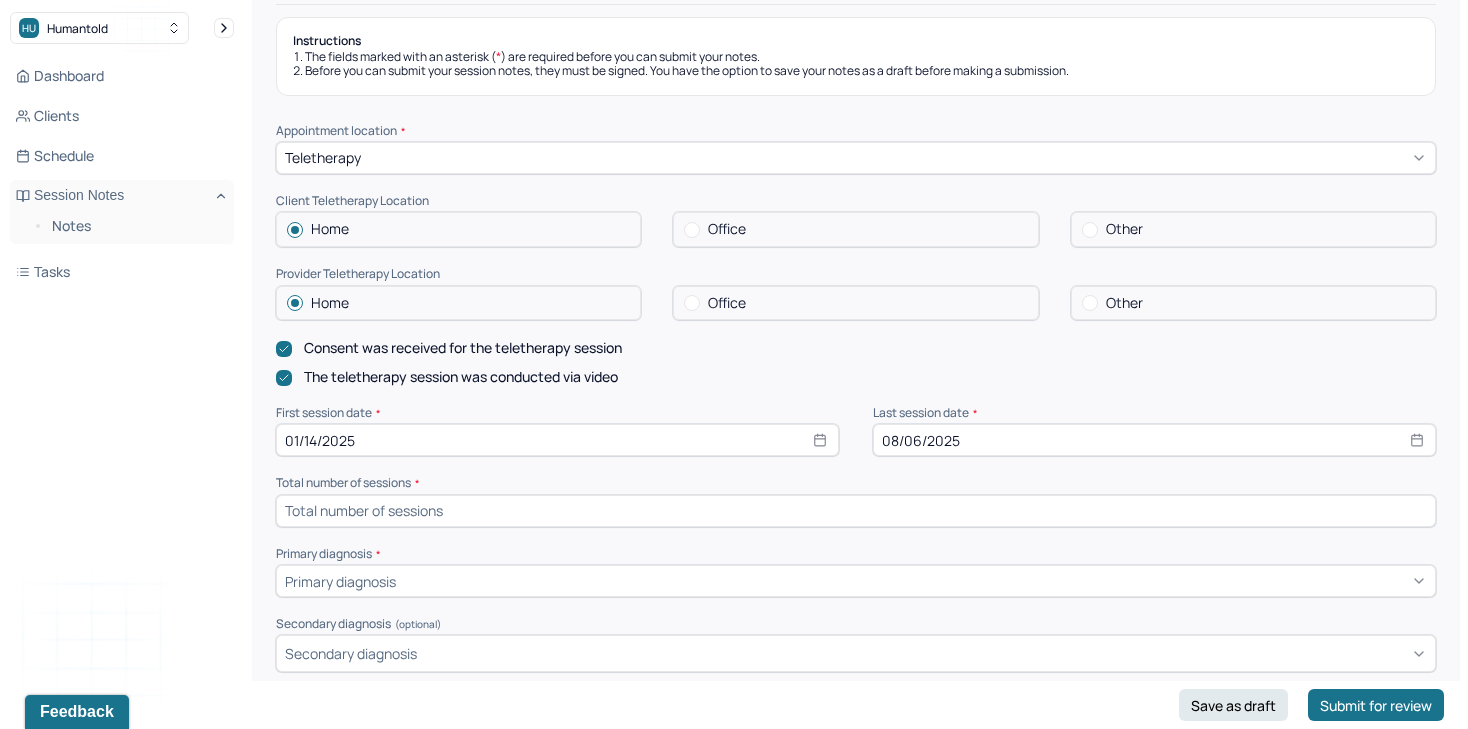scroll, scrollTop: 258, scrollLeft: 0, axis: vertical 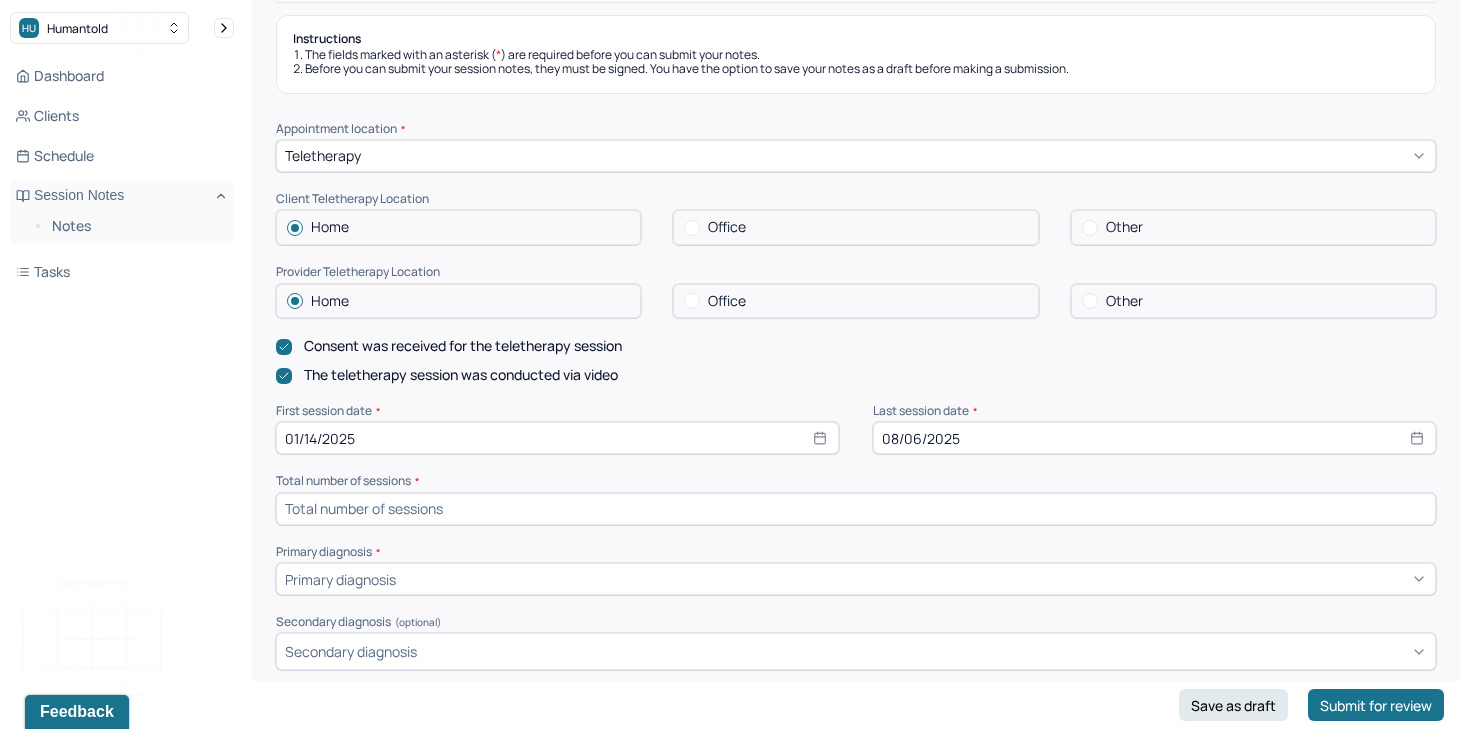 click at bounding box center (856, 509) 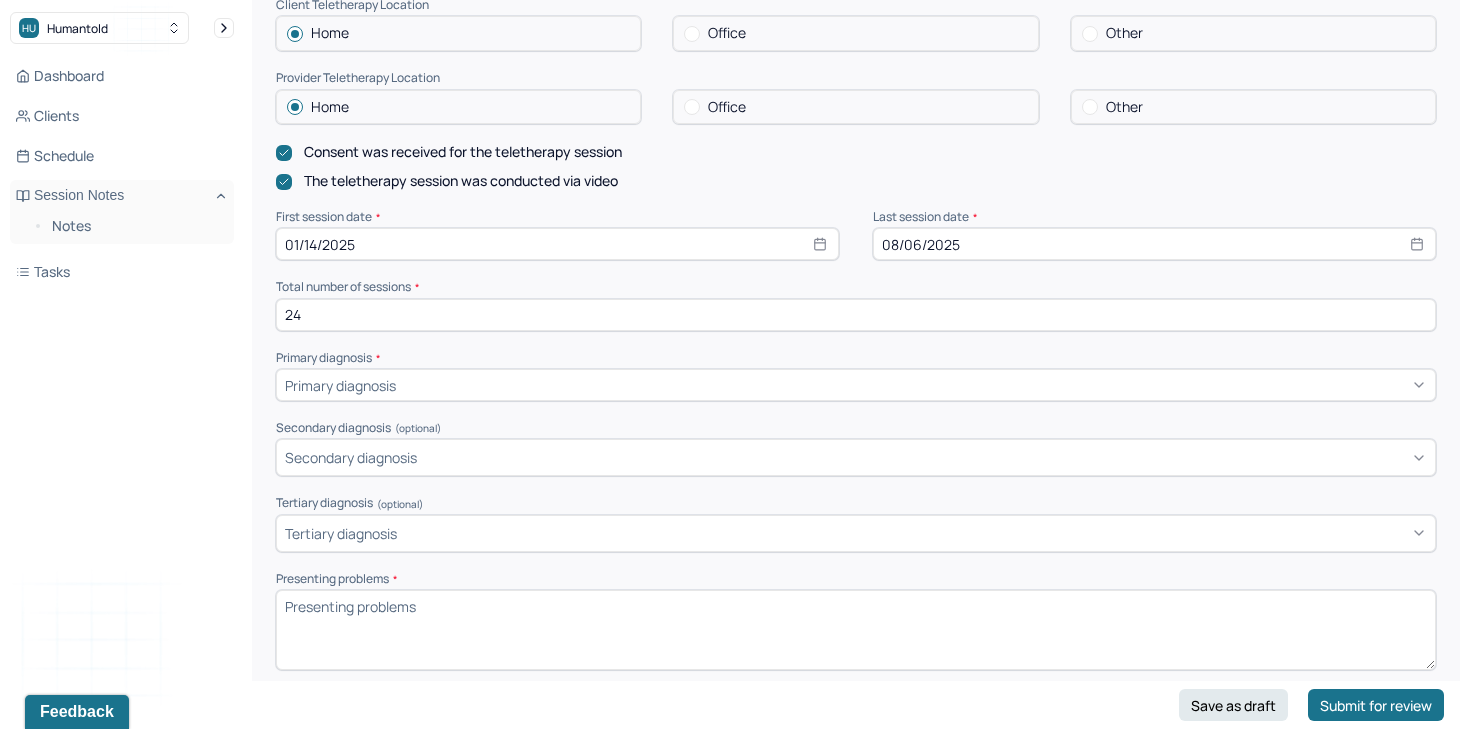 scroll, scrollTop: 453, scrollLeft: 0, axis: vertical 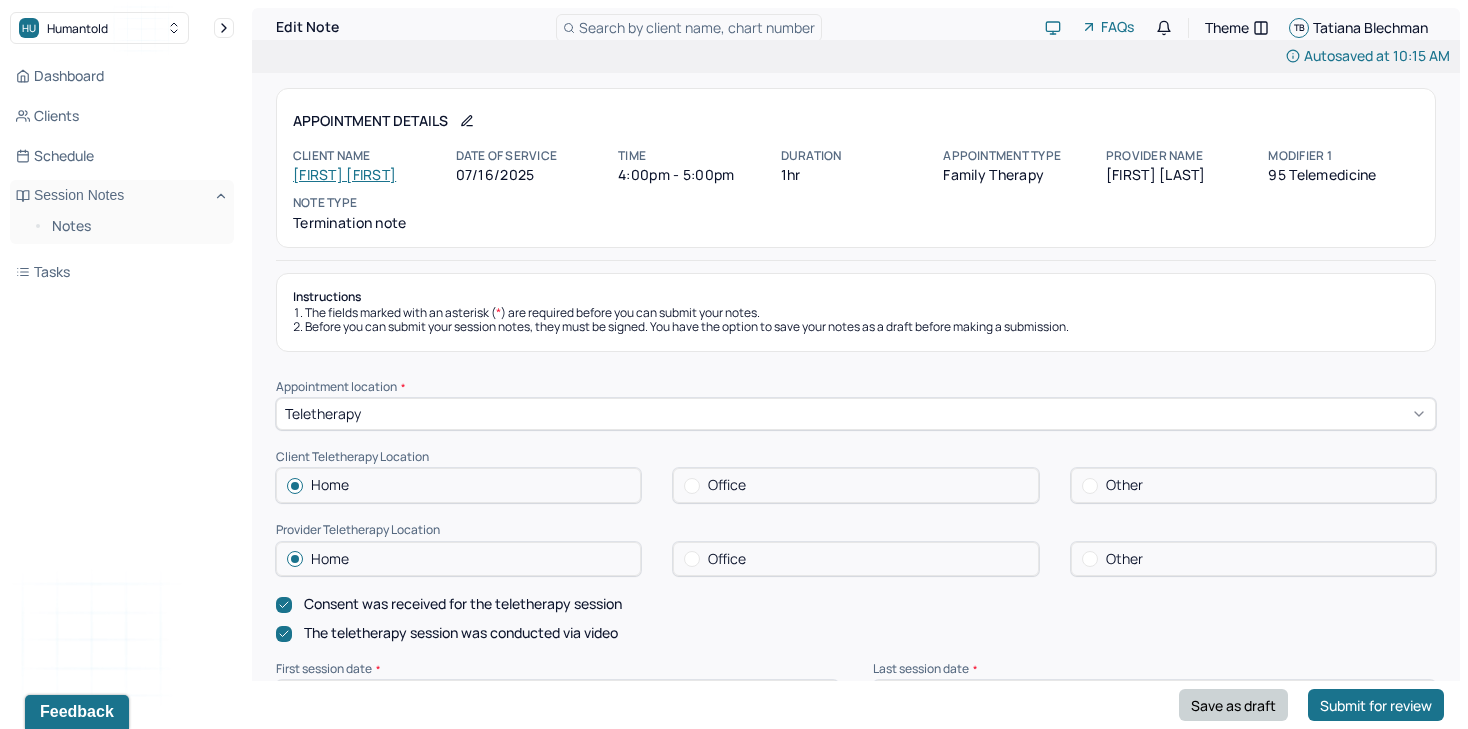 type on "24" 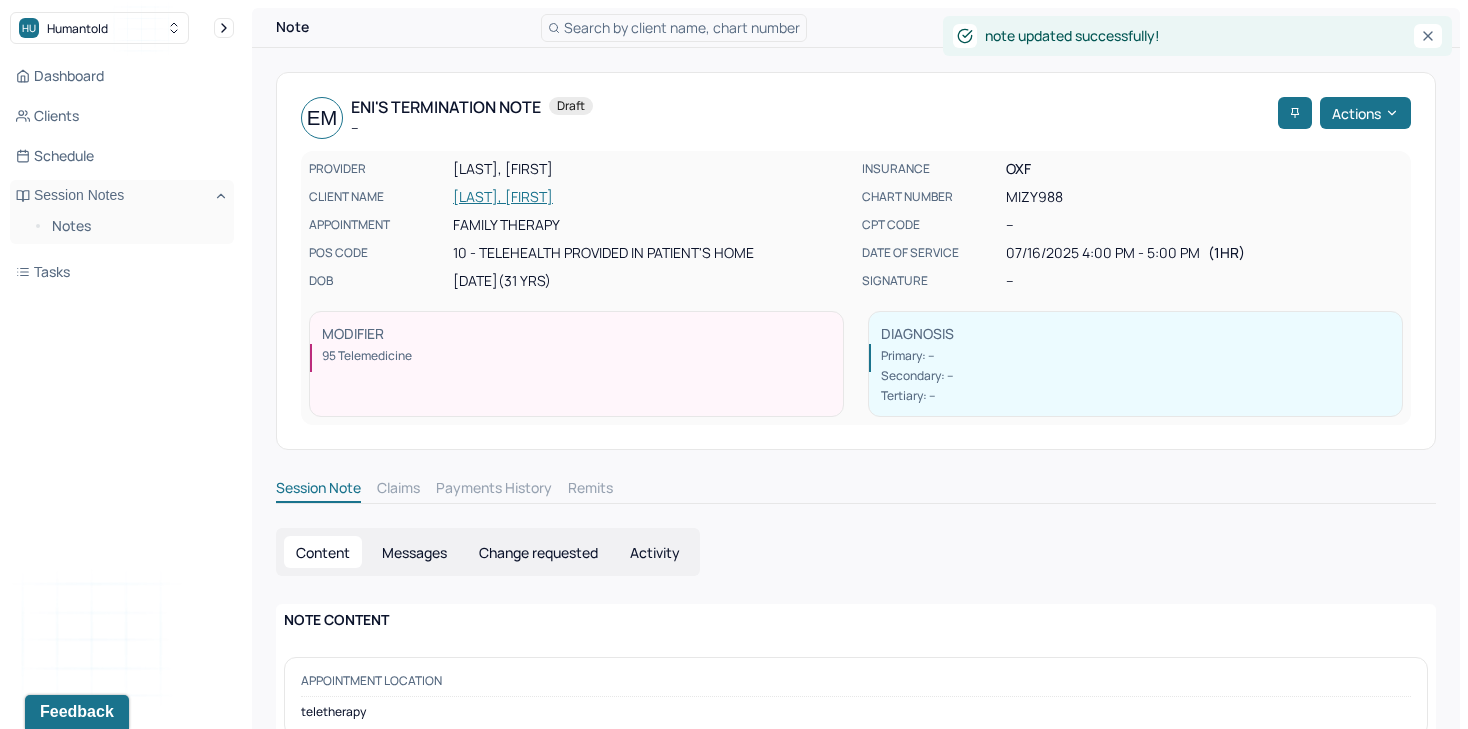 click on "[LAST], [FIRST]" at bounding box center (651, 197) 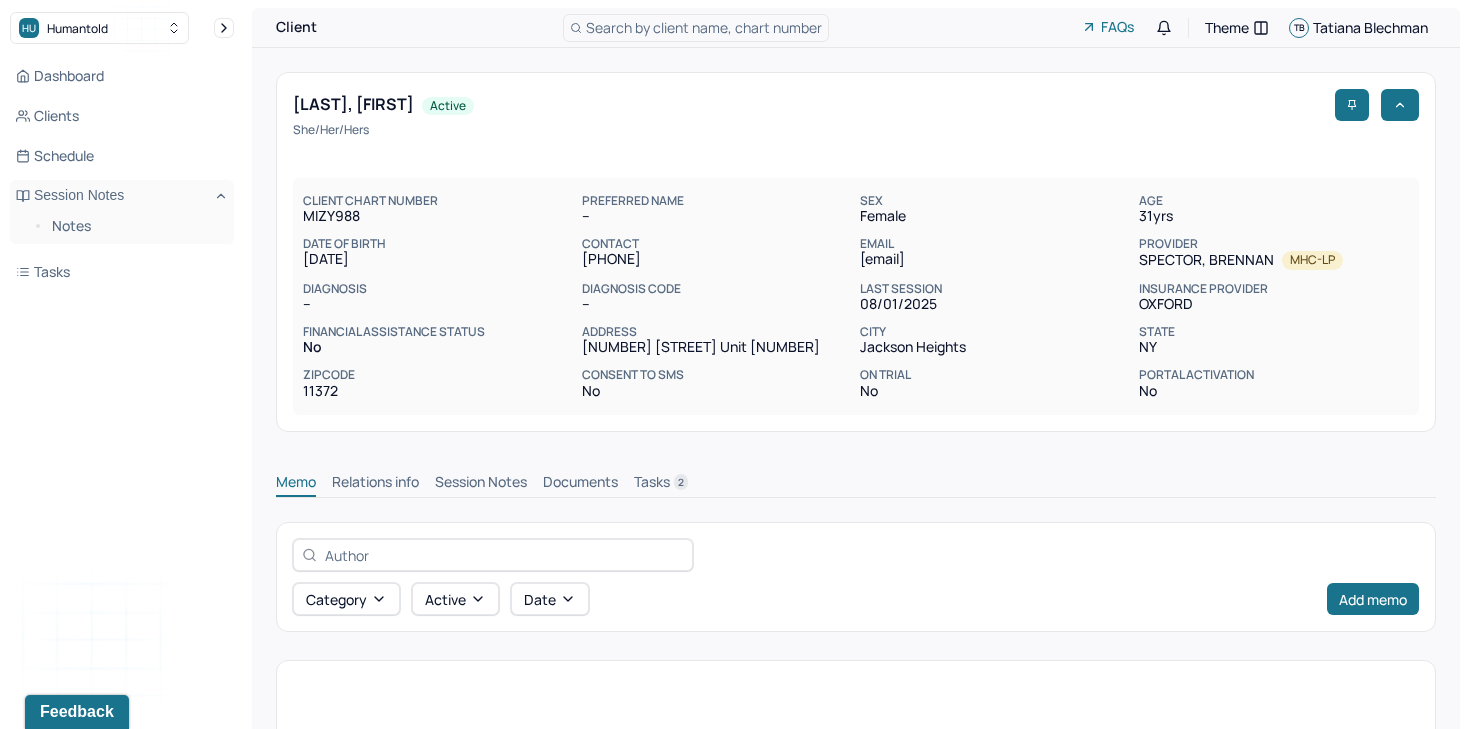 click on "Session Notes" at bounding box center (481, 484) 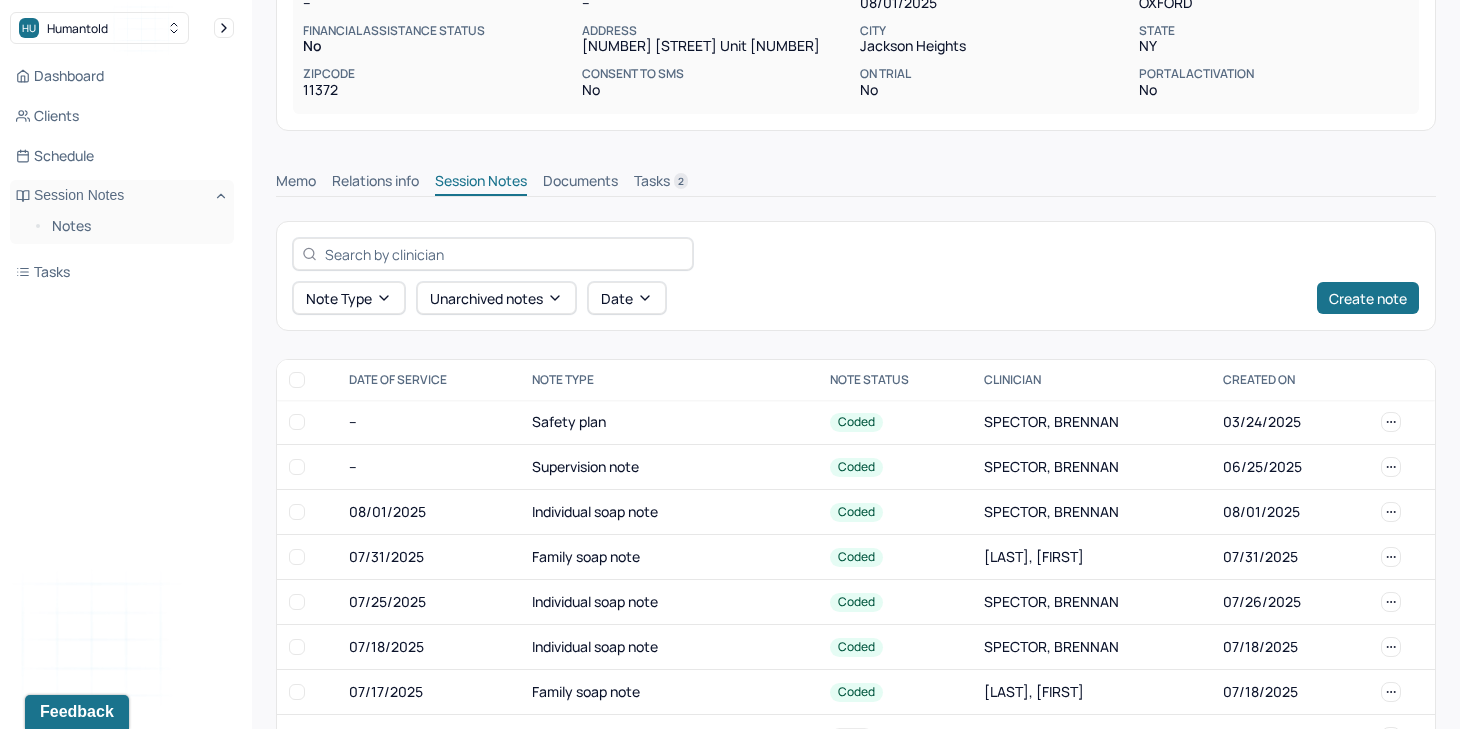 scroll, scrollTop: 313, scrollLeft: 0, axis: vertical 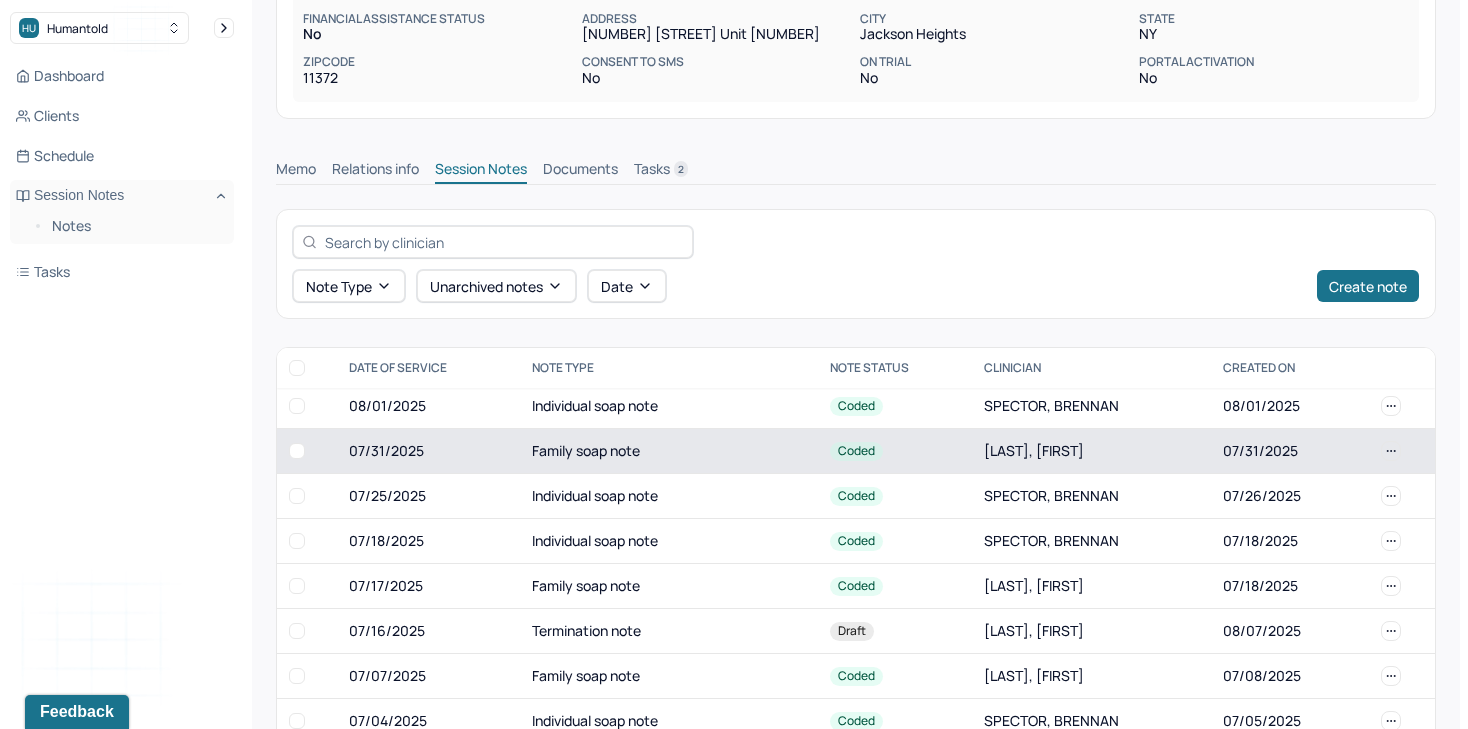 click on "07/31/2025" at bounding box center (428, 451) 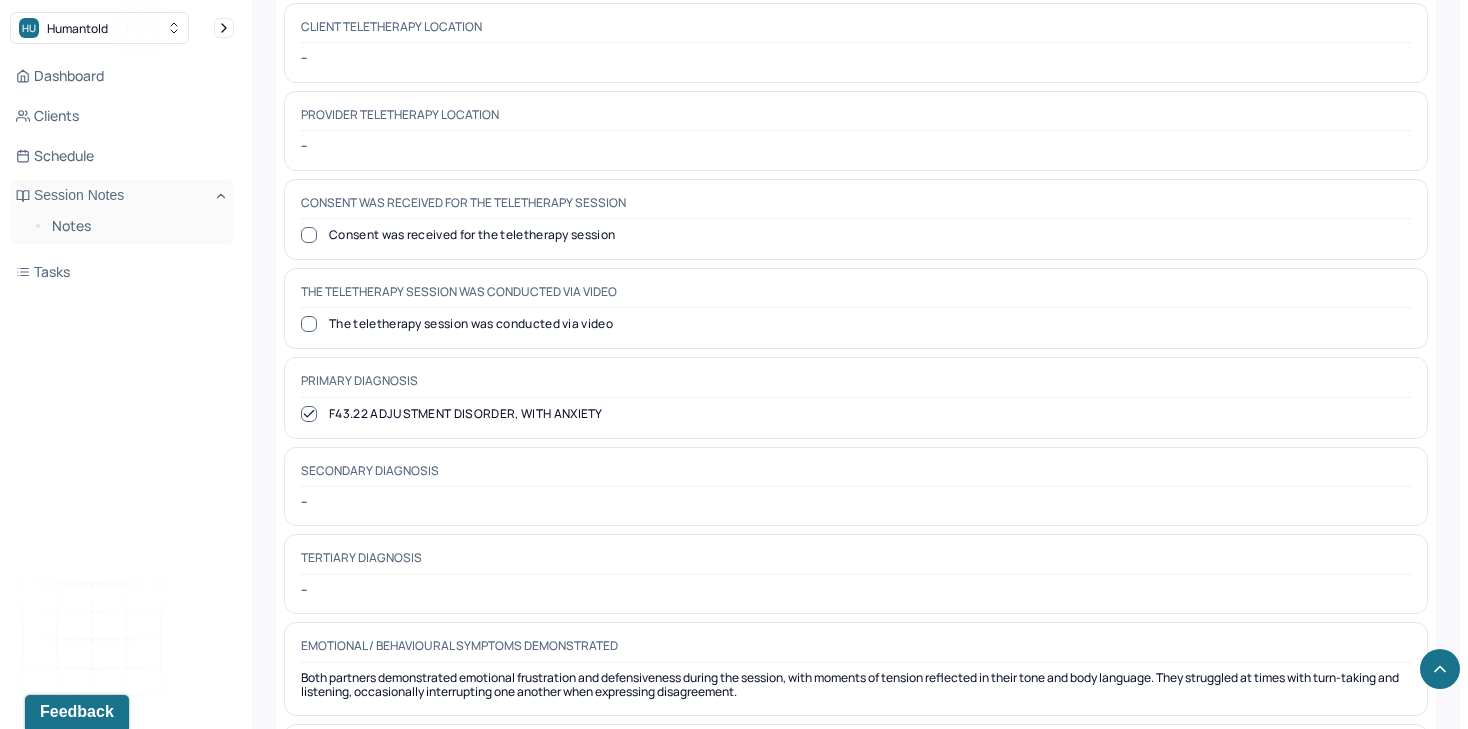 scroll, scrollTop: 961, scrollLeft: 0, axis: vertical 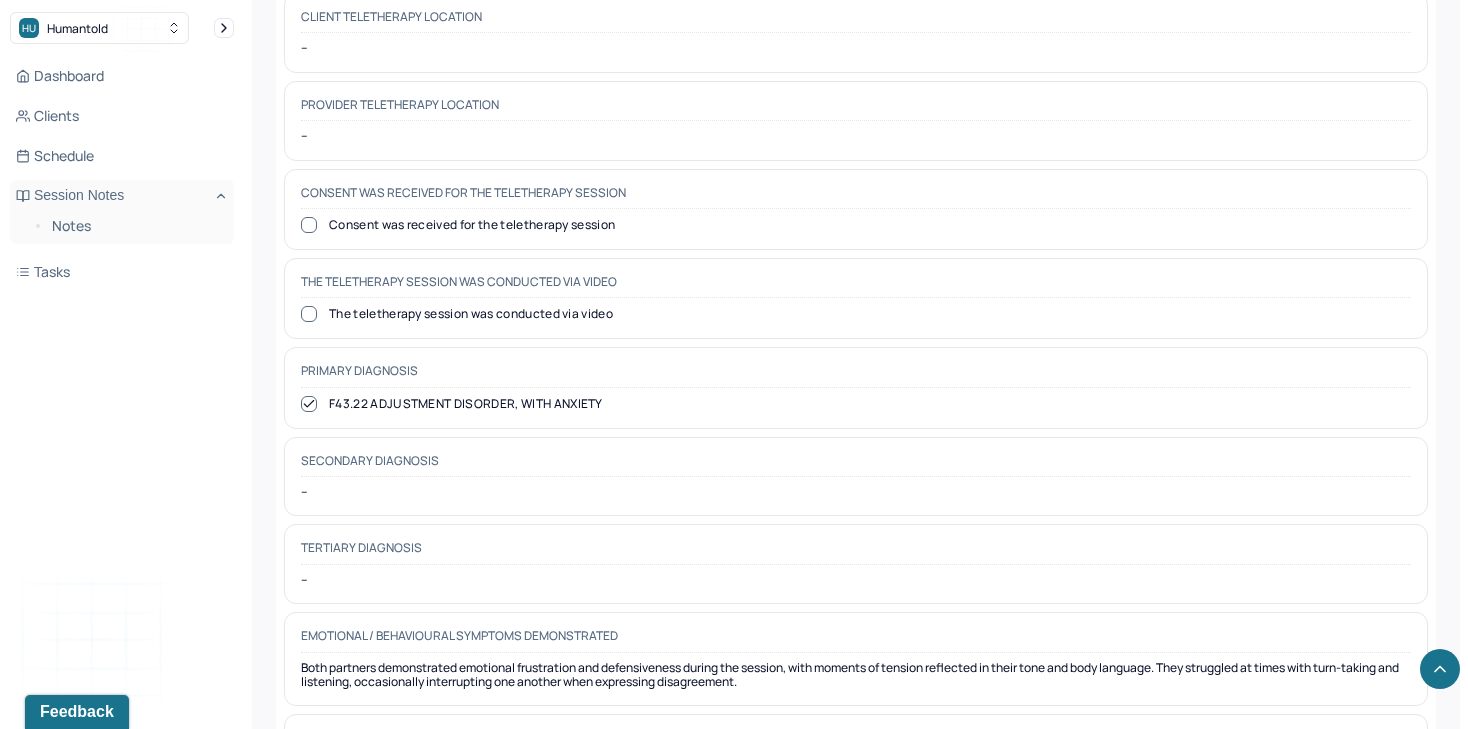 click on "F43.22 ADJUSTMENT DISORDER, WITH ANXIETY" at bounding box center (856, 404) 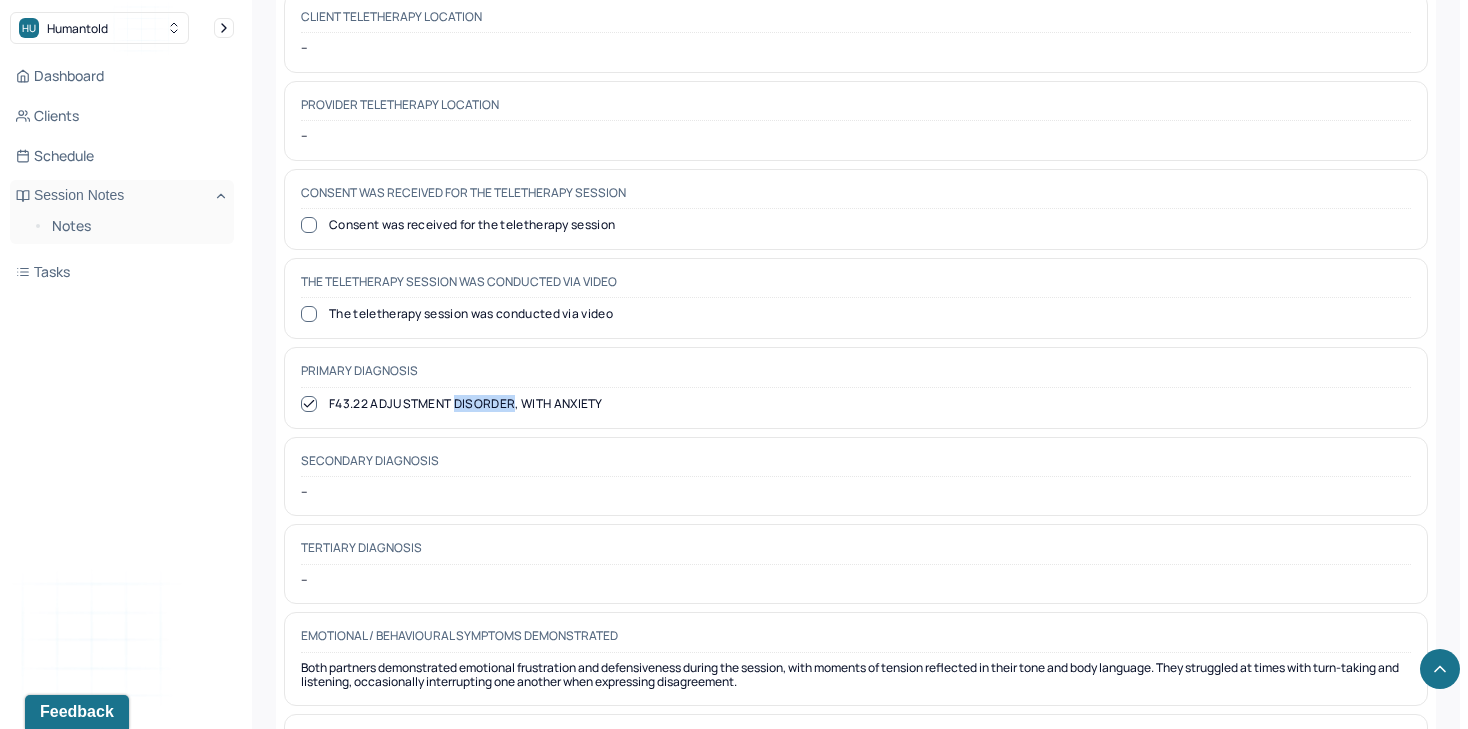 click on "F43.22 ADJUSTMENT DISORDER, WITH ANXIETY" at bounding box center [856, 404] 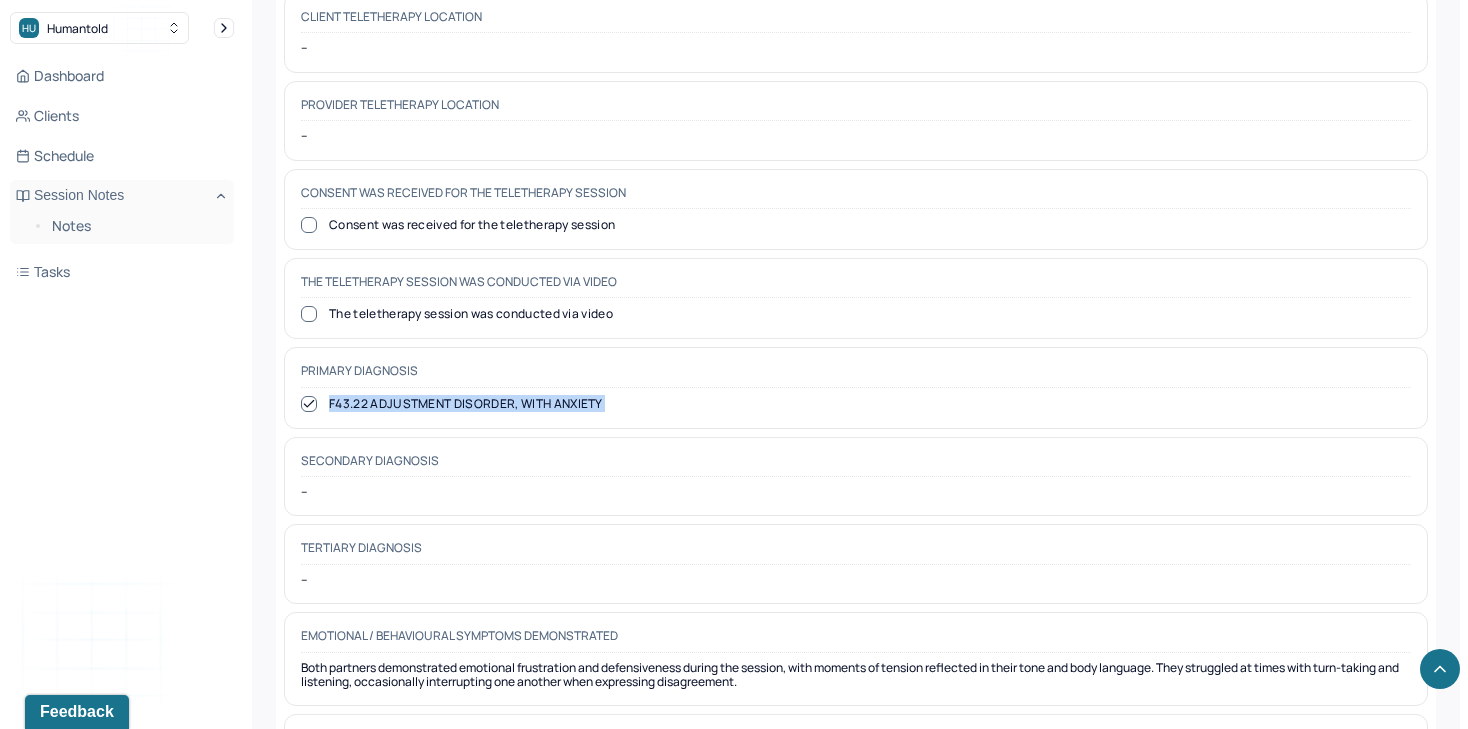 click on "F43.22 ADJUSTMENT DISORDER, WITH ANXIETY" at bounding box center (856, 404) 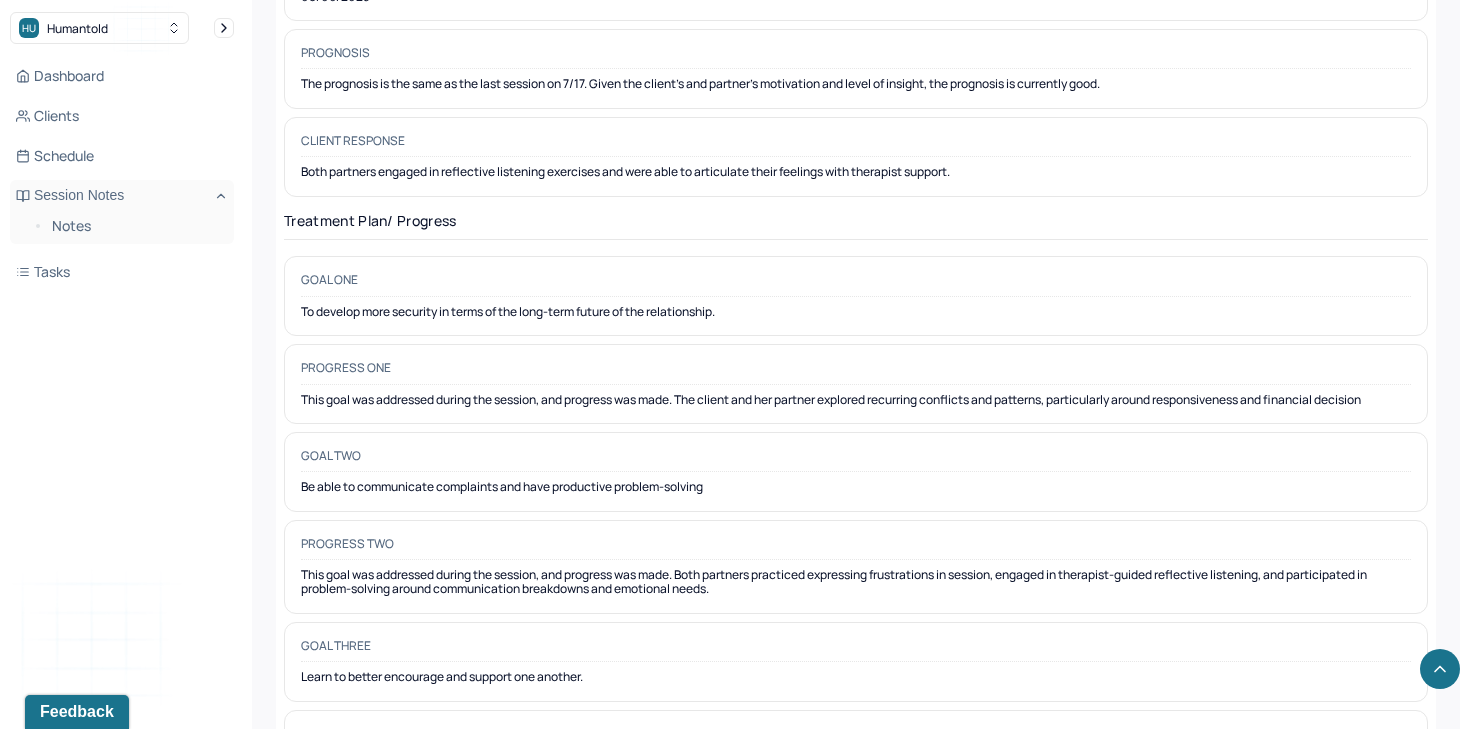 scroll, scrollTop: 2890, scrollLeft: 0, axis: vertical 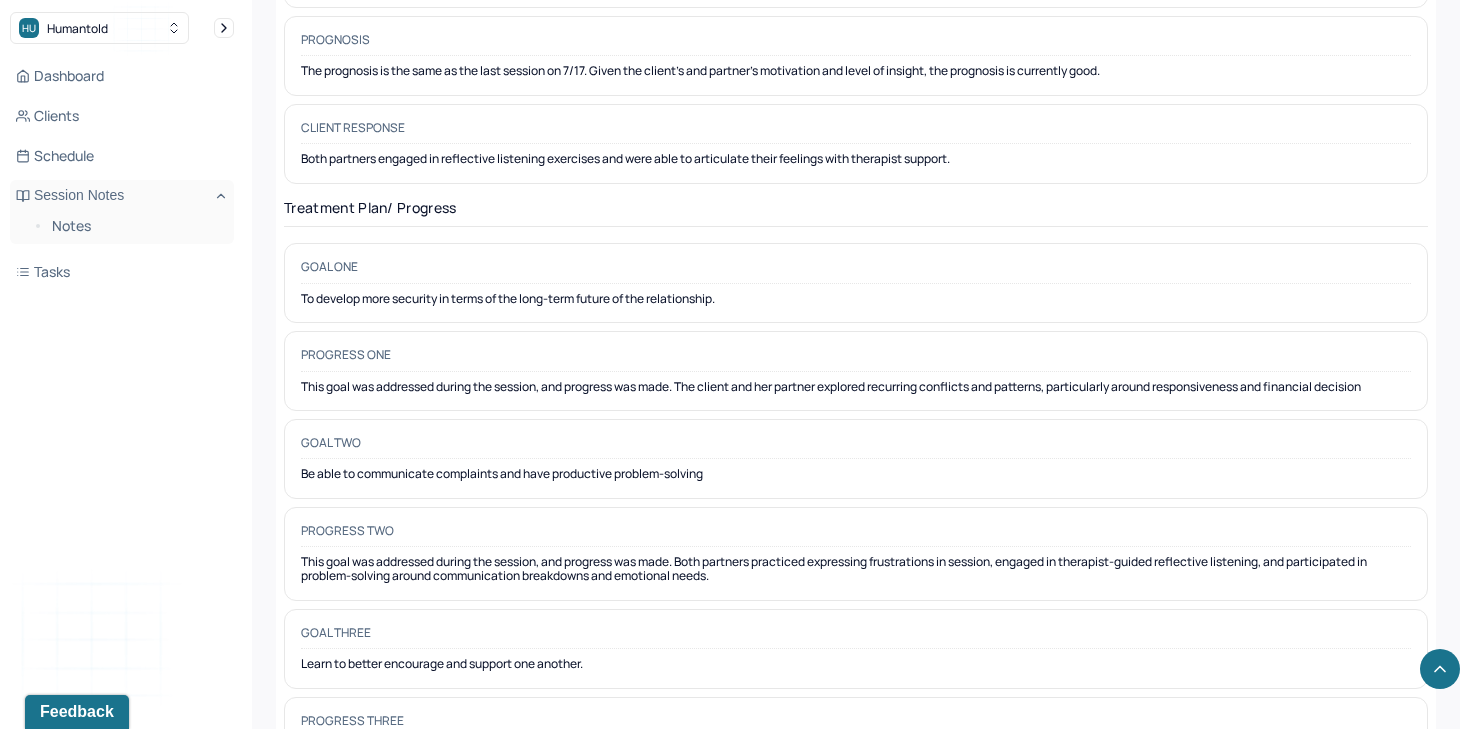 click on "To develop more security in terms of the long-term future of the relationship." at bounding box center (856, 299) 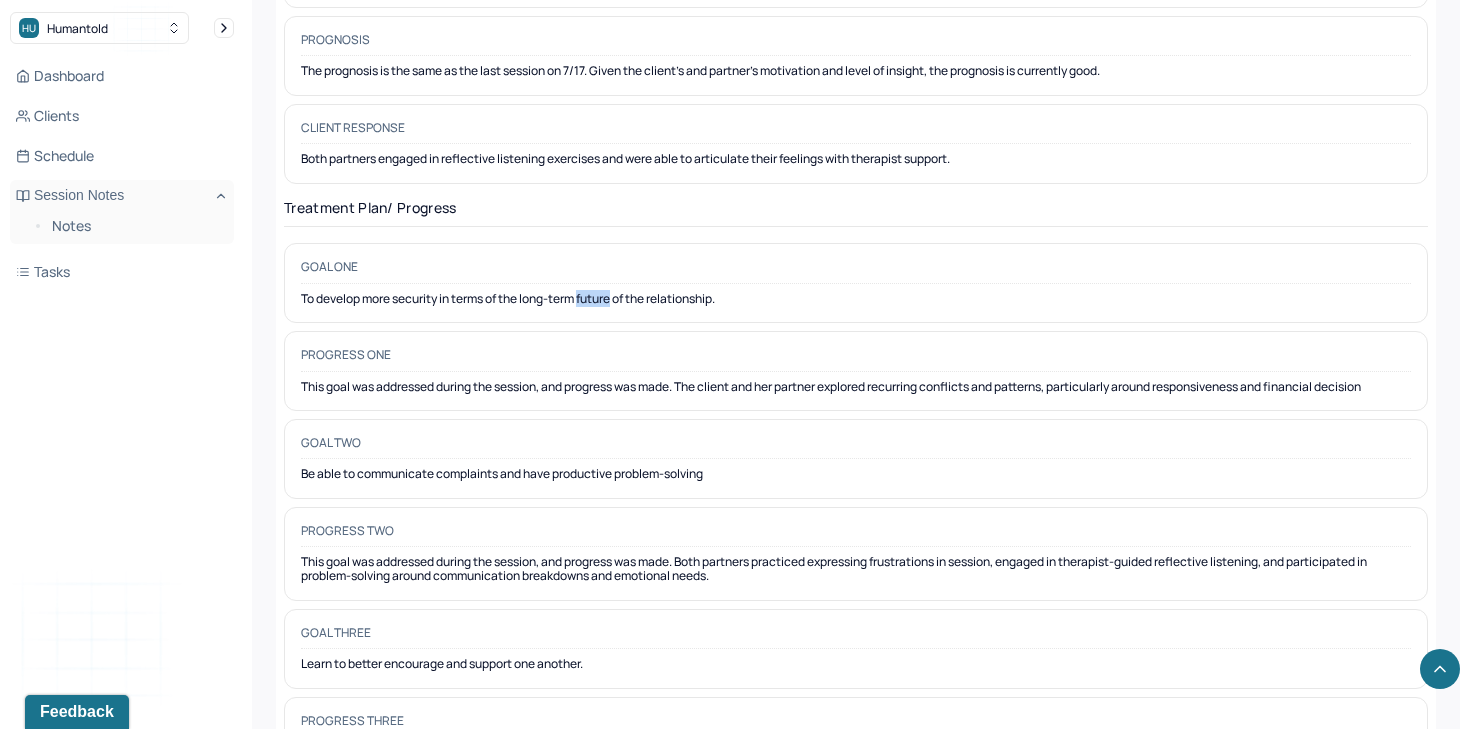click on "To develop more security in terms of the long-term future of the relationship." at bounding box center [856, 299] 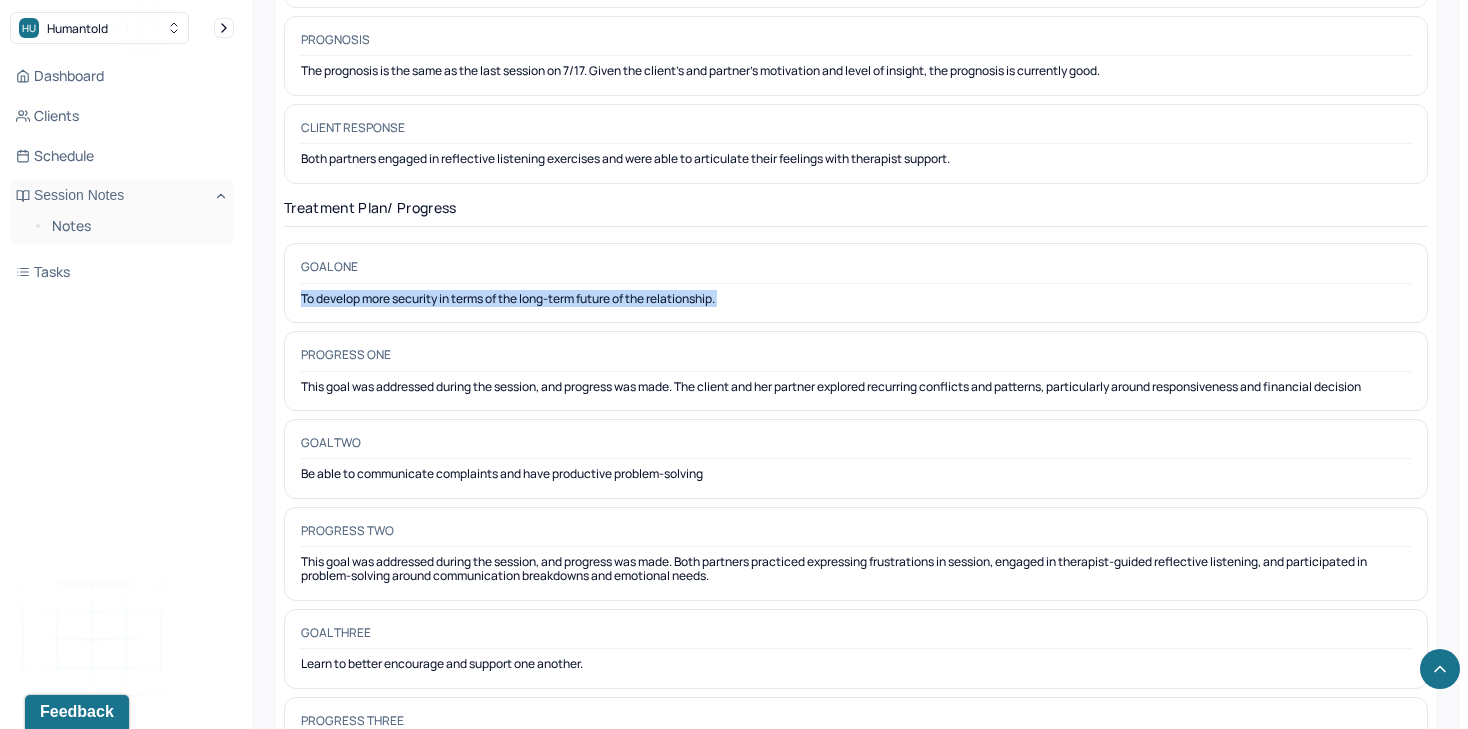 click on "To develop more security in terms of the long-term future of the relationship." at bounding box center [856, 299] 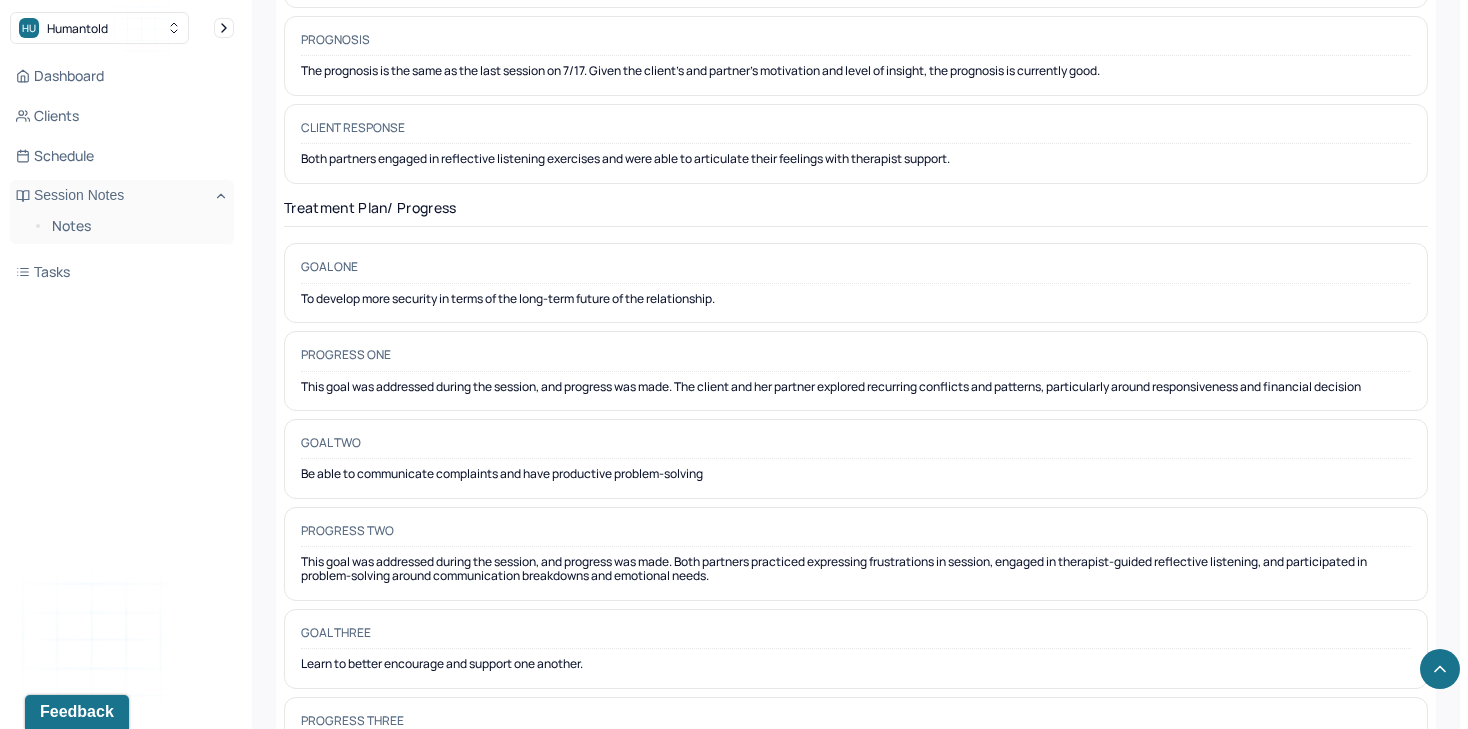 click on "Be able to communicate complaints and have productive problem-solving" at bounding box center [856, 474] 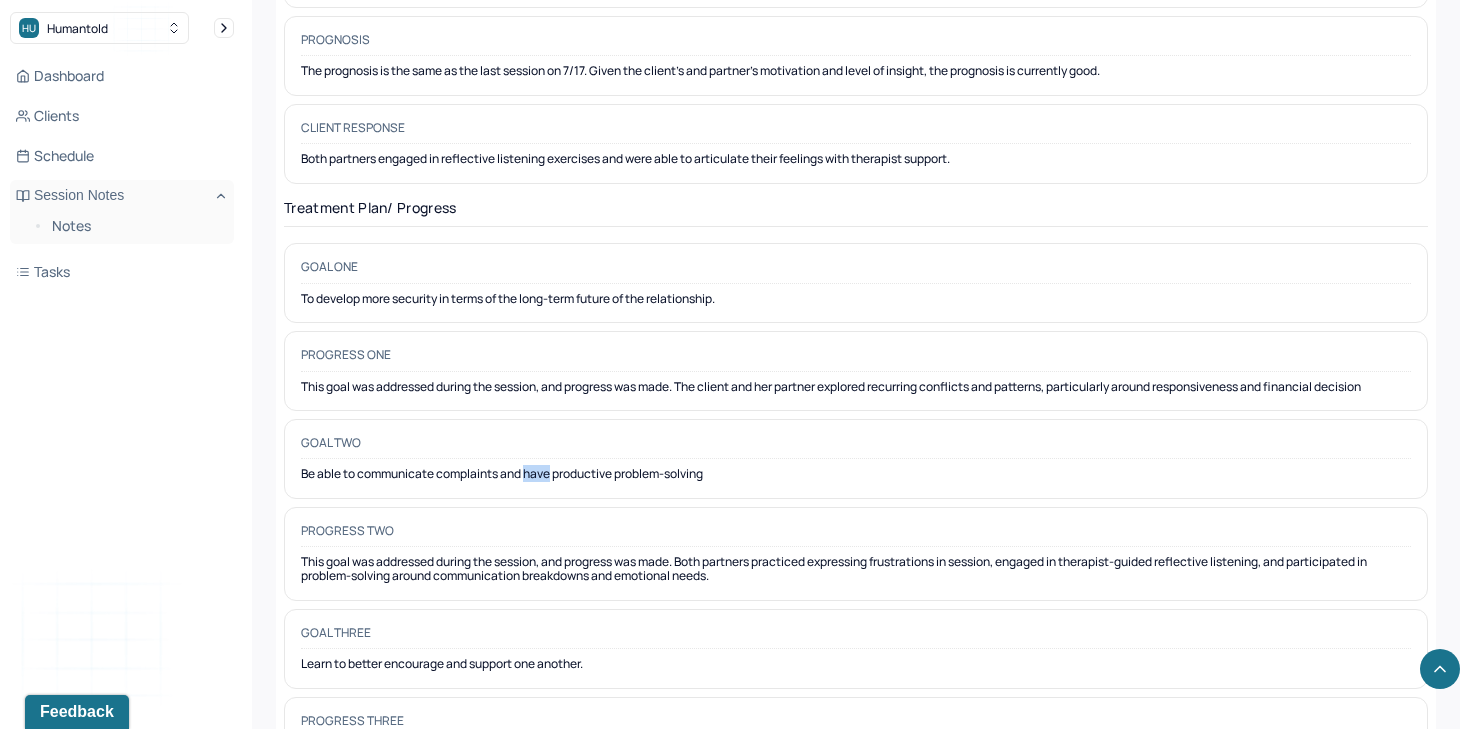 click on "Be able to communicate complaints and have productive problem-solving" at bounding box center (856, 474) 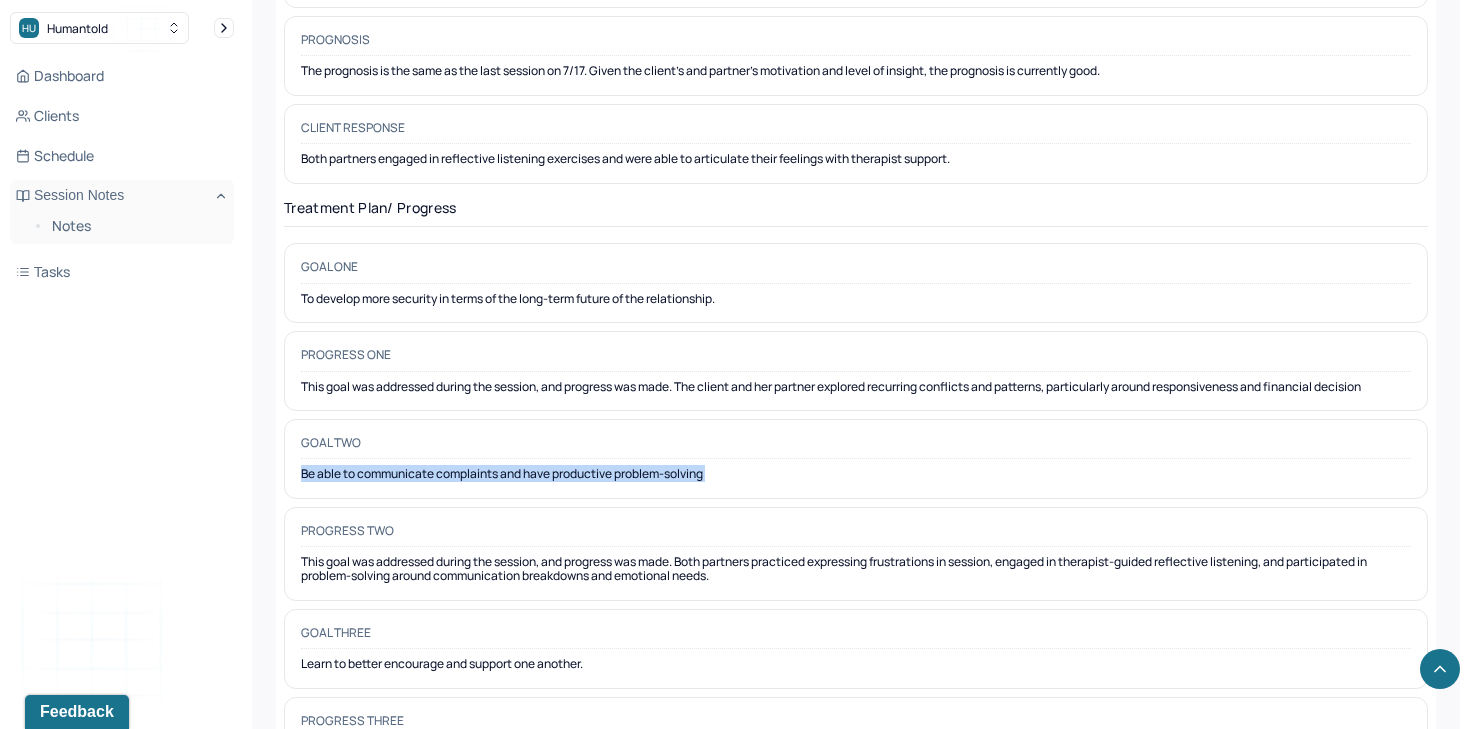 click on "Be able to communicate complaints and have productive problem-solving" at bounding box center [856, 474] 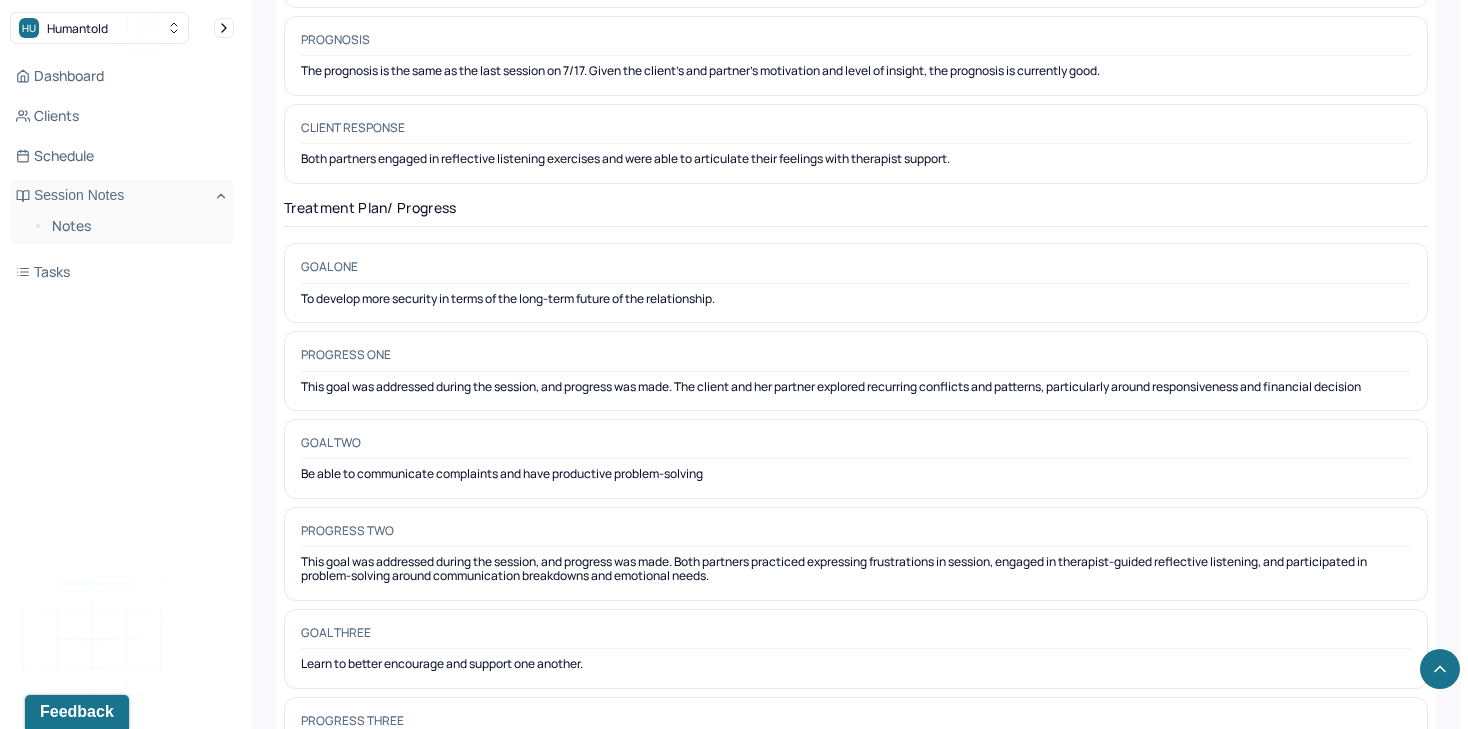 click on "Learn to better encourage and support one another." at bounding box center (856, 664) 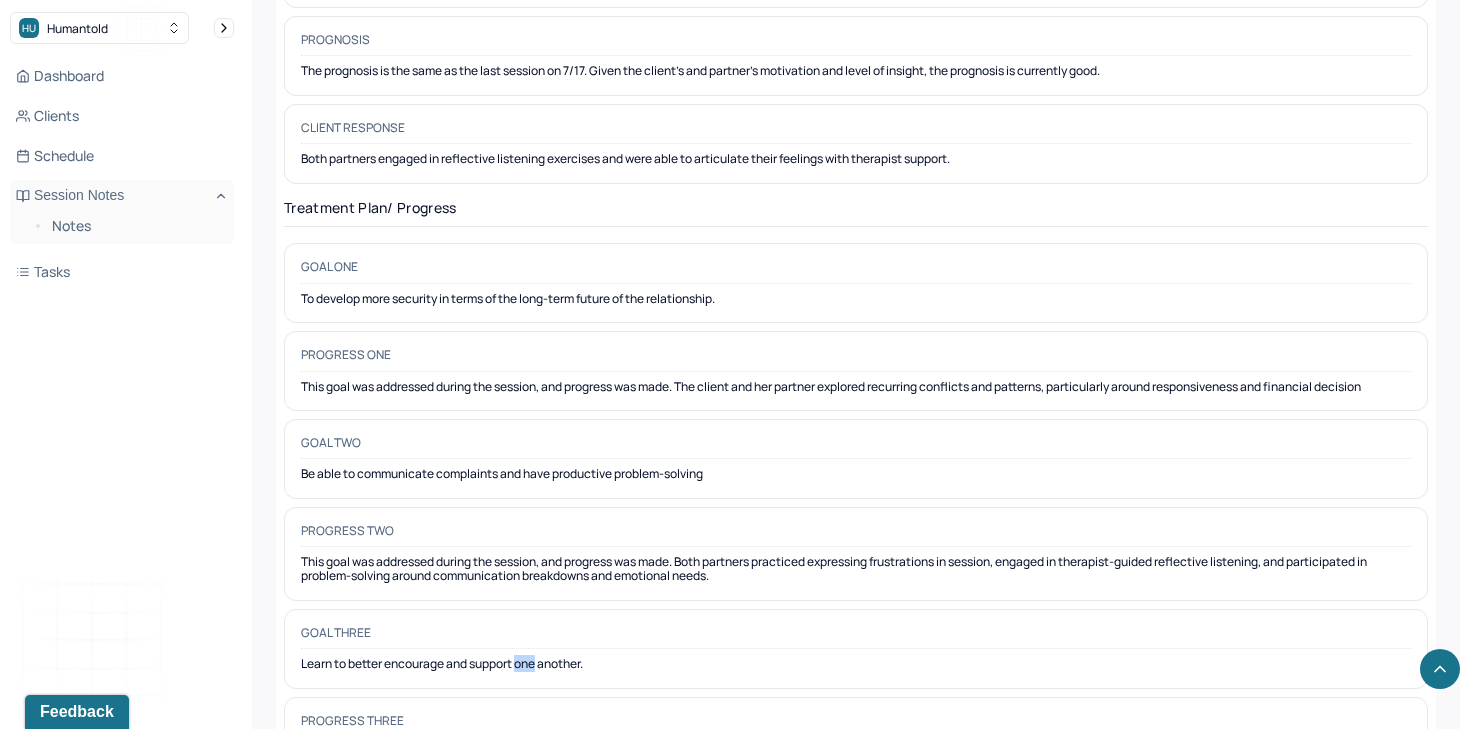 click on "Learn to better encourage and support one another." at bounding box center (856, 664) 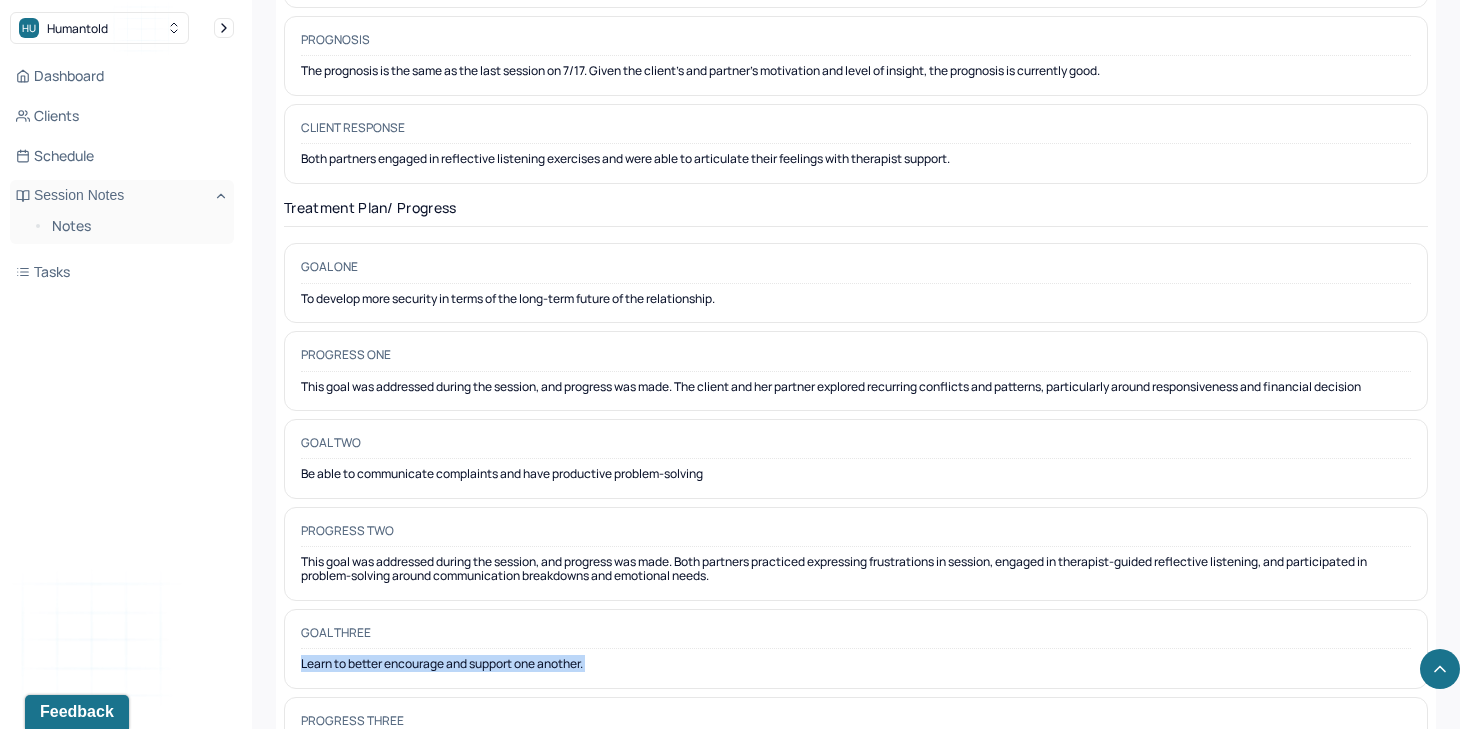 click on "Learn to better encourage and support one another." at bounding box center (856, 664) 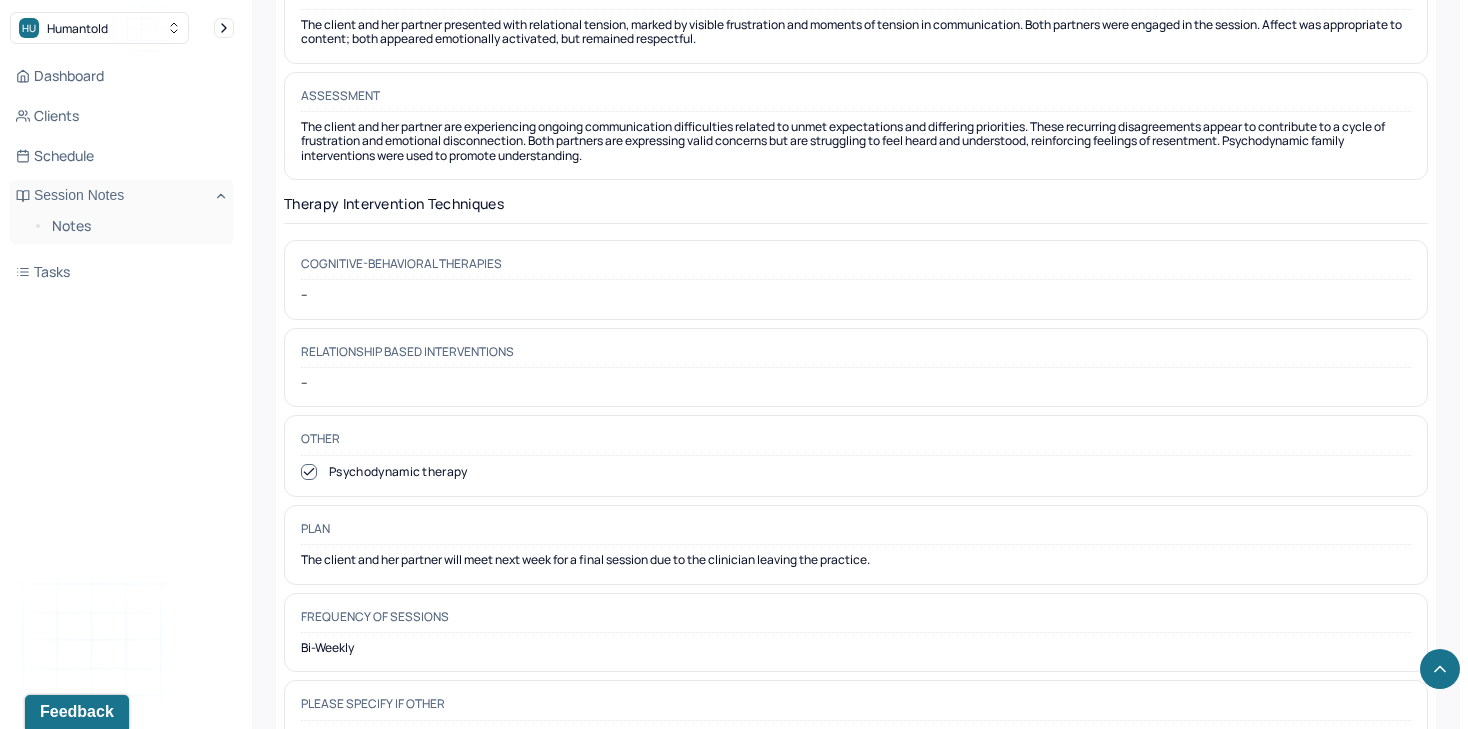 scroll, scrollTop: 1736, scrollLeft: 0, axis: vertical 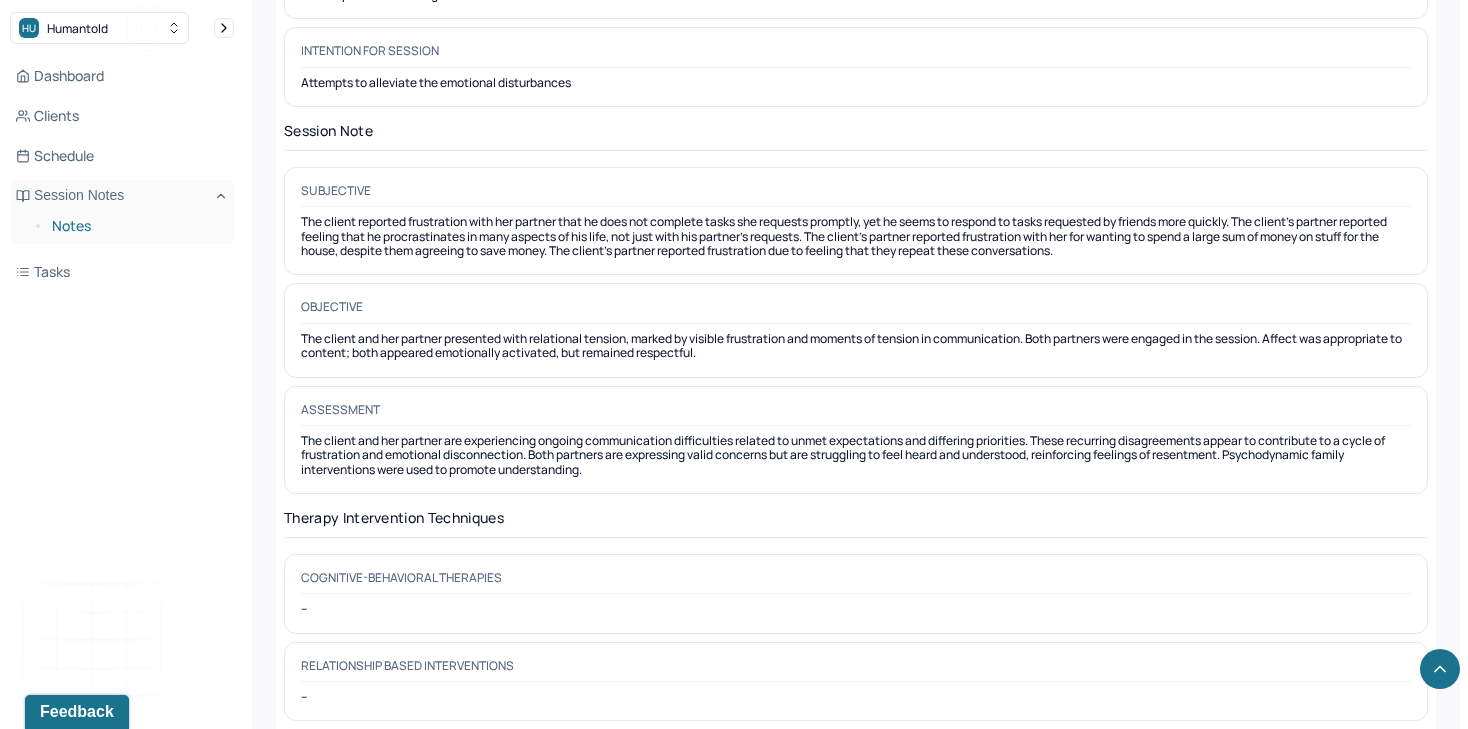 click on "Notes" at bounding box center (135, 226) 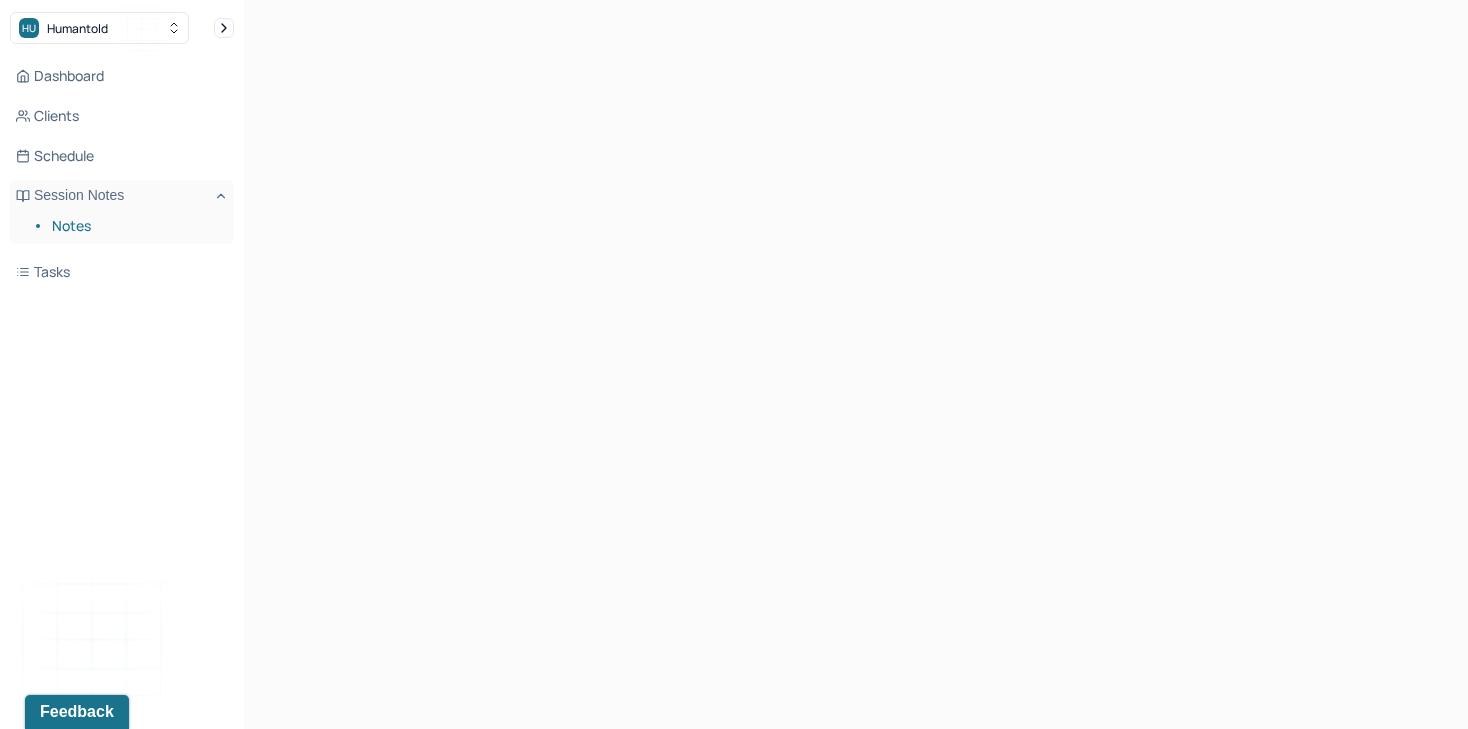 scroll, scrollTop: 0, scrollLeft: 0, axis: both 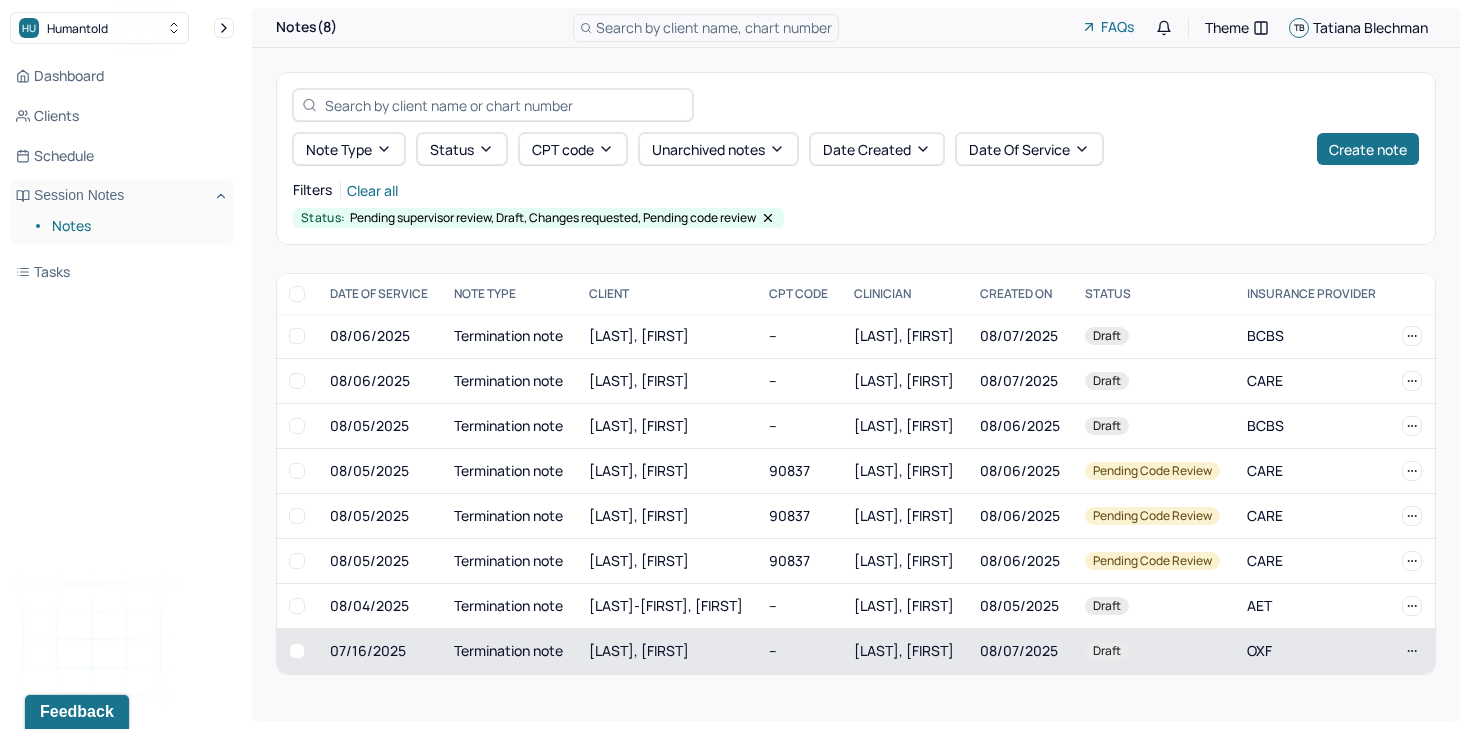 click on "[LAST], [FIRST]" at bounding box center [667, 651] 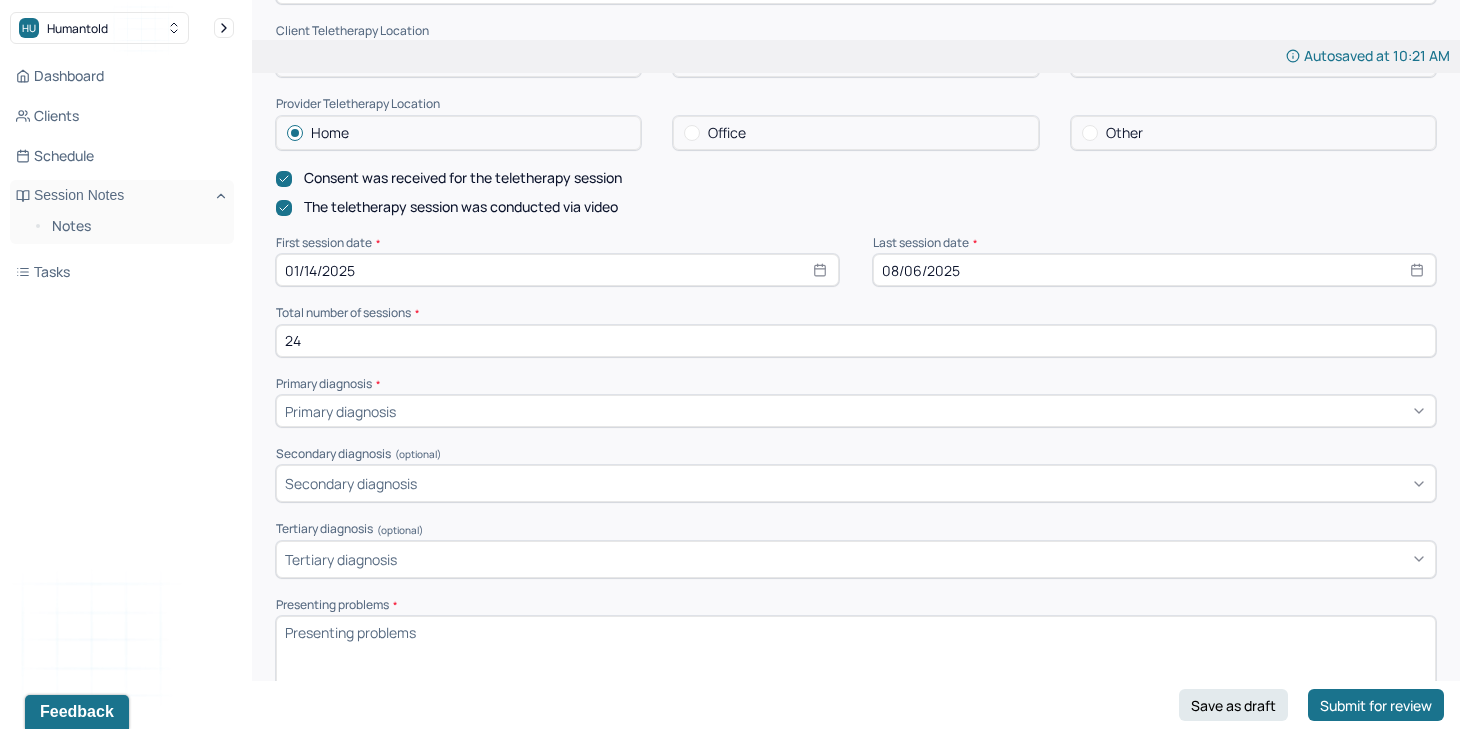 scroll, scrollTop: 429, scrollLeft: 0, axis: vertical 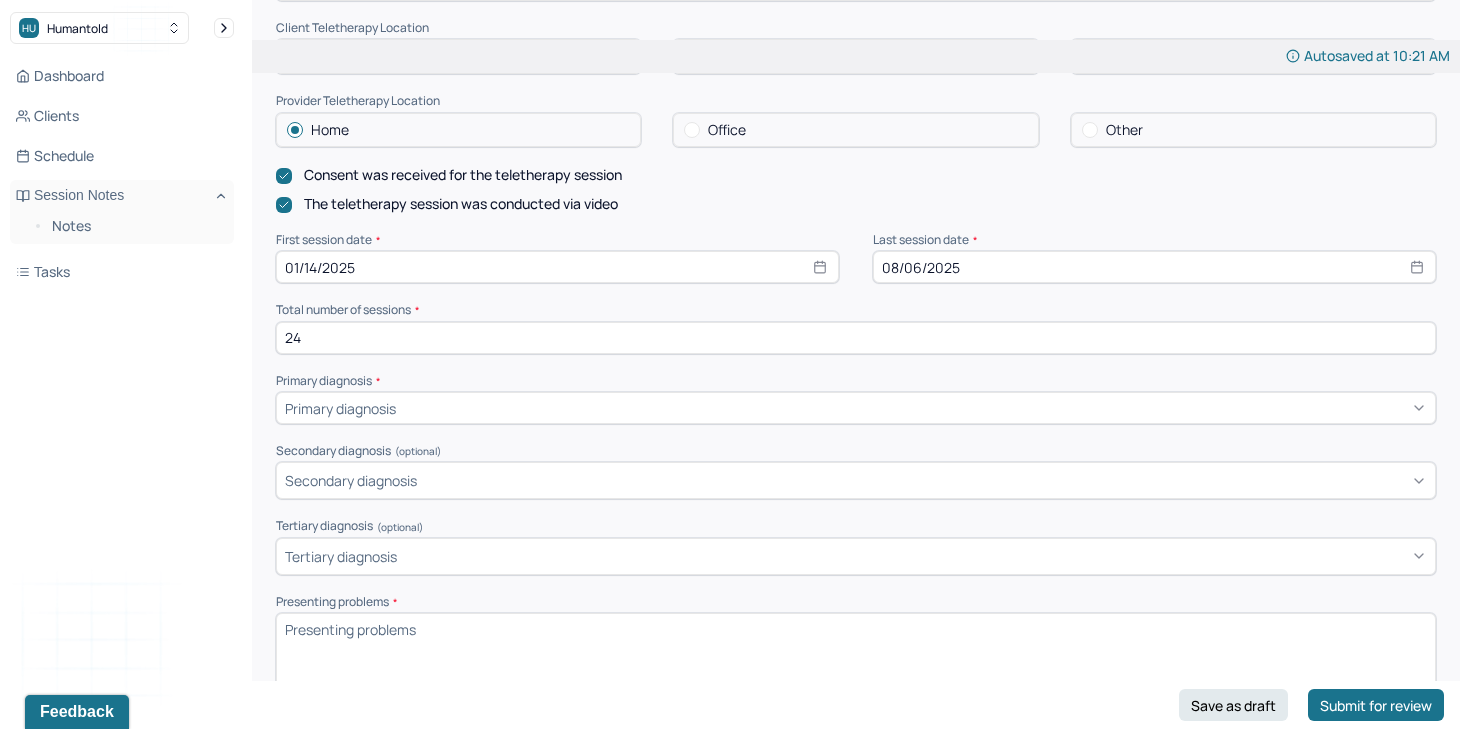 click at bounding box center [913, 408] 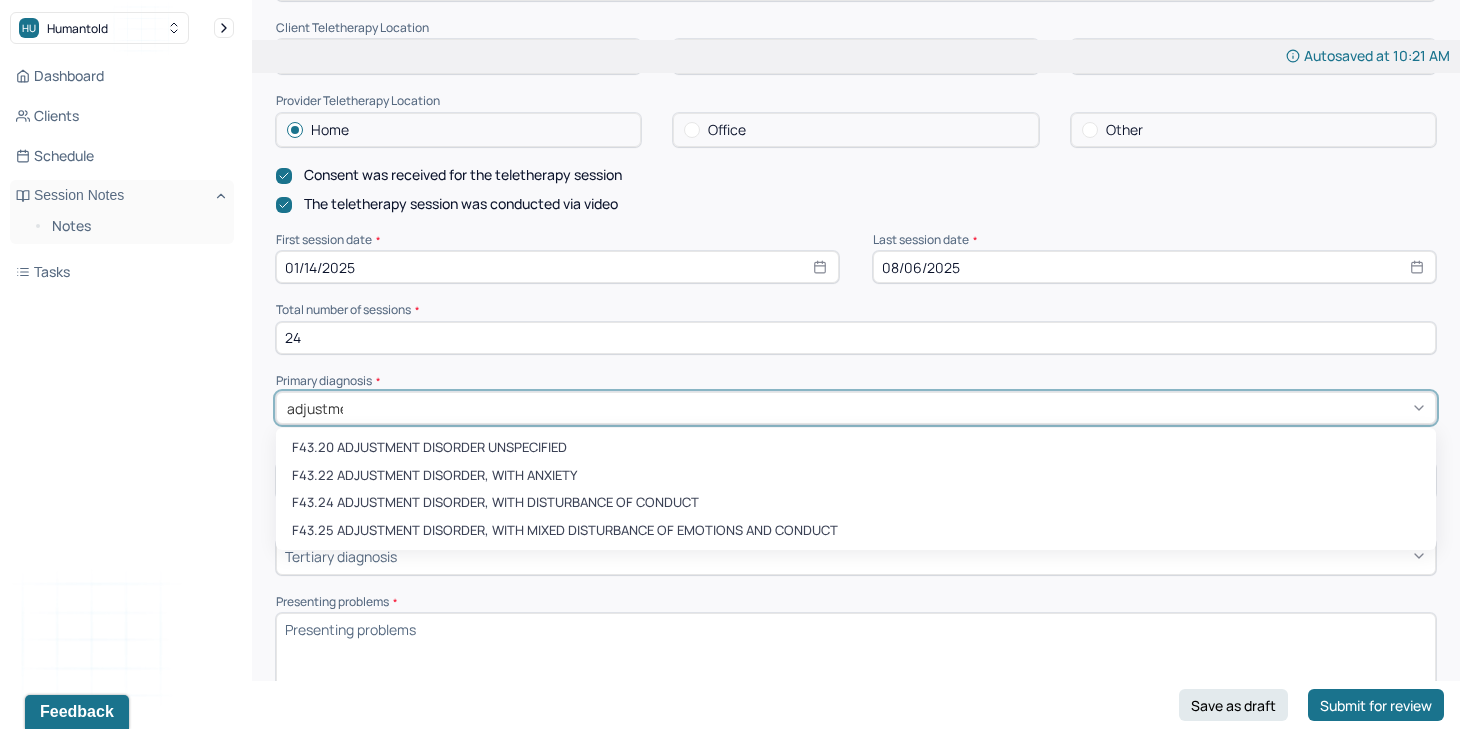 type on "adjustment" 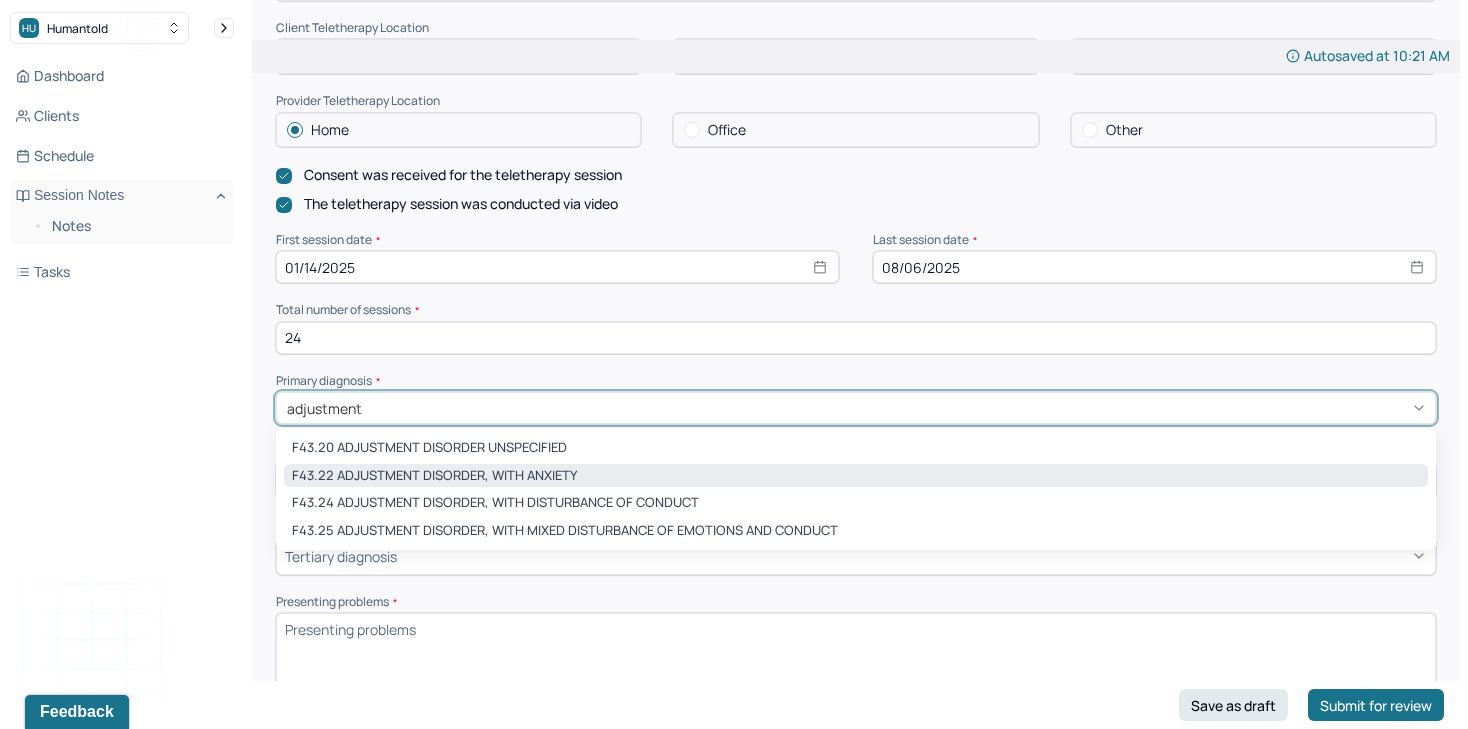 click on "F43.22 ADJUSTMENT DISORDER, WITH ANXIETY" at bounding box center (856, 476) 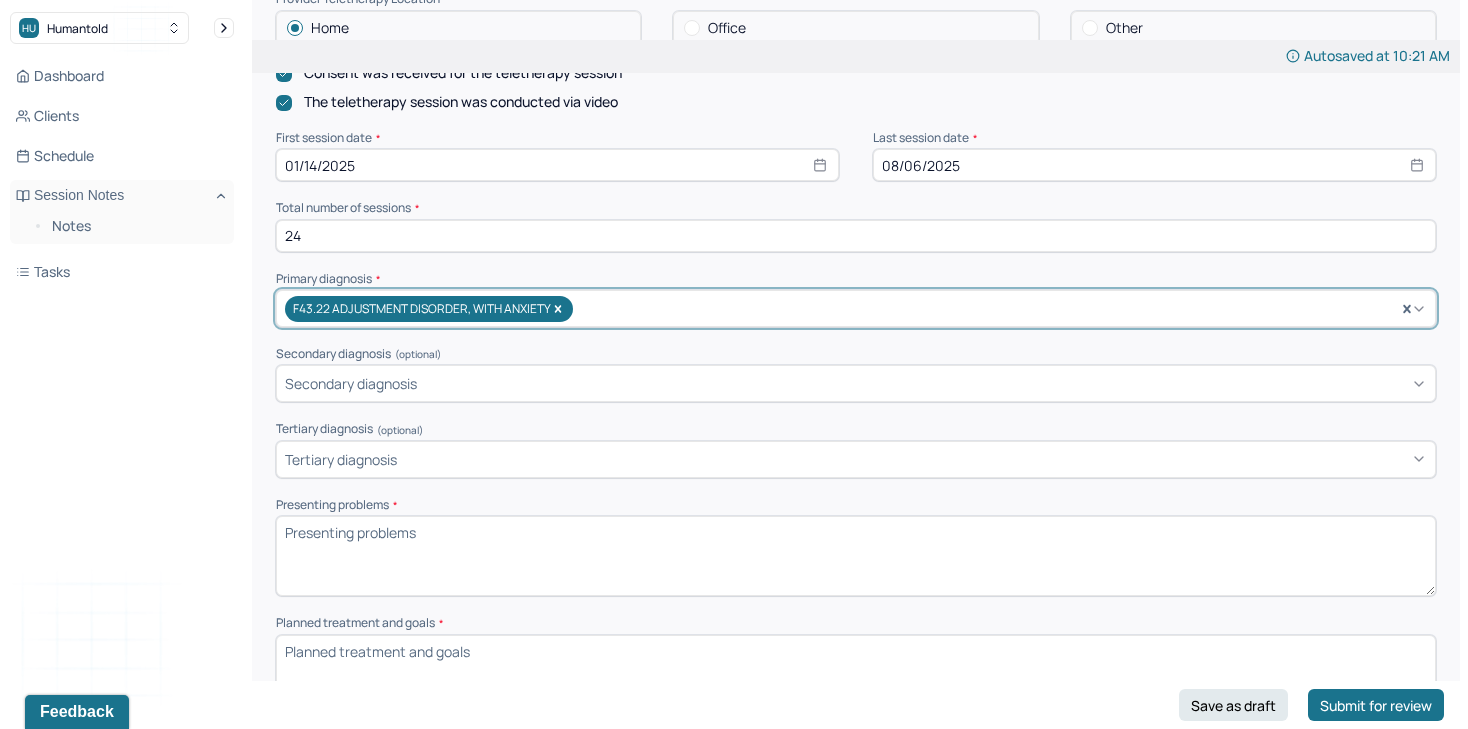 scroll, scrollTop: 571, scrollLeft: 0, axis: vertical 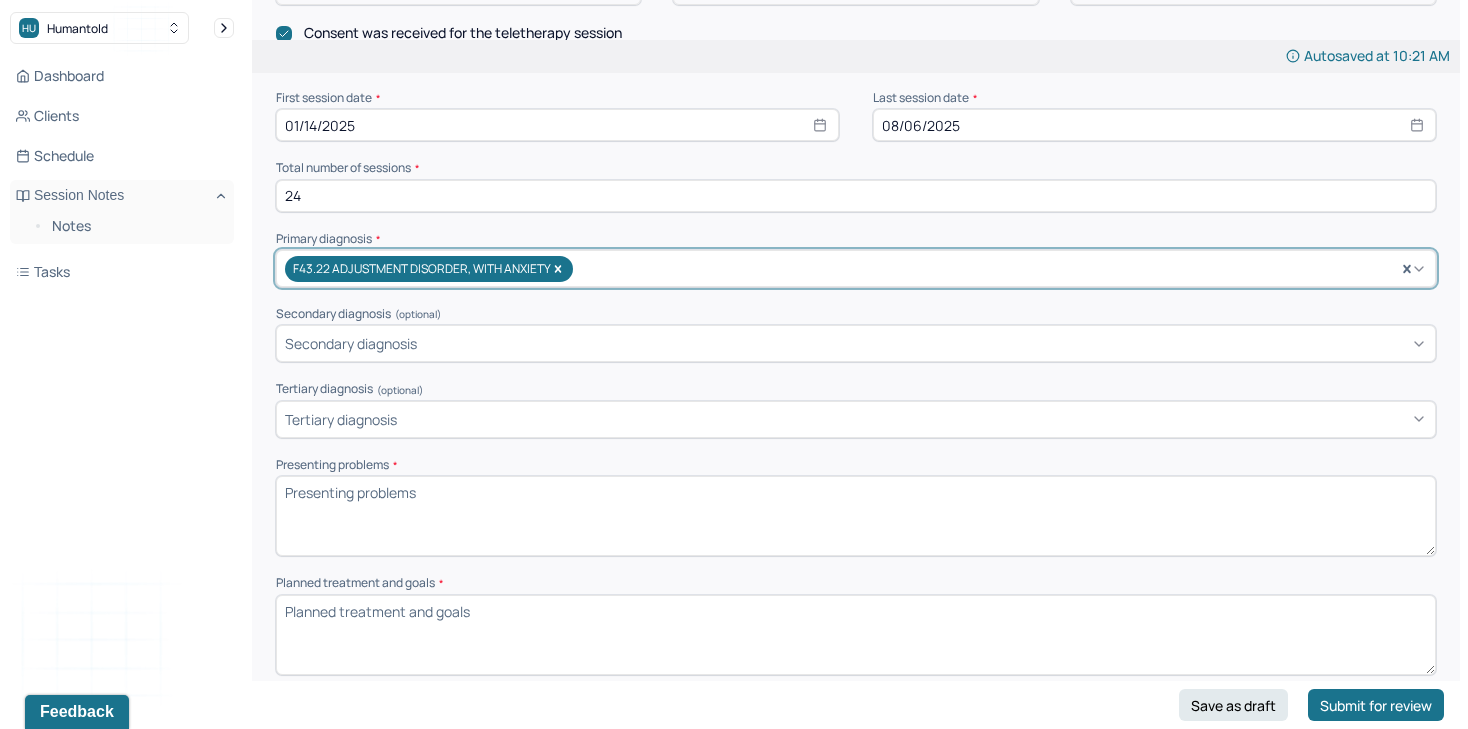 click on "Presenting problems *" at bounding box center [856, 516] 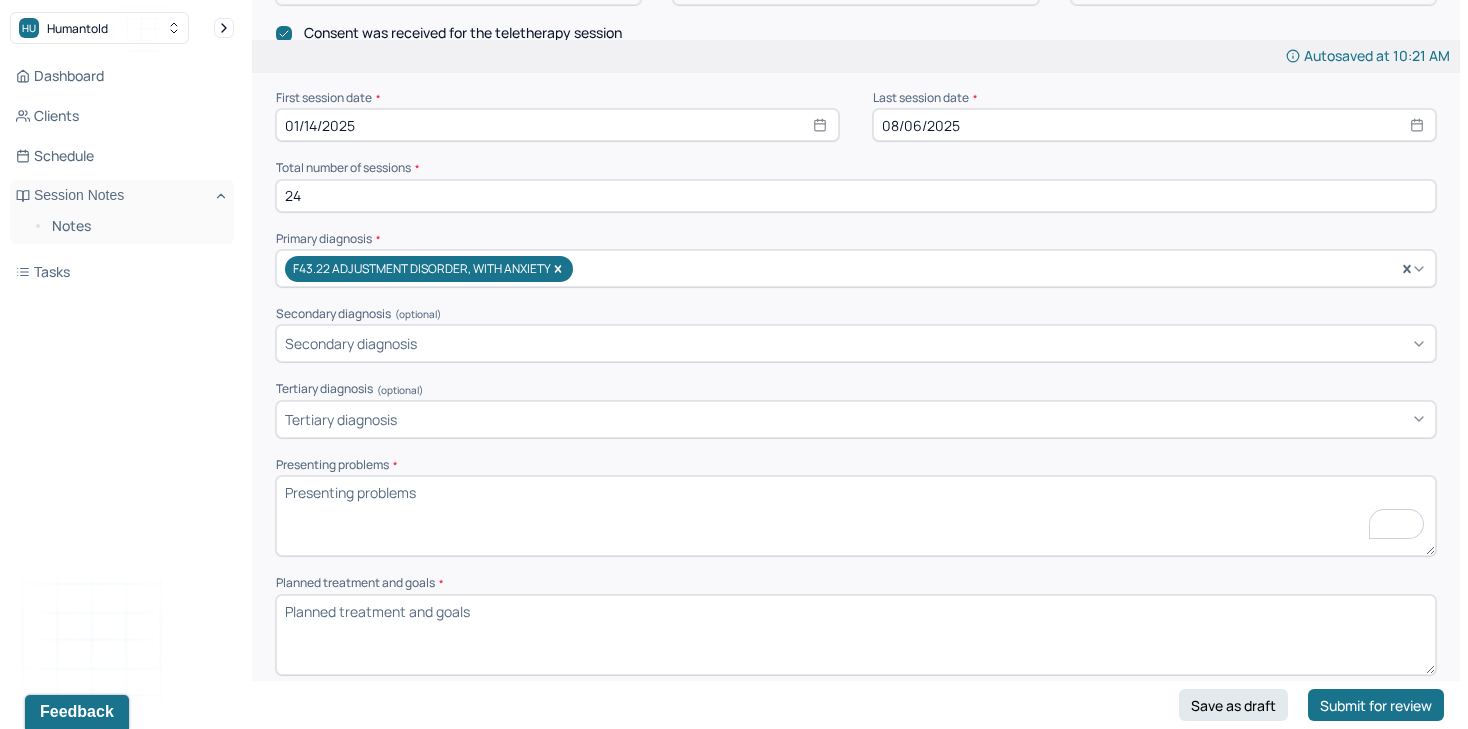 type on "1" 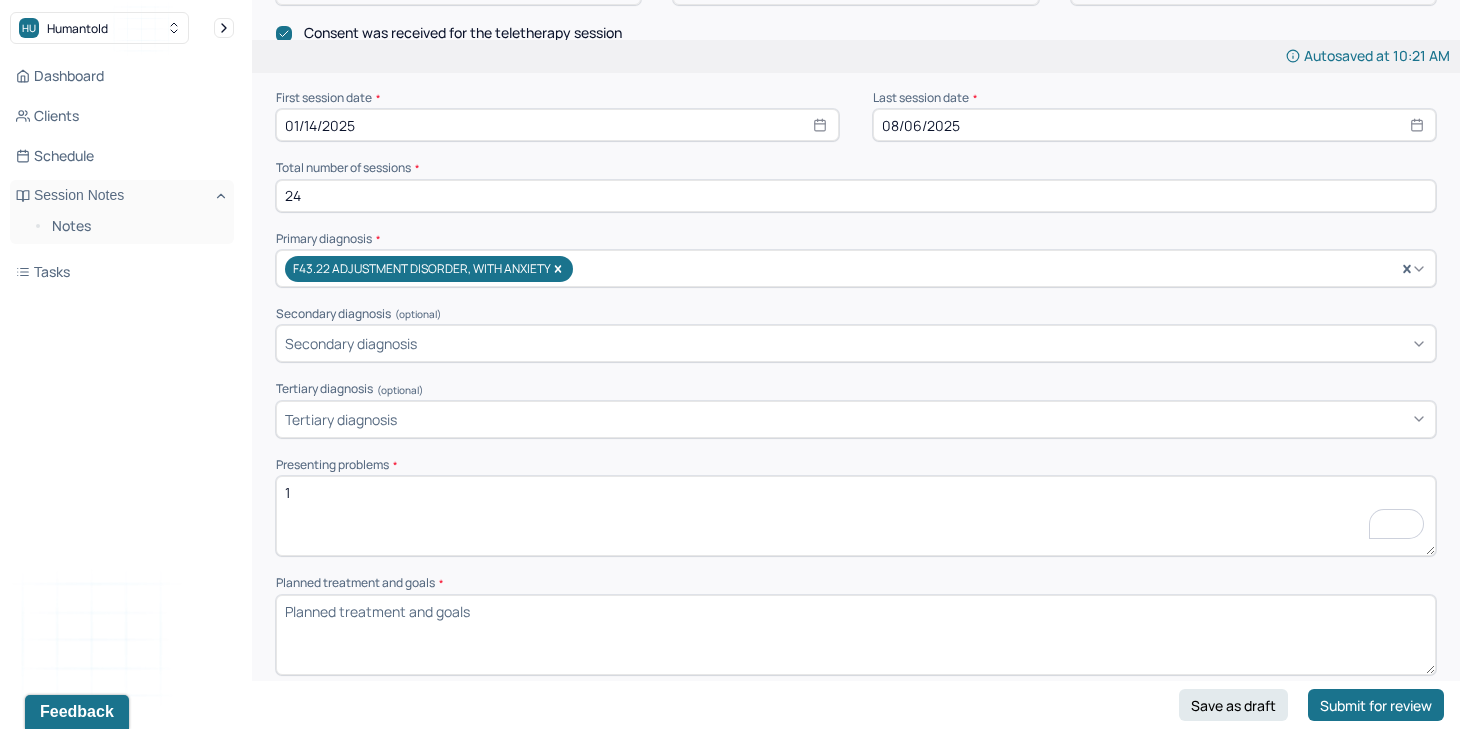 type 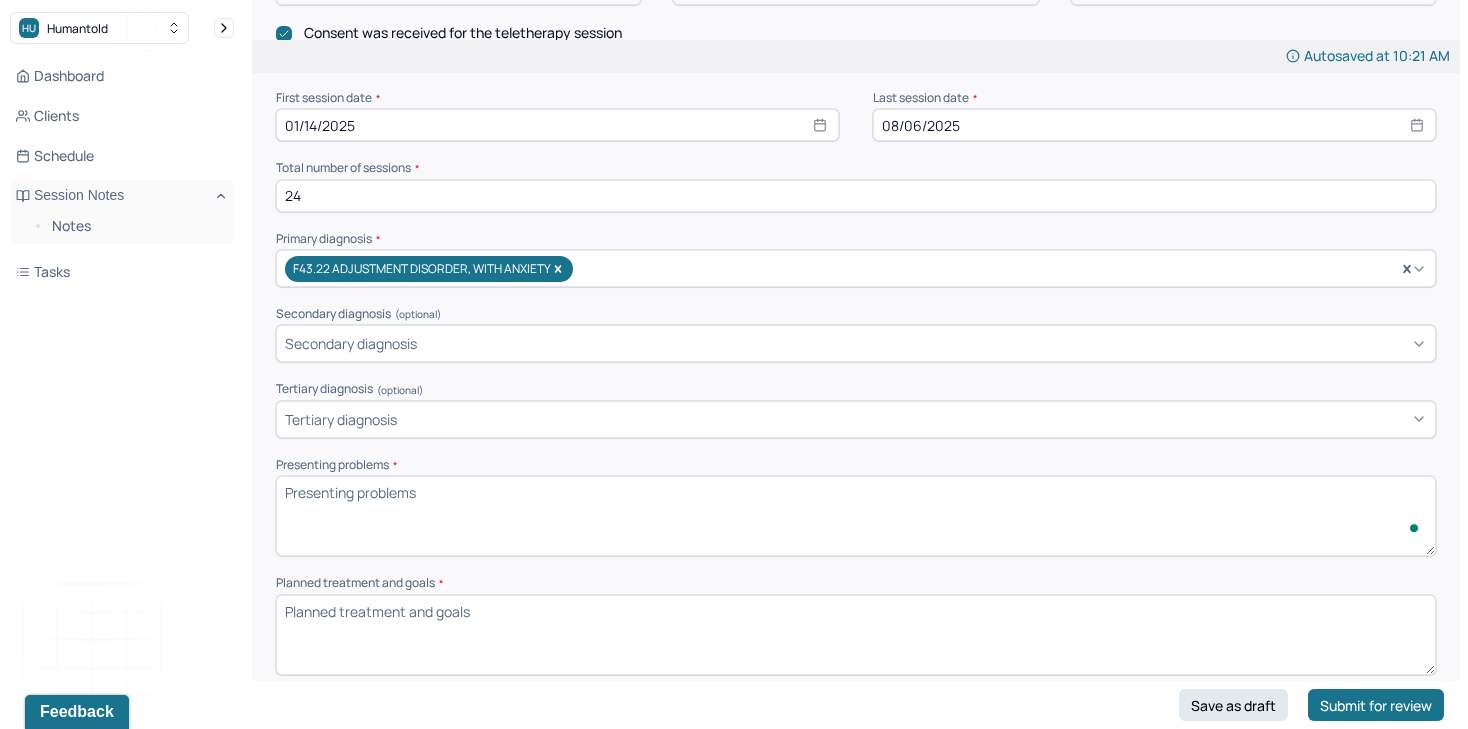 click on "Planned treatment and goals *" at bounding box center (856, 635) 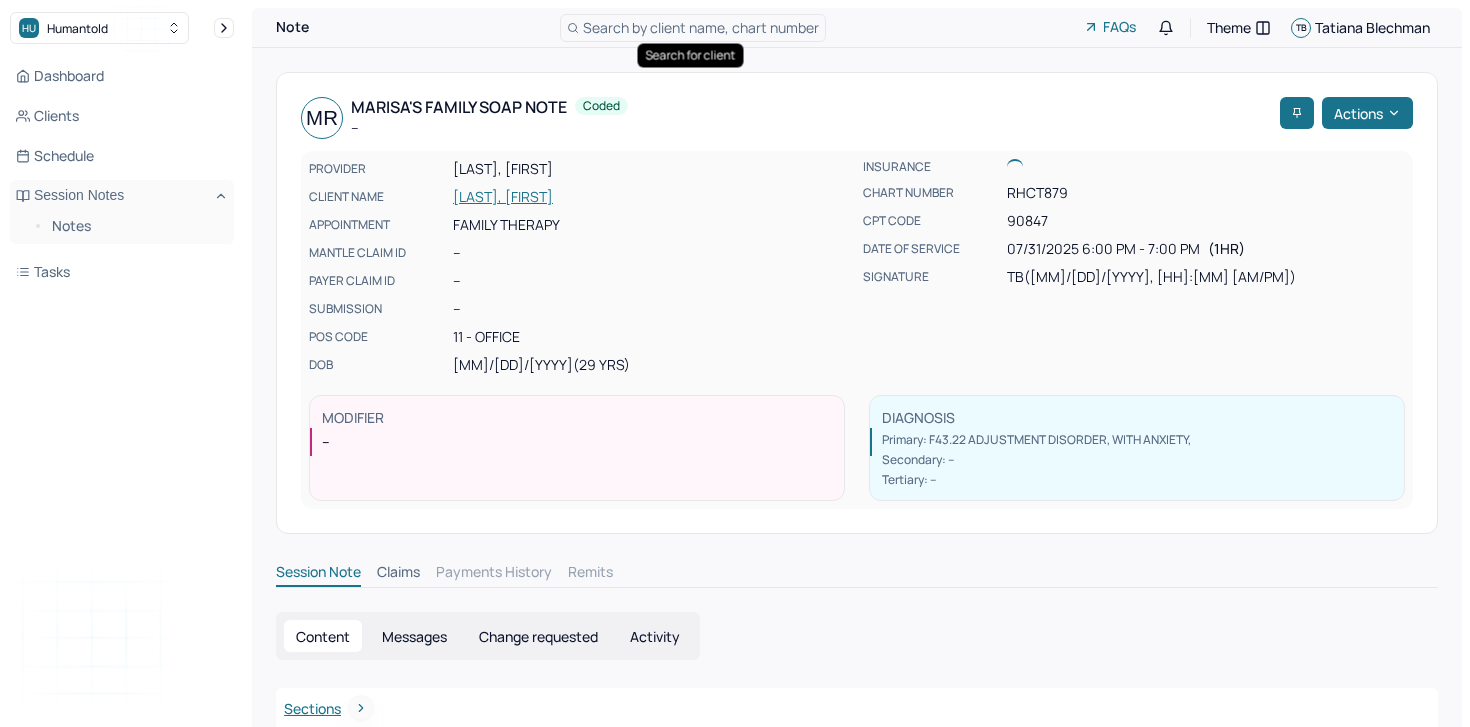 scroll, scrollTop: 0, scrollLeft: 0, axis: both 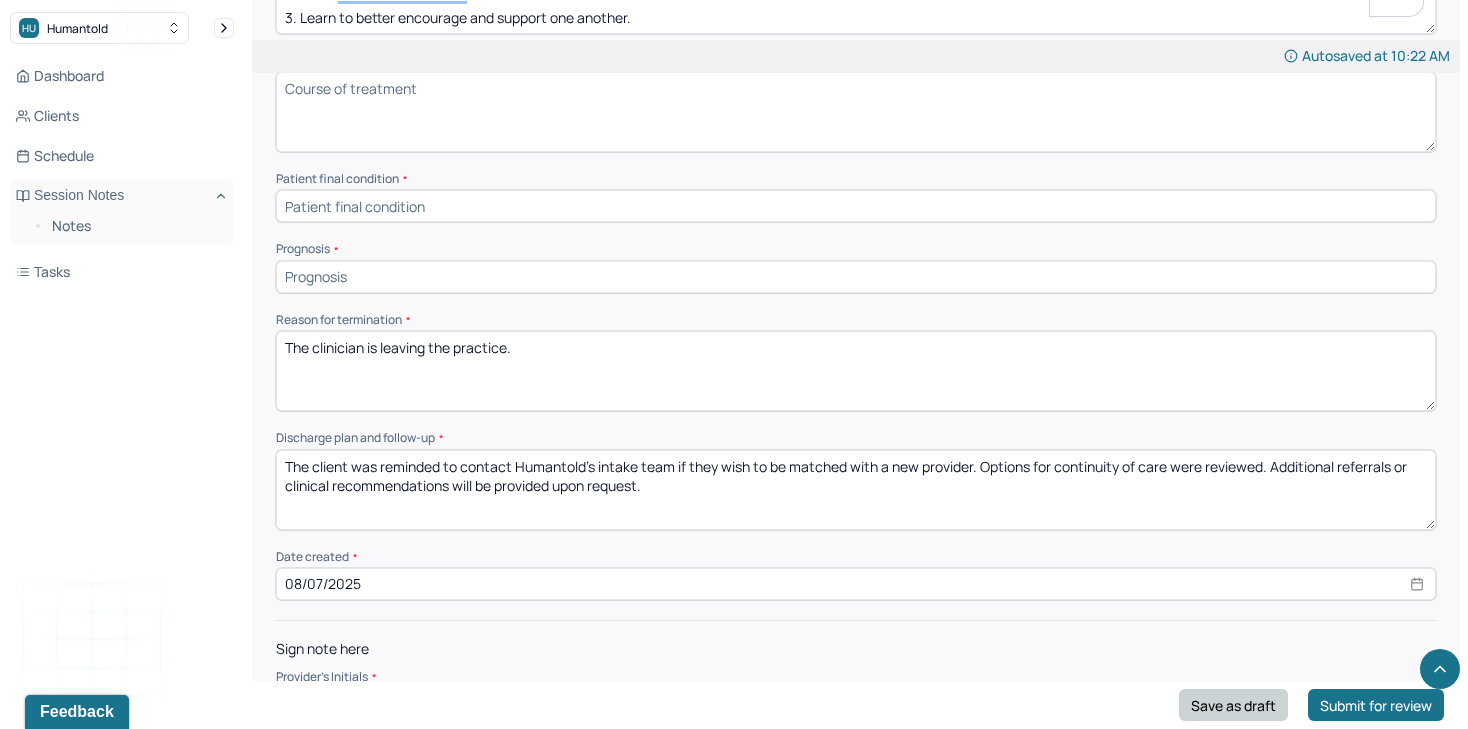 click on "Save as draft" at bounding box center (1233, 705) 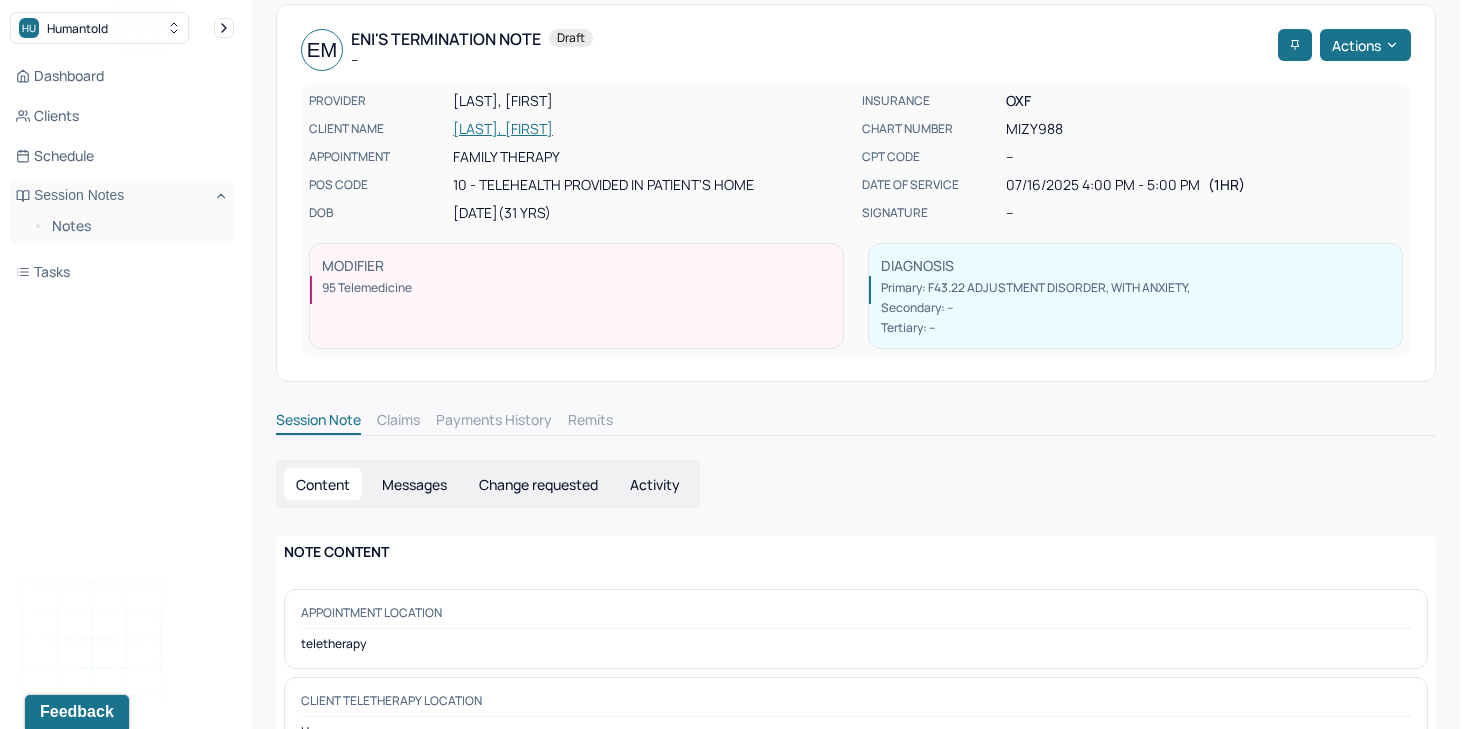 scroll, scrollTop: 0, scrollLeft: 0, axis: both 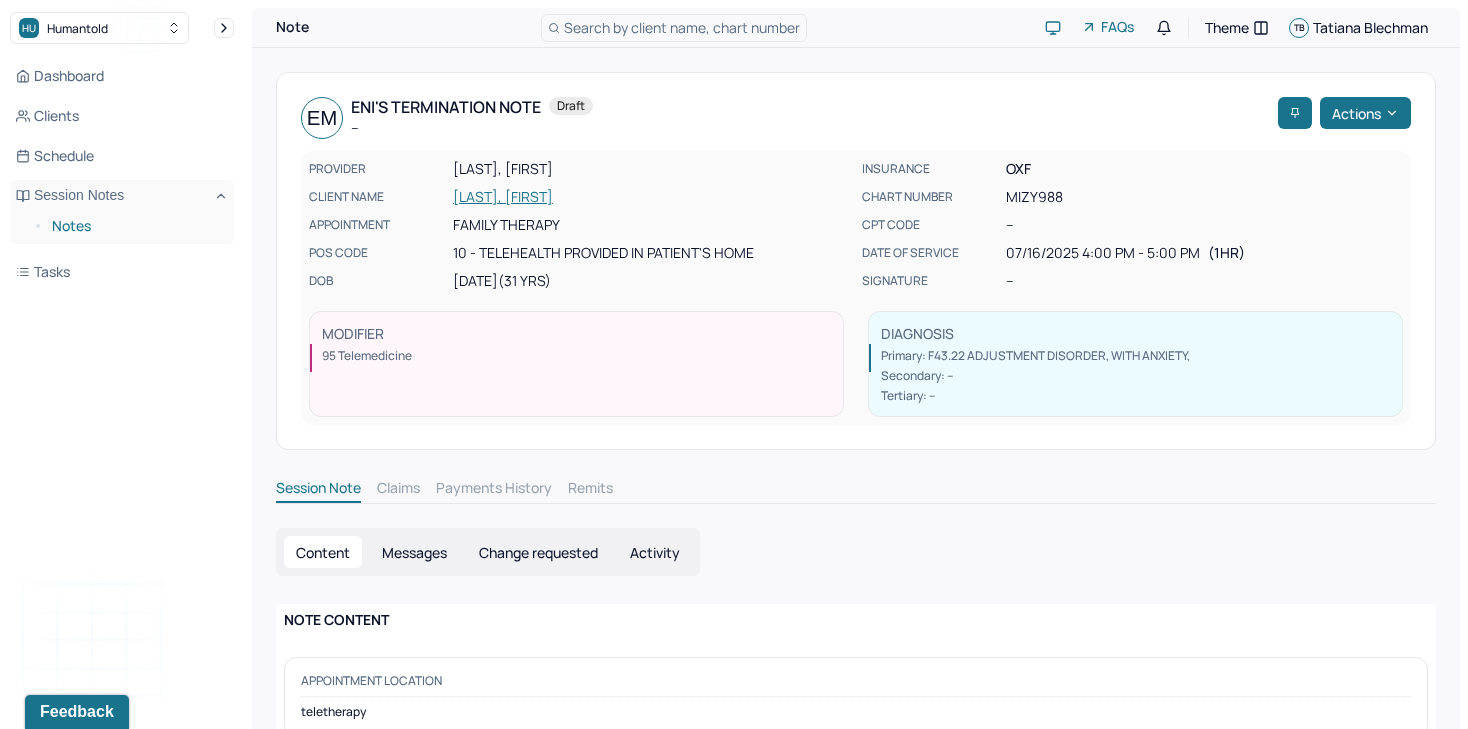 click on "Notes" at bounding box center (135, 226) 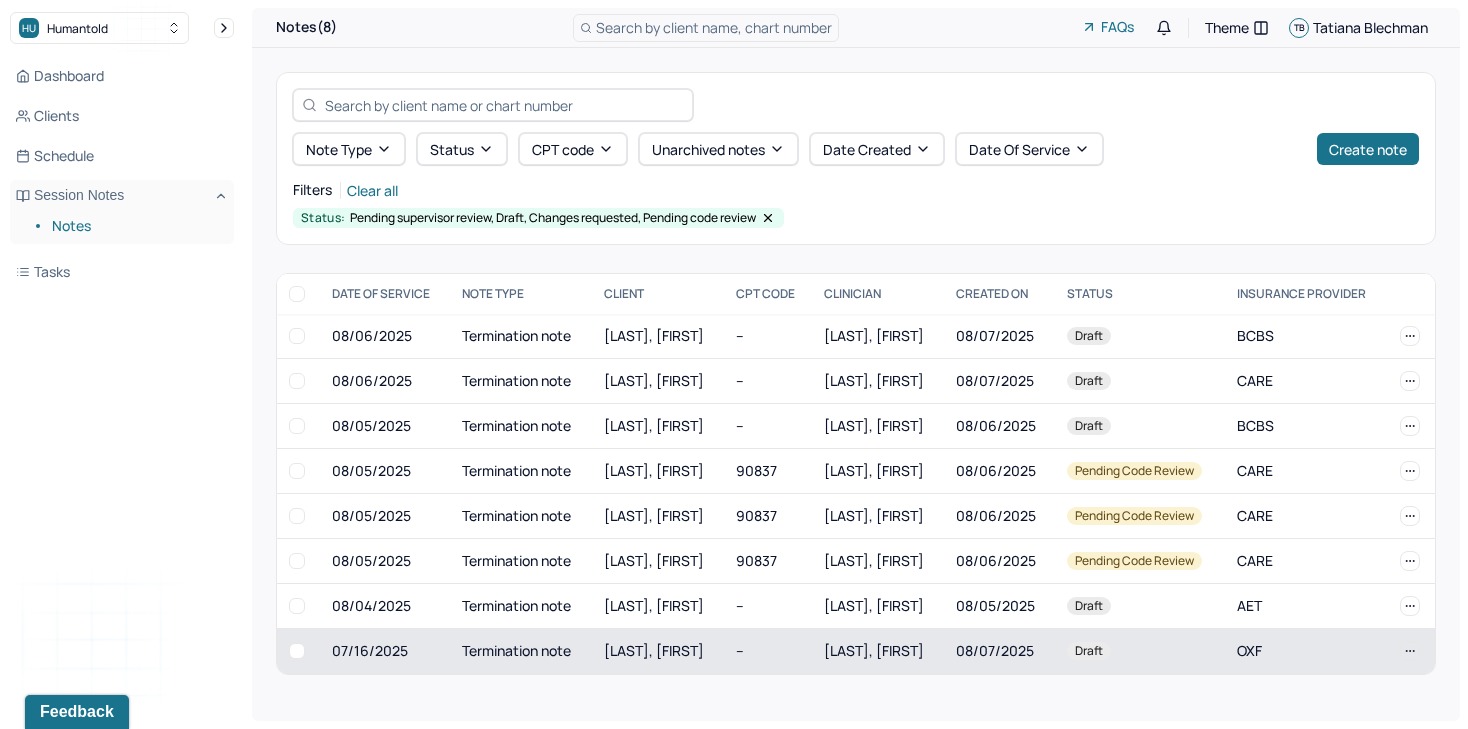 click on "[LAST], [FIRST]" at bounding box center (654, 650) 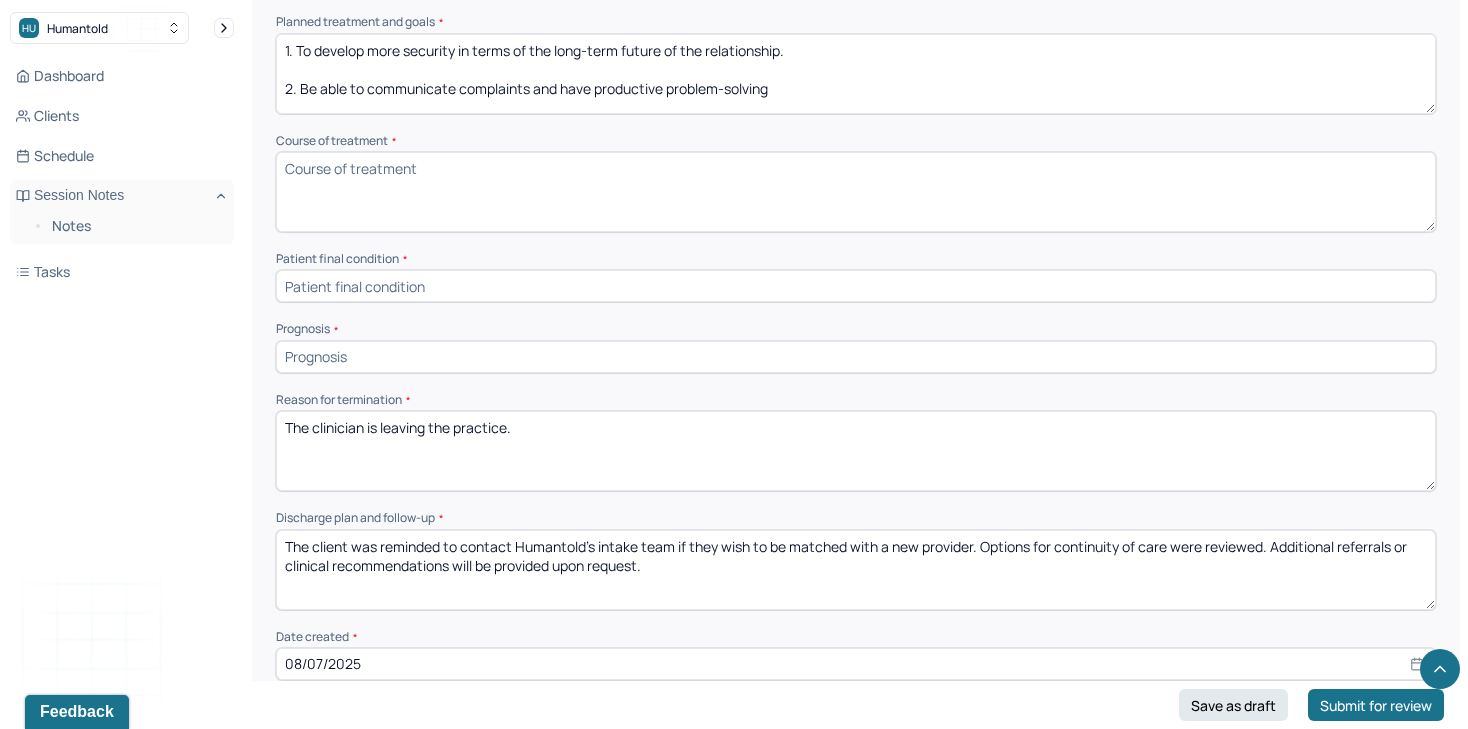 scroll, scrollTop: 1117, scrollLeft: 0, axis: vertical 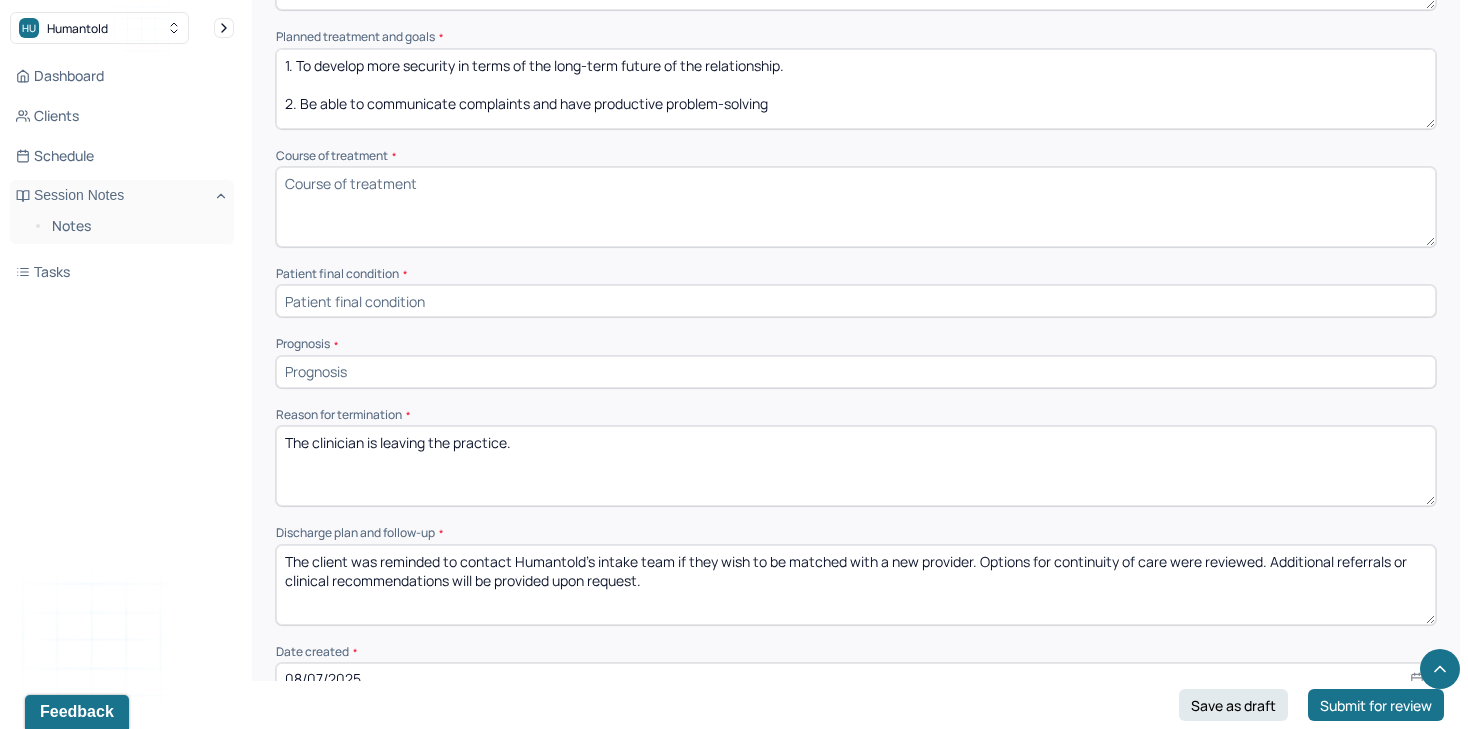 click at bounding box center [856, 301] 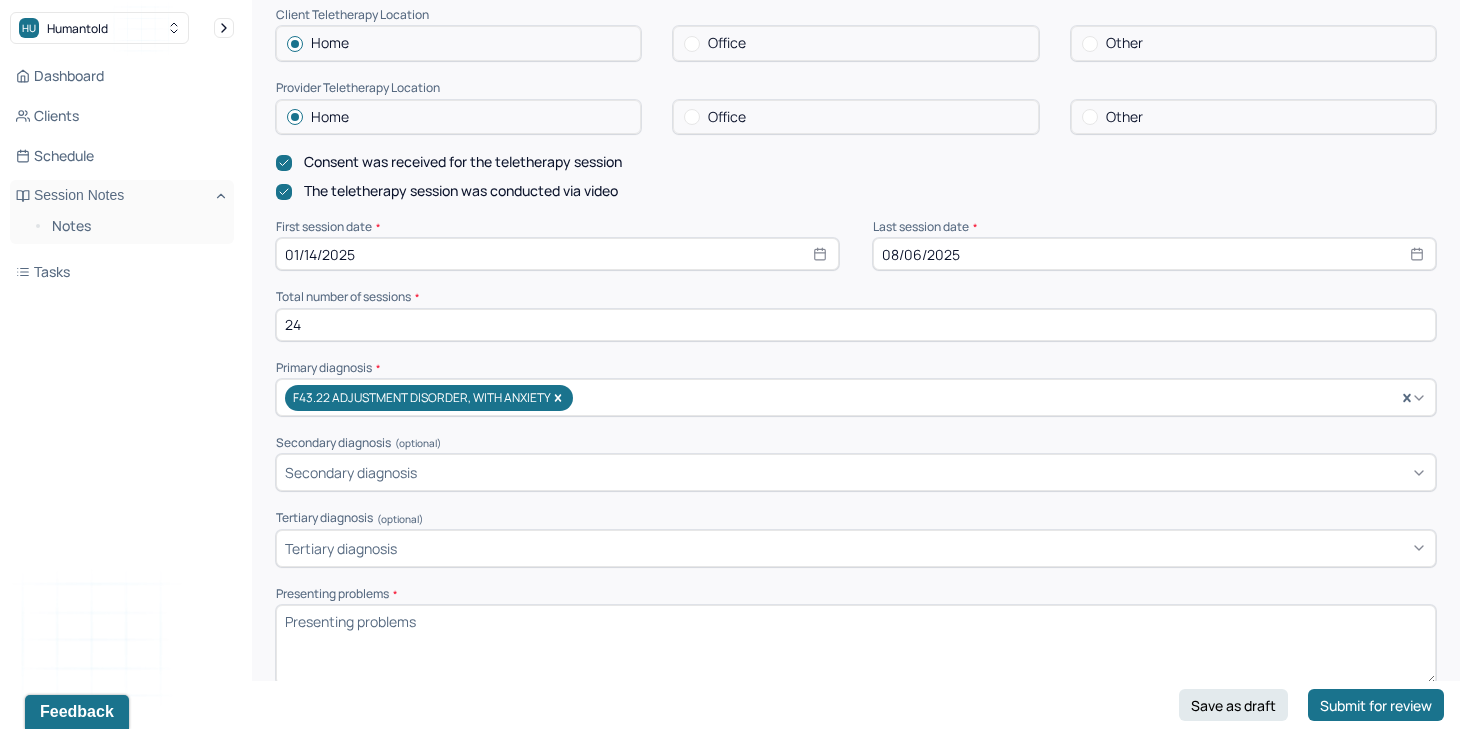 scroll, scrollTop: 457, scrollLeft: 0, axis: vertical 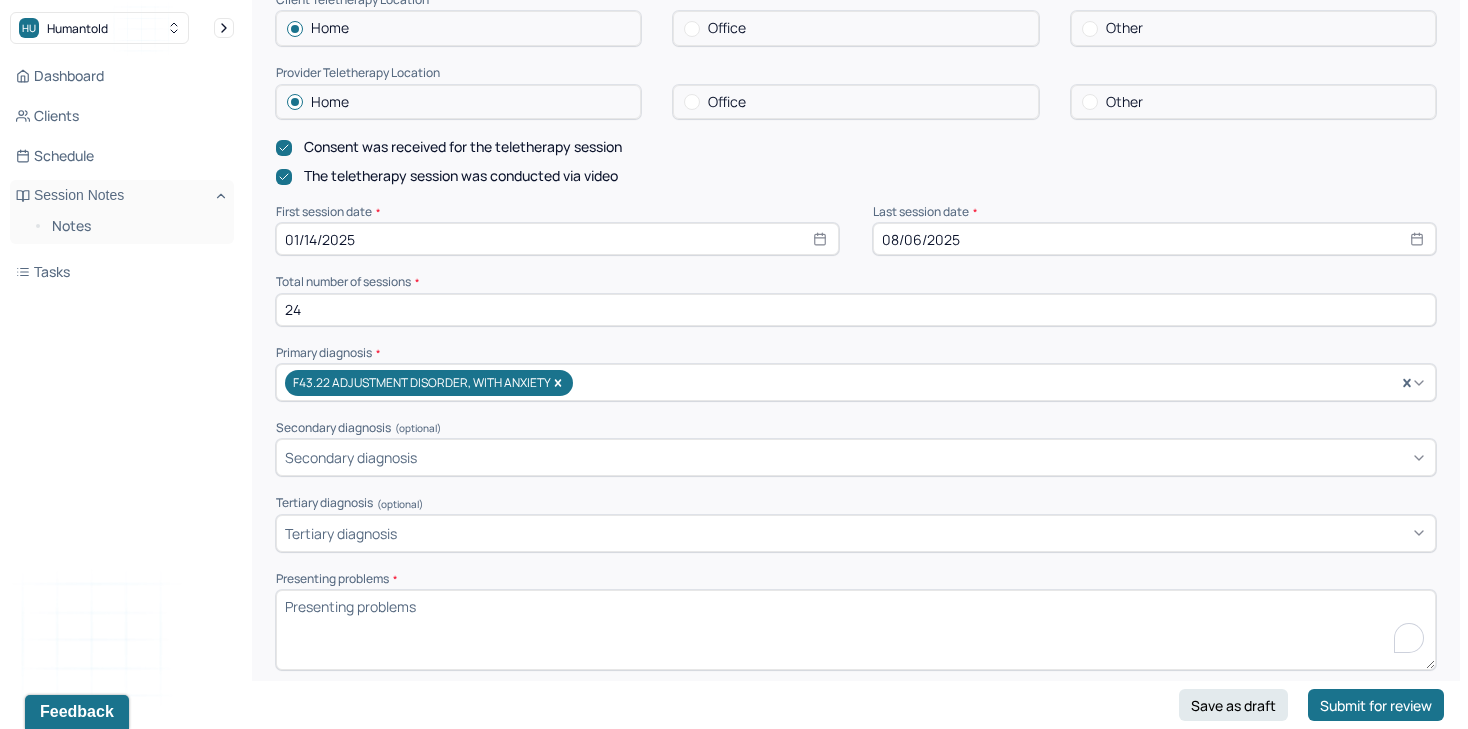 click on "Presenting problems *" at bounding box center (856, 630) 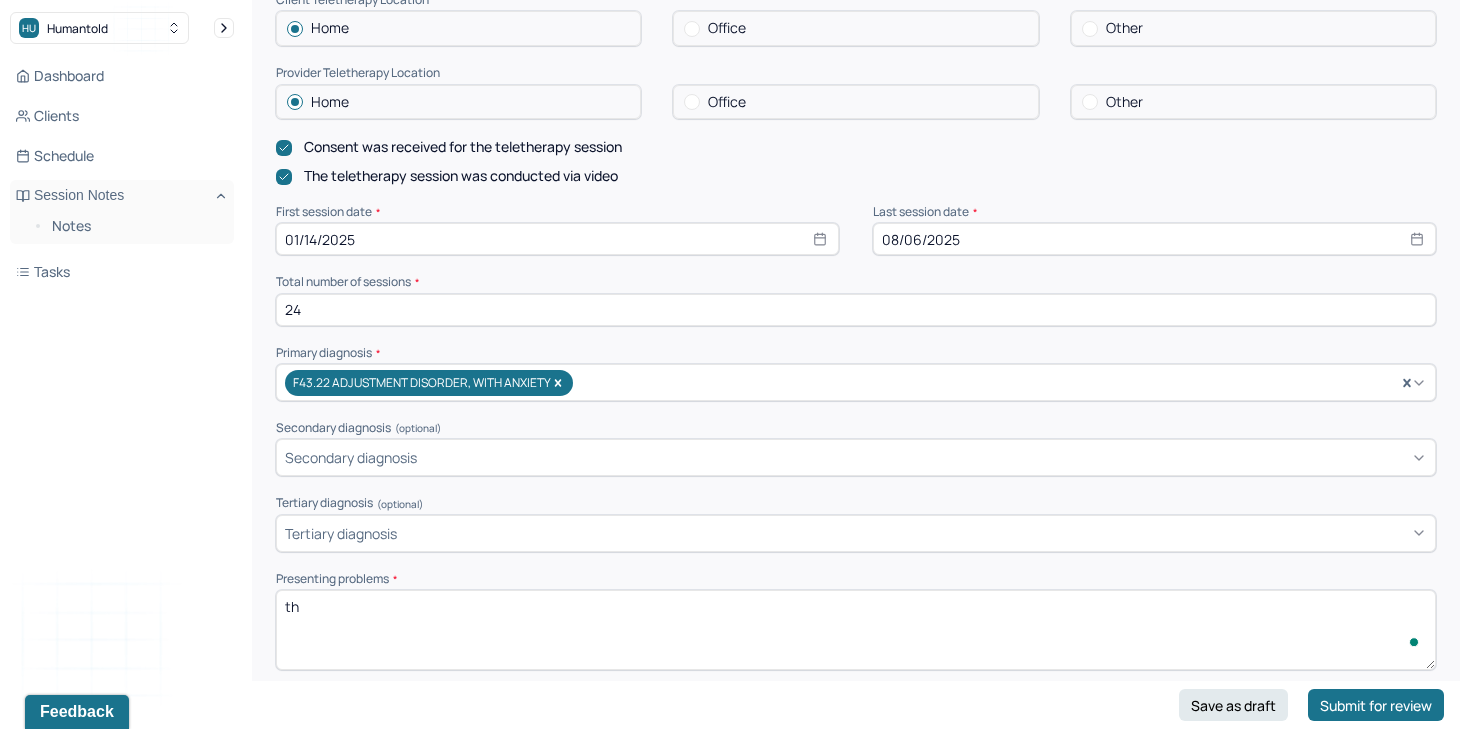 type on "t" 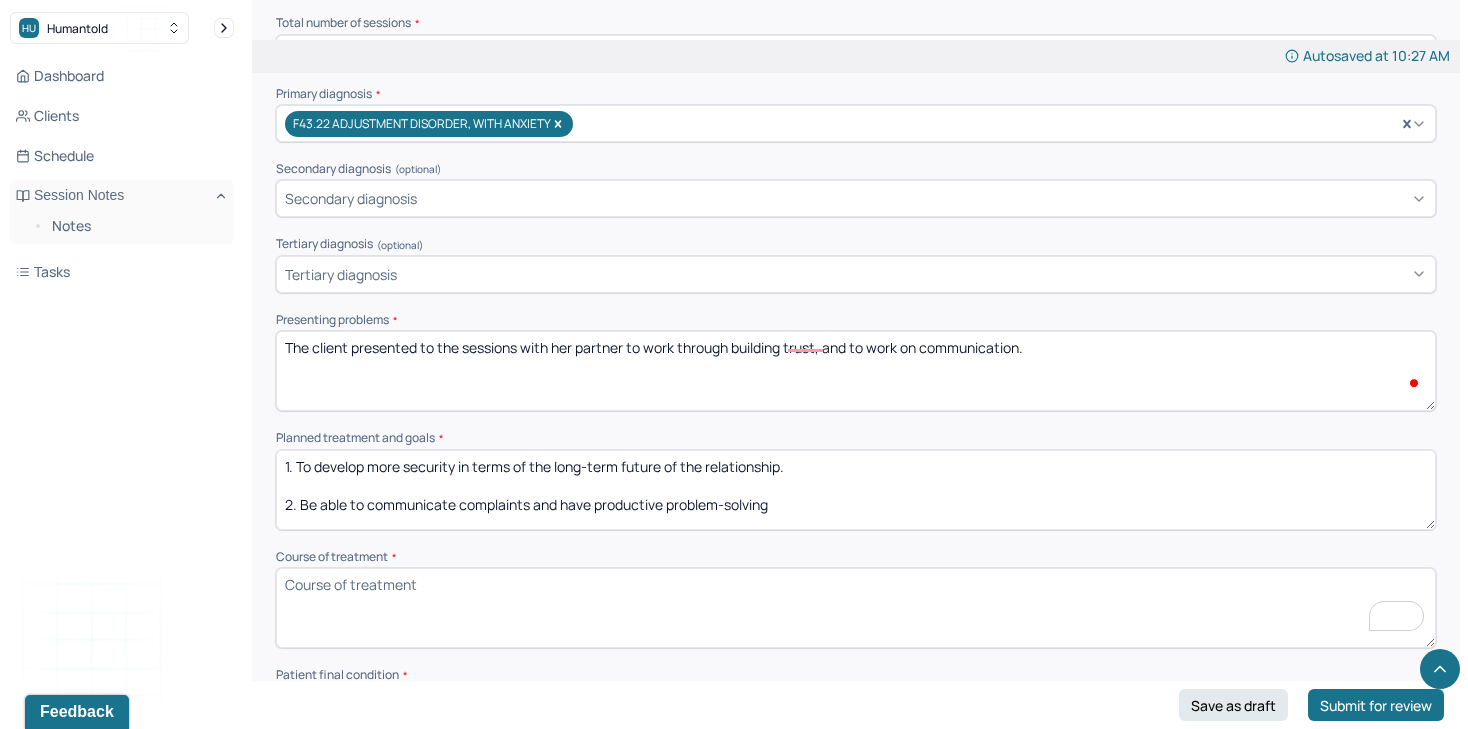 scroll, scrollTop: 717, scrollLeft: 0, axis: vertical 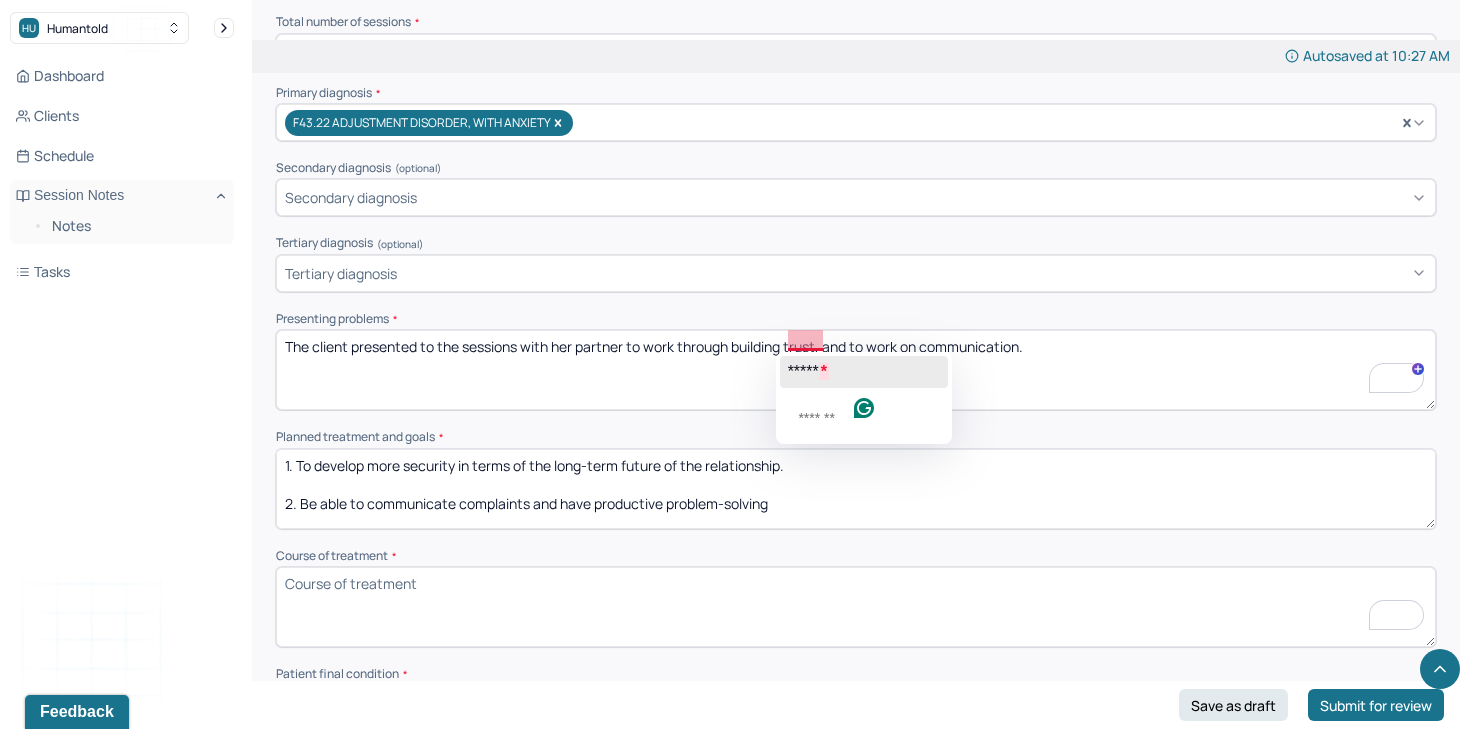 click on "*****" 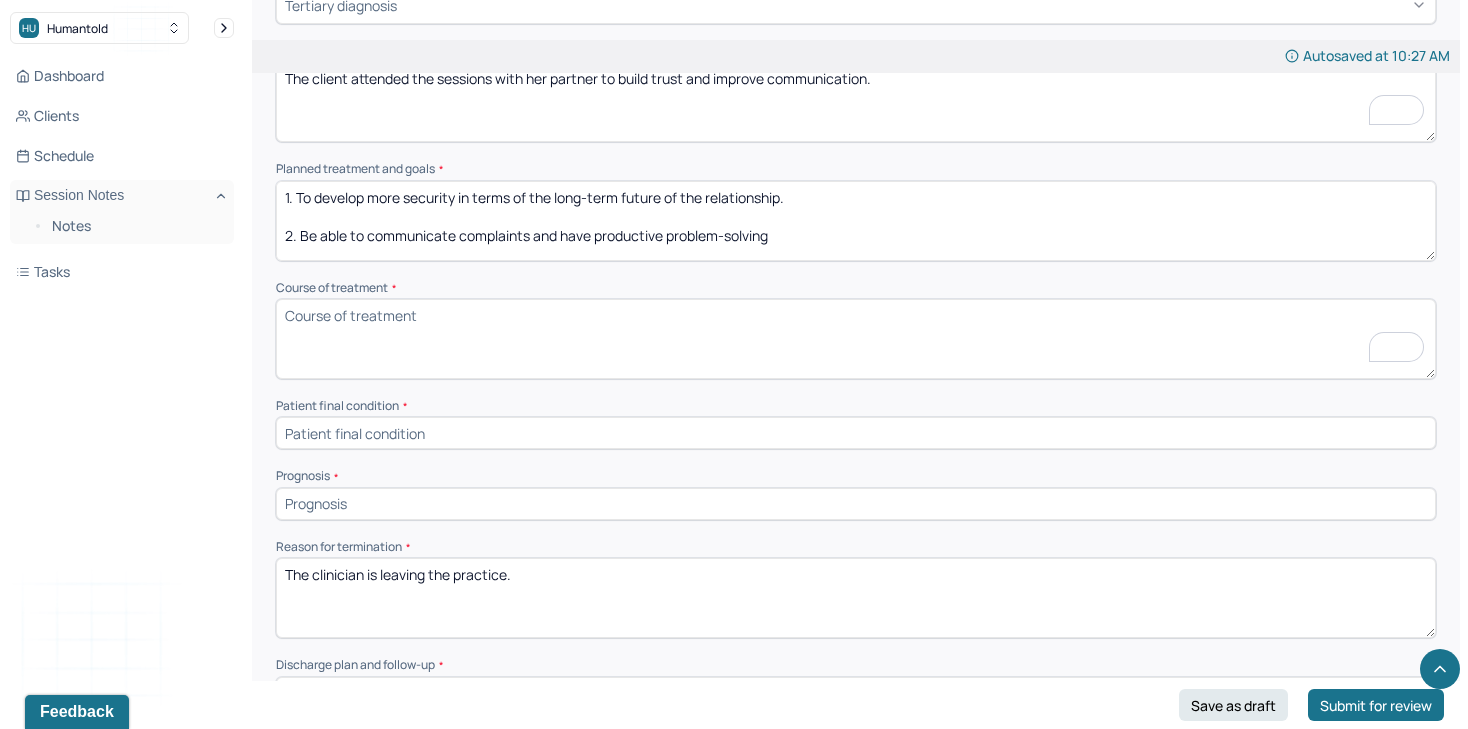 scroll, scrollTop: 991, scrollLeft: 0, axis: vertical 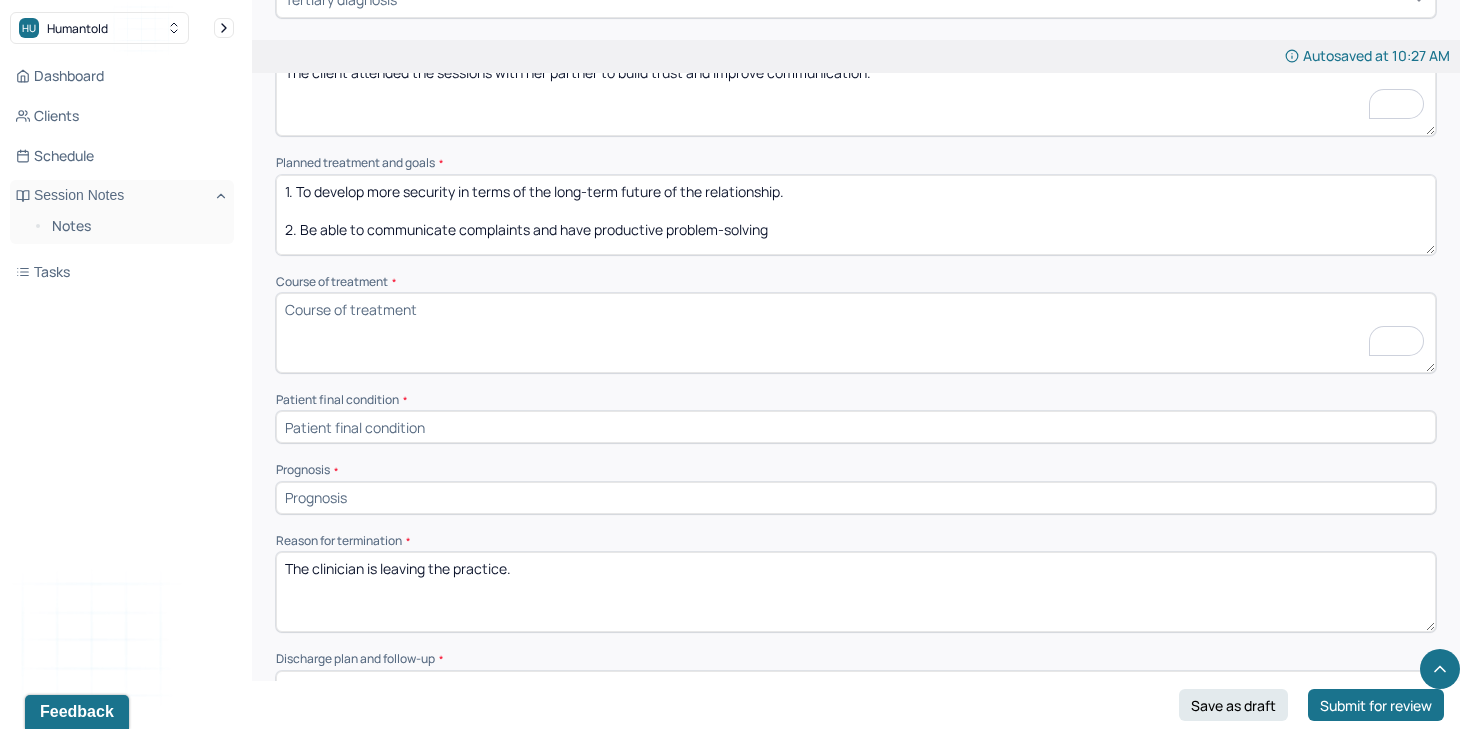 type on "The client attended the sessions with her partner to build trust and improve communication." 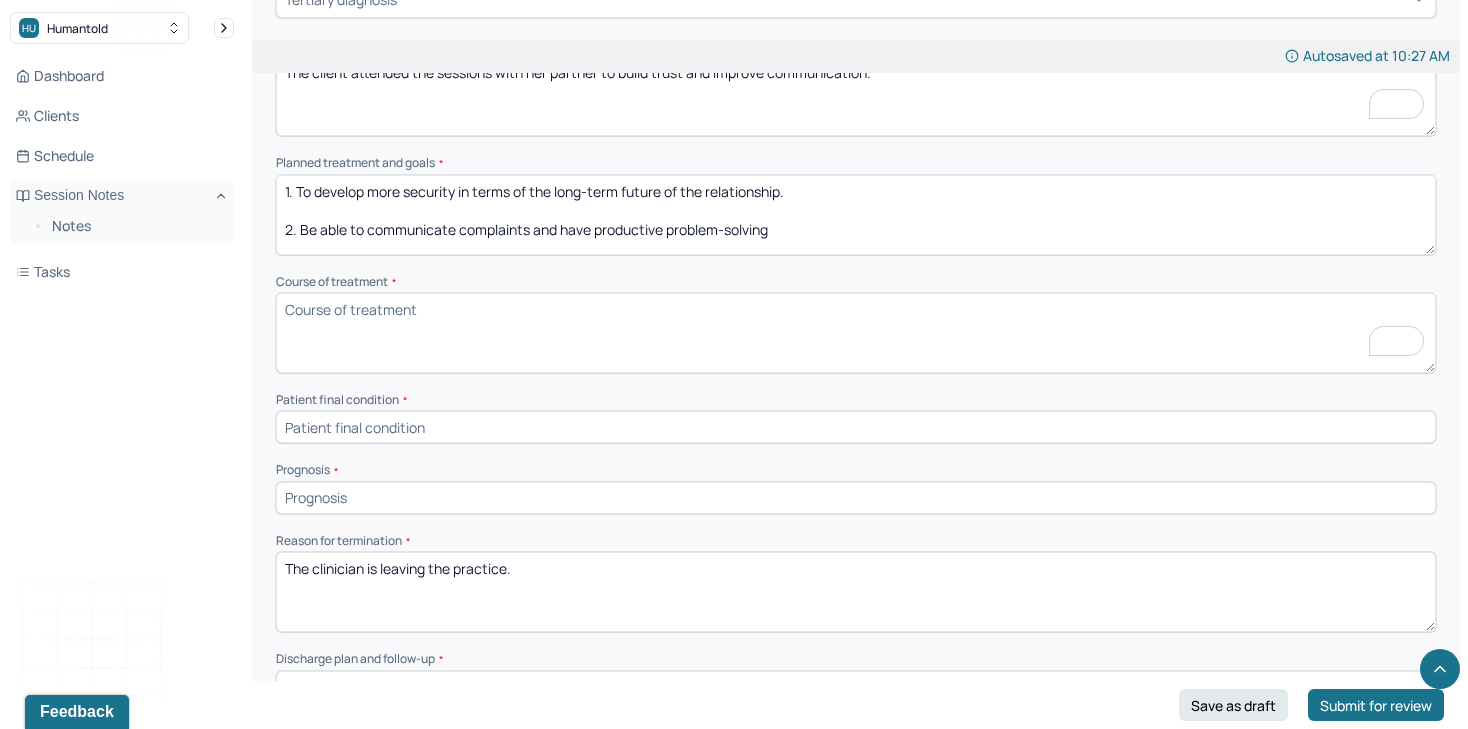 click on "Course of treatment *" at bounding box center [856, 333] 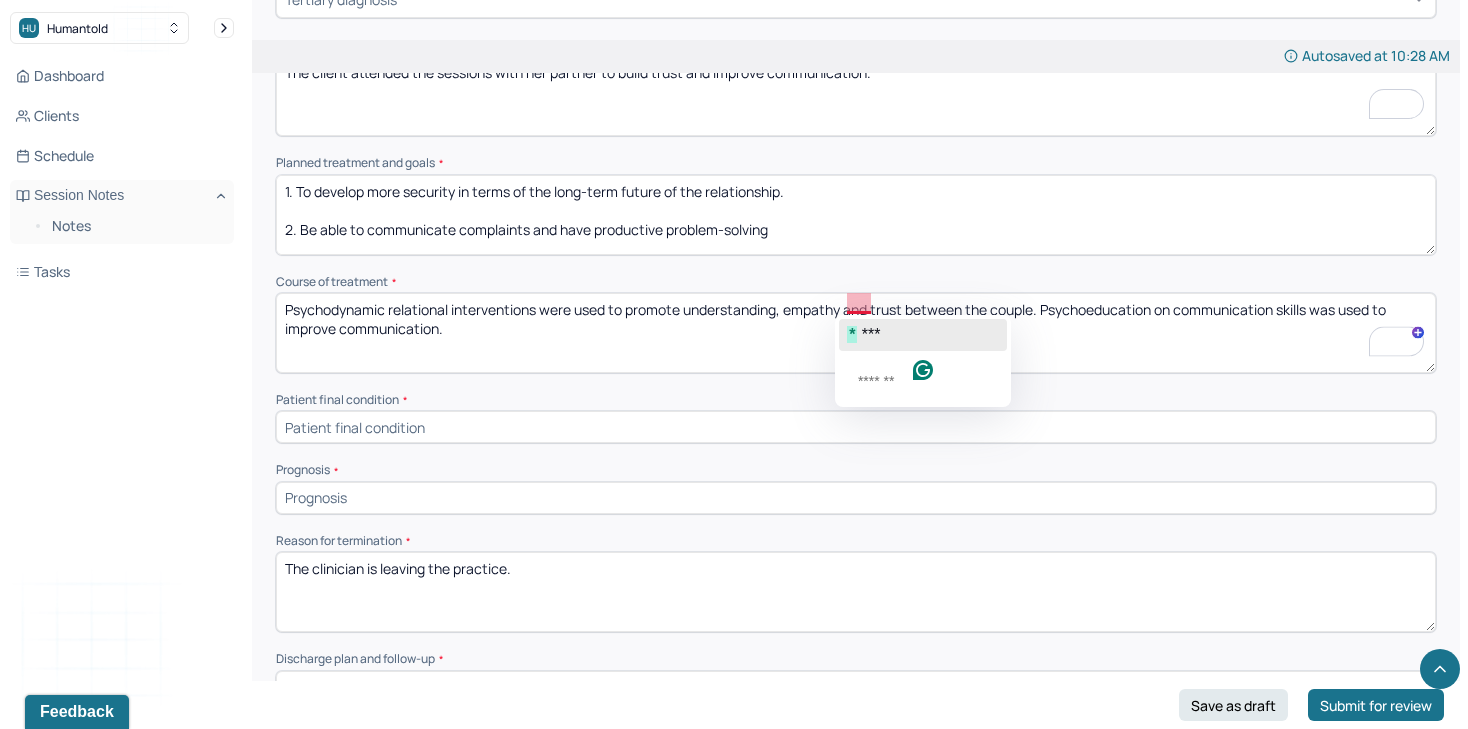 click 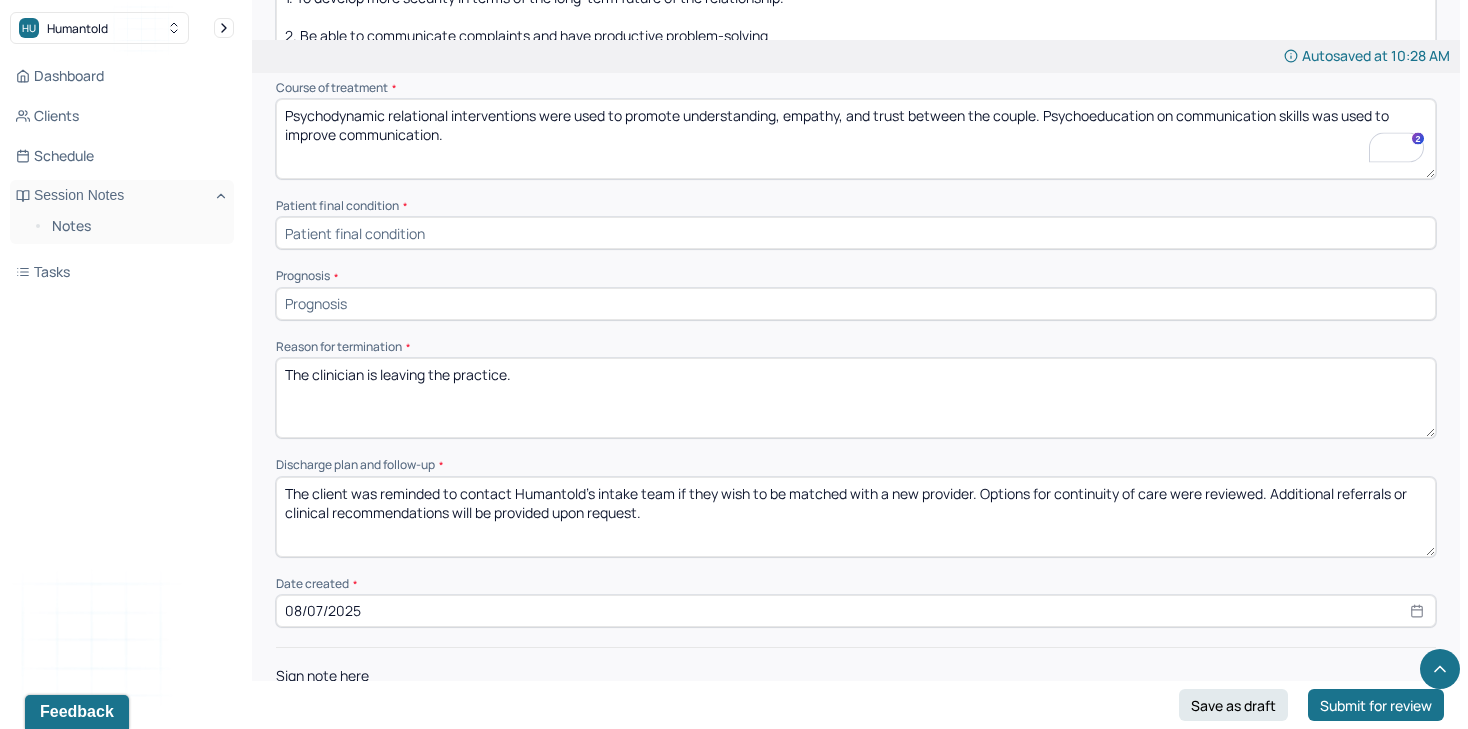 scroll, scrollTop: 1186, scrollLeft: 0, axis: vertical 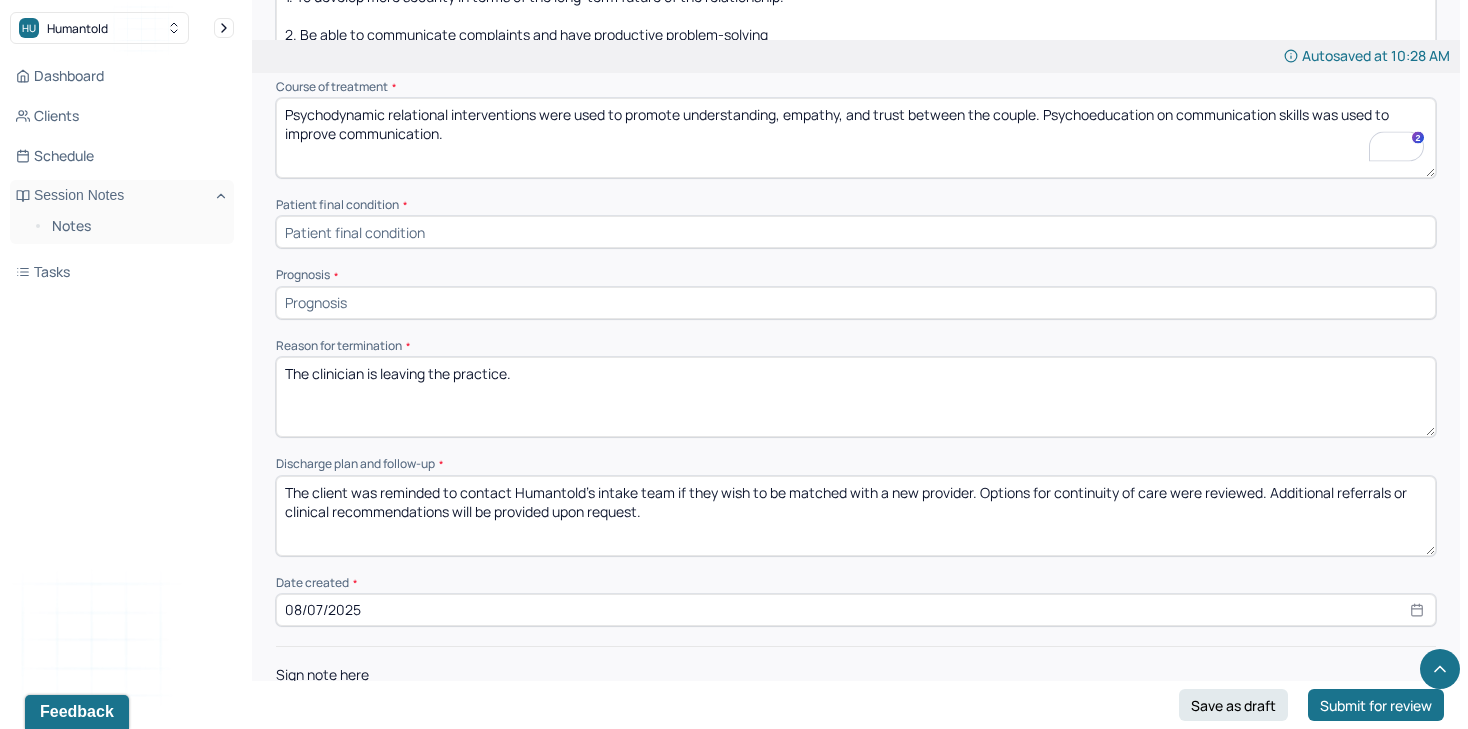 type on "Psychodynamic relational interventions were used to promote understanding, empathy, and trust between the couple. Psychoeducation on communication skills was used to improve communication." 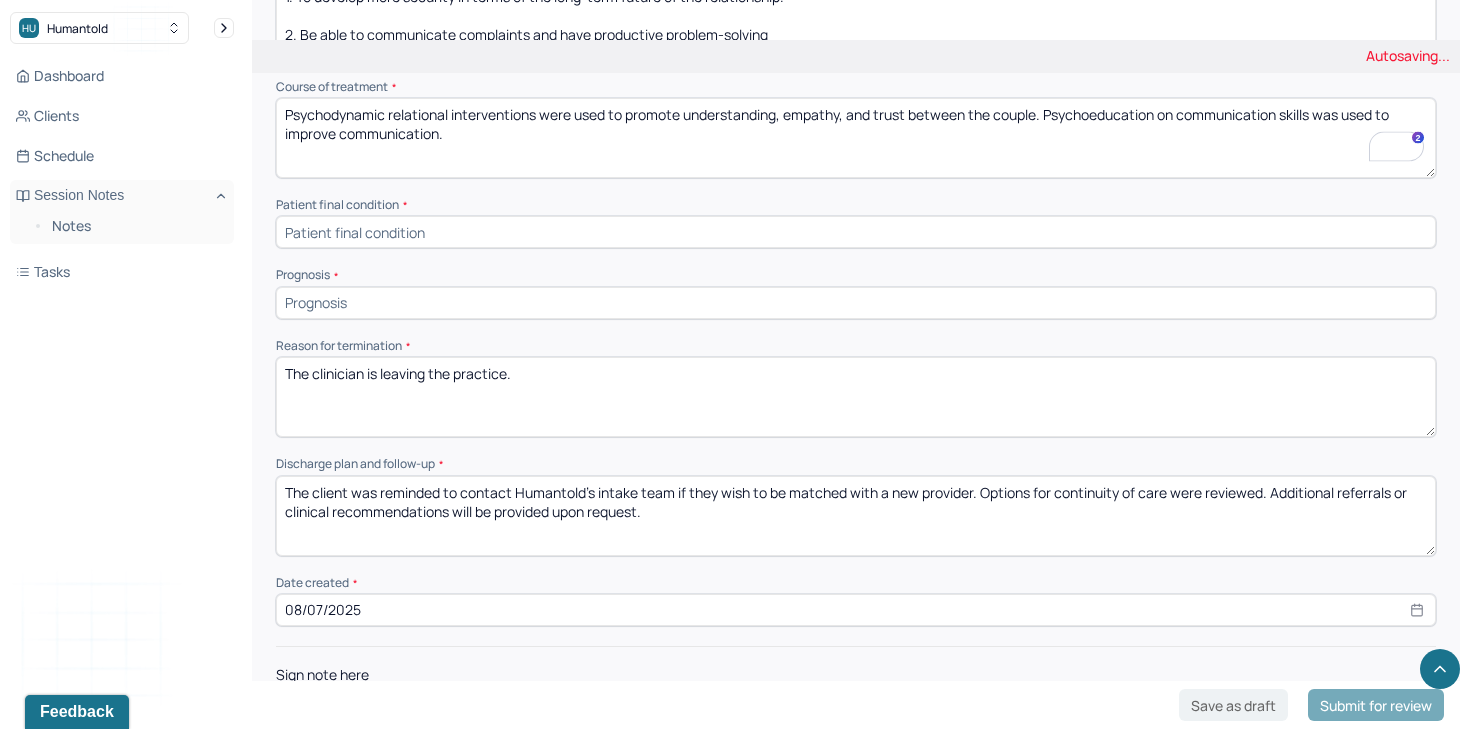 click at bounding box center (856, 232) 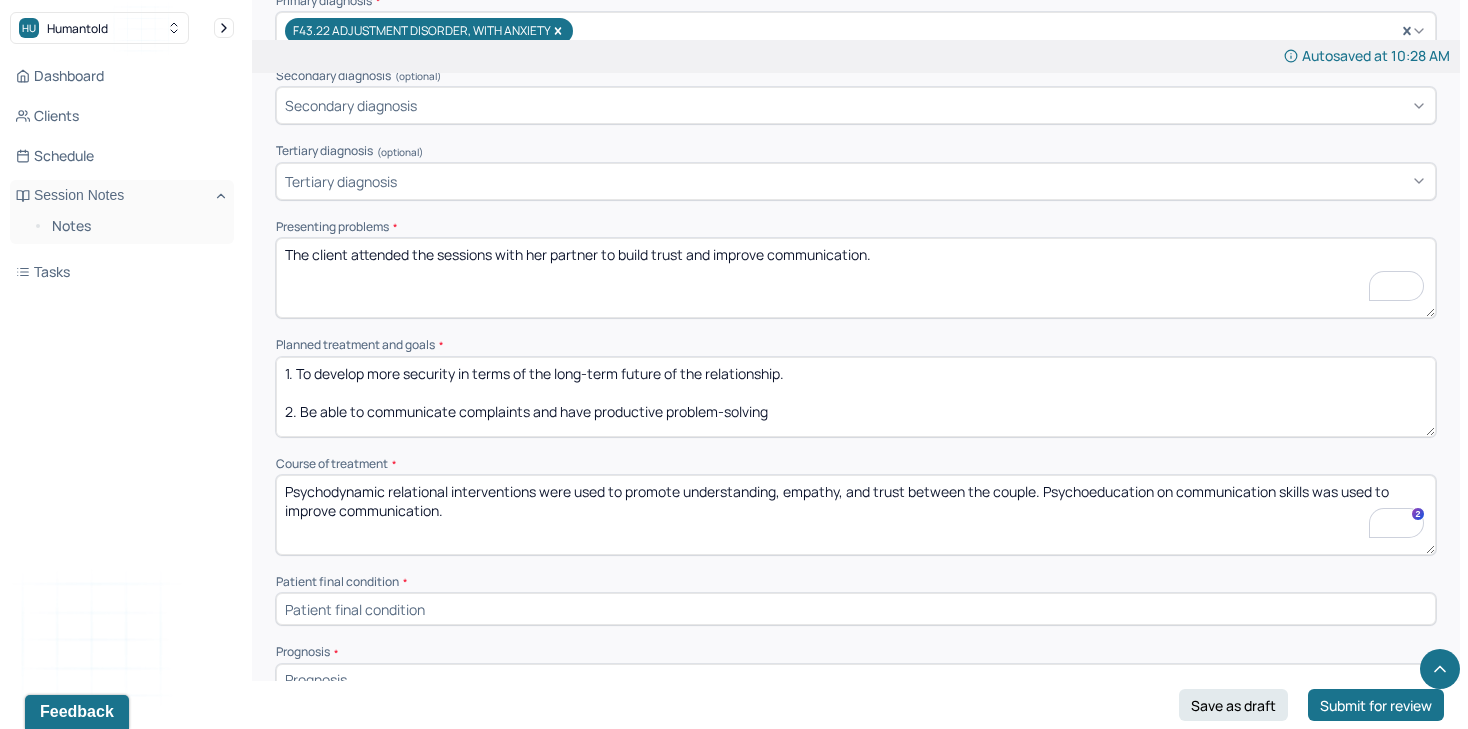 scroll, scrollTop: 1272, scrollLeft: 0, axis: vertical 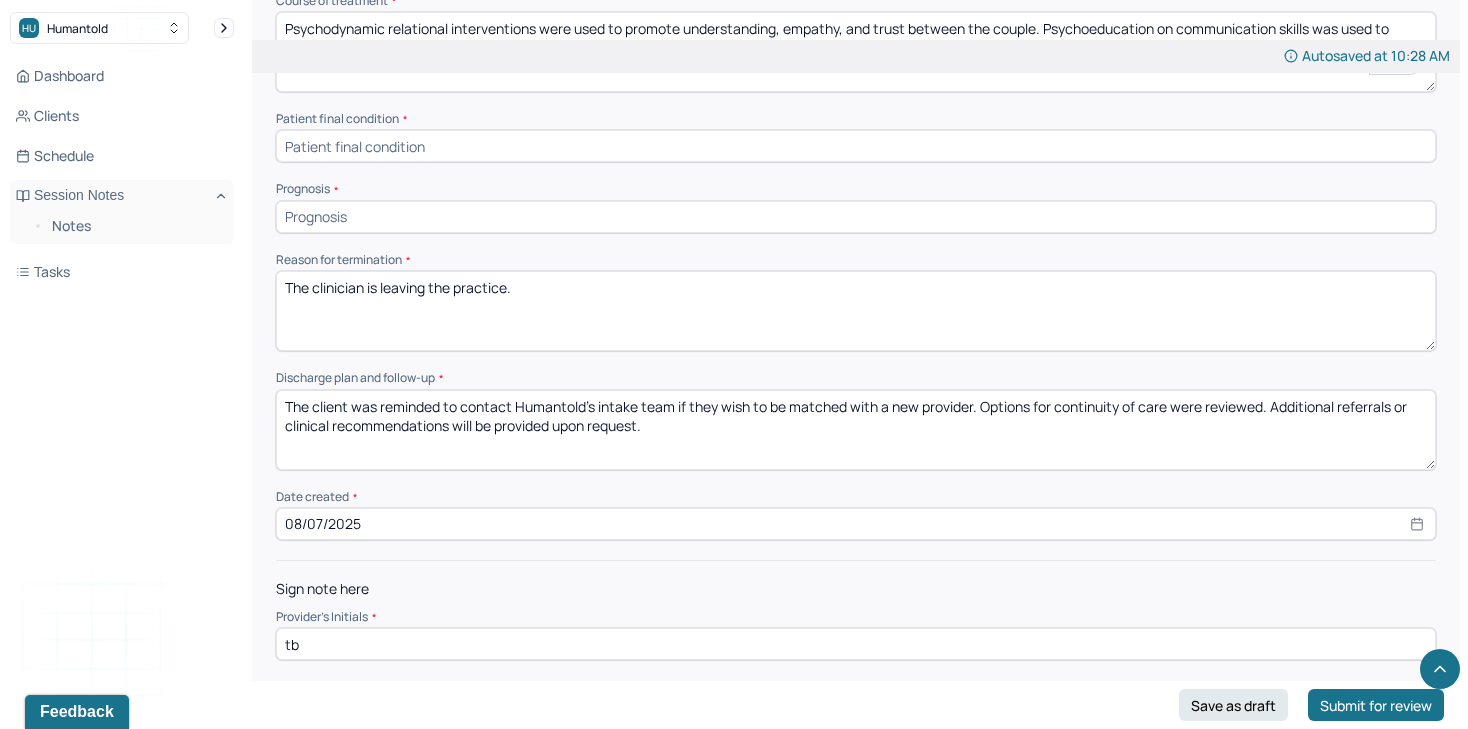click at bounding box center [856, 217] 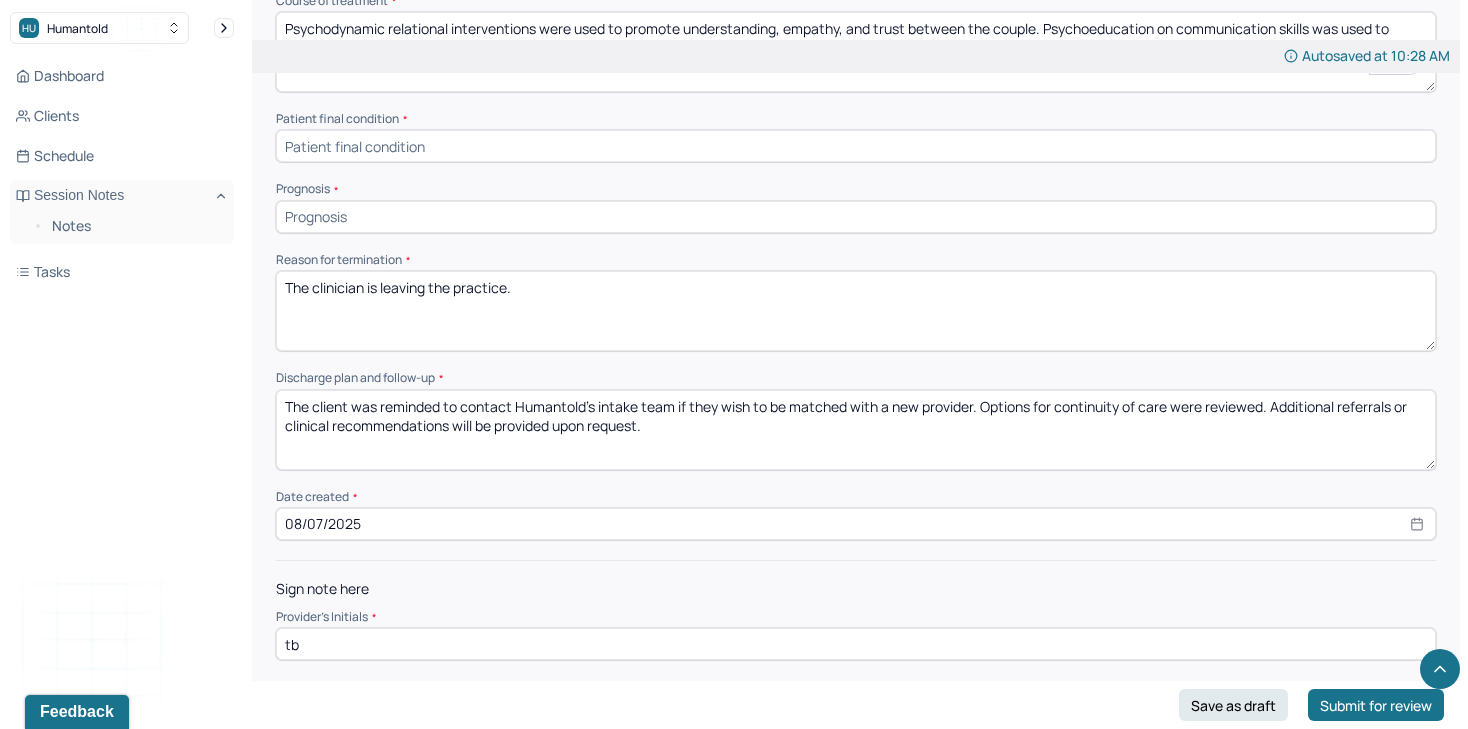paste on "The prognosis is good. The couple has demonstrated improved communication skills, increased emotional awareness, and a willingness to engage in continued growth outside of the therapy room." 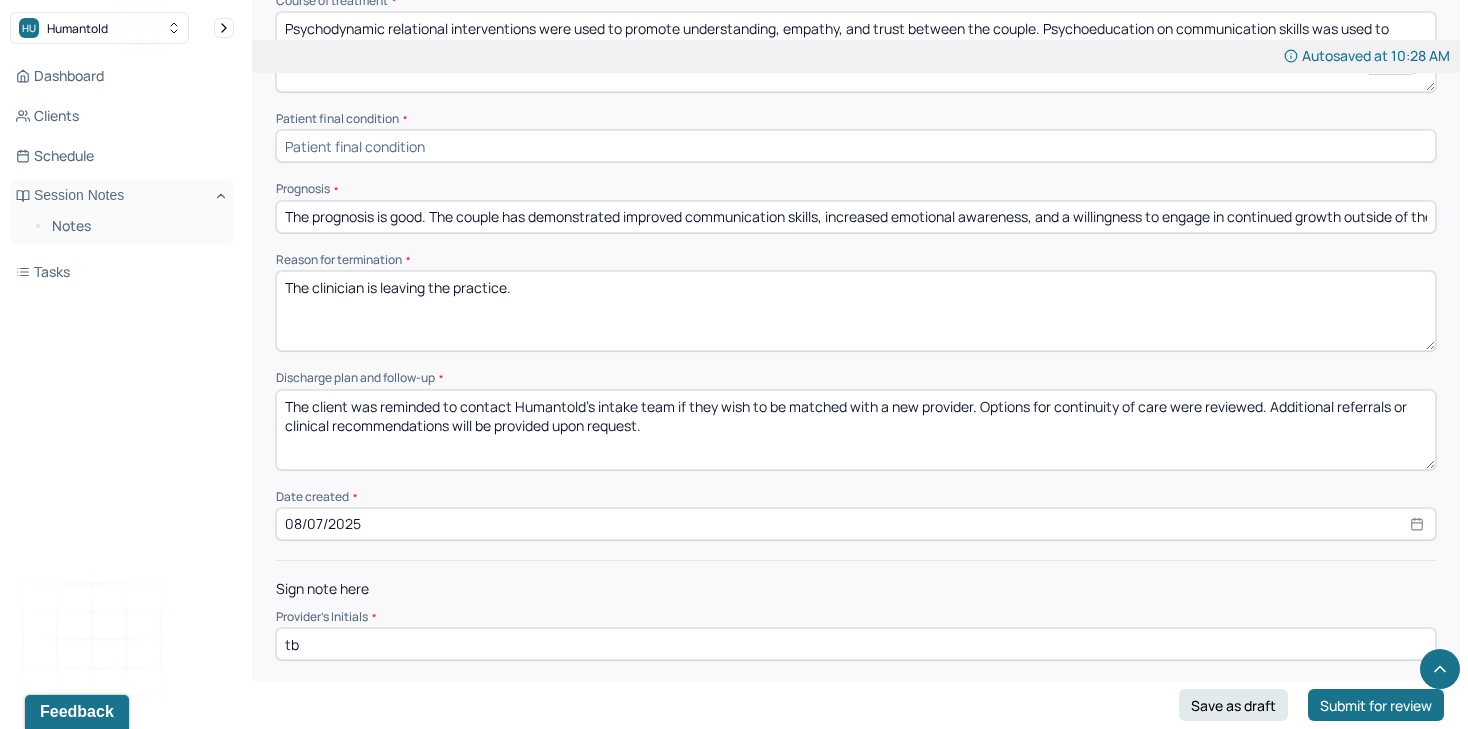 scroll, scrollTop: 0, scrollLeft: 108, axis: horizontal 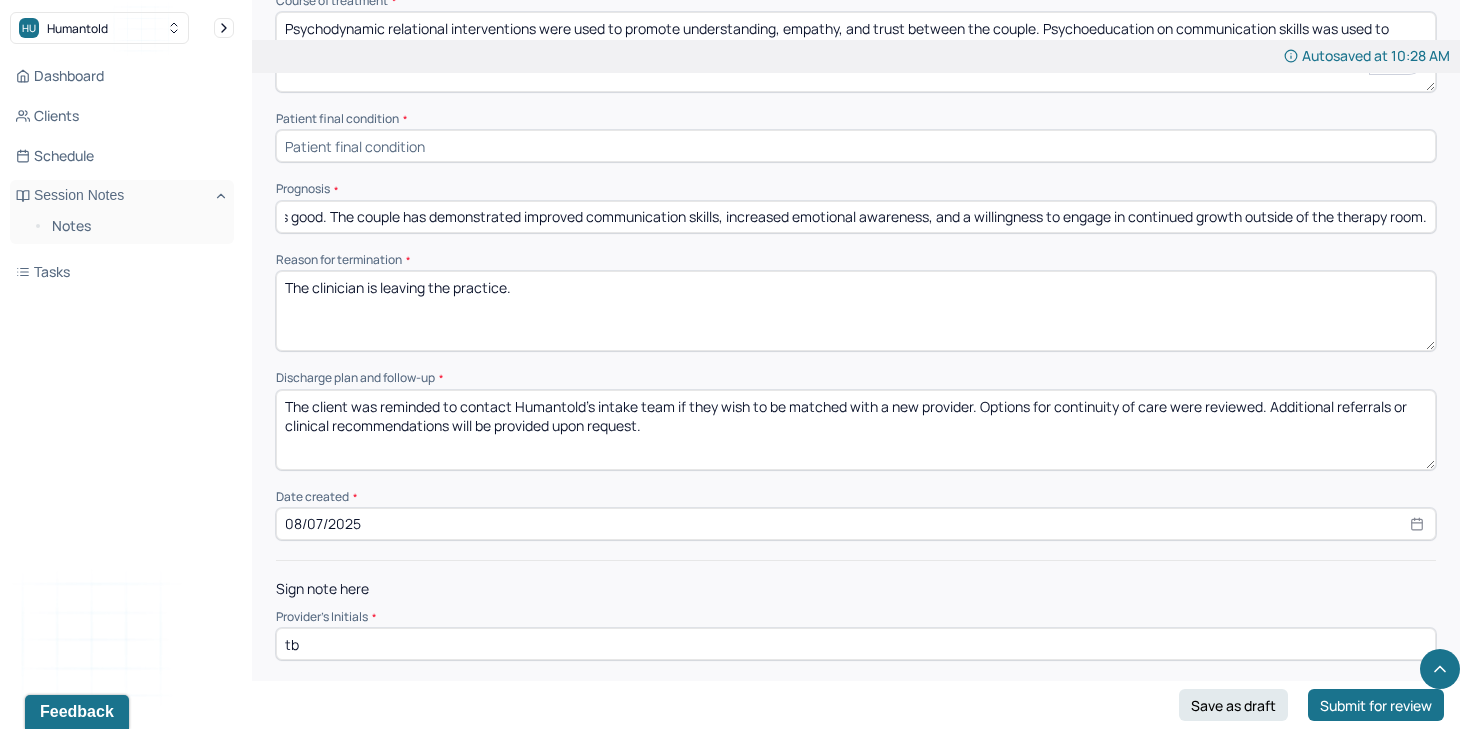 type on "The prognosis is good. The couple has demonstrated improved communication skills, increased emotional awareness, and a willingness to engage in continued growth outside of the therapy room." 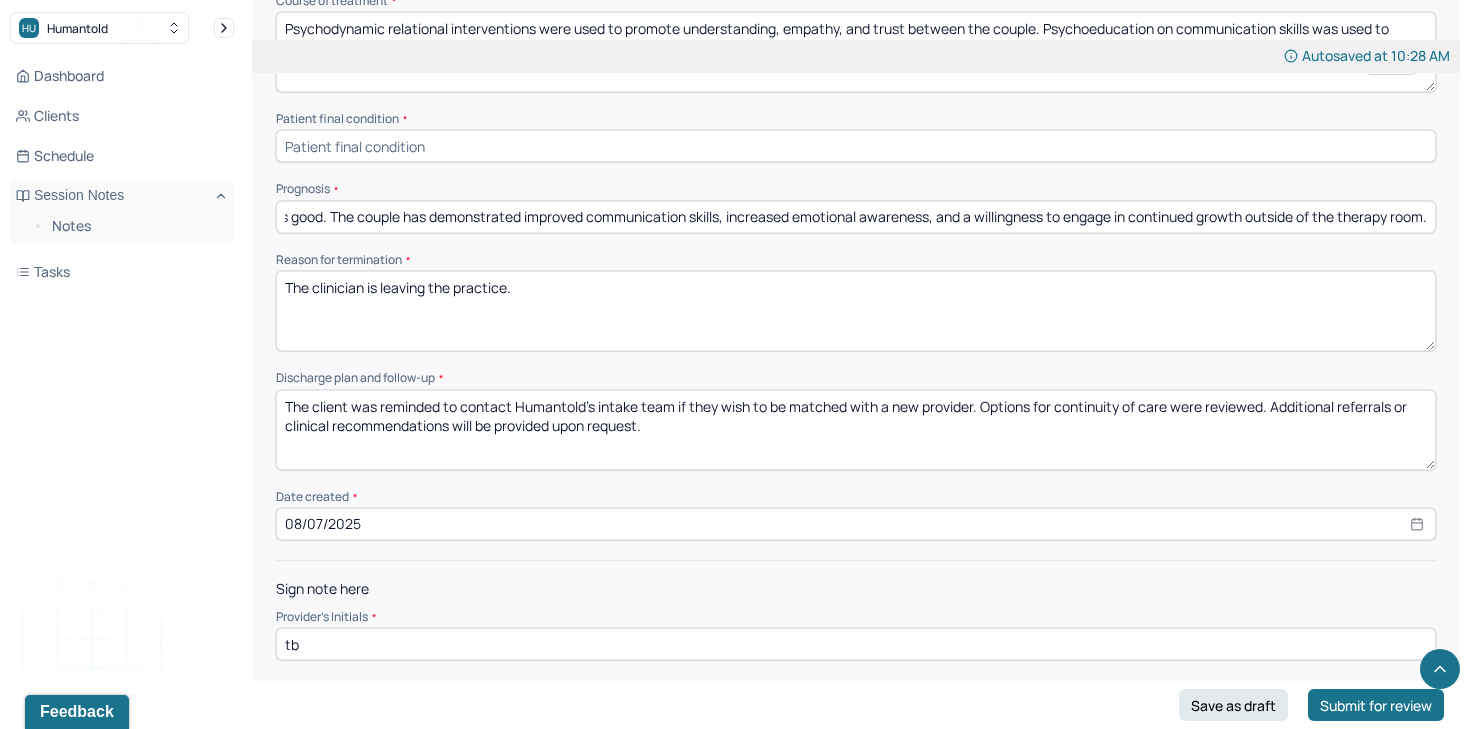 scroll, scrollTop: 0, scrollLeft: 0, axis: both 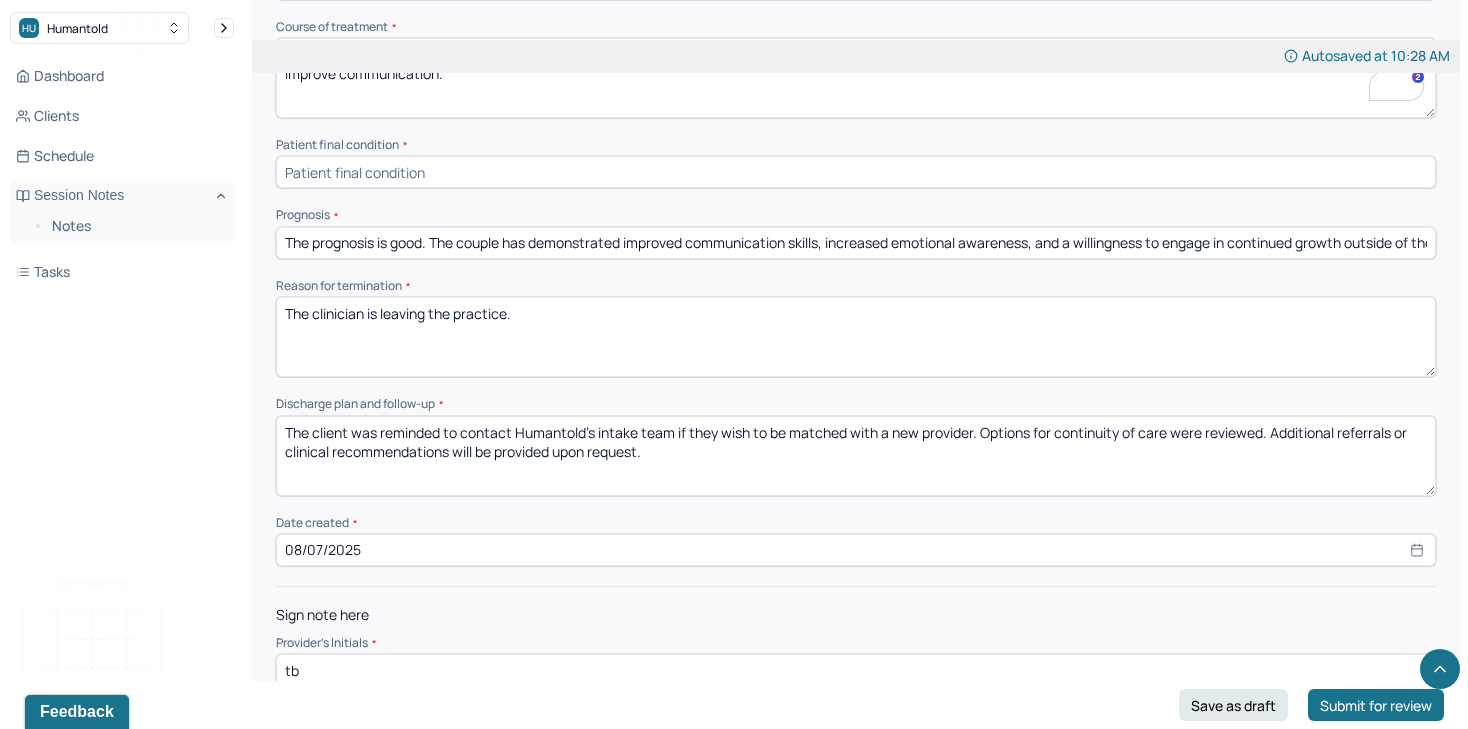 click at bounding box center [856, 172] 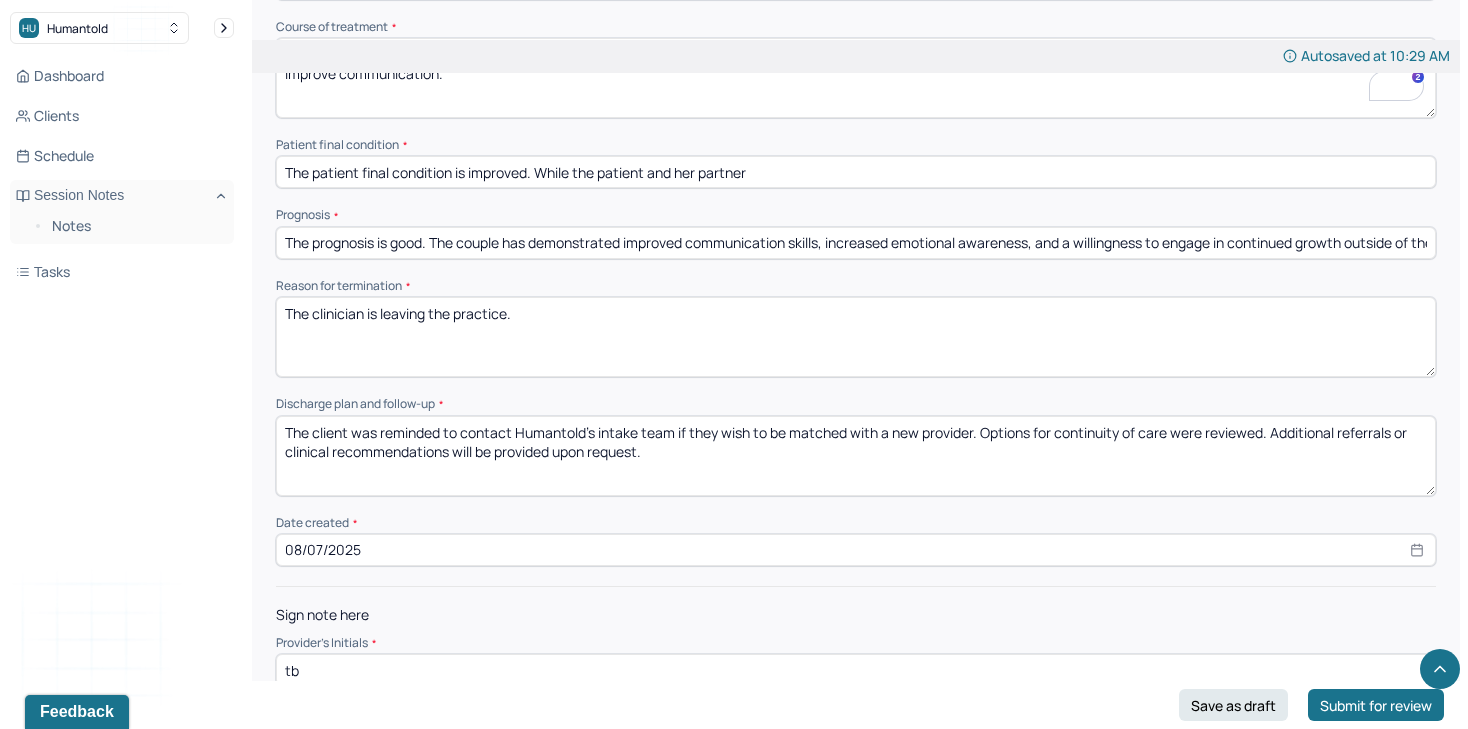 paste on "While they continue to face challenges in certain areas, they have developed tools to navigate difficulties more constructively." 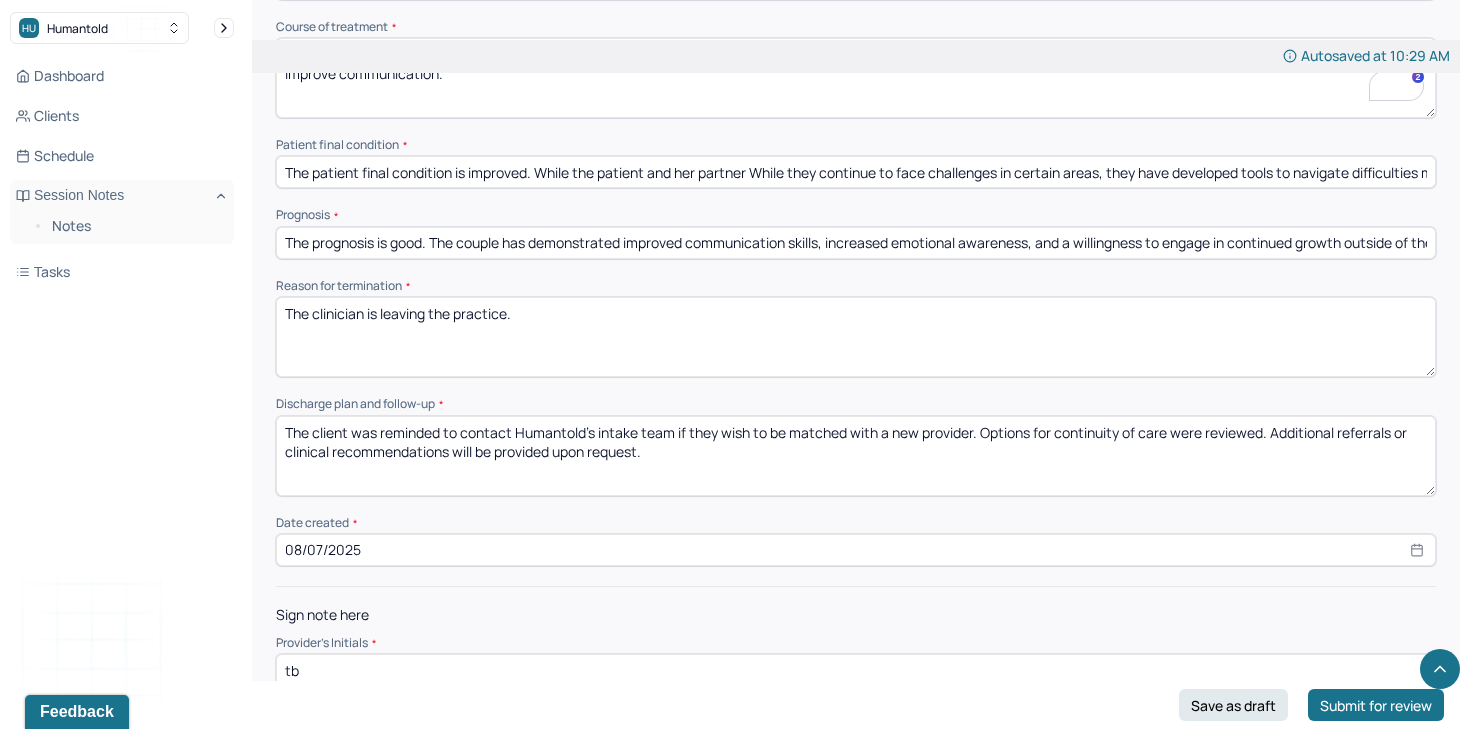 scroll, scrollTop: 0, scrollLeft: 130, axis: horizontal 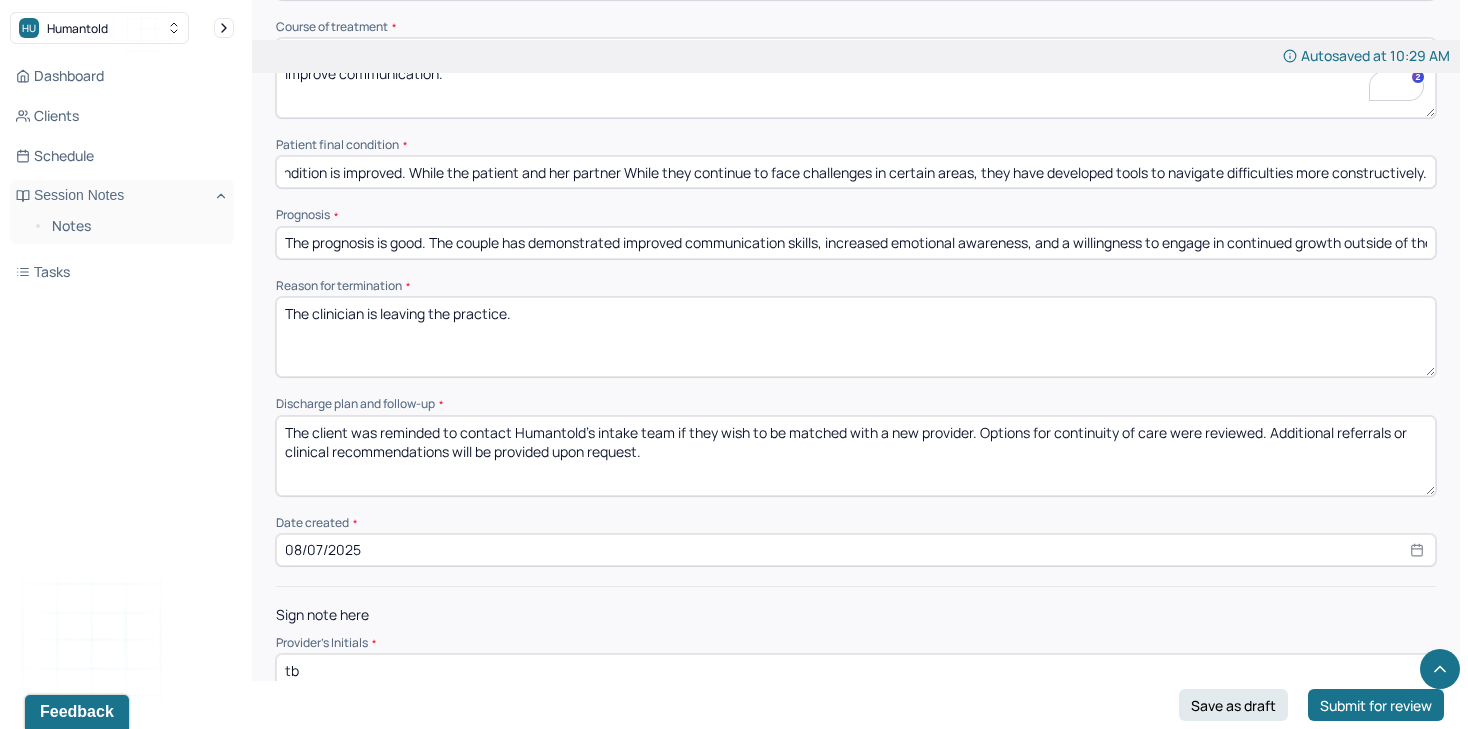 drag, startPoint x: 688, startPoint y: 166, endPoint x: 623, endPoint y: 166, distance: 65 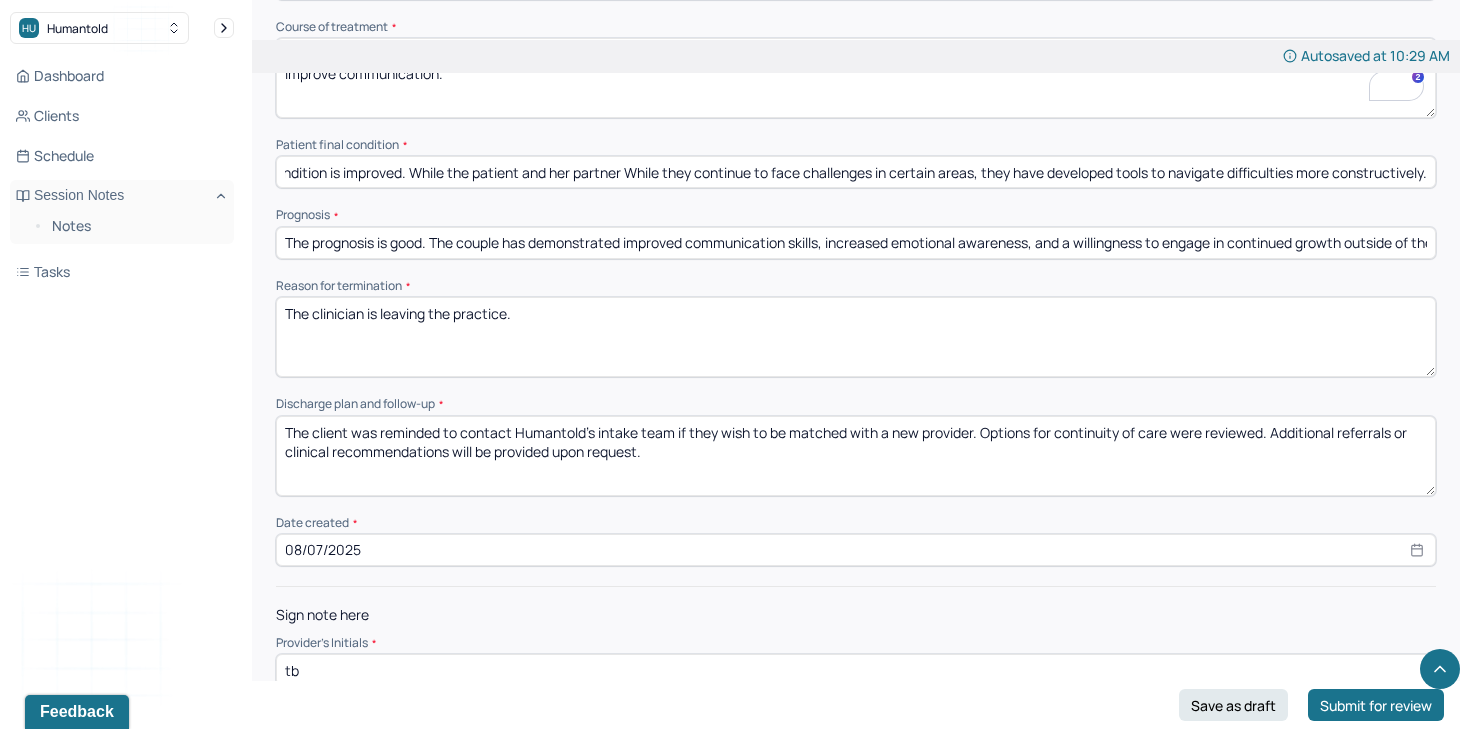 click on "The patient final condition is improved. While the patient and her partner While they continue to face challenges in certain areas, they have developed tools to navigate difficulties more constructively." at bounding box center (856, 172) 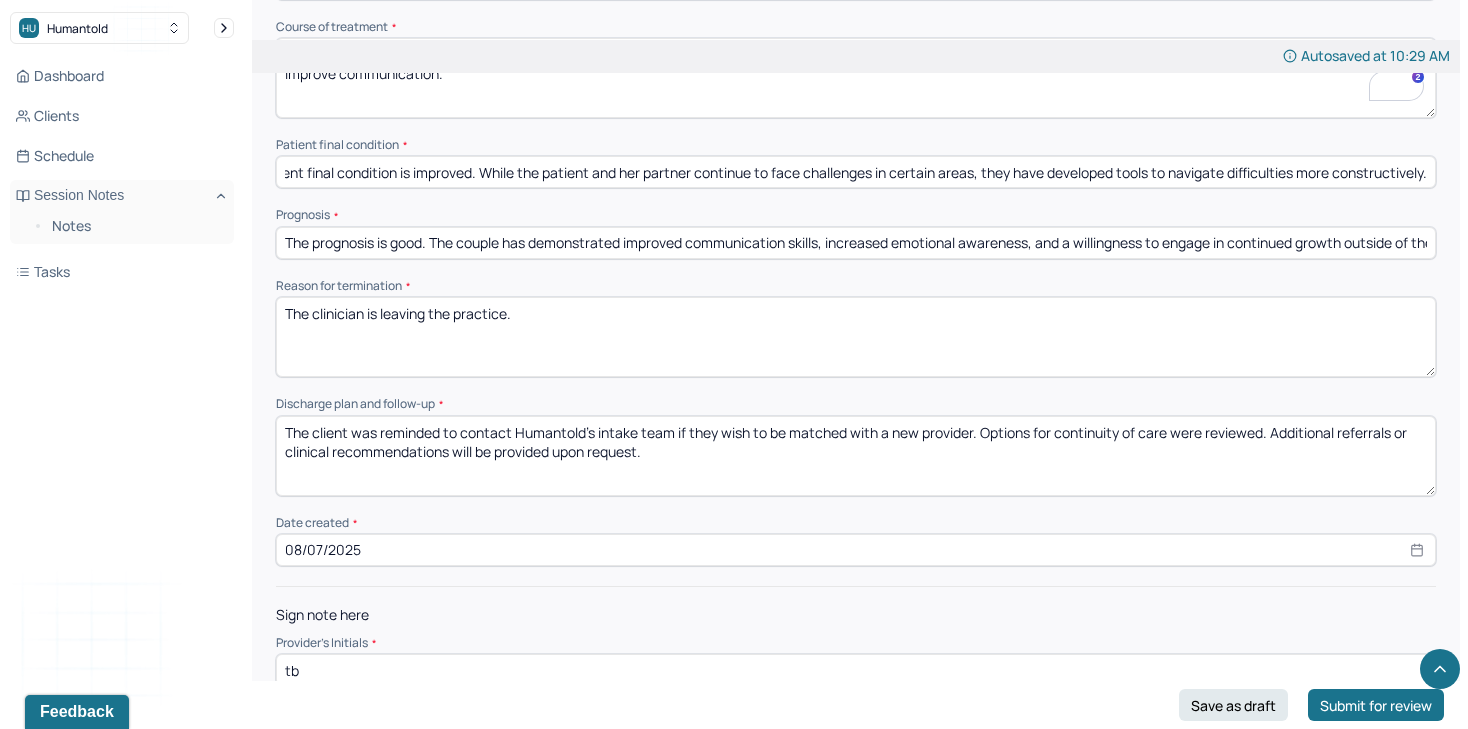 scroll, scrollTop: 0, scrollLeft: 59, axis: horizontal 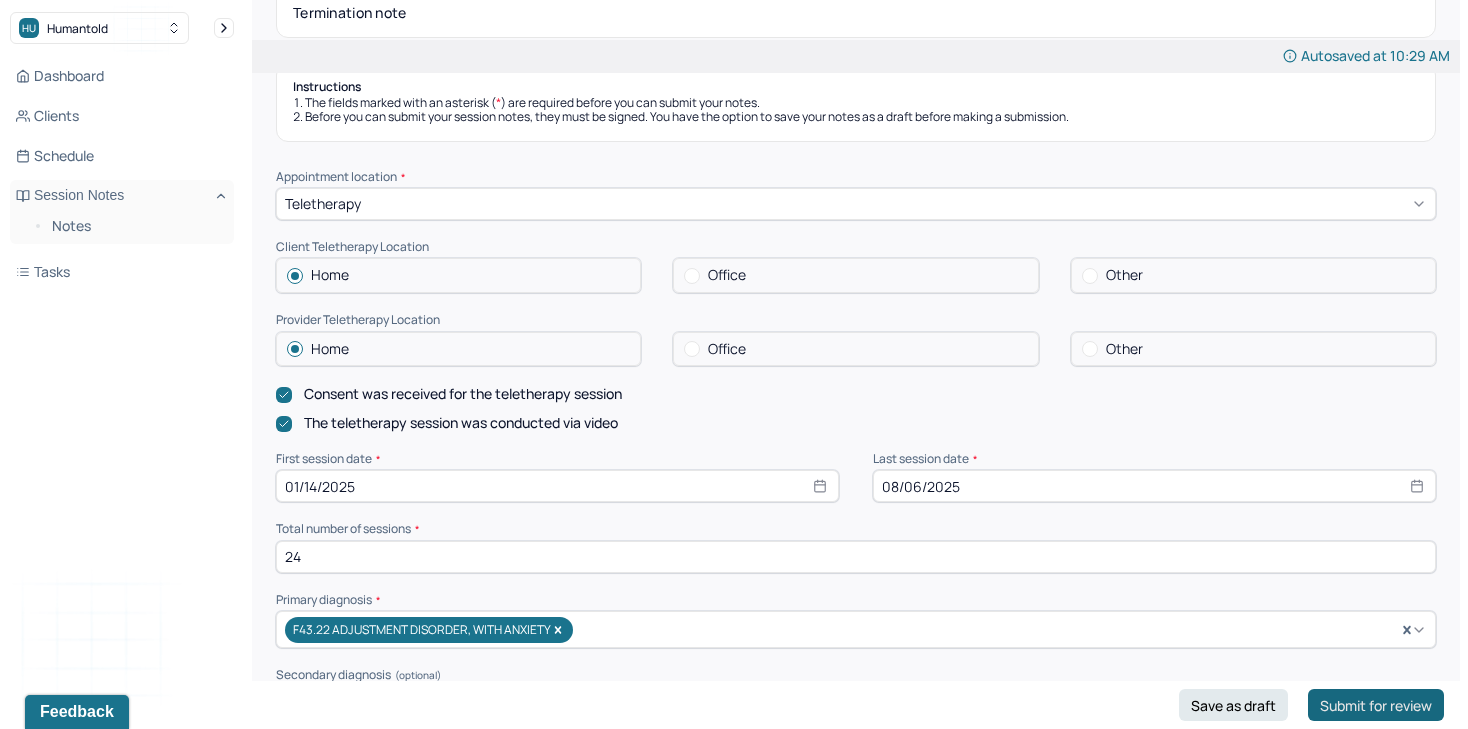 type on "The patient final condition is improved. While the patient and her partner continue to face challenges in certain areas, they have developed tools to navigate difficulties more constructively." 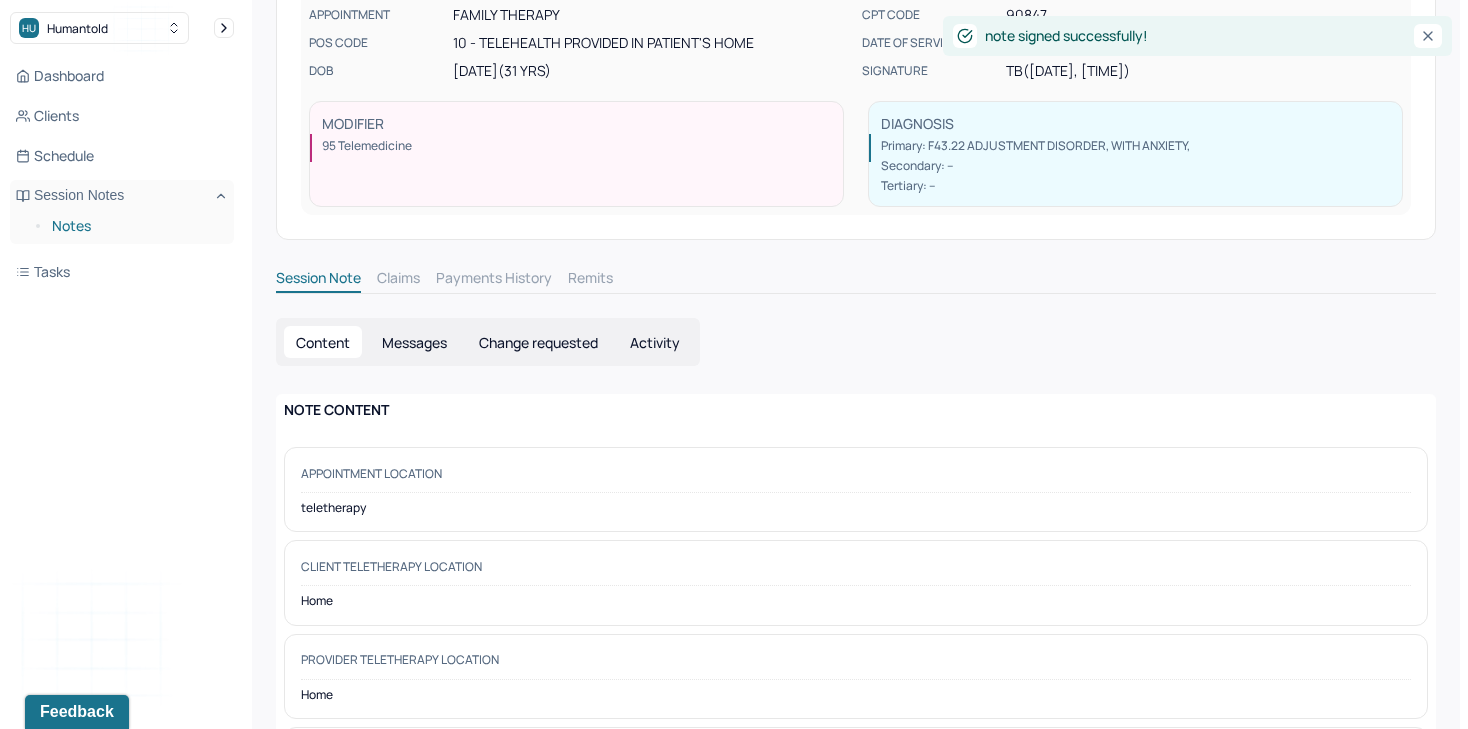 click on "Notes" at bounding box center [135, 226] 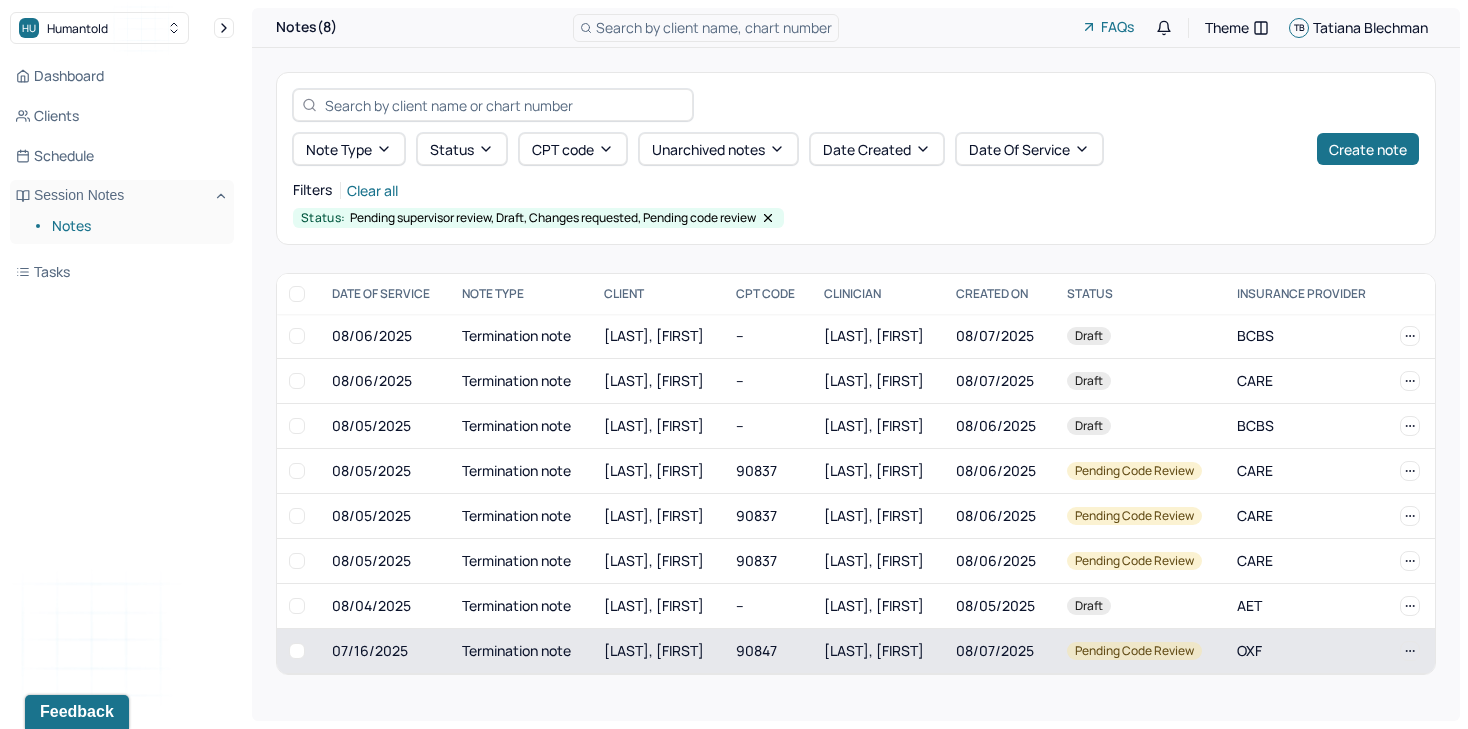 click on "[LAST], [FIRST]" at bounding box center (658, 651) 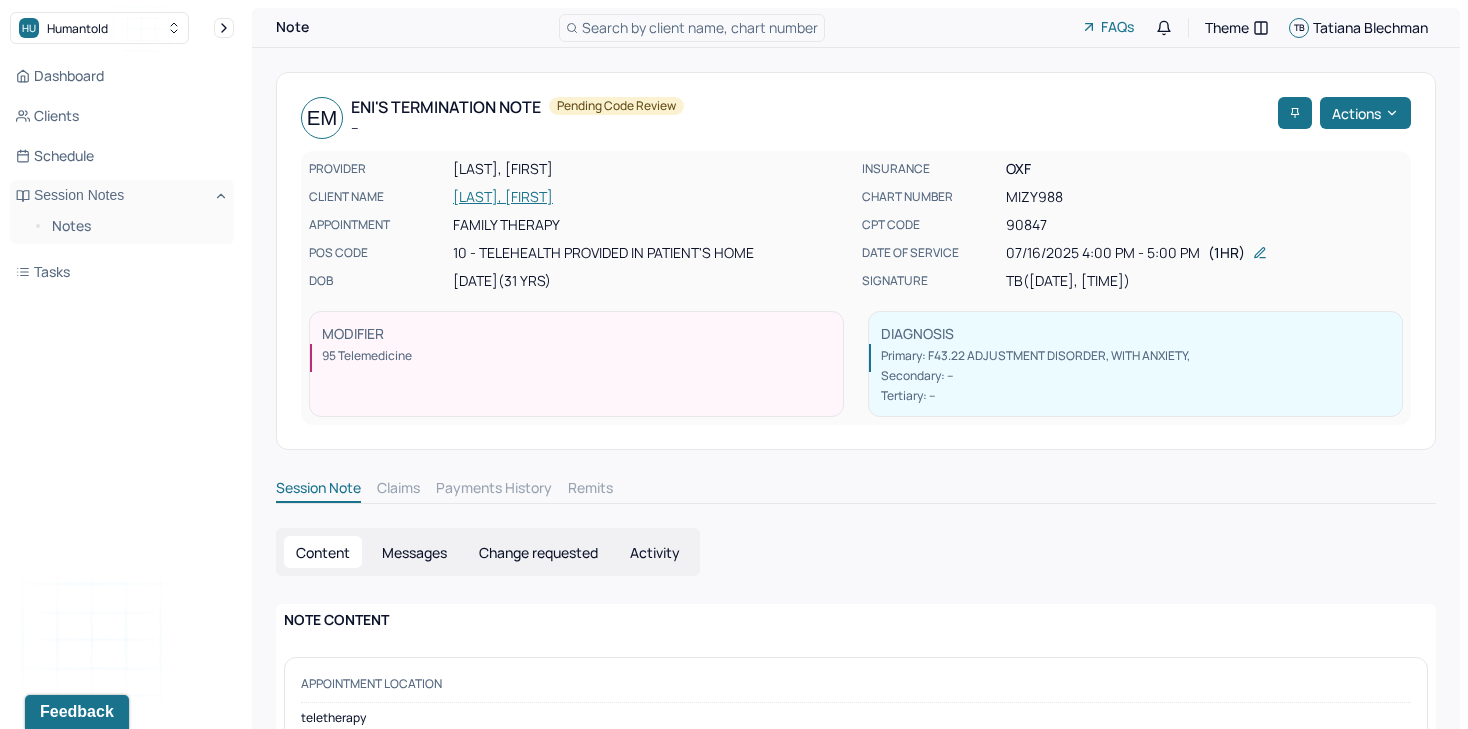 click on "[LAST], [FIRST]" at bounding box center (651, 197) 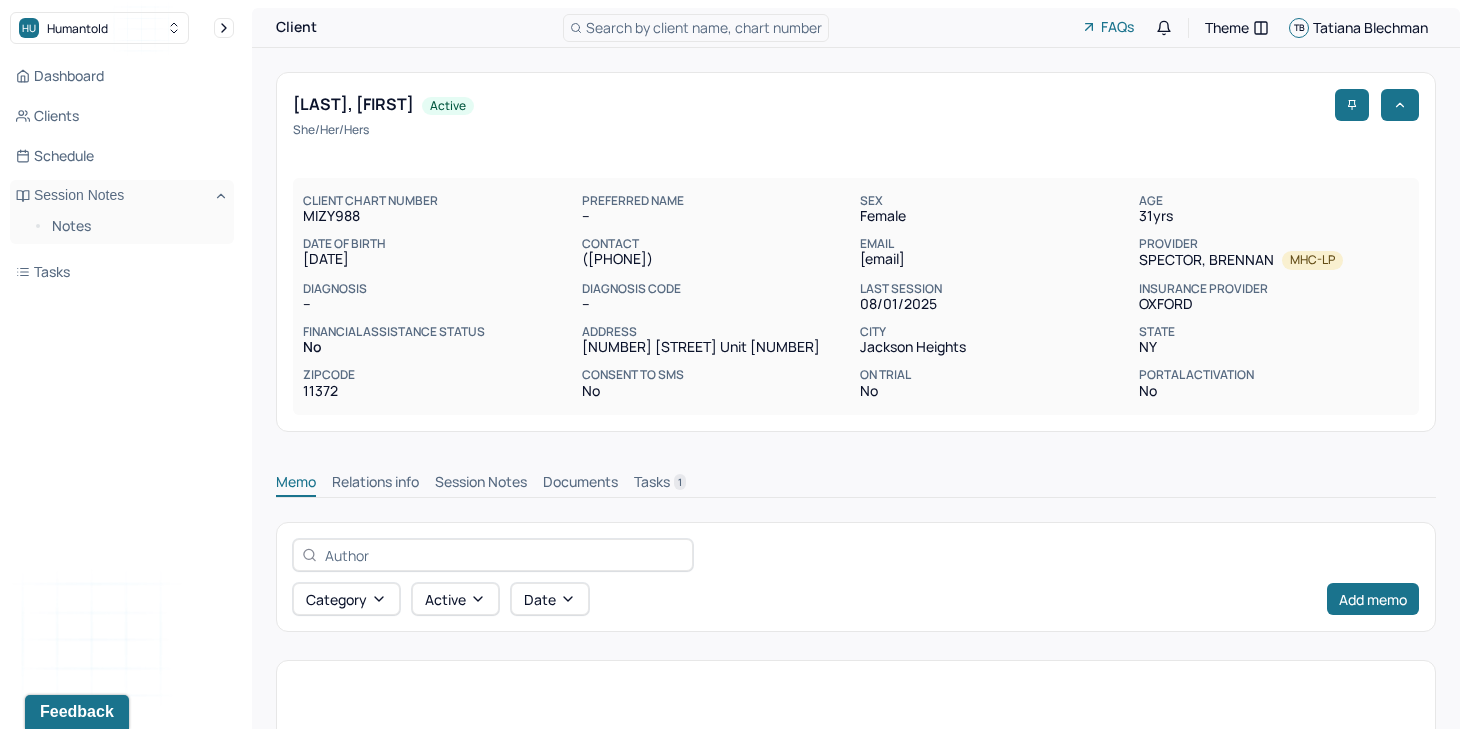 click on "[LAST], [FIRST]" at bounding box center [353, 104] 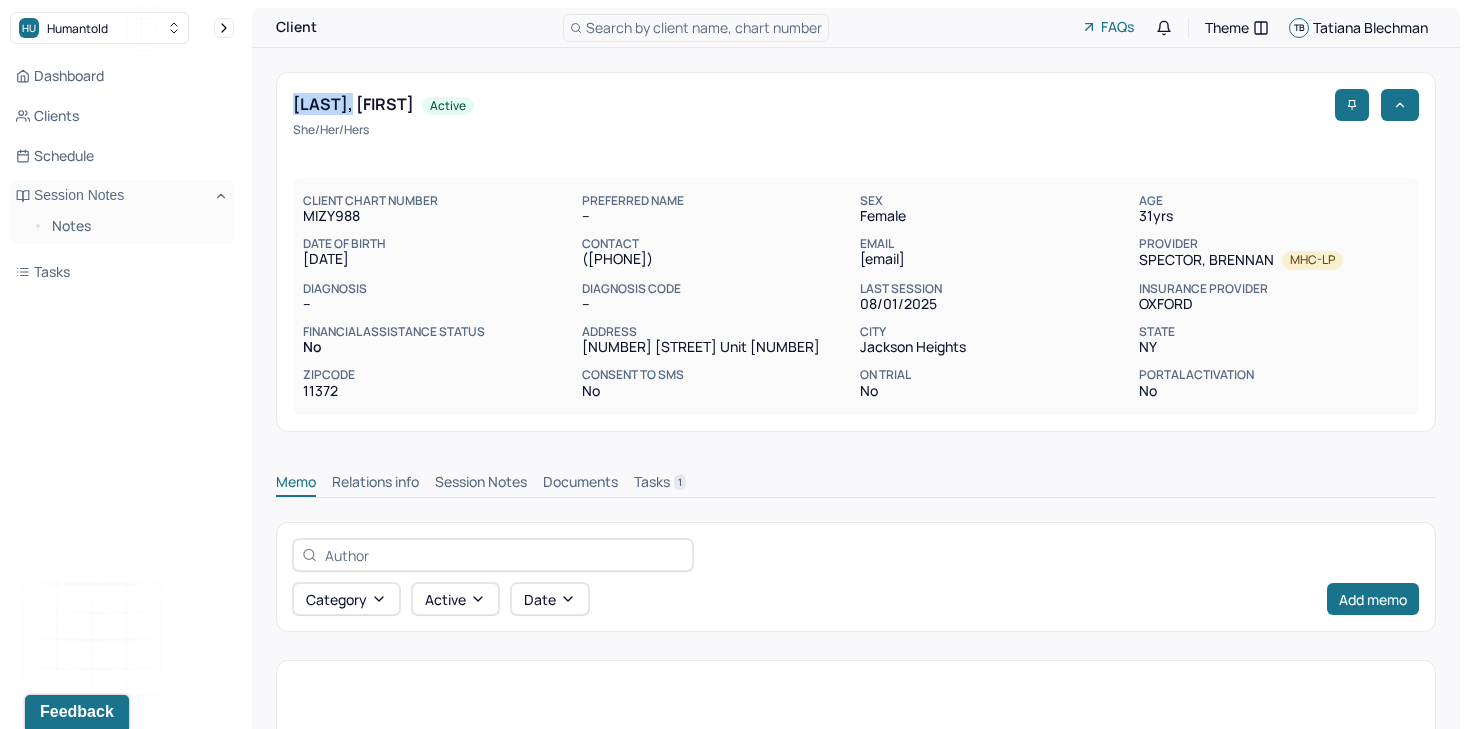 click on "[LAST], [FIRST]" at bounding box center (353, 104) 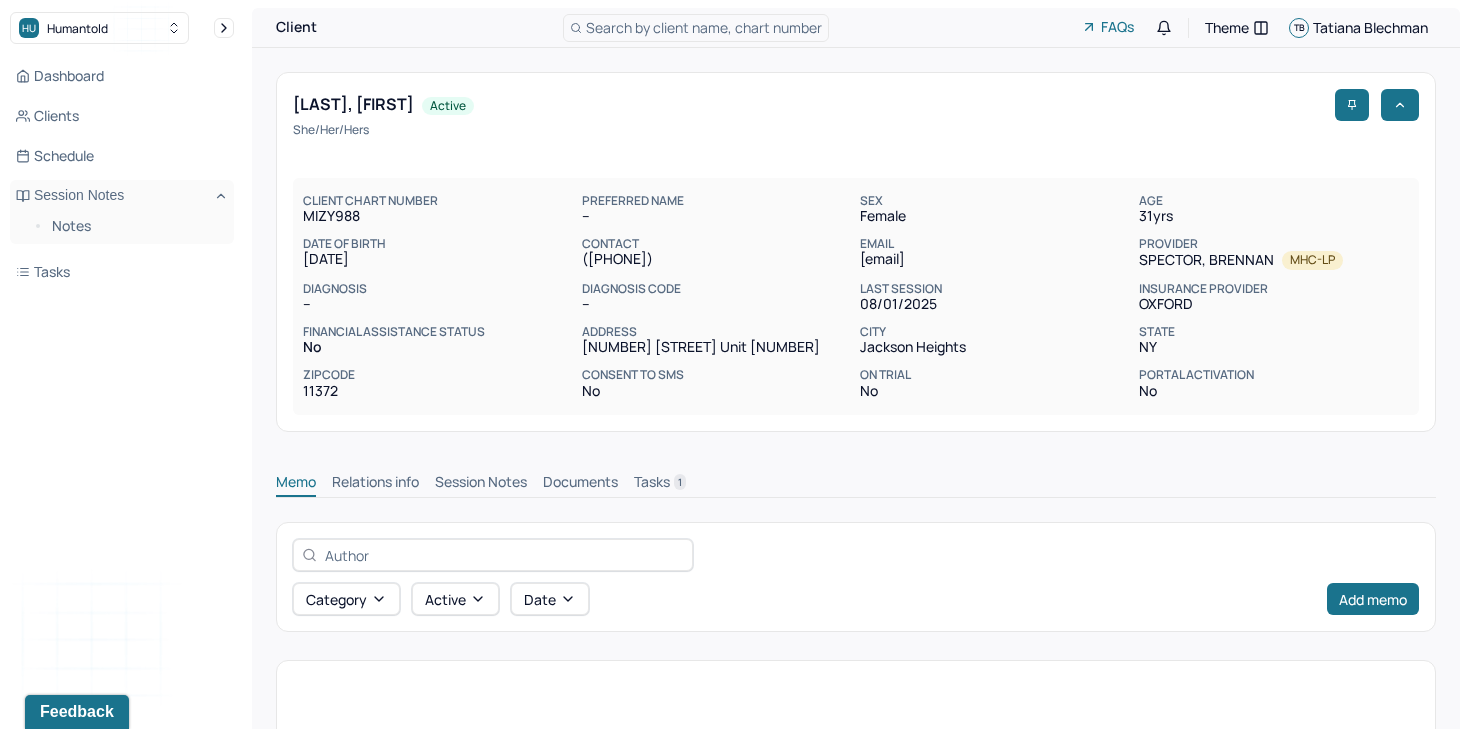 click on "([PHONE])" at bounding box center (717, 259) 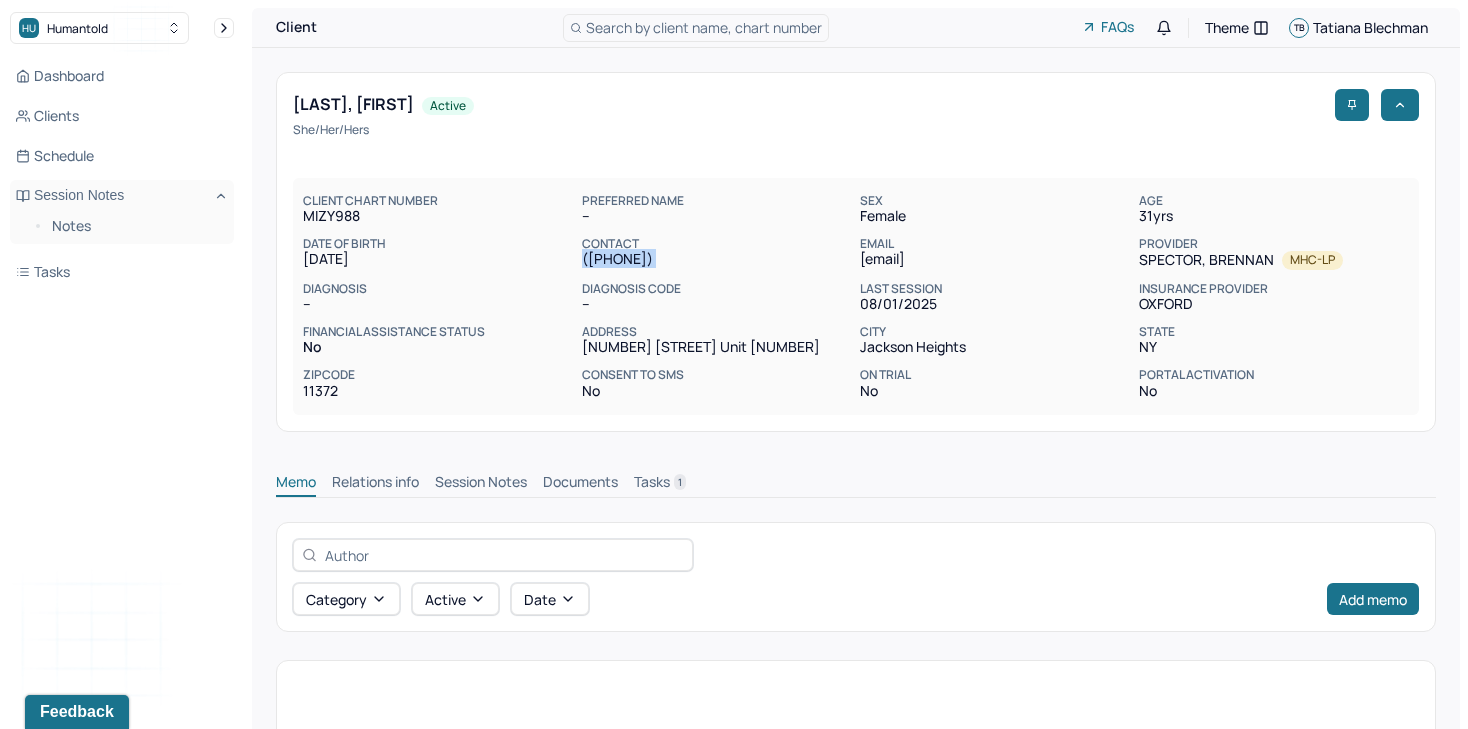 click on "([PHONE])" at bounding box center [717, 259] 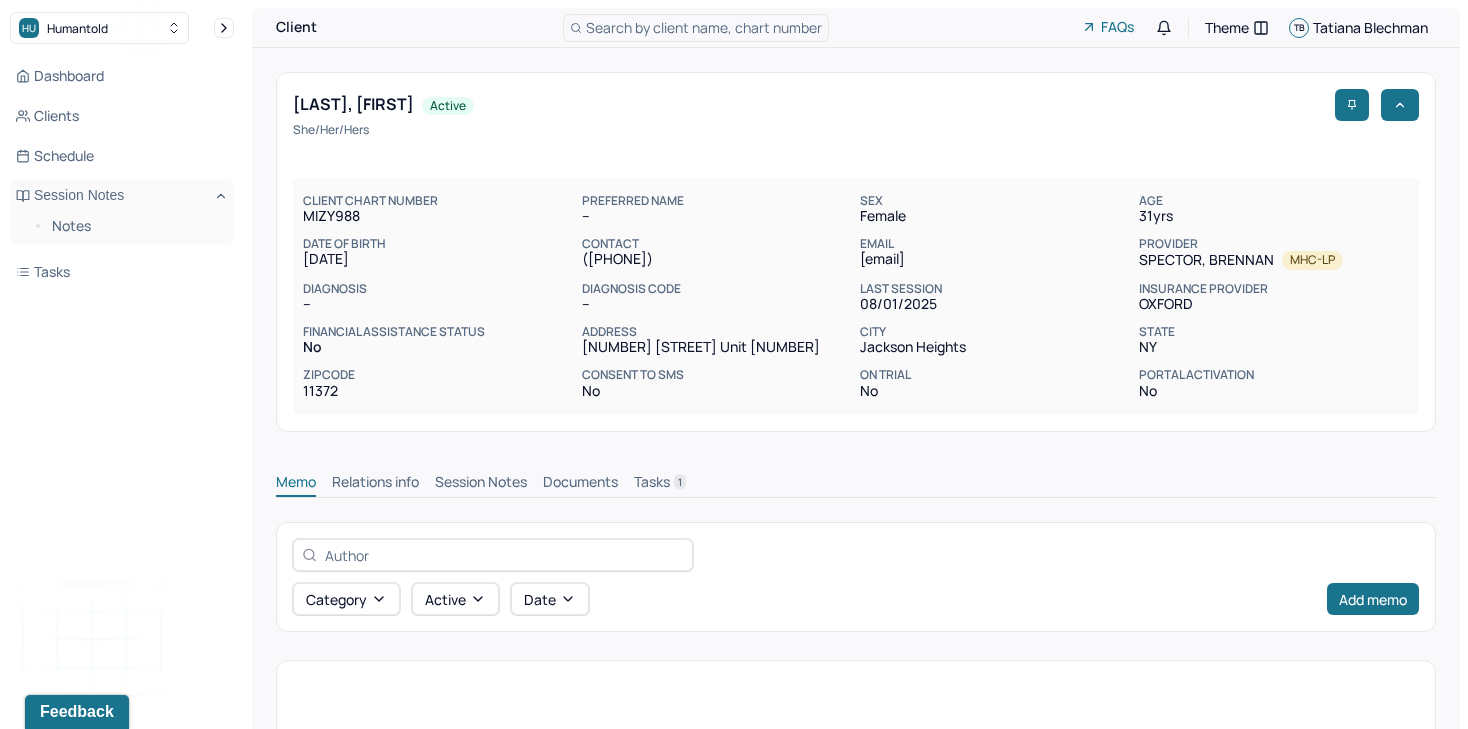 click on "[EMAIL]" at bounding box center (995, 259) 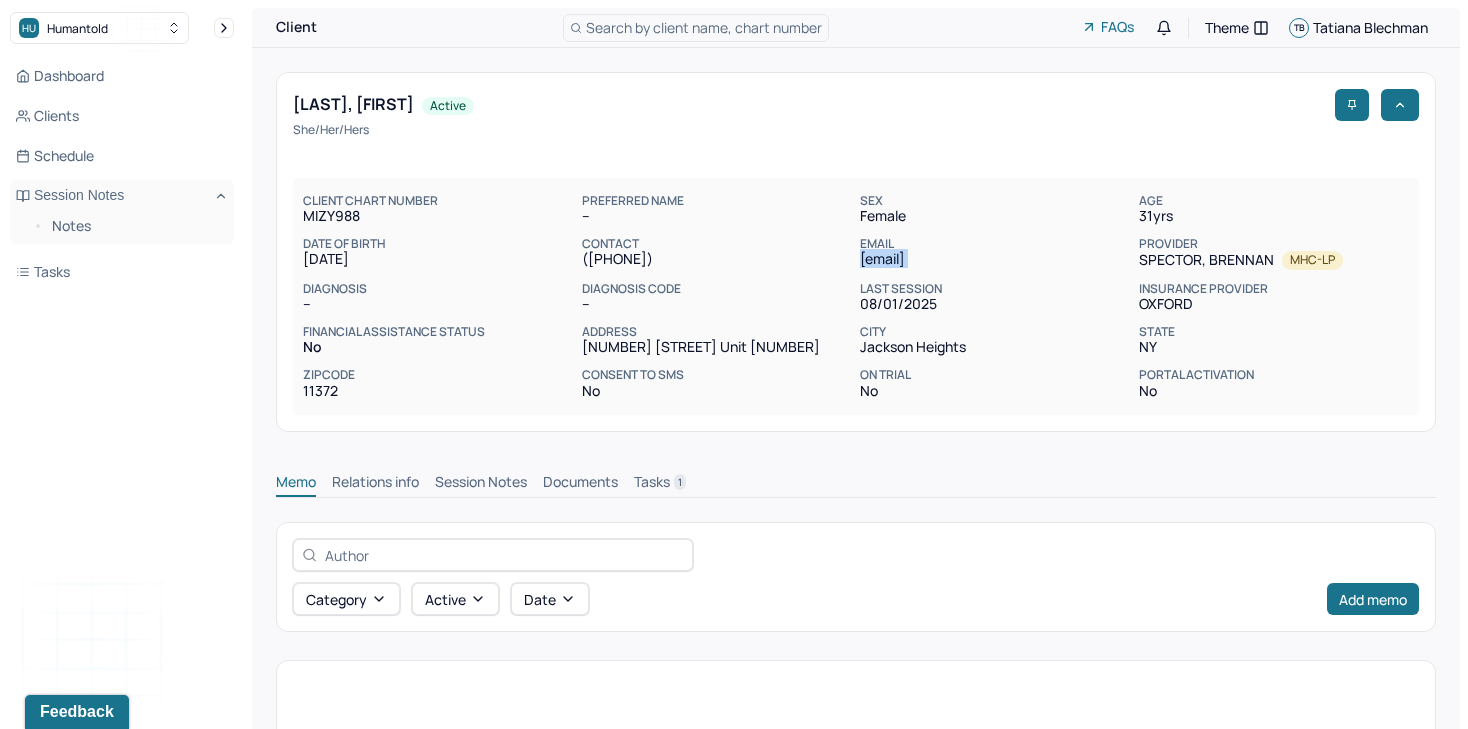 click on "[EMAIL]" at bounding box center [995, 259] 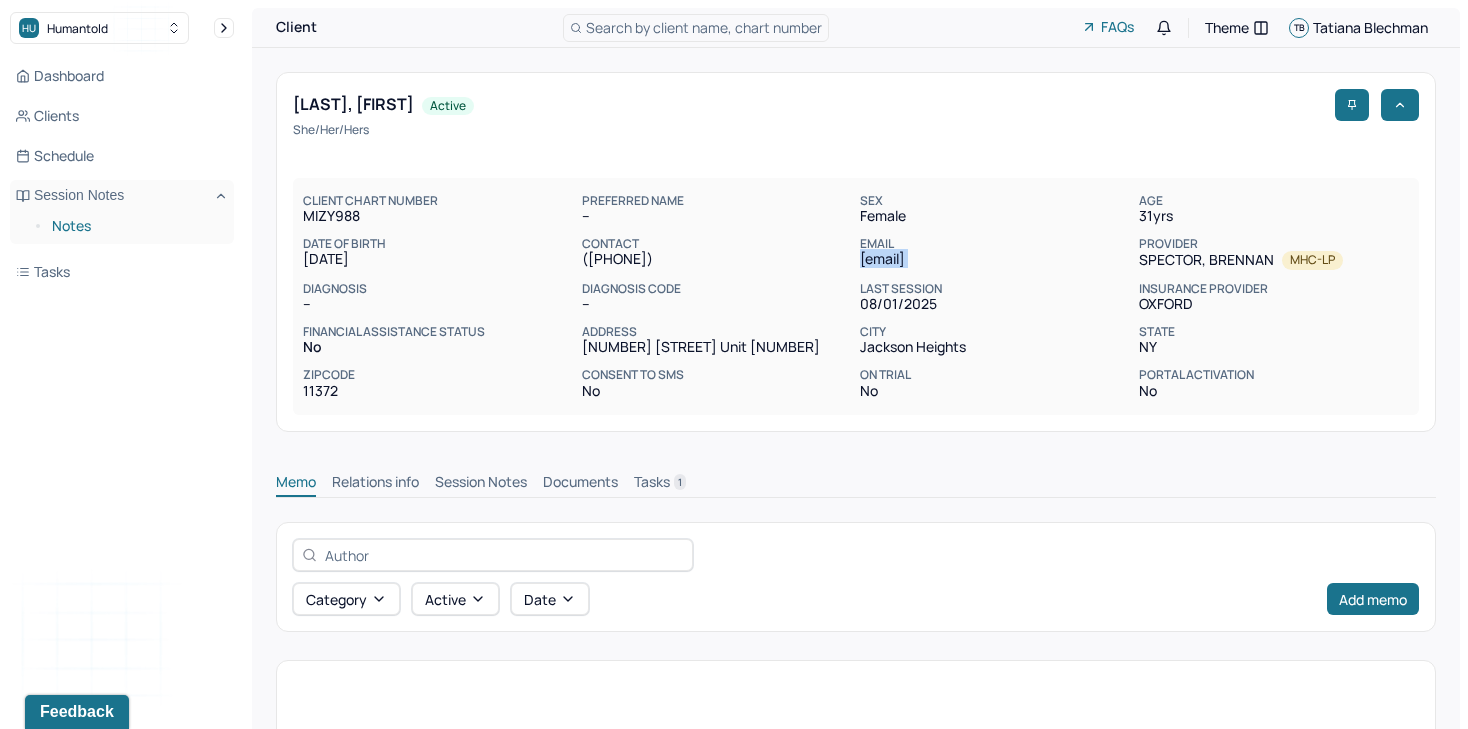 click on "Notes" at bounding box center (135, 226) 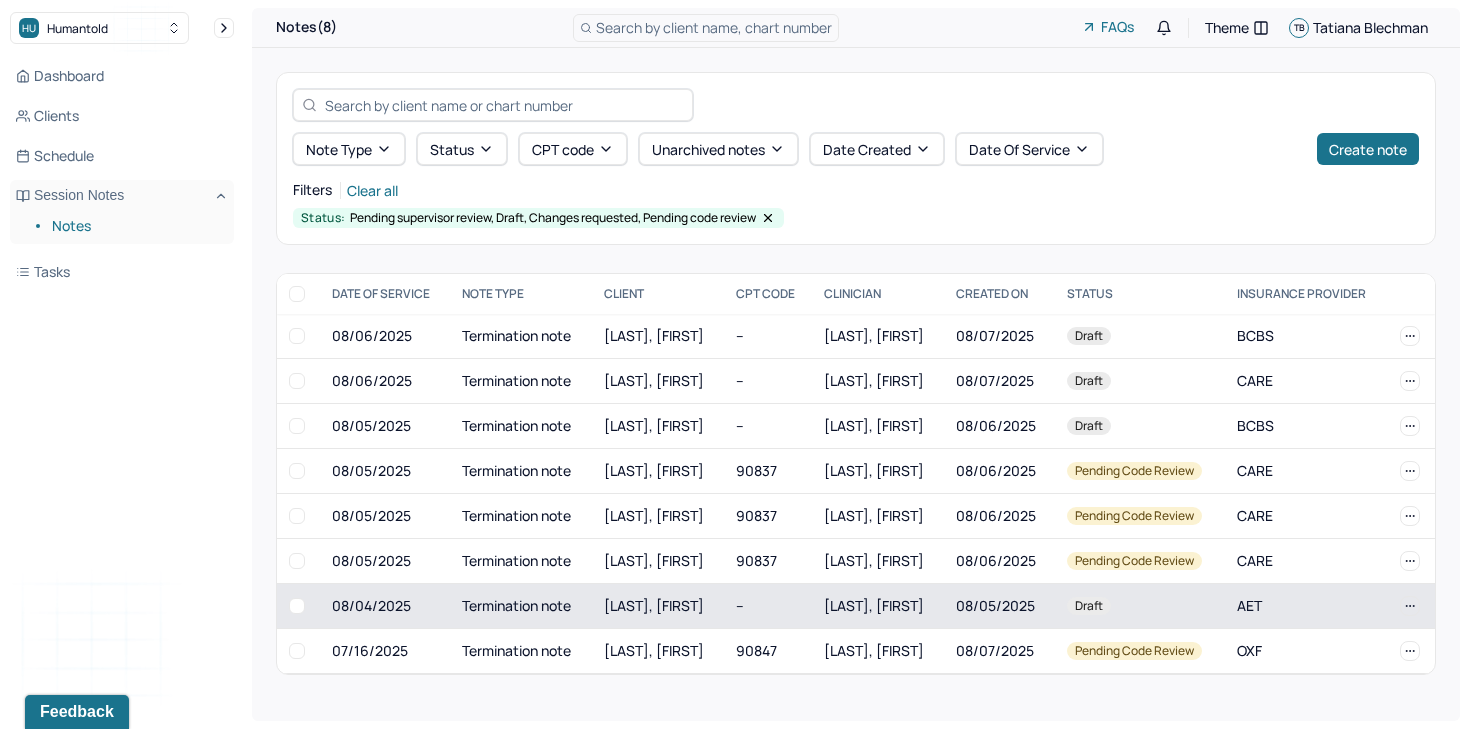 click on "Termination note" at bounding box center (521, 606) 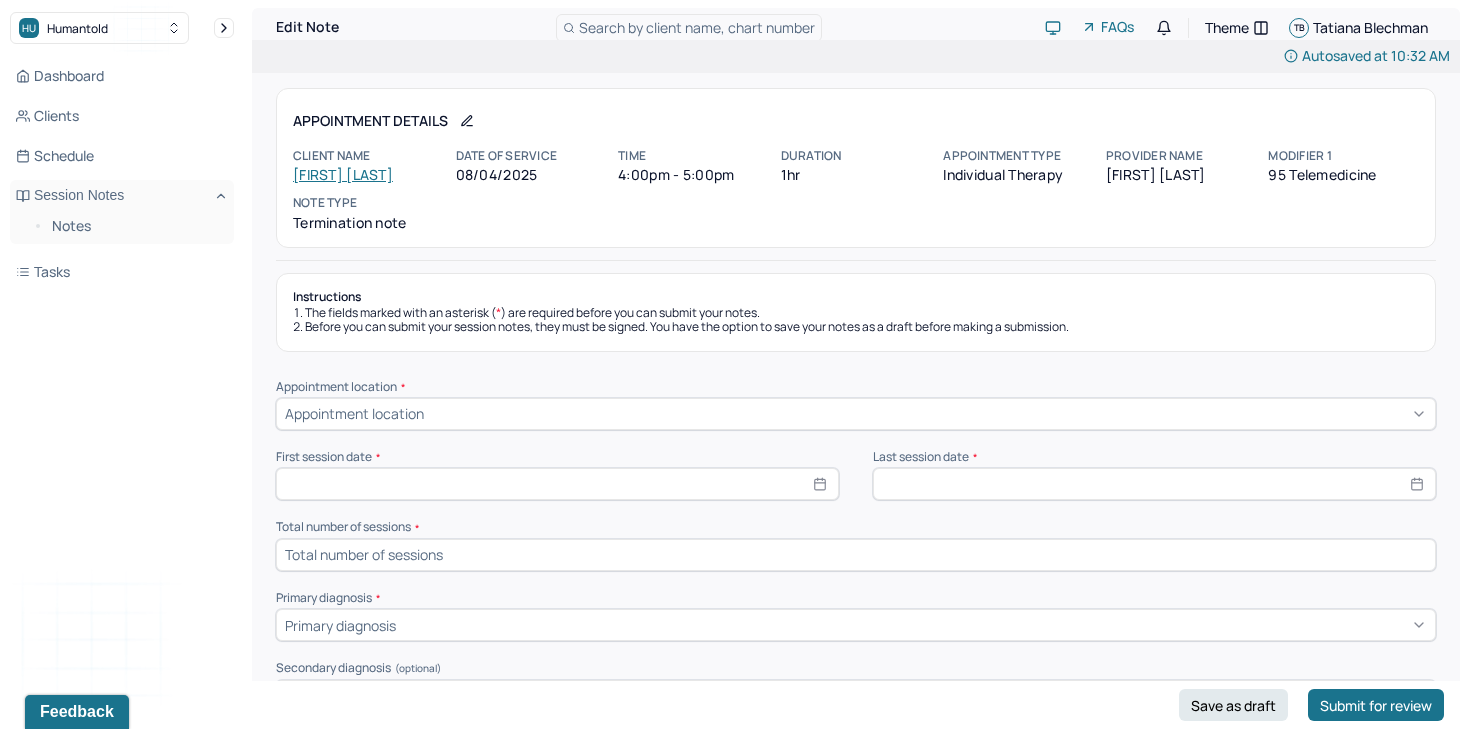 click on "[FIRST] [LAST]" at bounding box center [343, 174] 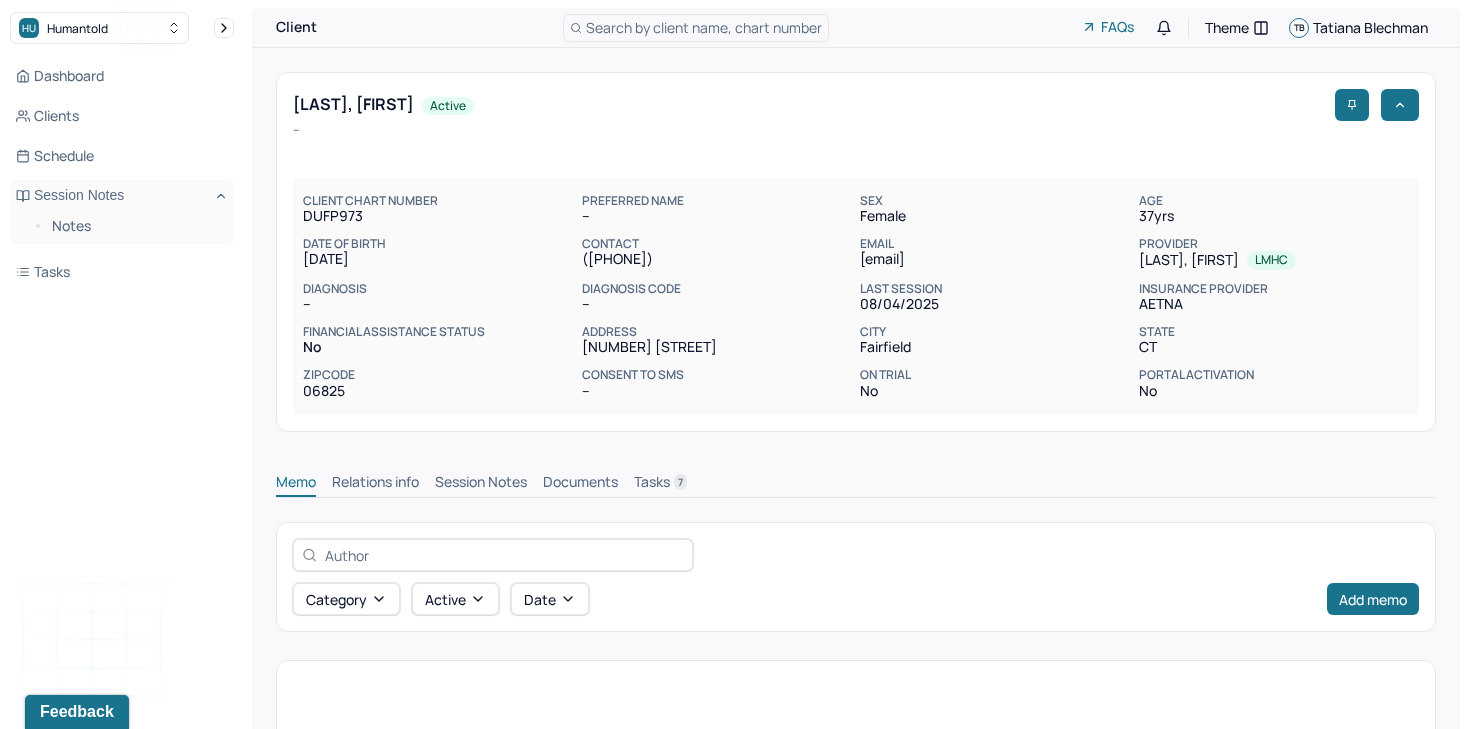 click on "[DATE]" at bounding box center (438, 259) 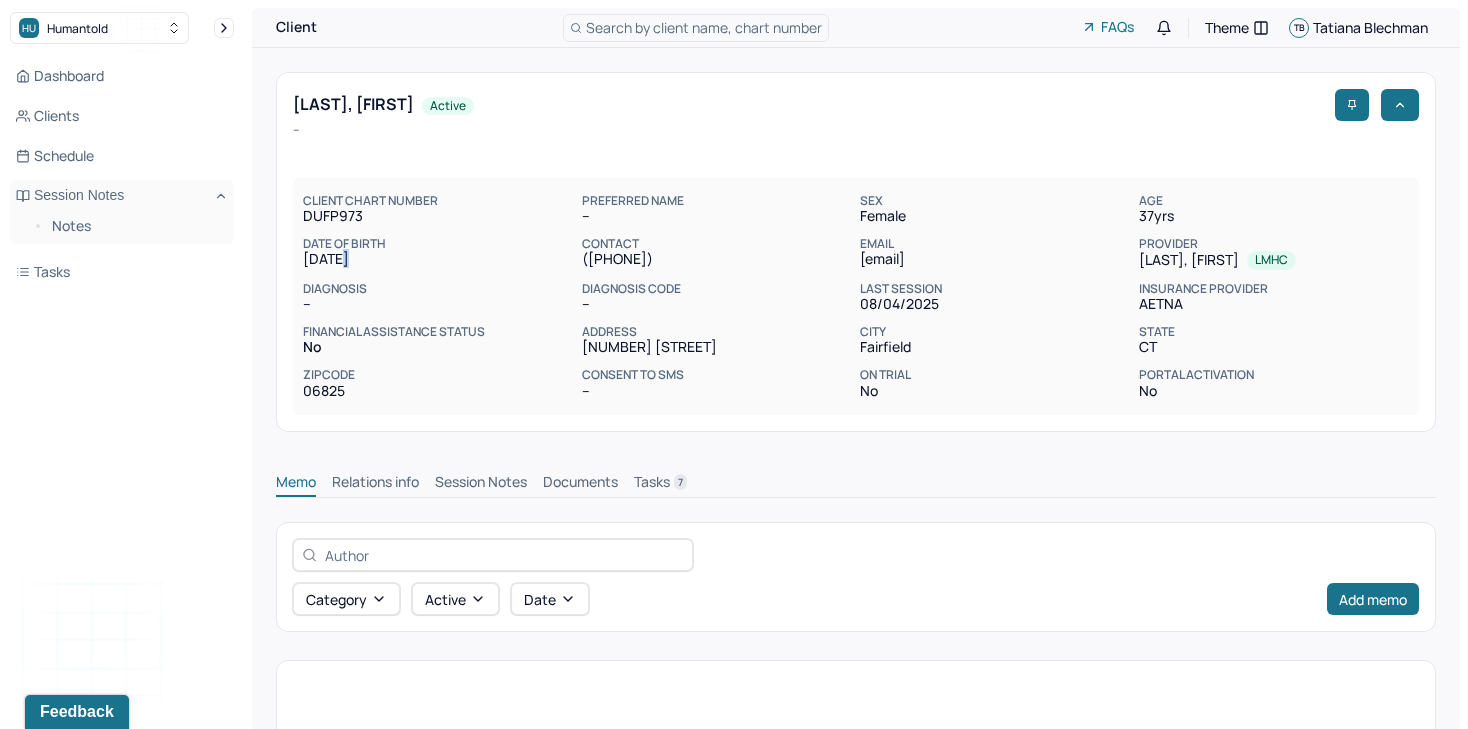 click on "[DATE]" at bounding box center (438, 259) 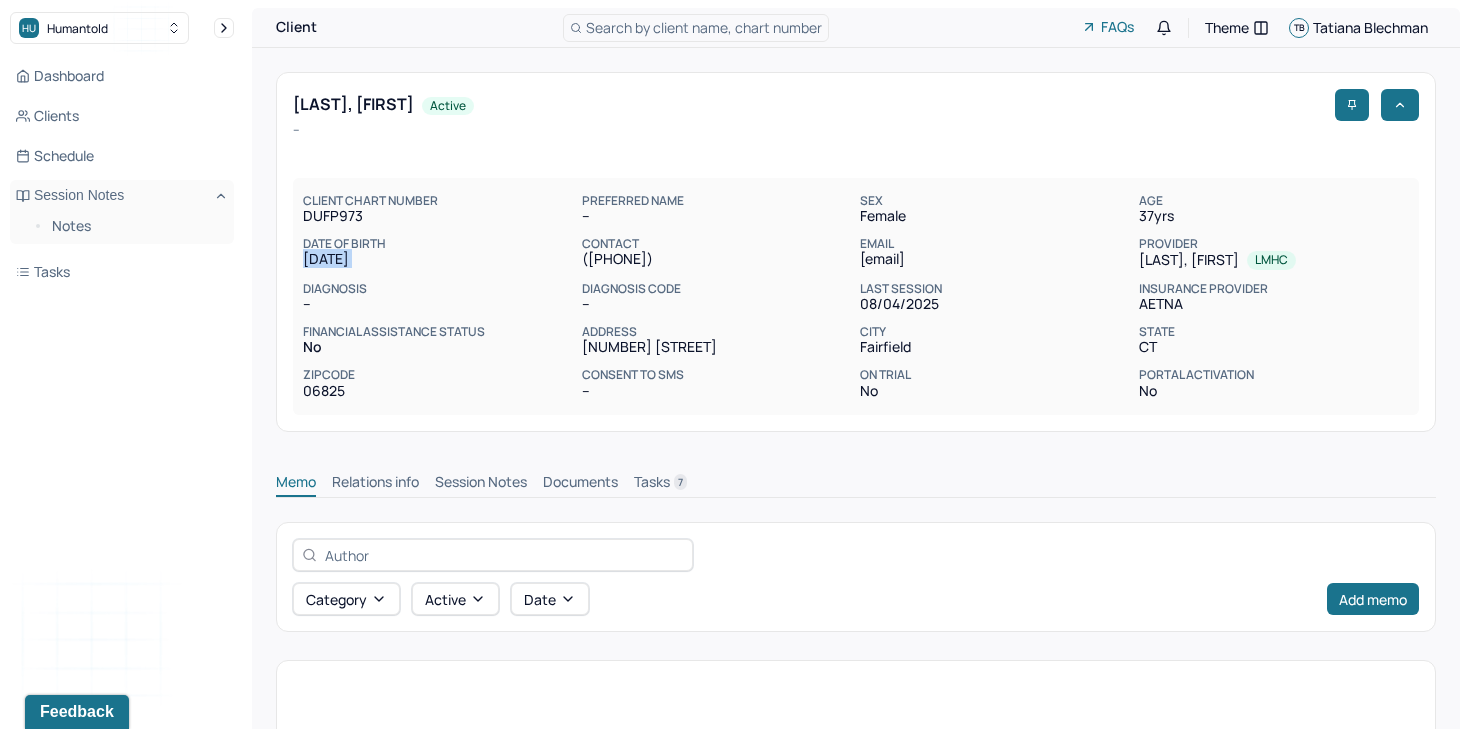 click on "[DATE]" at bounding box center (438, 259) 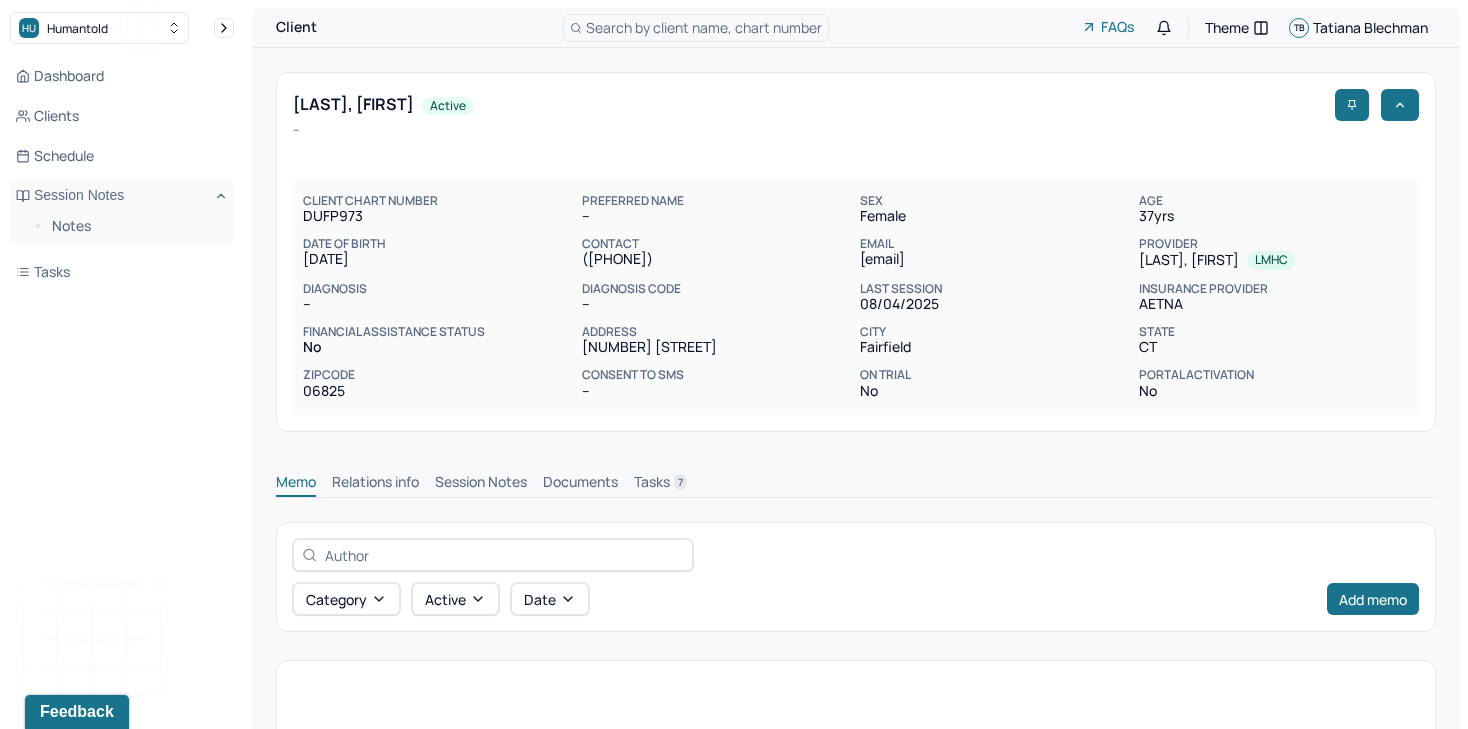 click on "[EMAIL]" at bounding box center (995, 259) 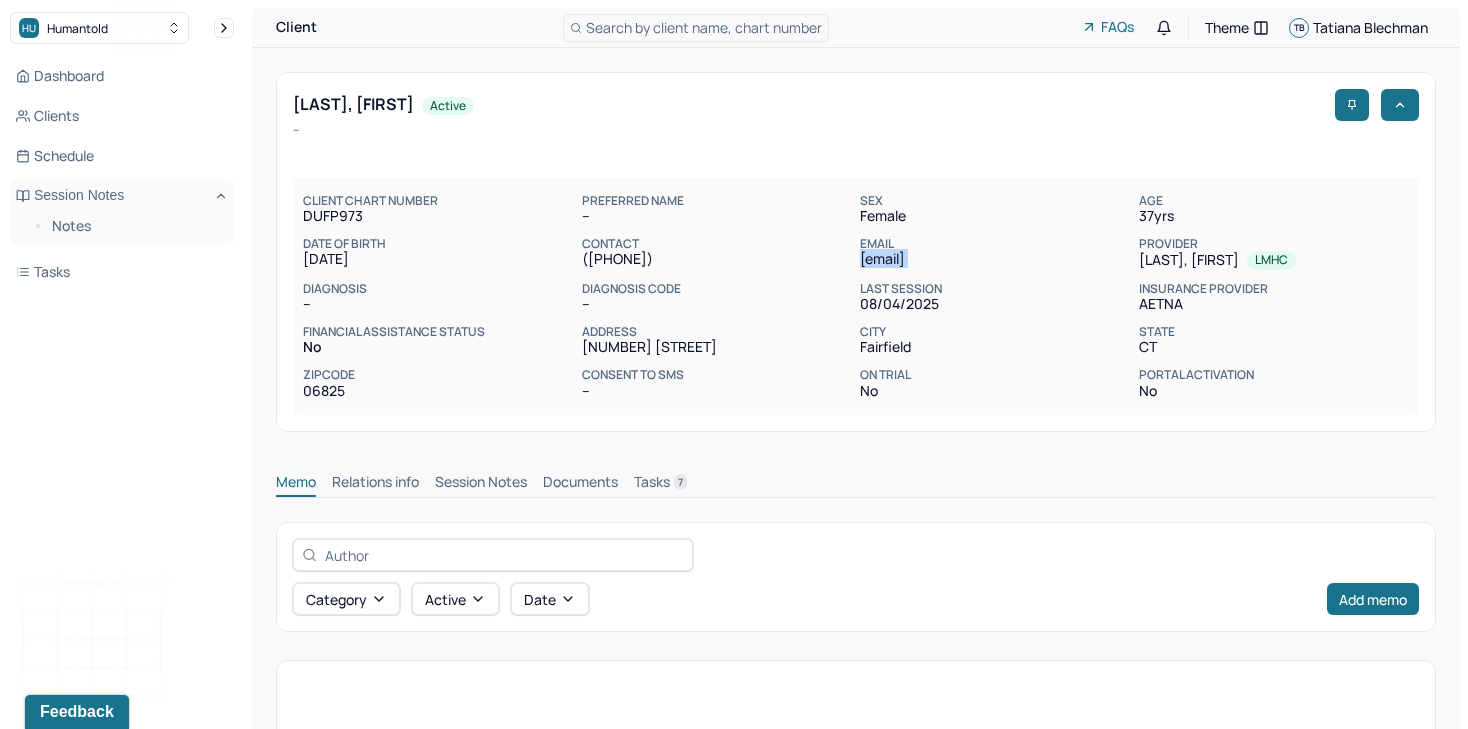 click on "[EMAIL]" at bounding box center [995, 259] 